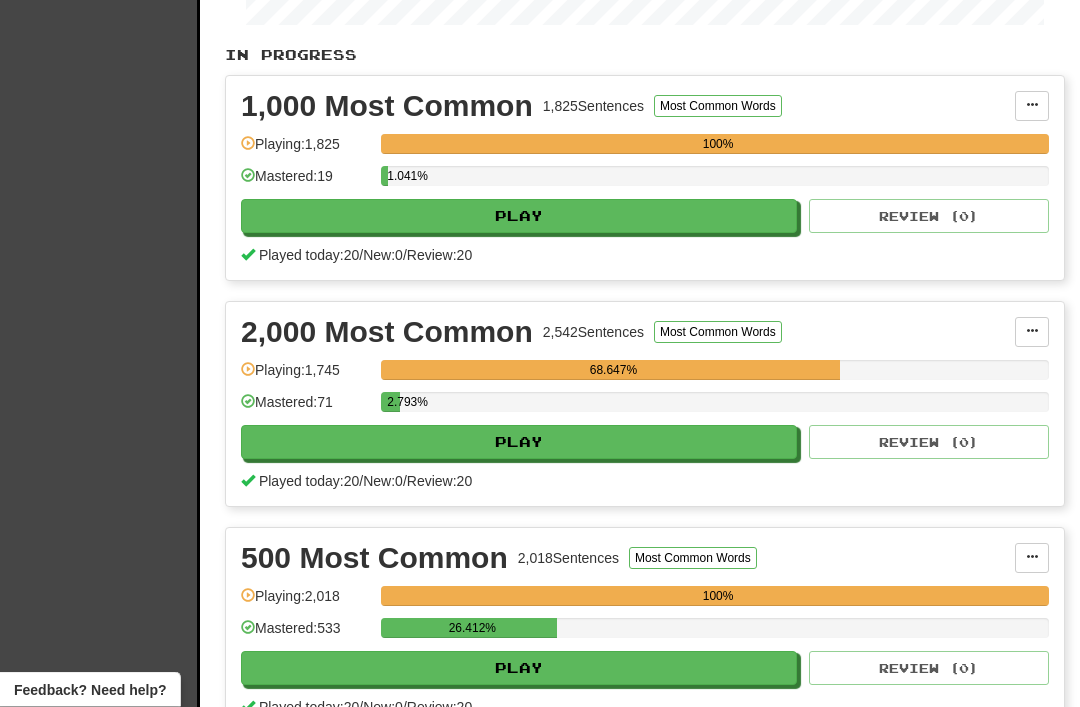 scroll, scrollTop: 423, scrollLeft: 0, axis: vertical 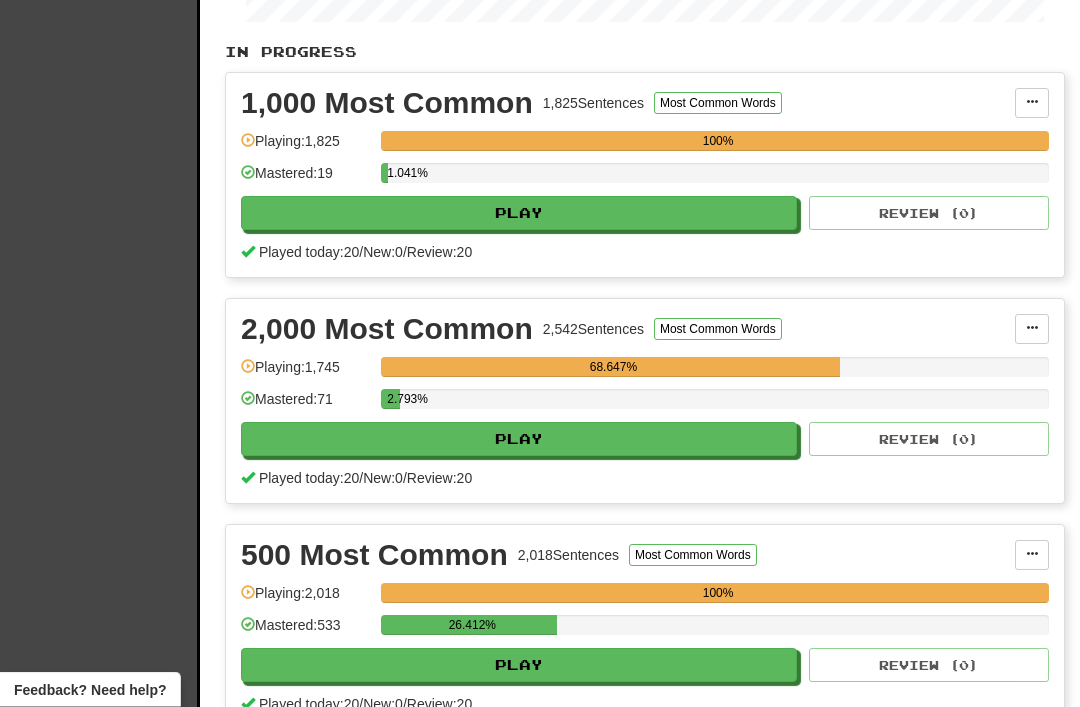 click on "Play" at bounding box center (519, 440) 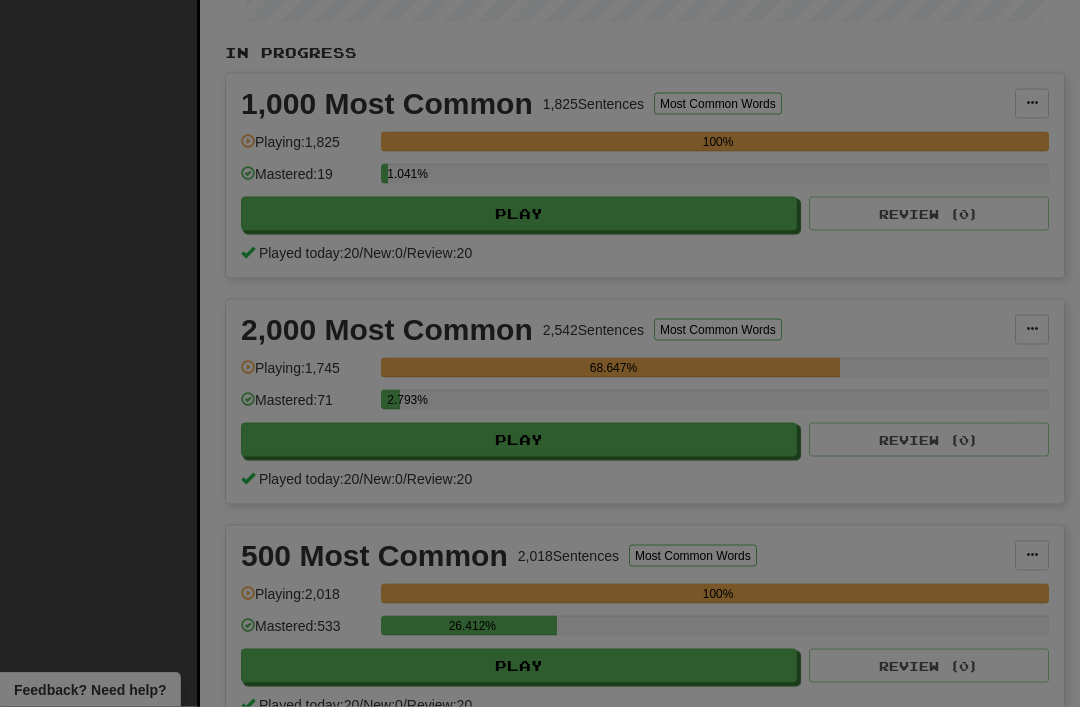 scroll, scrollTop: 424, scrollLeft: 0, axis: vertical 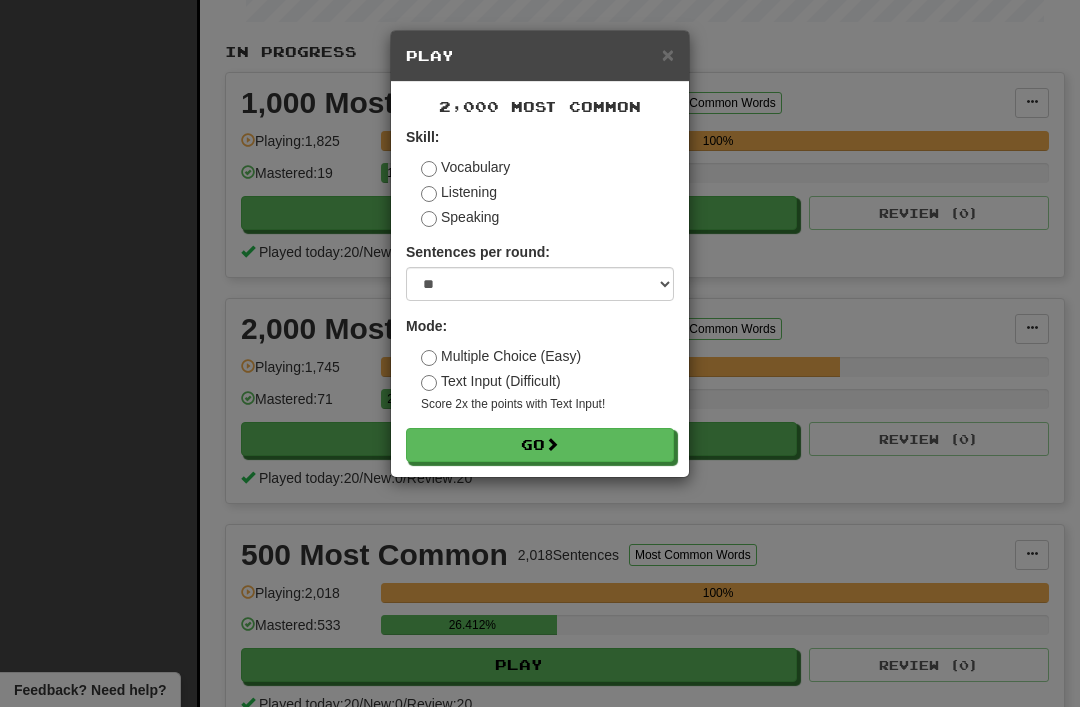 click at bounding box center (552, 444) 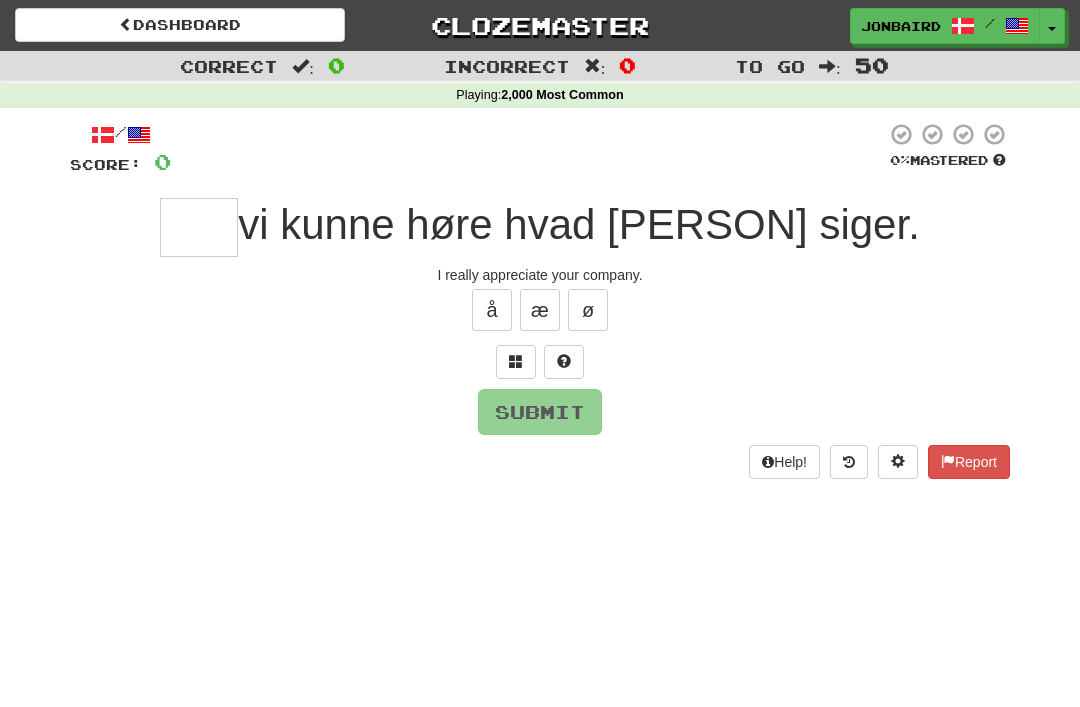 scroll, scrollTop: 0, scrollLeft: 0, axis: both 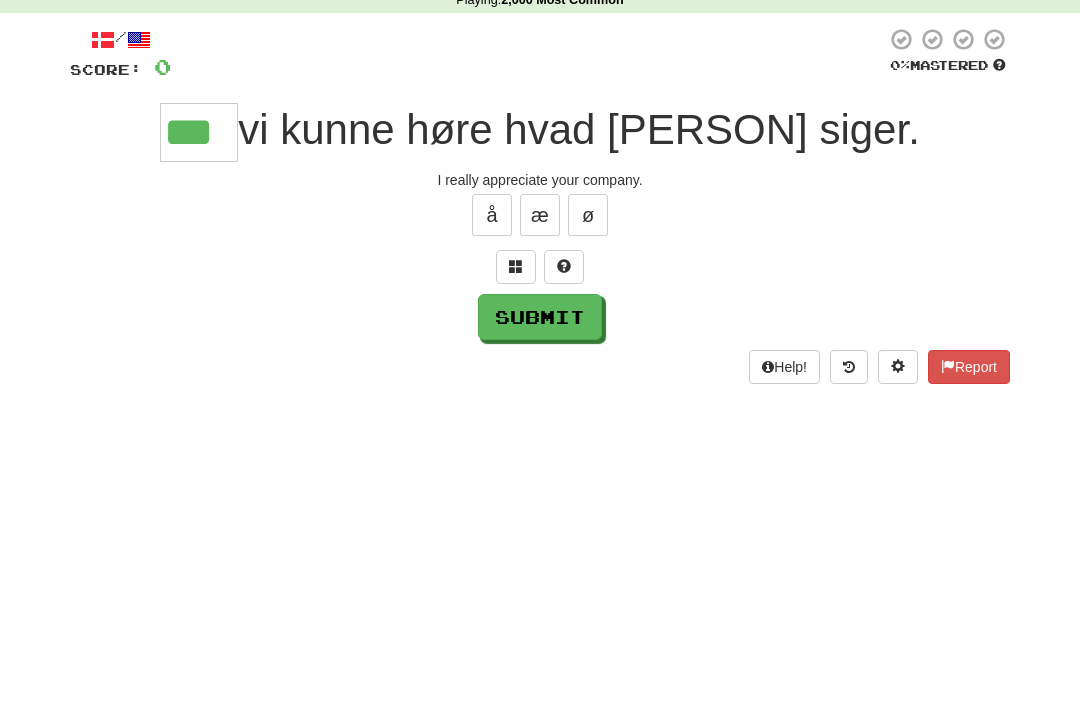 click on "Submit" at bounding box center [540, 412] 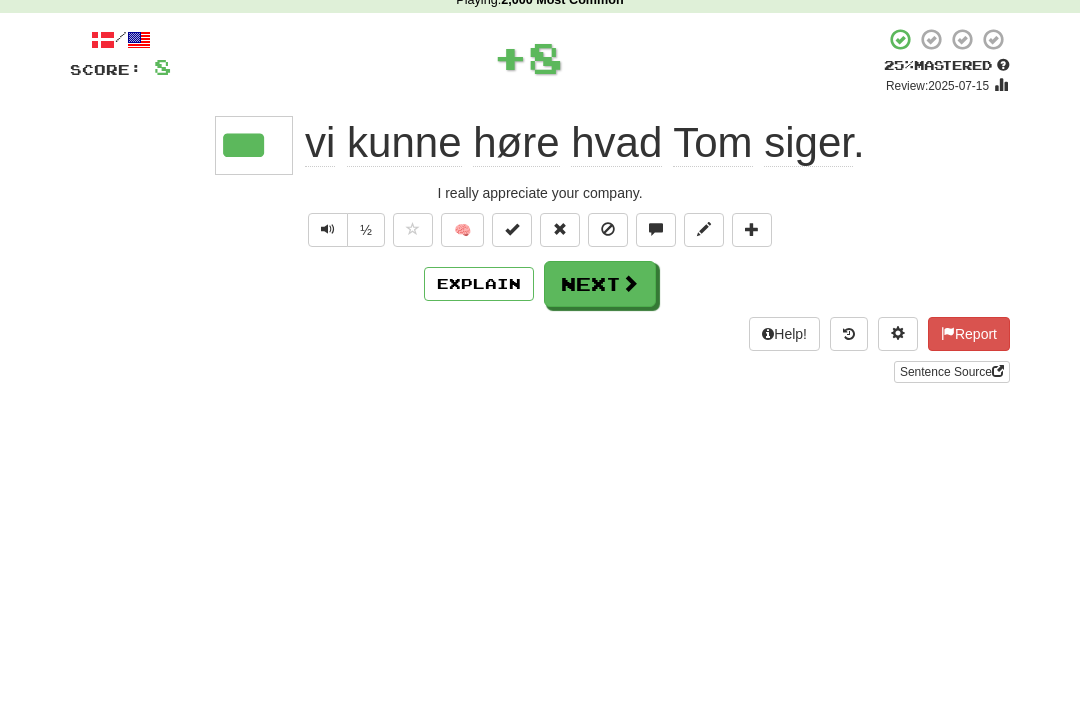 scroll, scrollTop: 95, scrollLeft: 0, axis: vertical 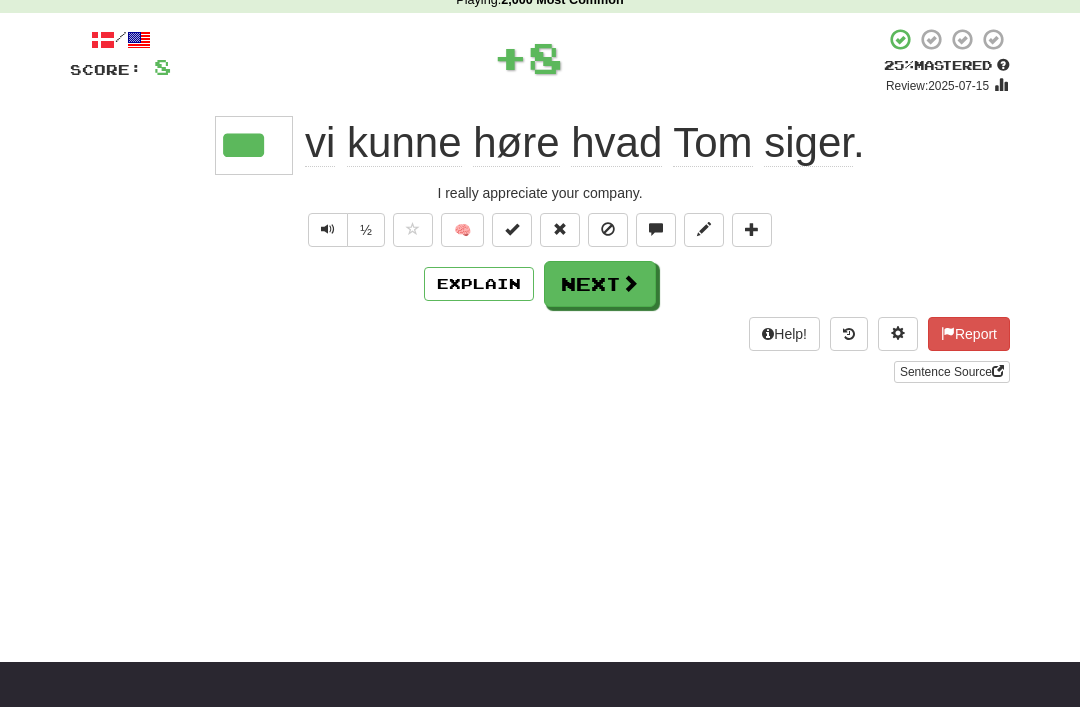 click at bounding box center [512, 230] 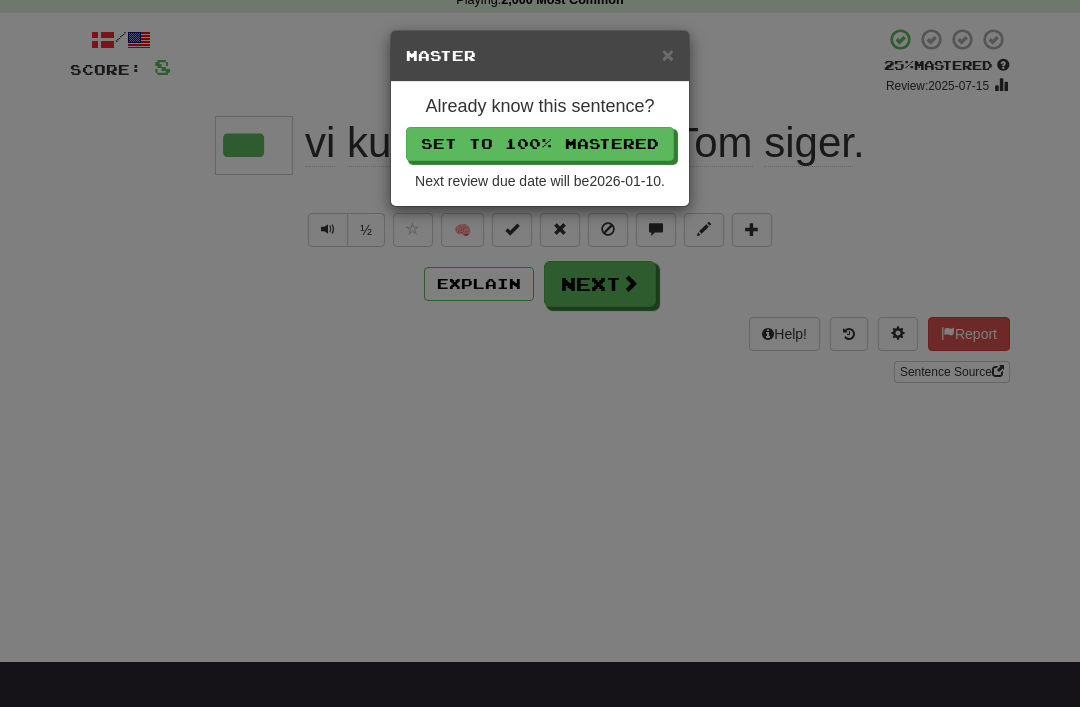 click on "Set to 100% Mastered" at bounding box center (540, 144) 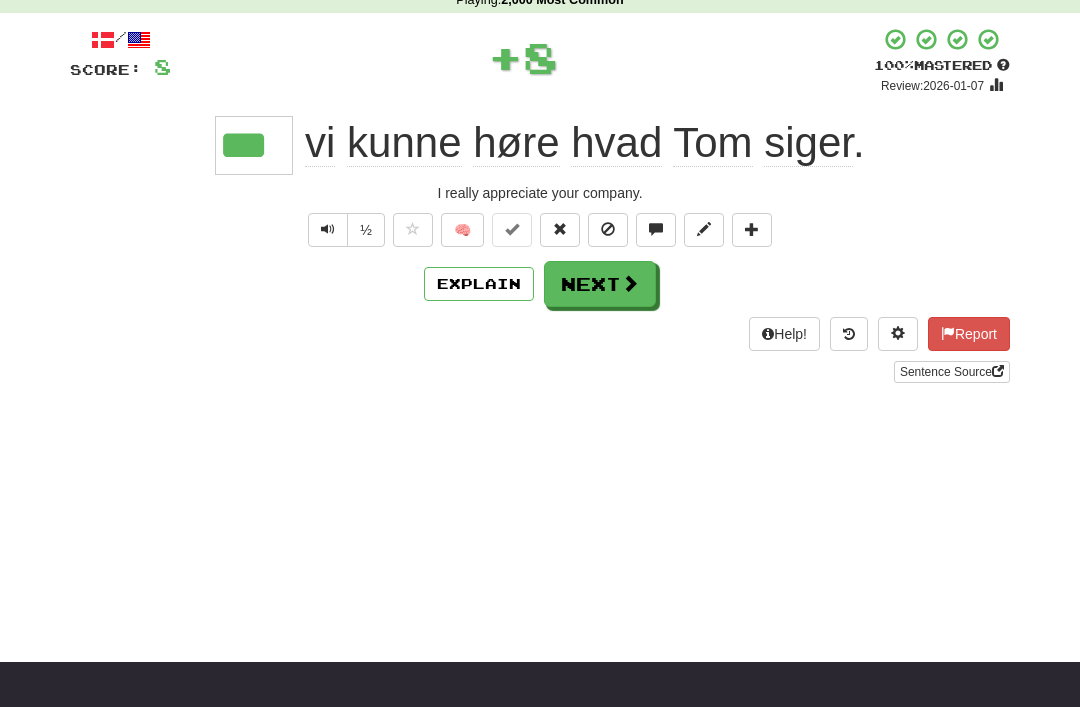 click on "Next" at bounding box center [600, 284] 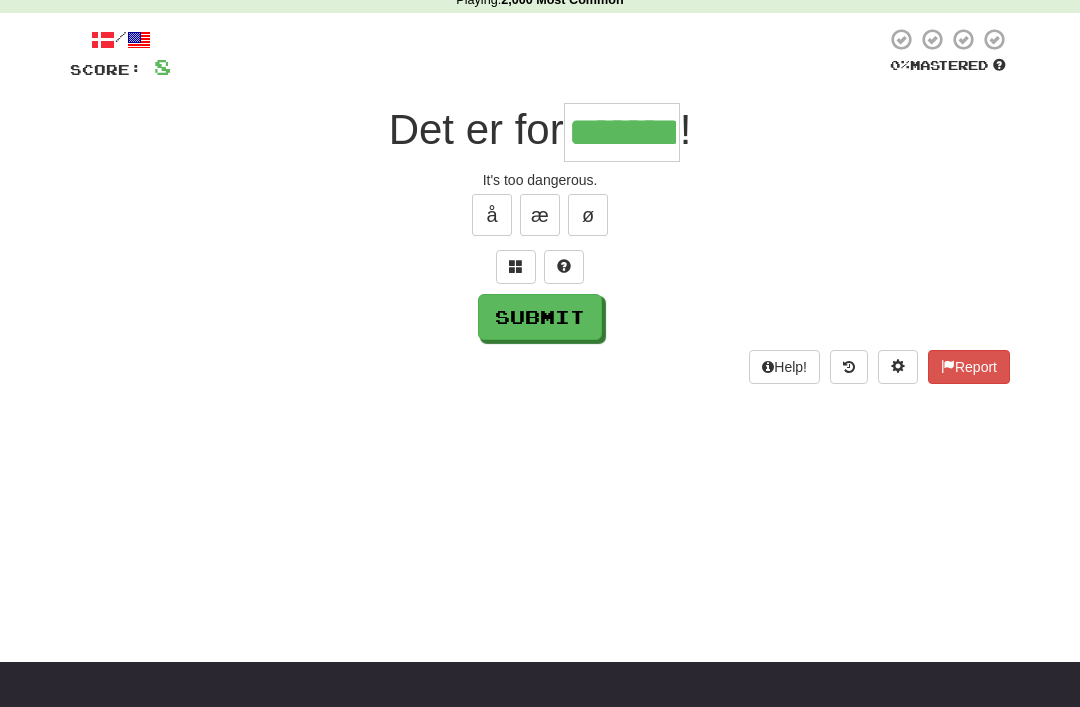 type on "*******" 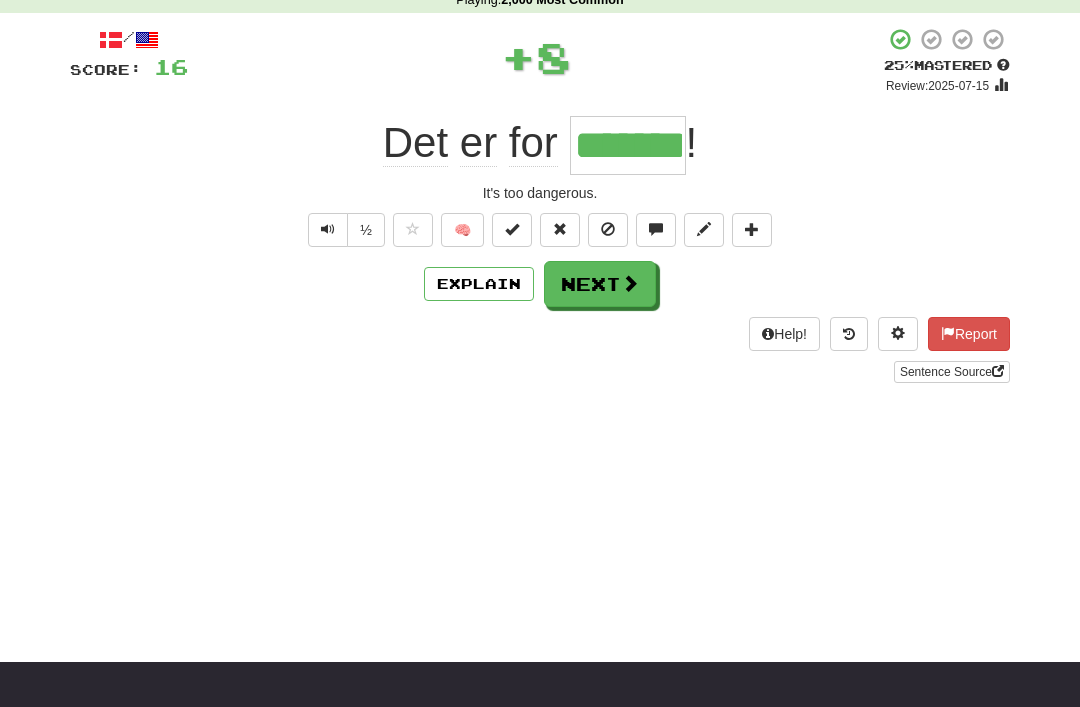 click on "Next" at bounding box center (600, 284) 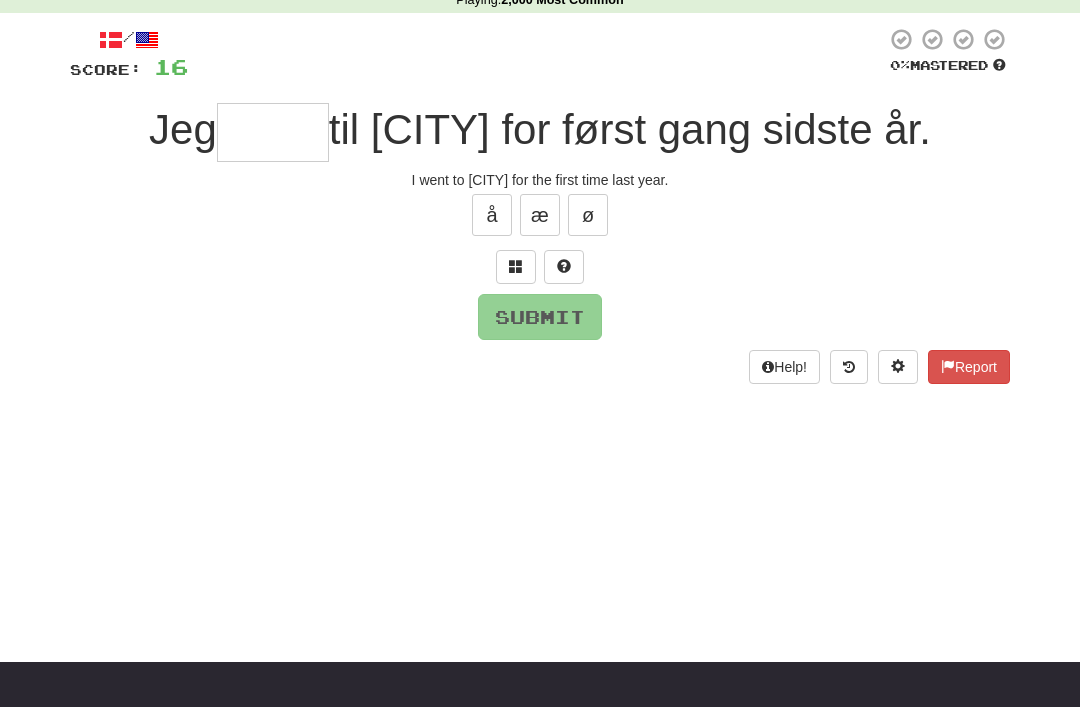type on "*" 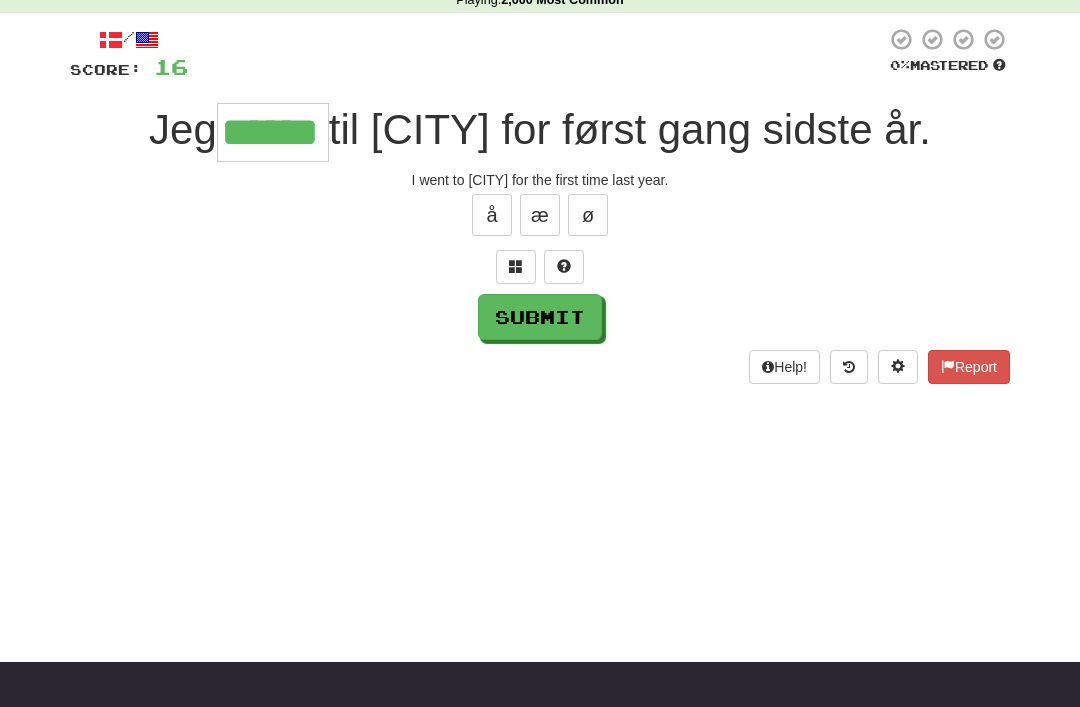 type on "******" 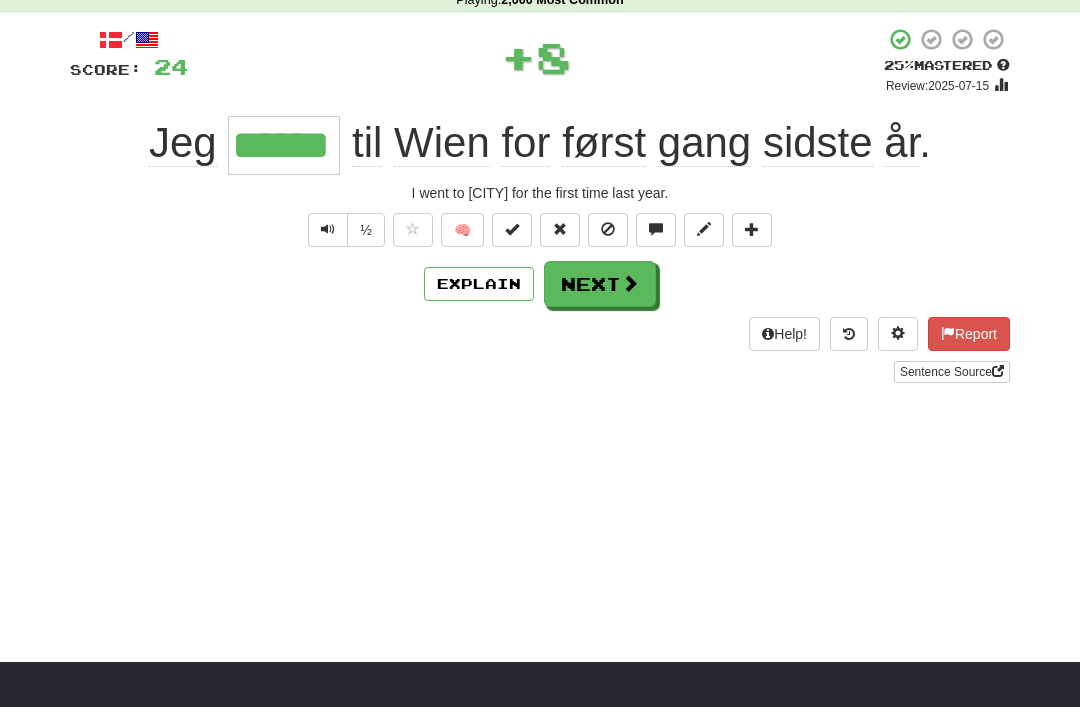 click on "Next" at bounding box center [600, 284] 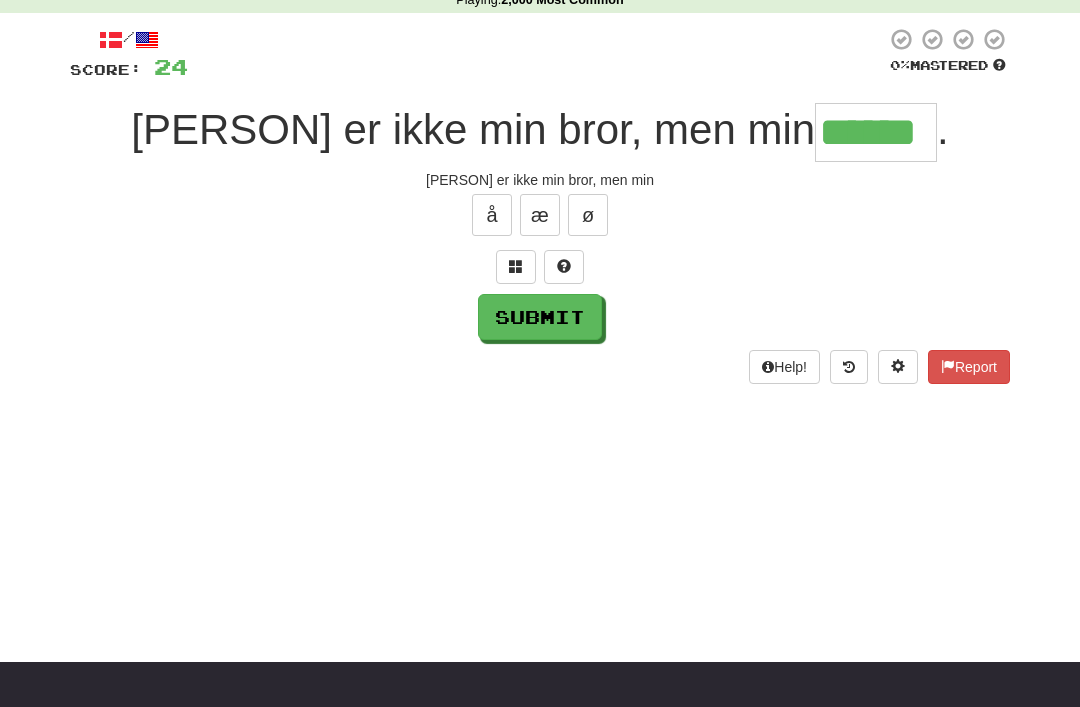 type on "******" 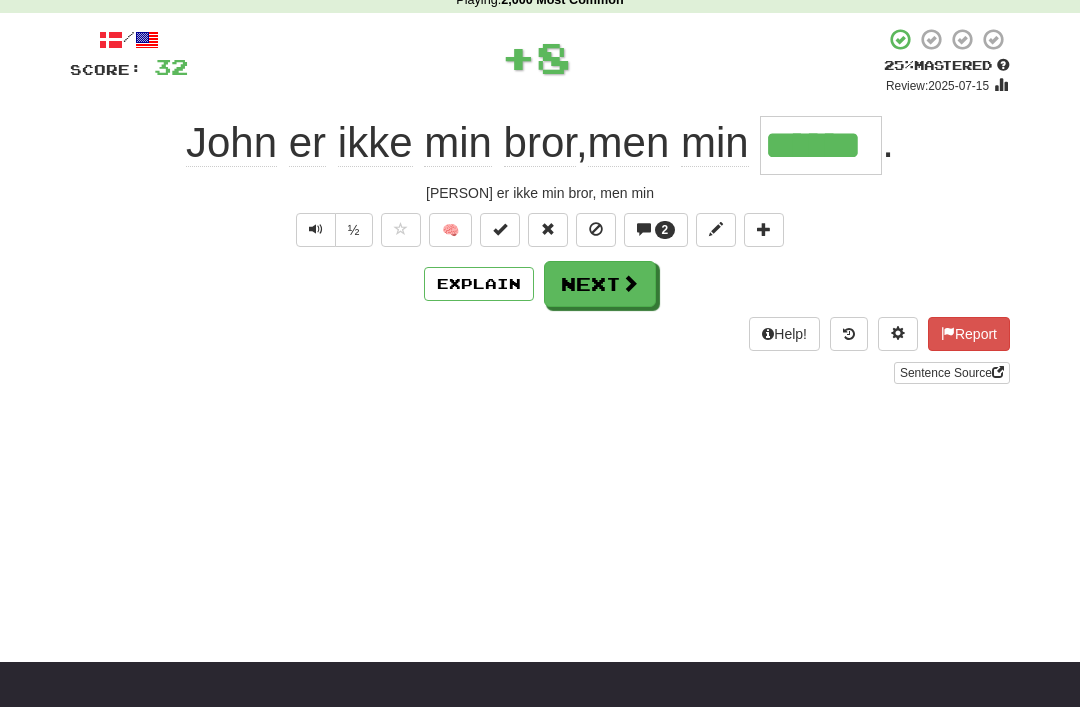 click on "Next" at bounding box center (600, 284) 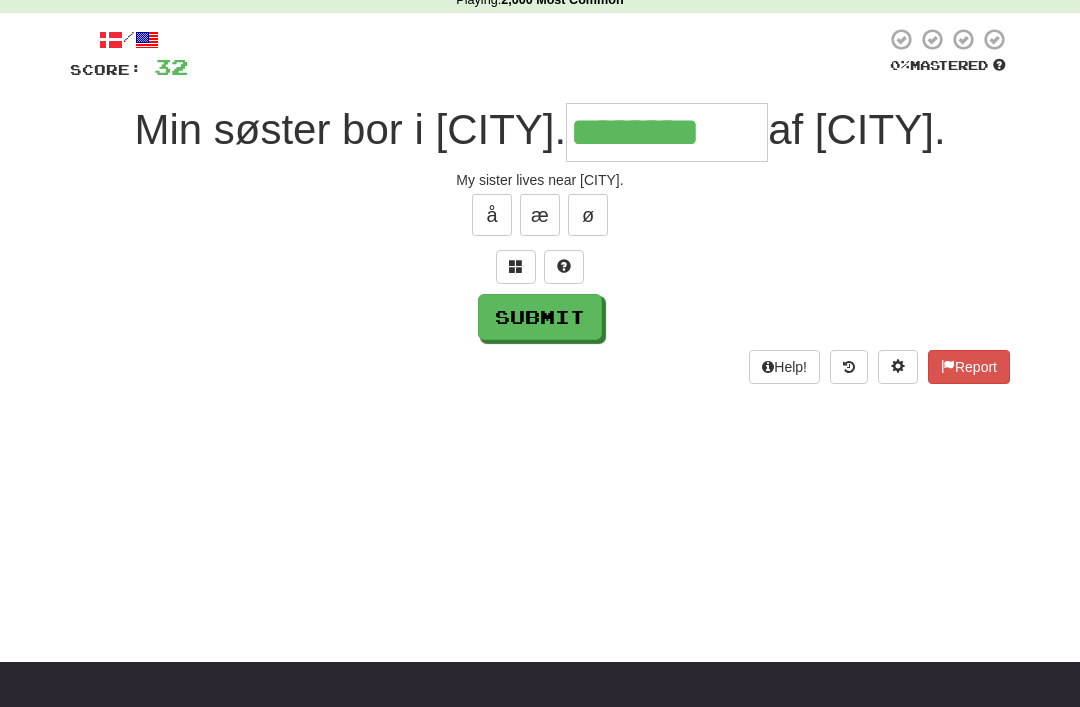 type on "********" 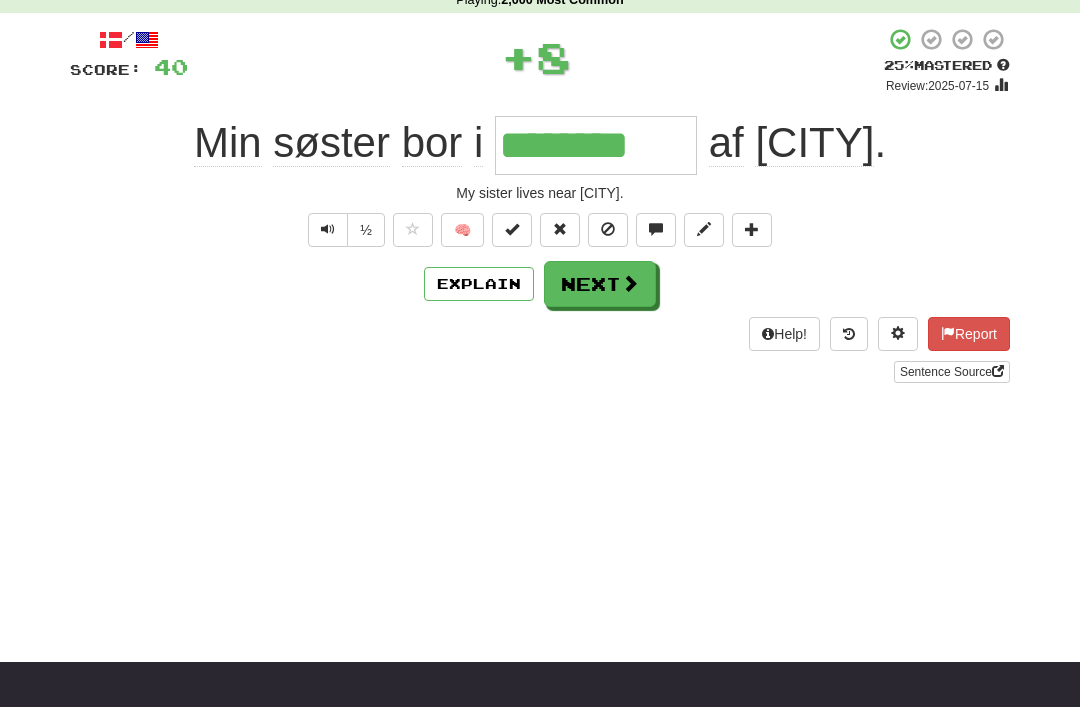 click on "Next" at bounding box center (600, 284) 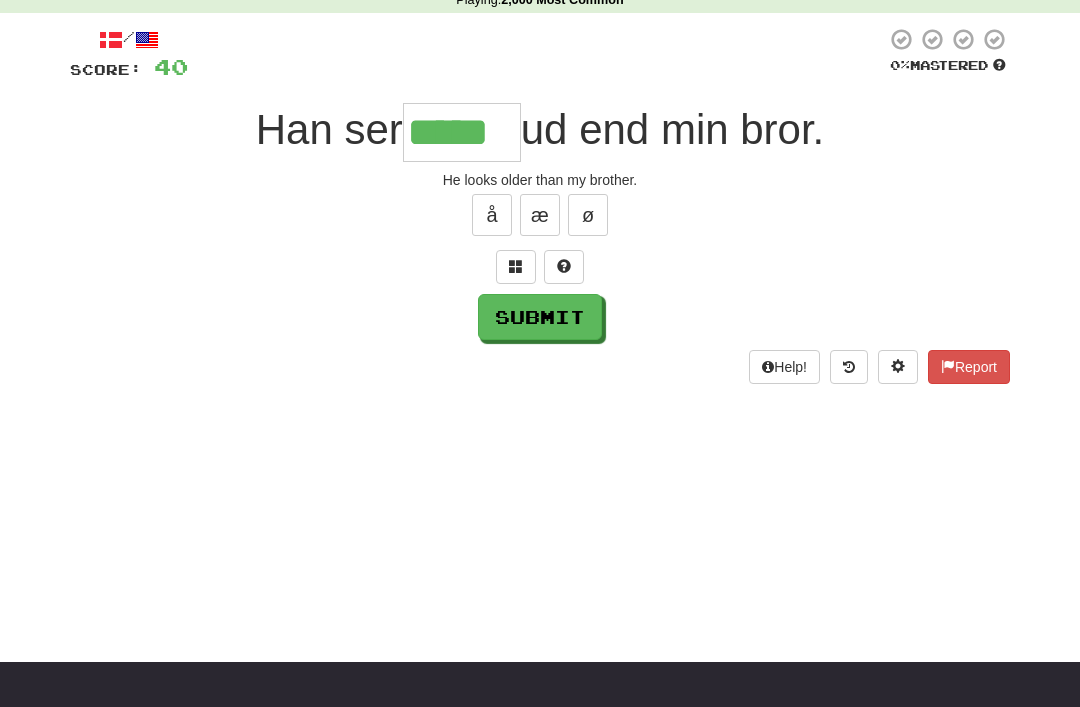 type on "*****" 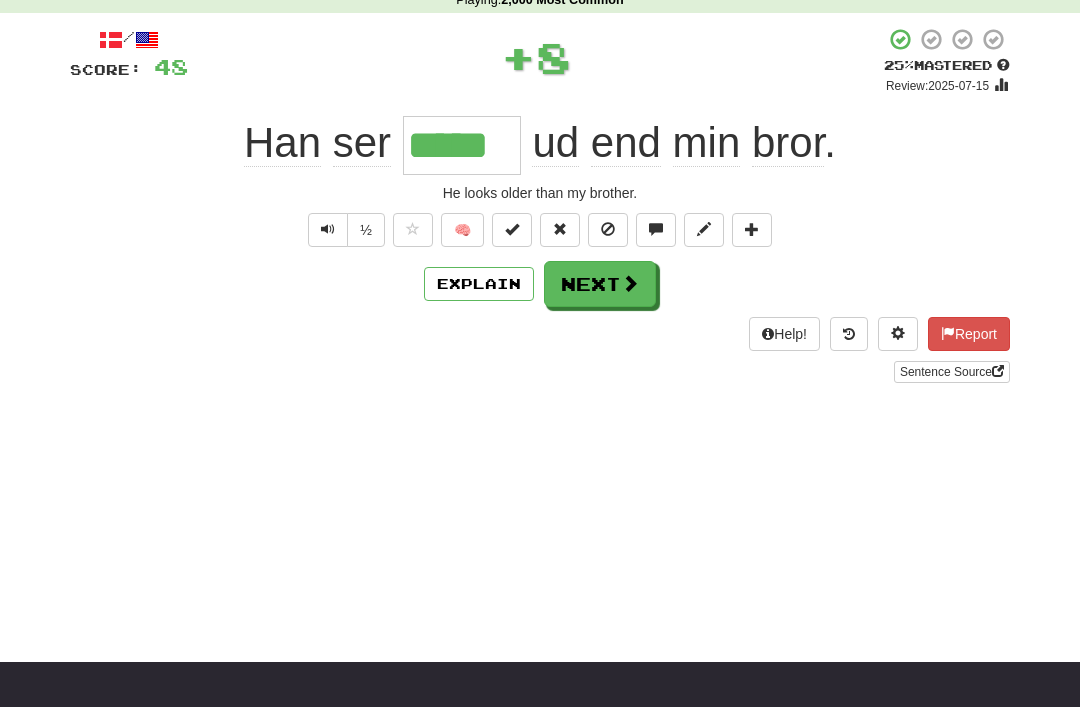 click on "Next" at bounding box center [600, 284] 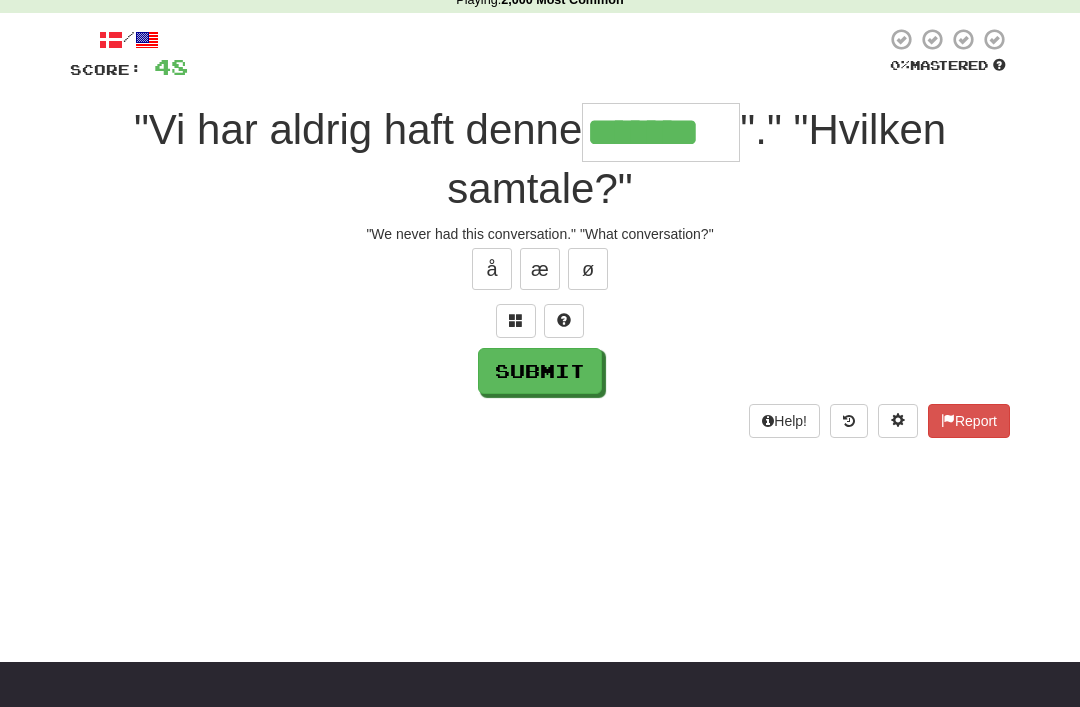 type on "*******" 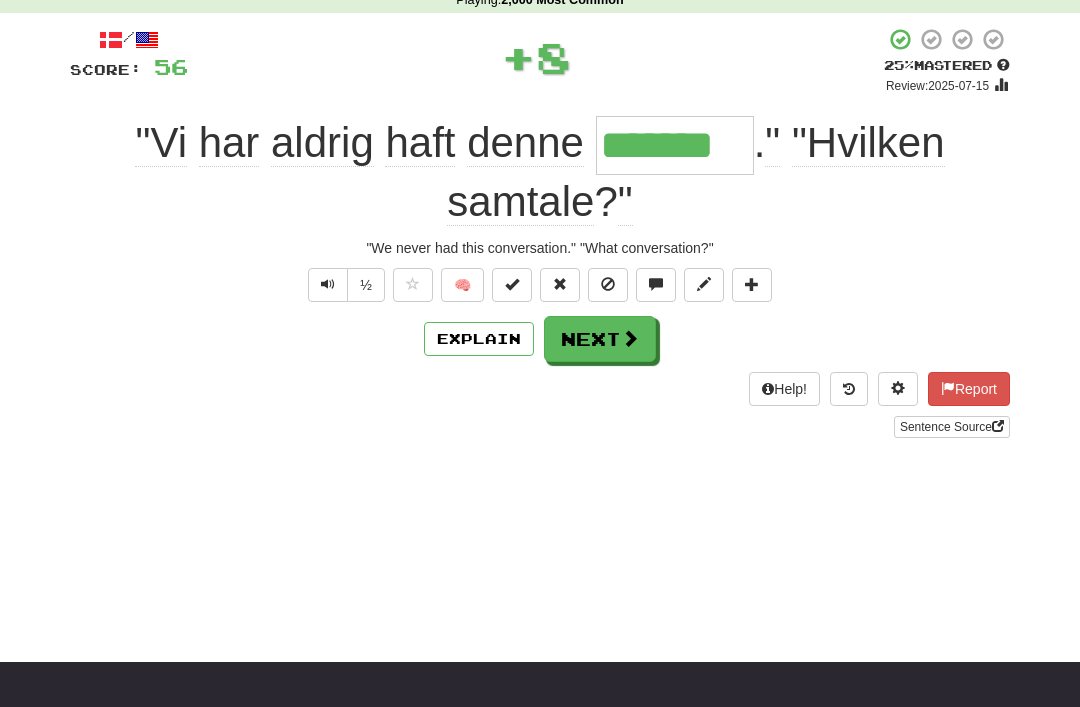 click on "Next" at bounding box center [600, 339] 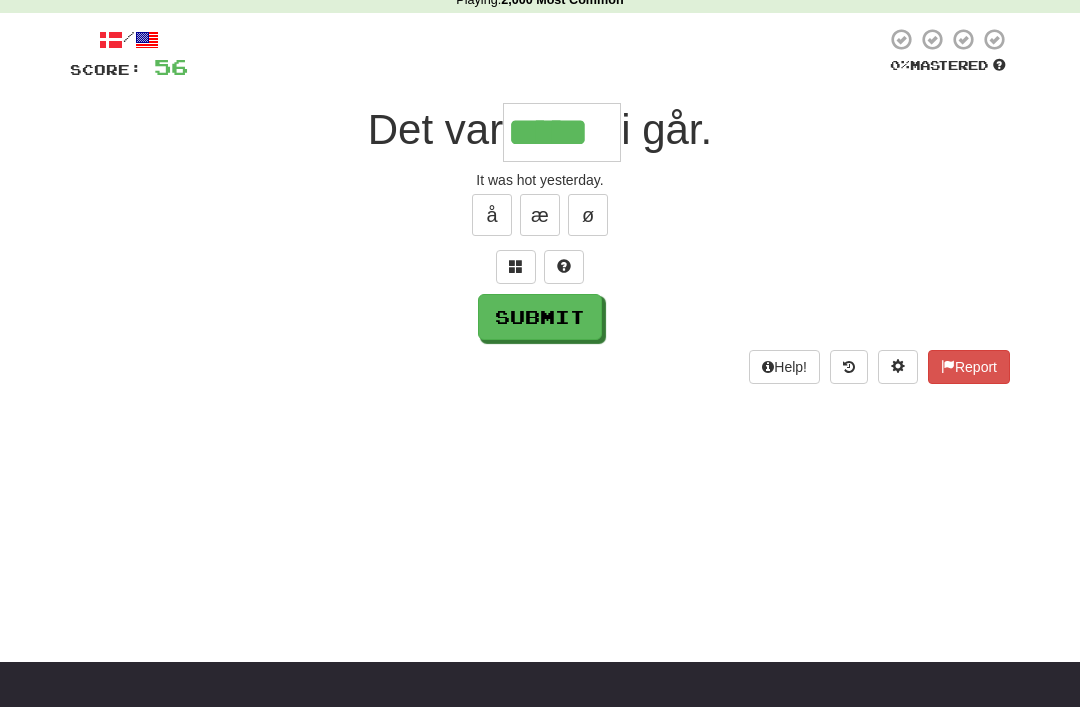 type on "*****" 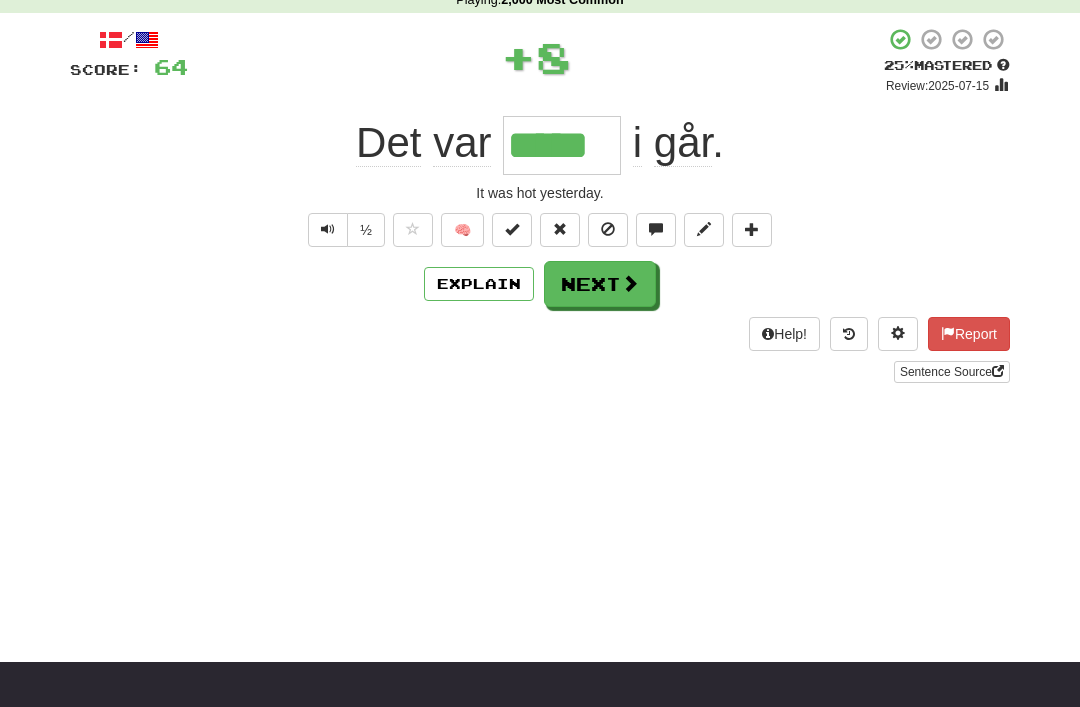 click on "Next" at bounding box center [600, 284] 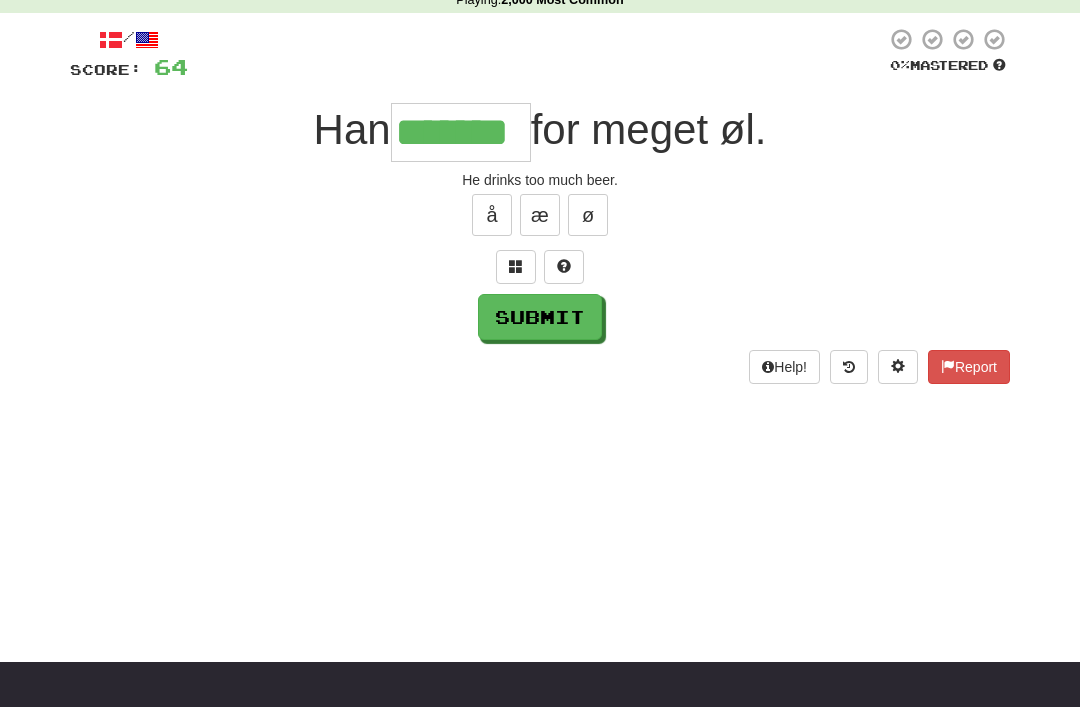 type on "*******" 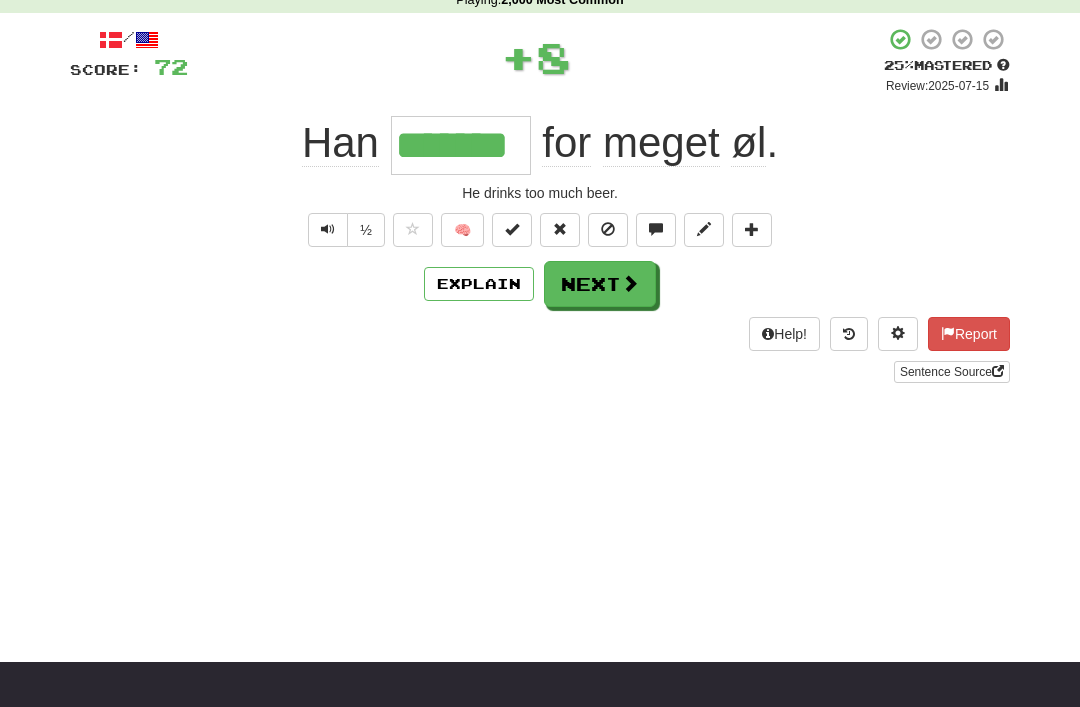click on "Next" at bounding box center (600, 284) 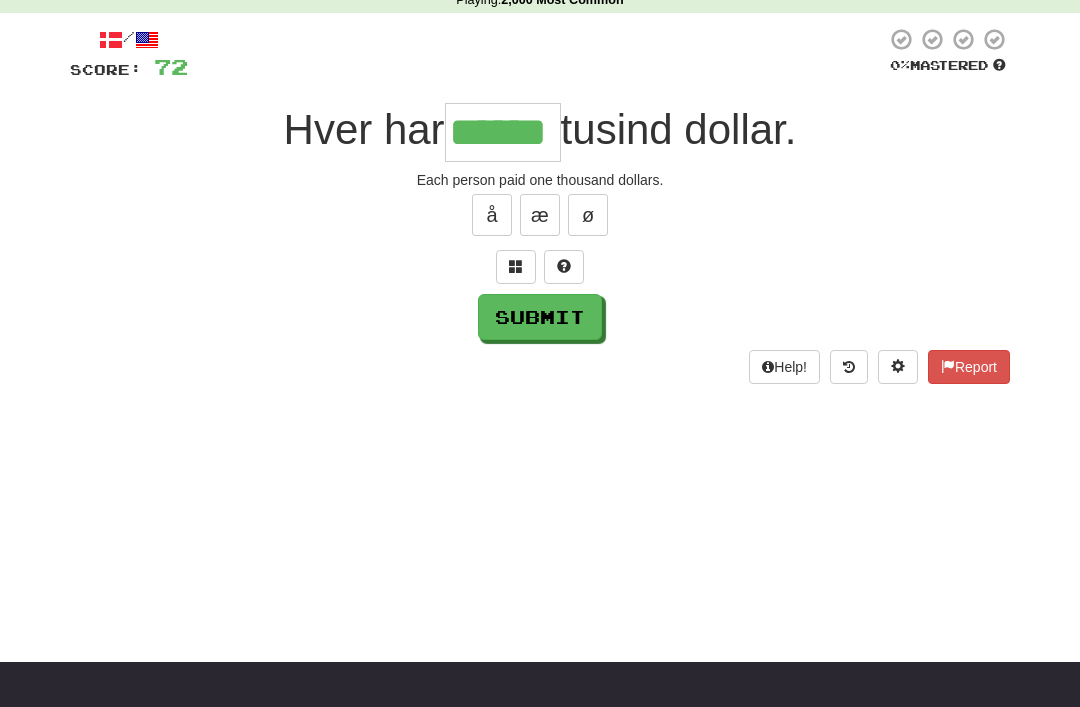 type on "******" 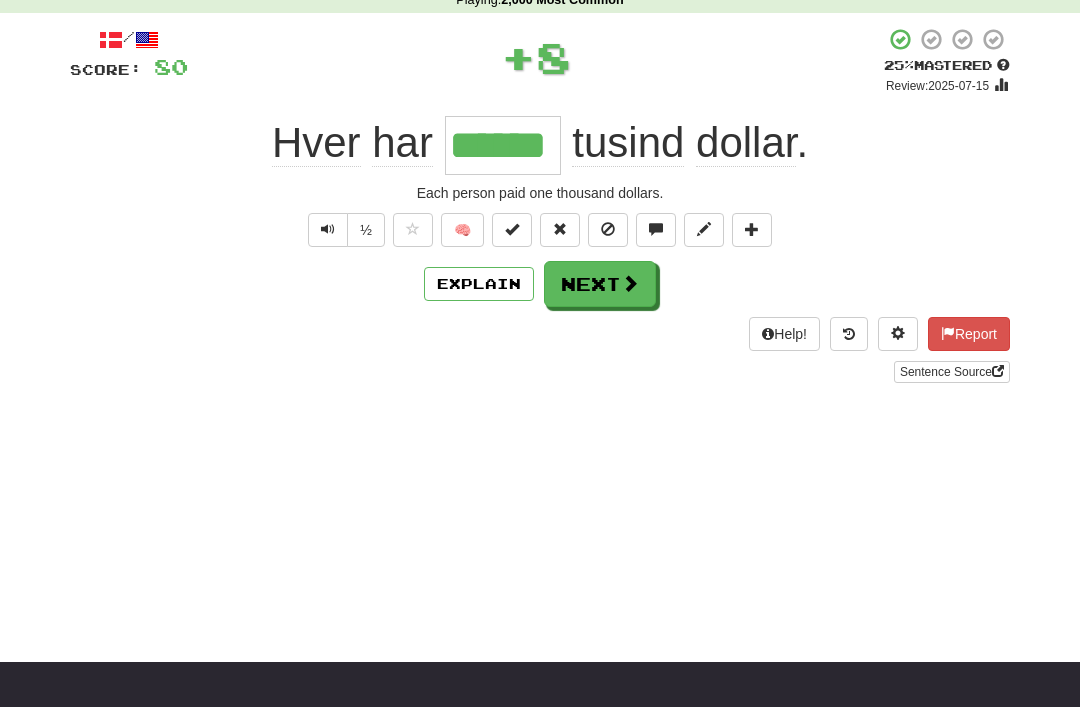 click at bounding box center (630, 283) 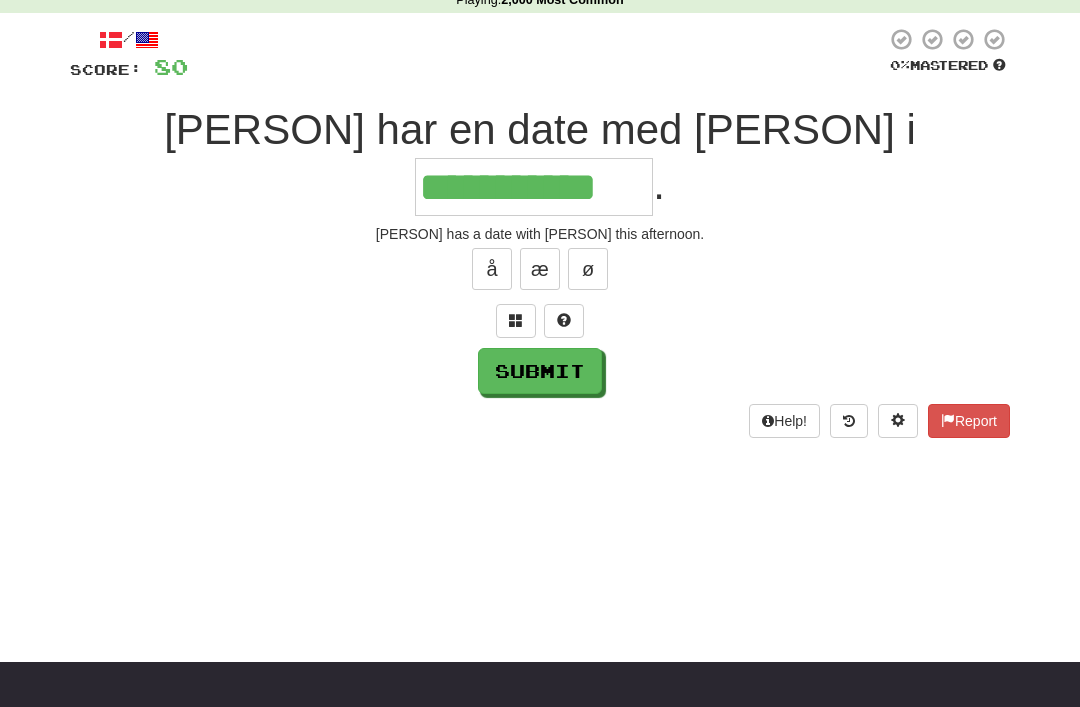 type on "**********" 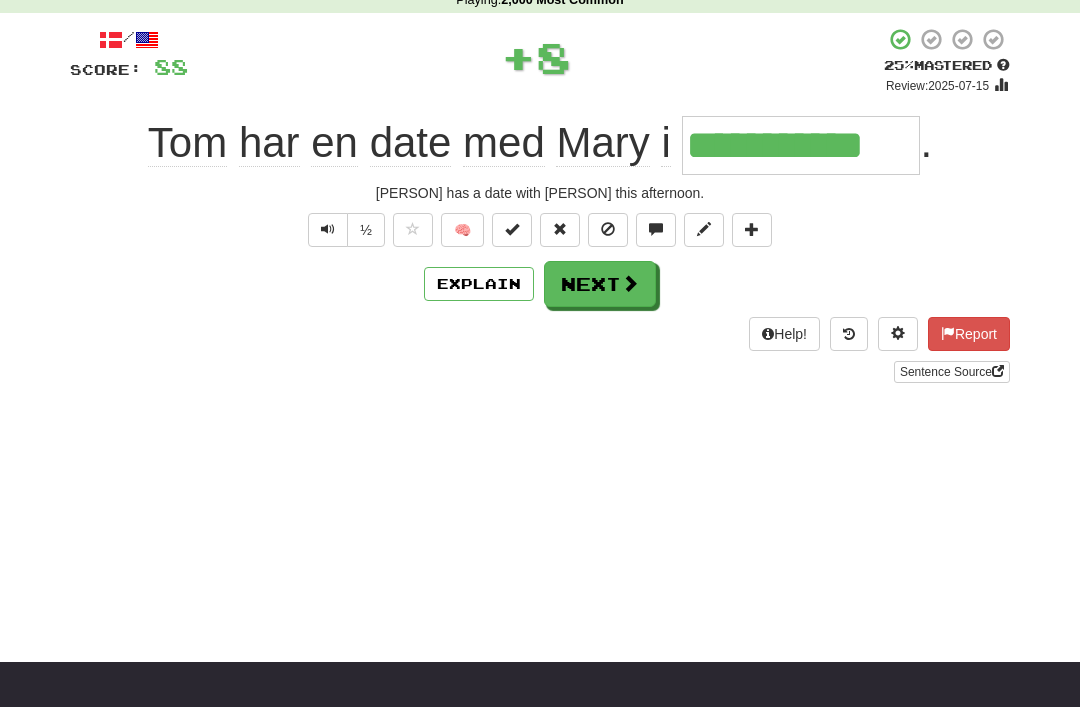 click on "Next" at bounding box center (600, 284) 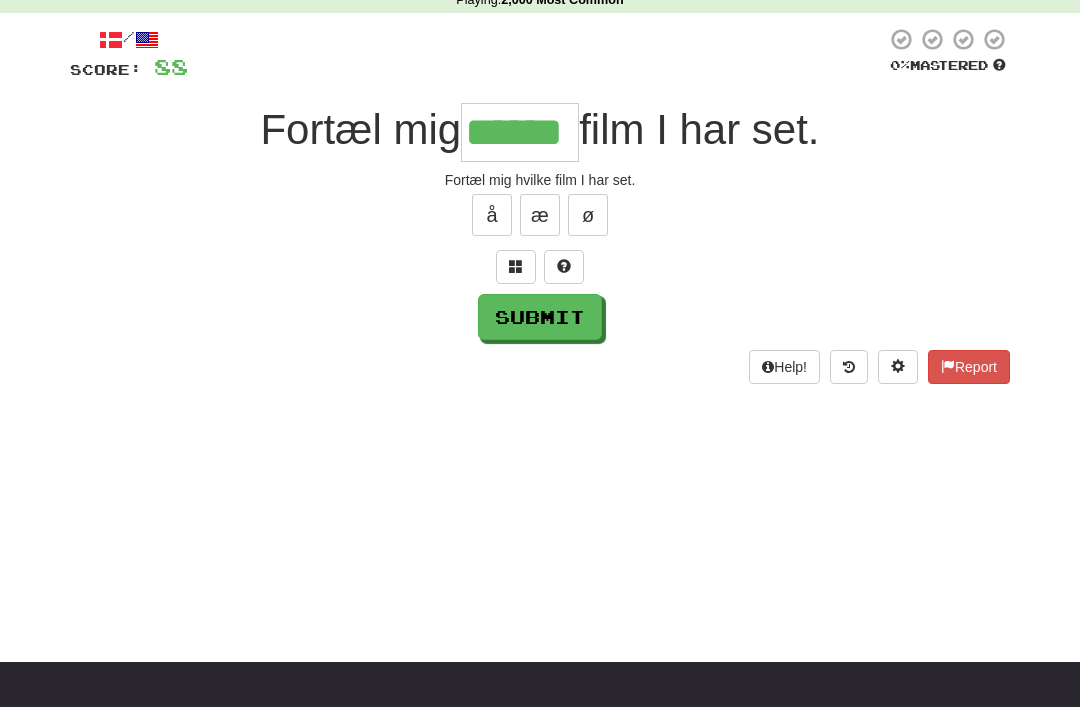 type on "******" 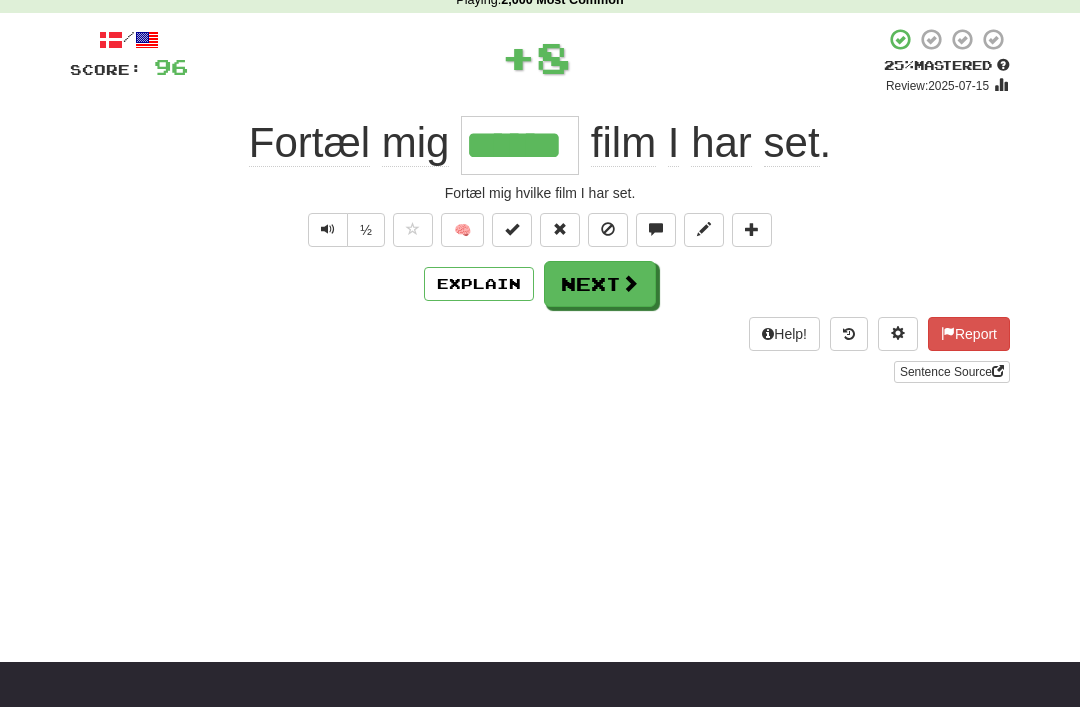 click on "Next" at bounding box center [600, 284] 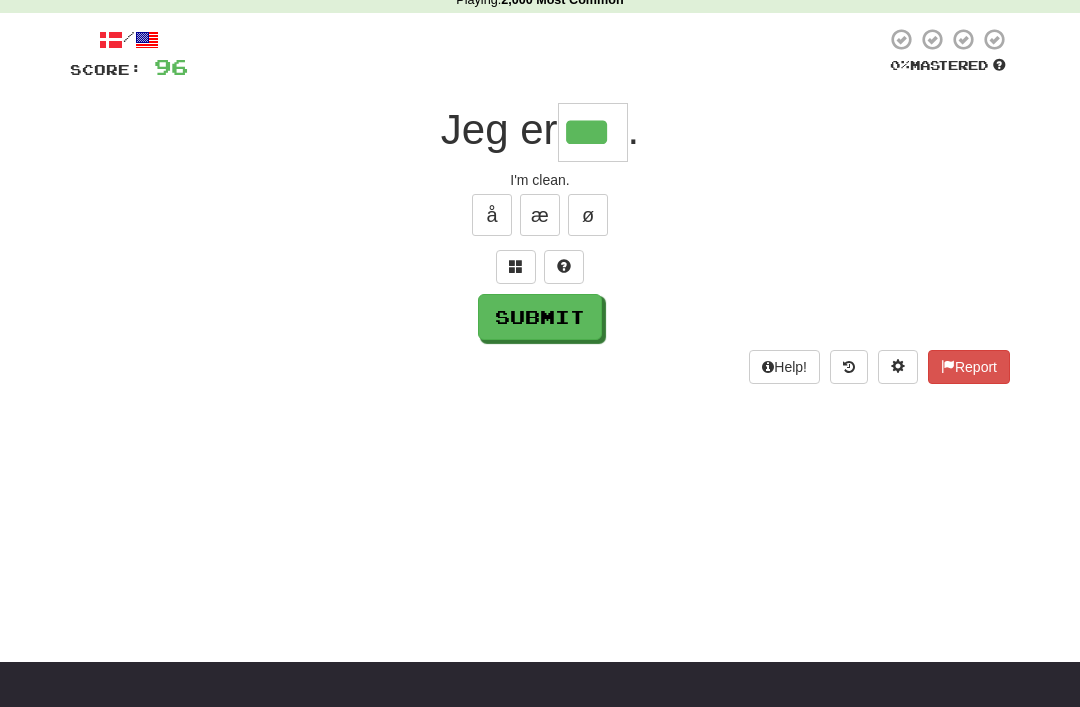 type on "***" 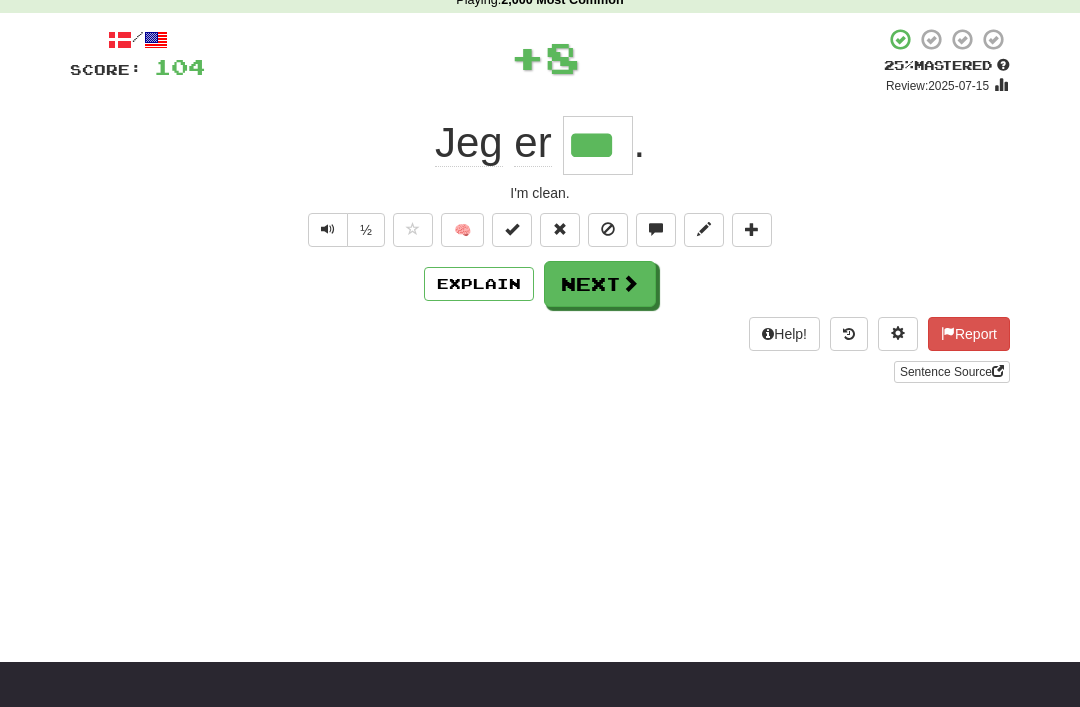 click on "Next" at bounding box center [600, 284] 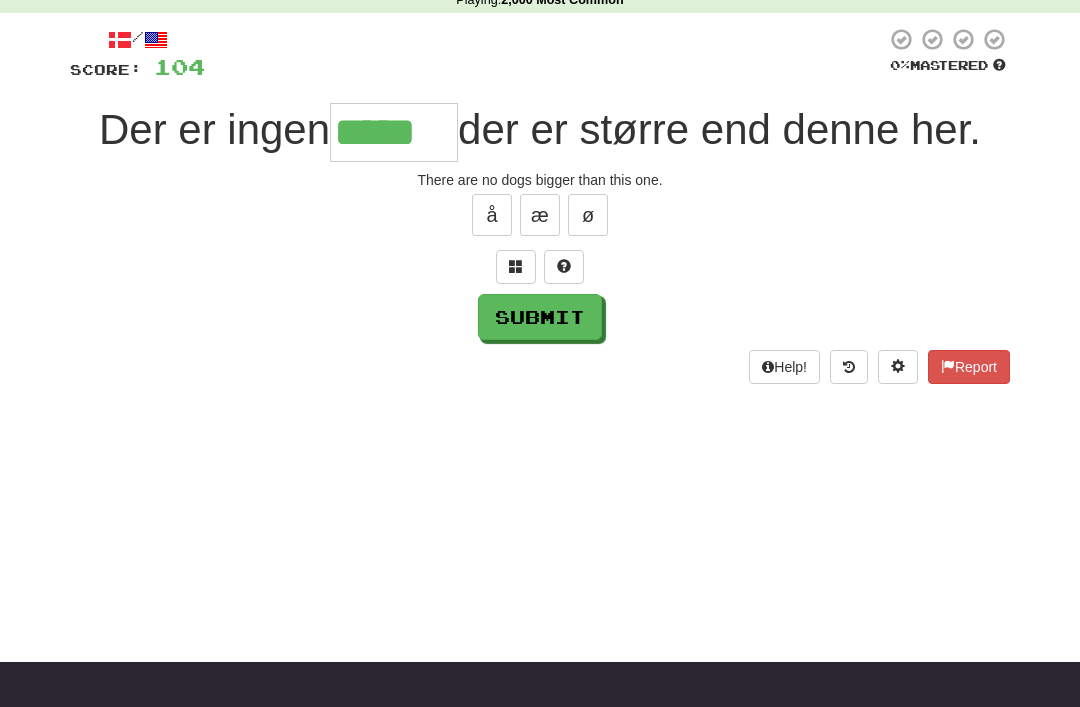 type on "*****" 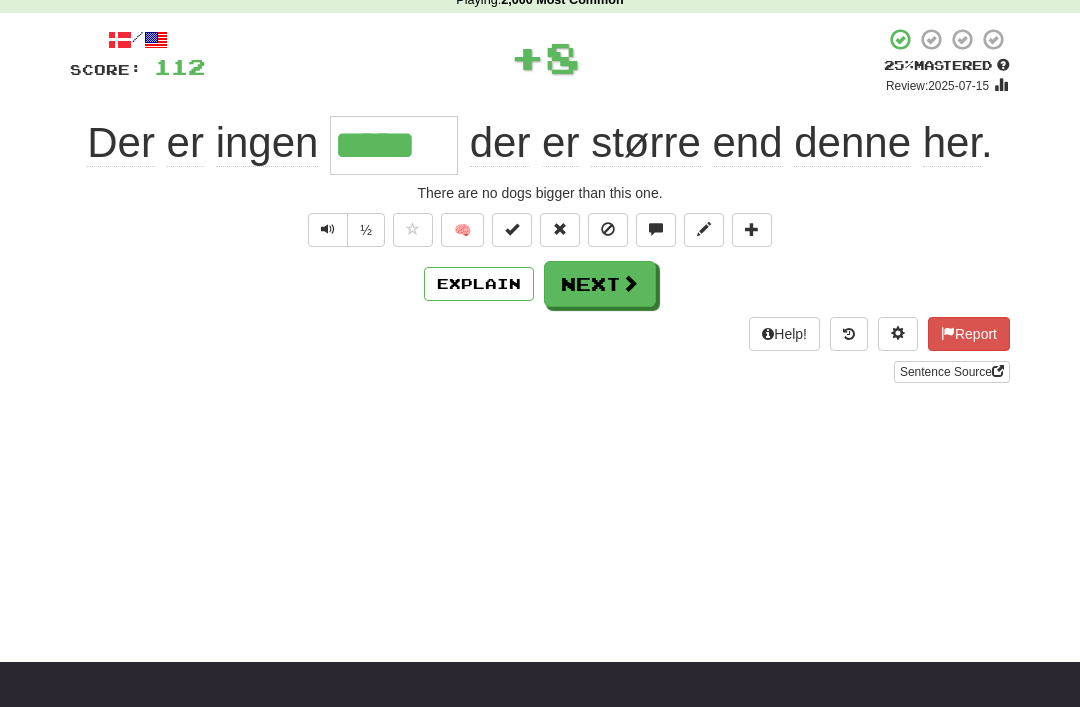 click on "Next" at bounding box center [600, 284] 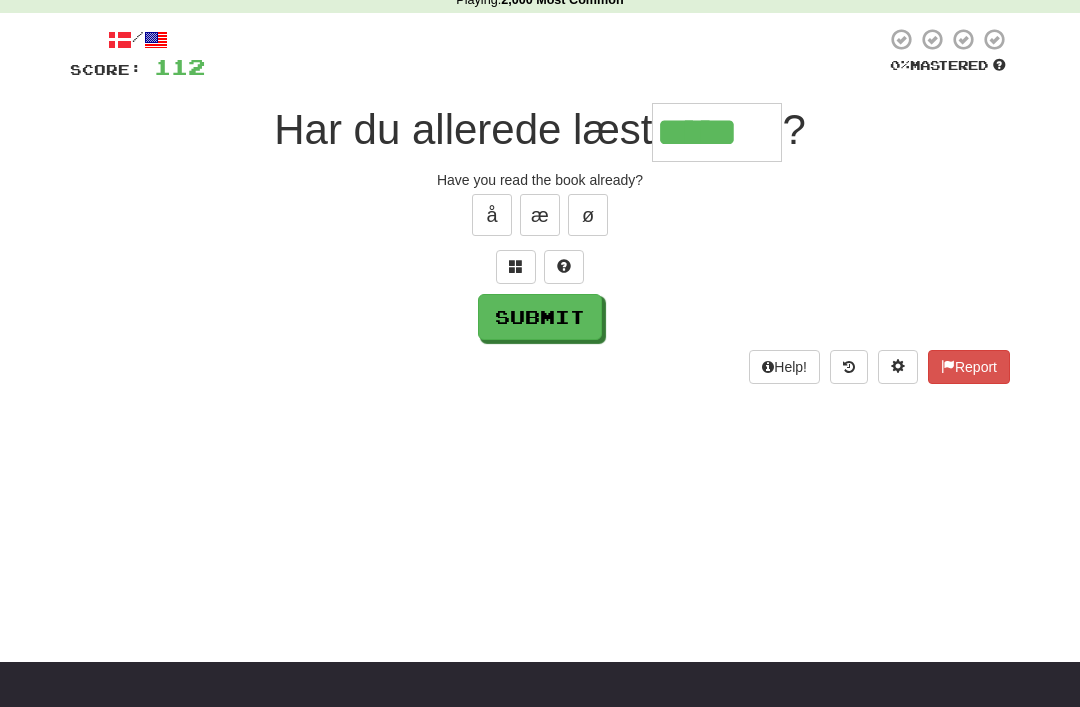 type on "*****" 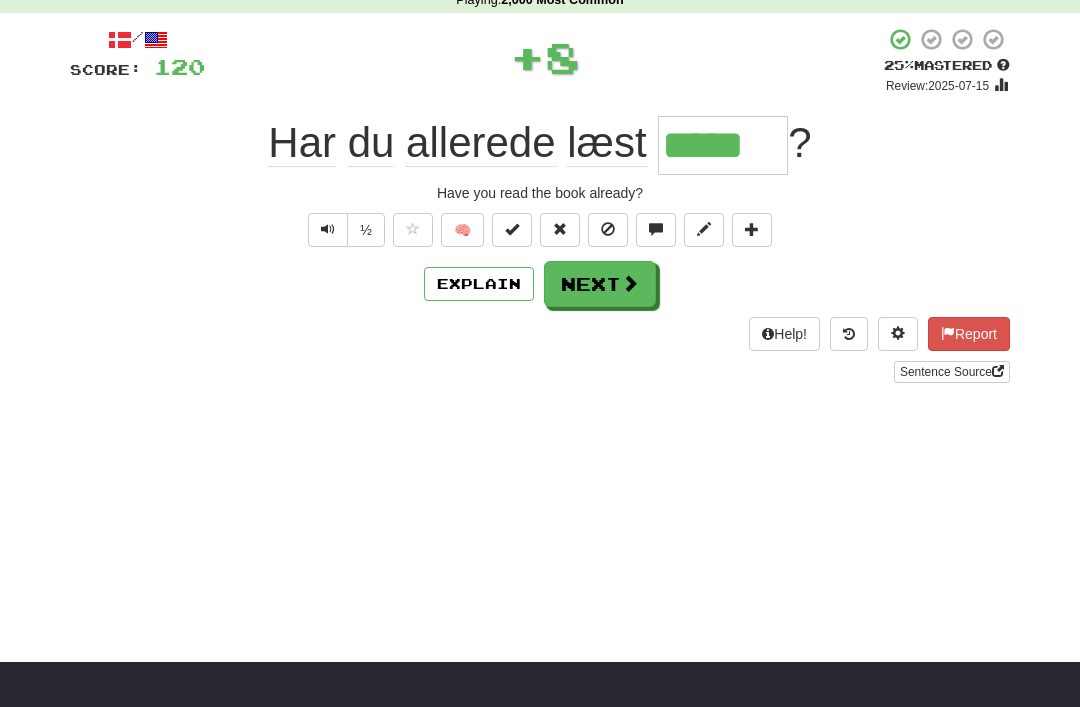 click on "Next" at bounding box center [600, 284] 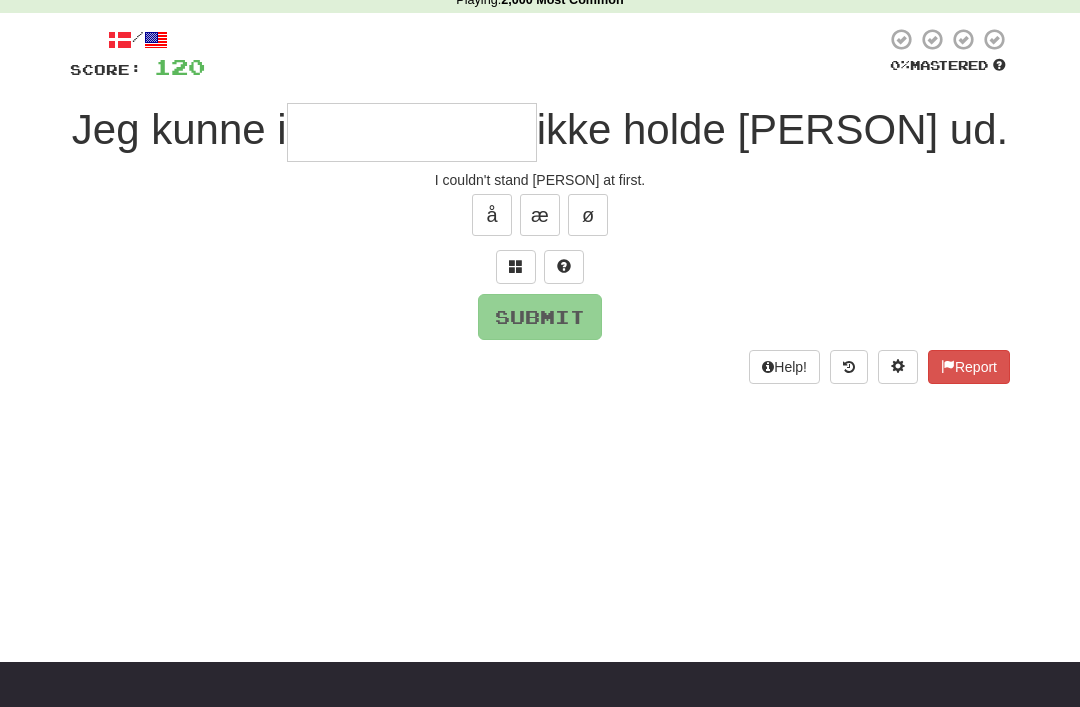 click at bounding box center (516, 266) 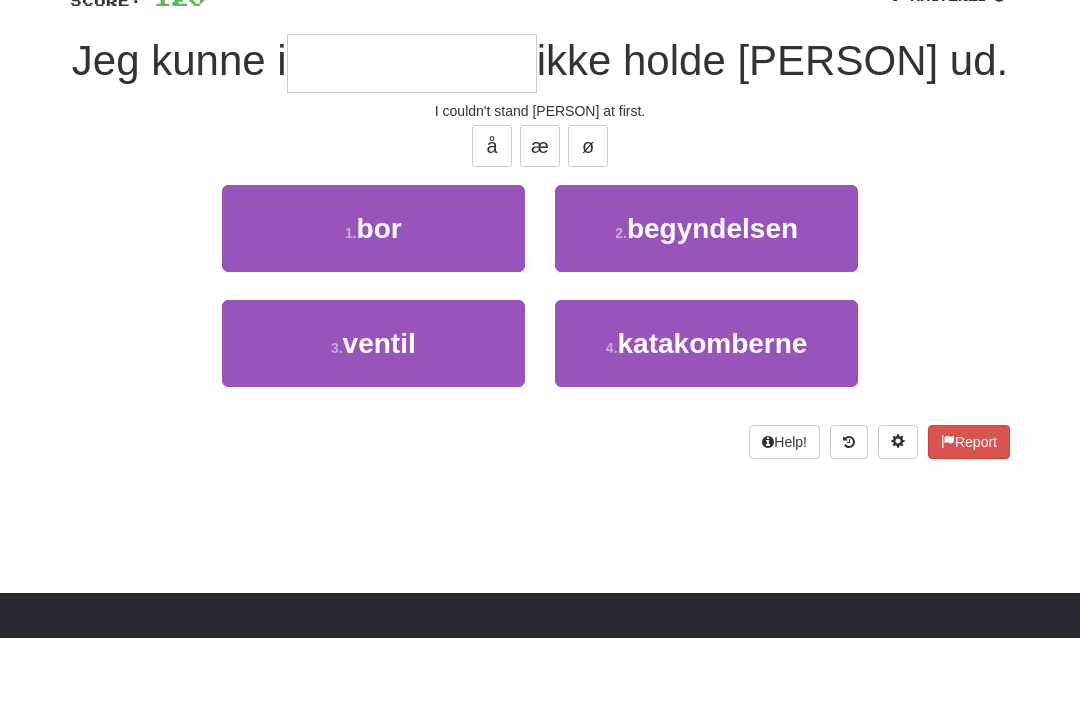 click on "begyndelsen" at bounding box center [712, 297] 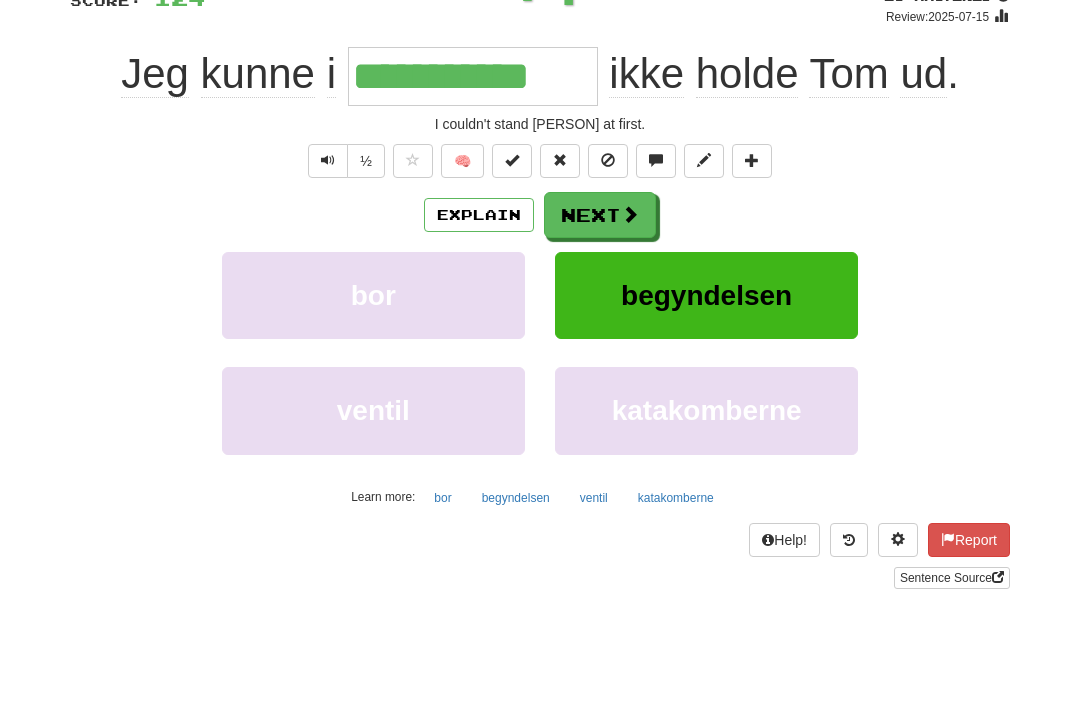 scroll, scrollTop: 164, scrollLeft: 0, axis: vertical 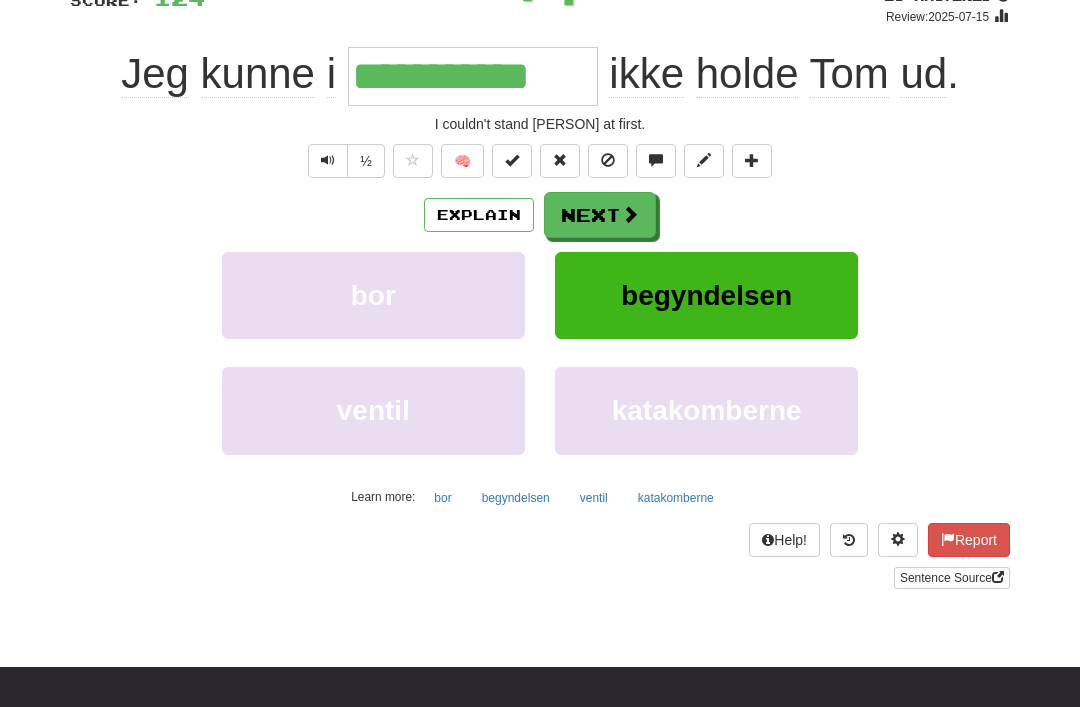 click on "Next" at bounding box center [600, 215] 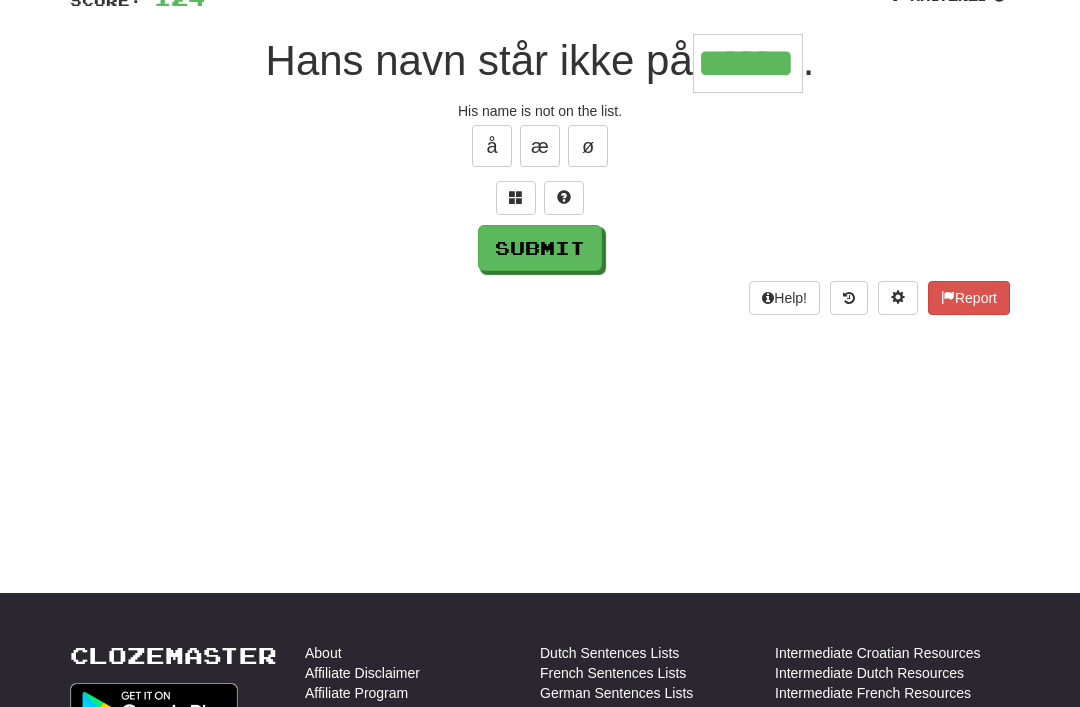 type on "******" 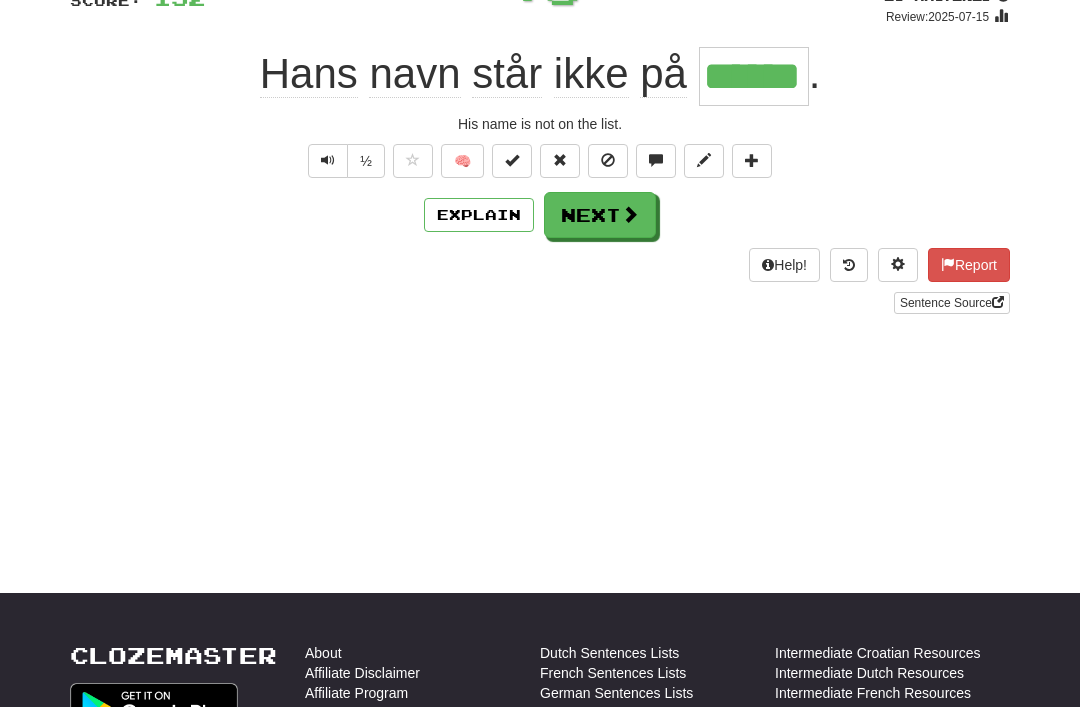 click on "Next" at bounding box center [600, 215] 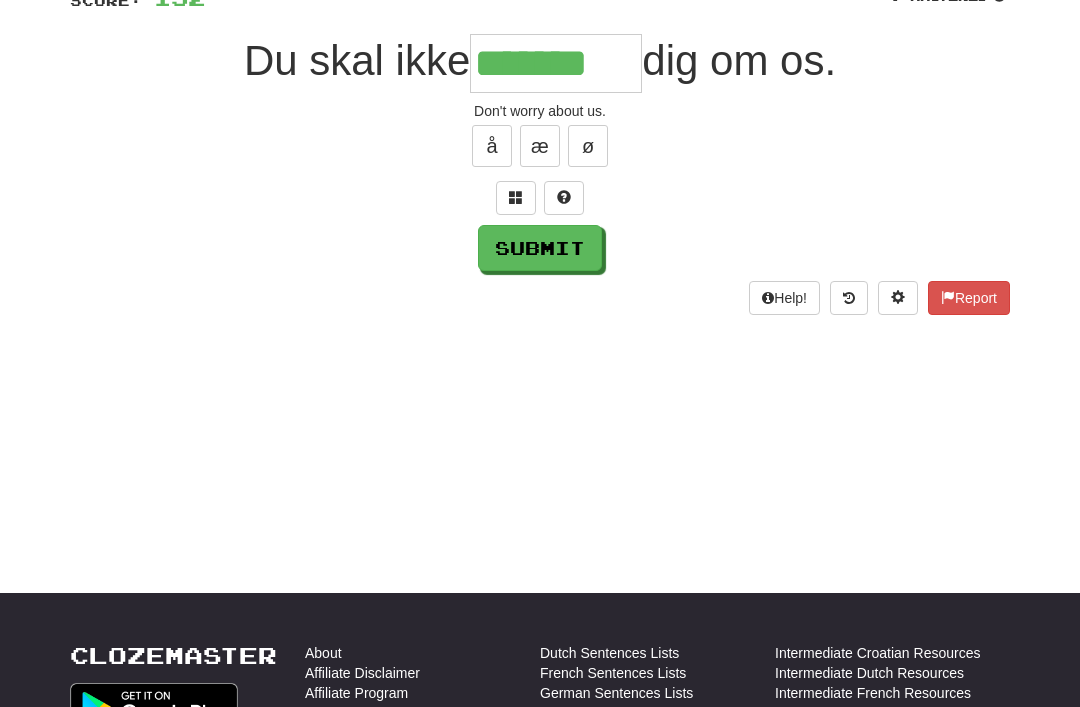 type on "*******" 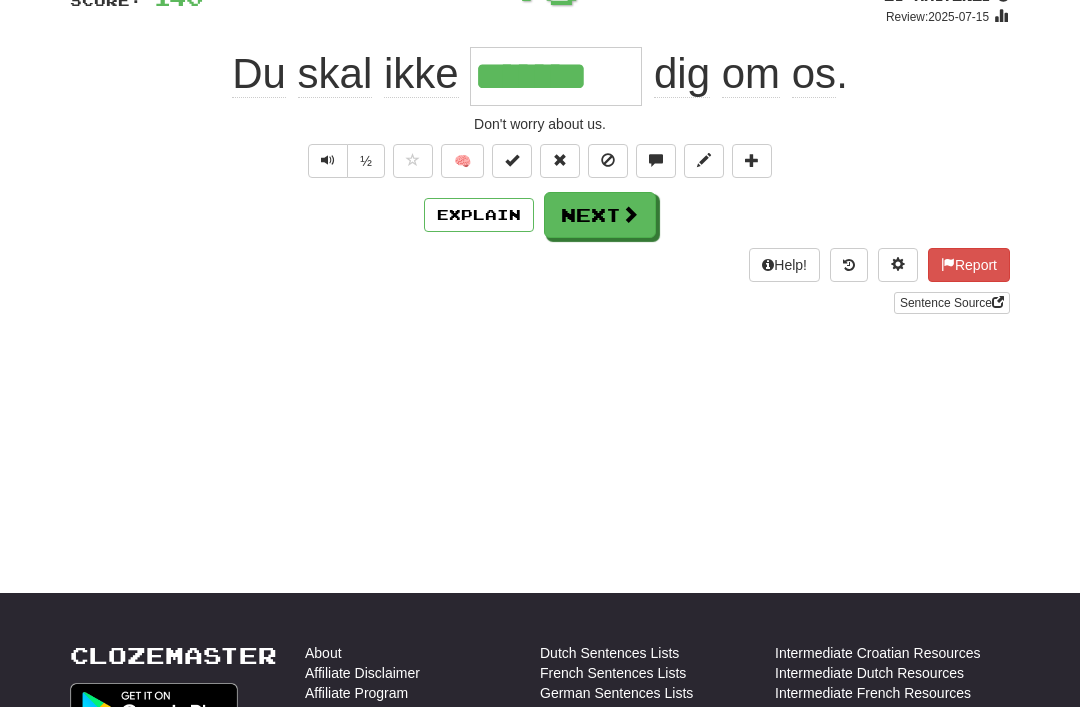 click on "Next" at bounding box center (600, 215) 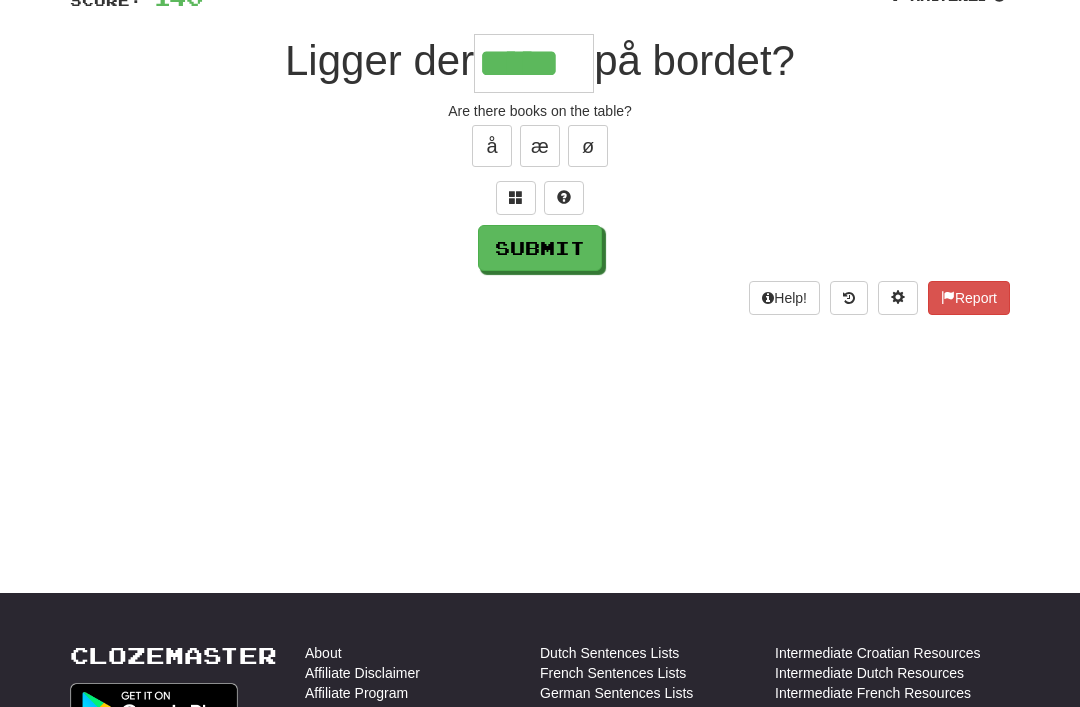 type on "*****" 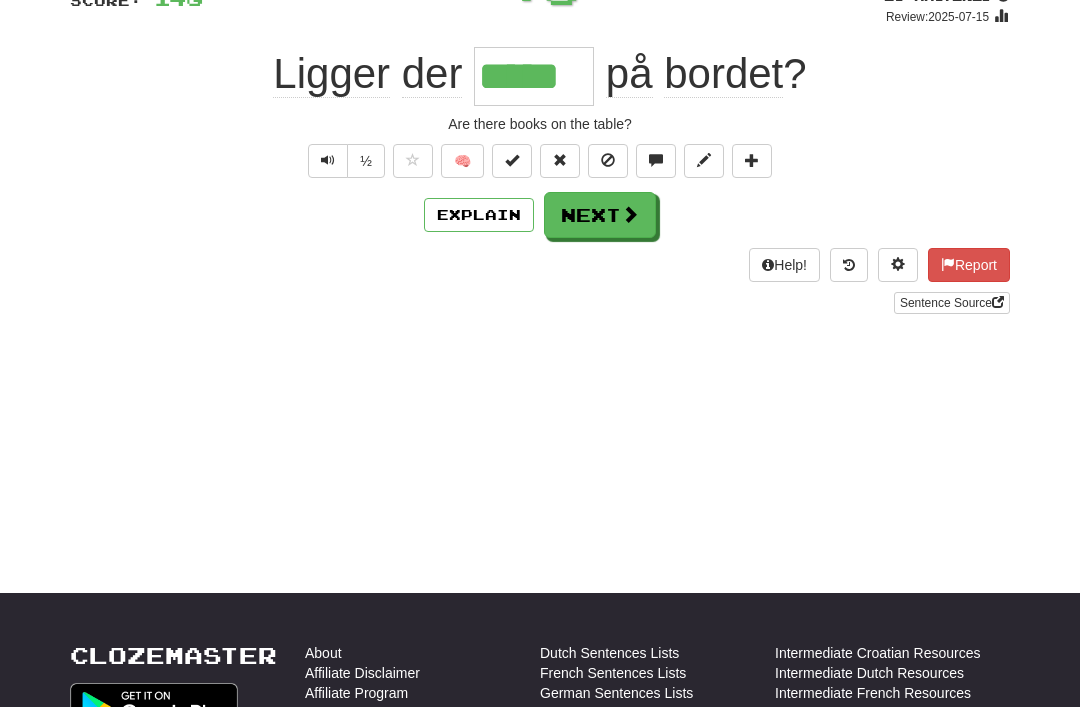click on "Next" at bounding box center [600, 215] 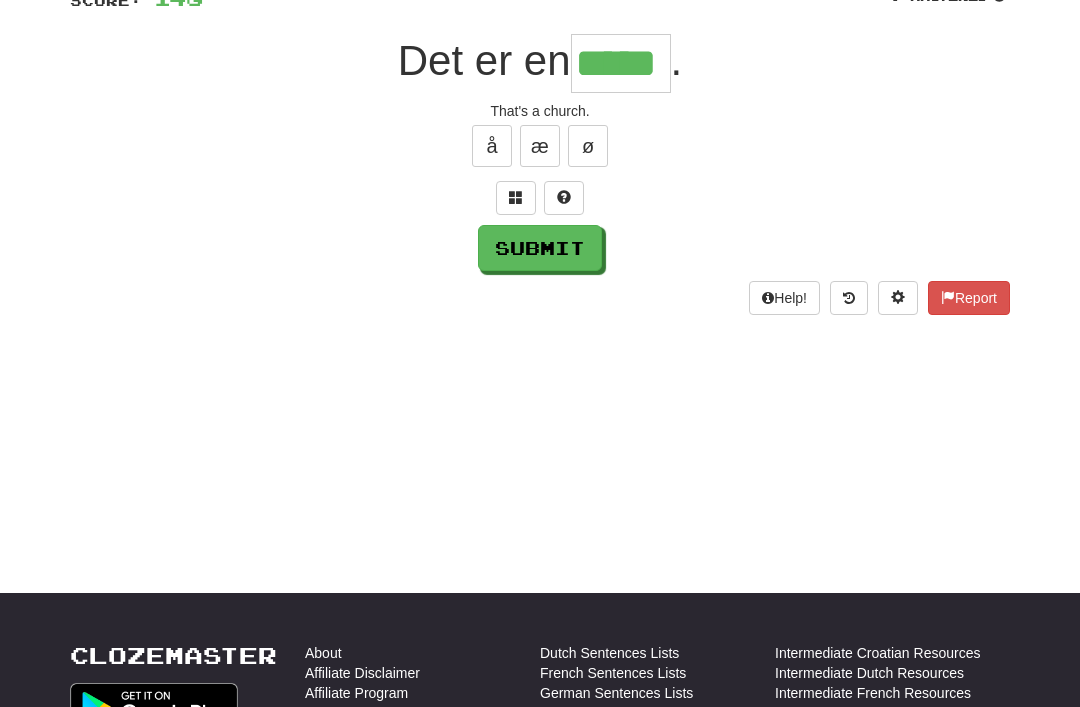 type on "*****" 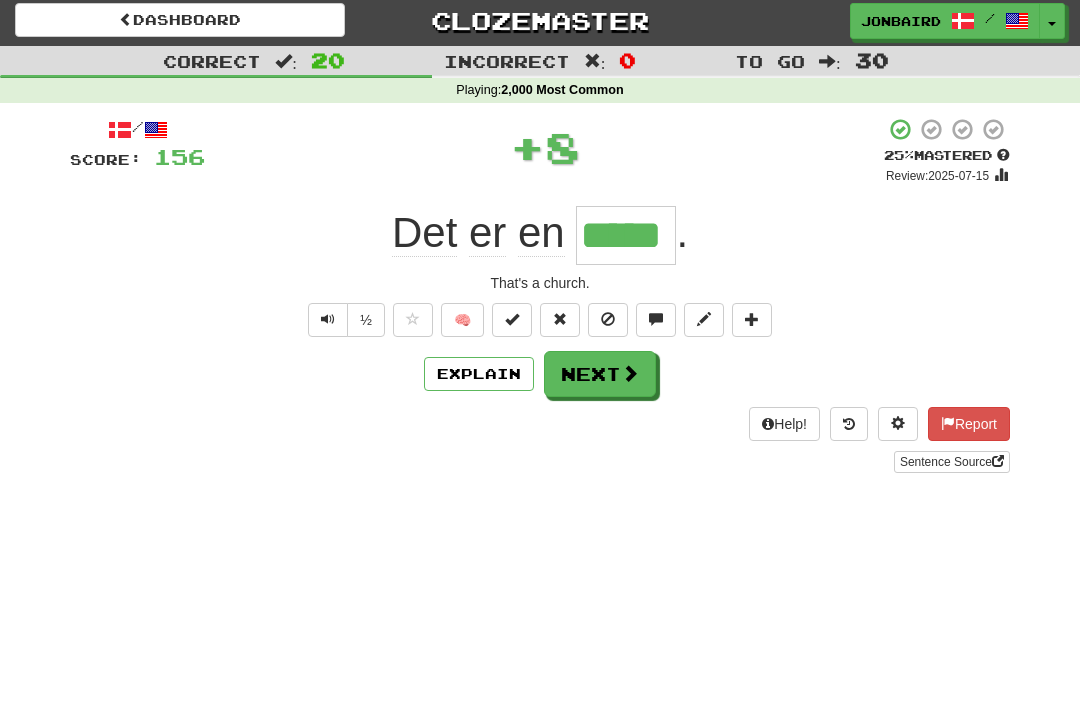 scroll, scrollTop: 0, scrollLeft: 0, axis: both 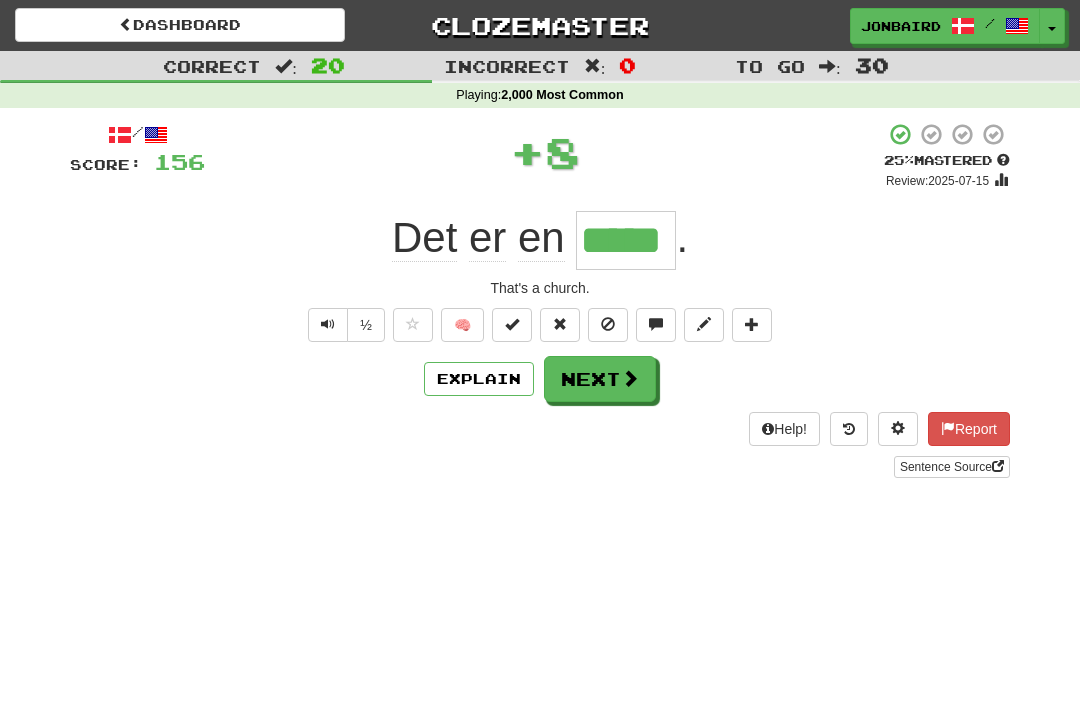 click at bounding box center [630, 378] 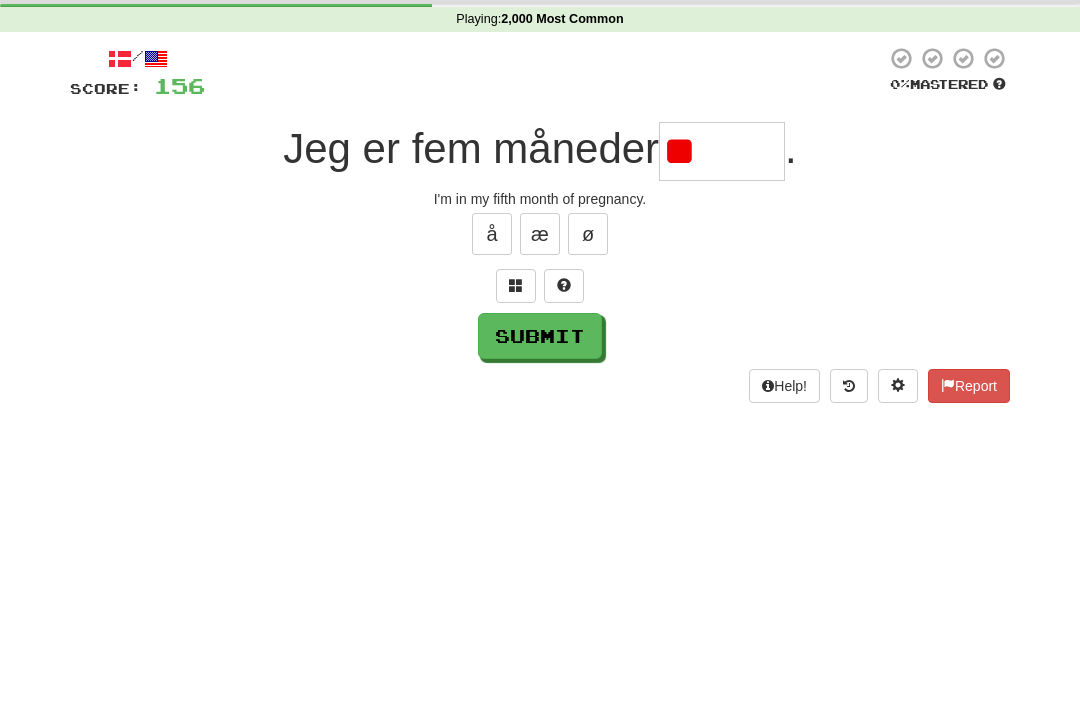 type on "*" 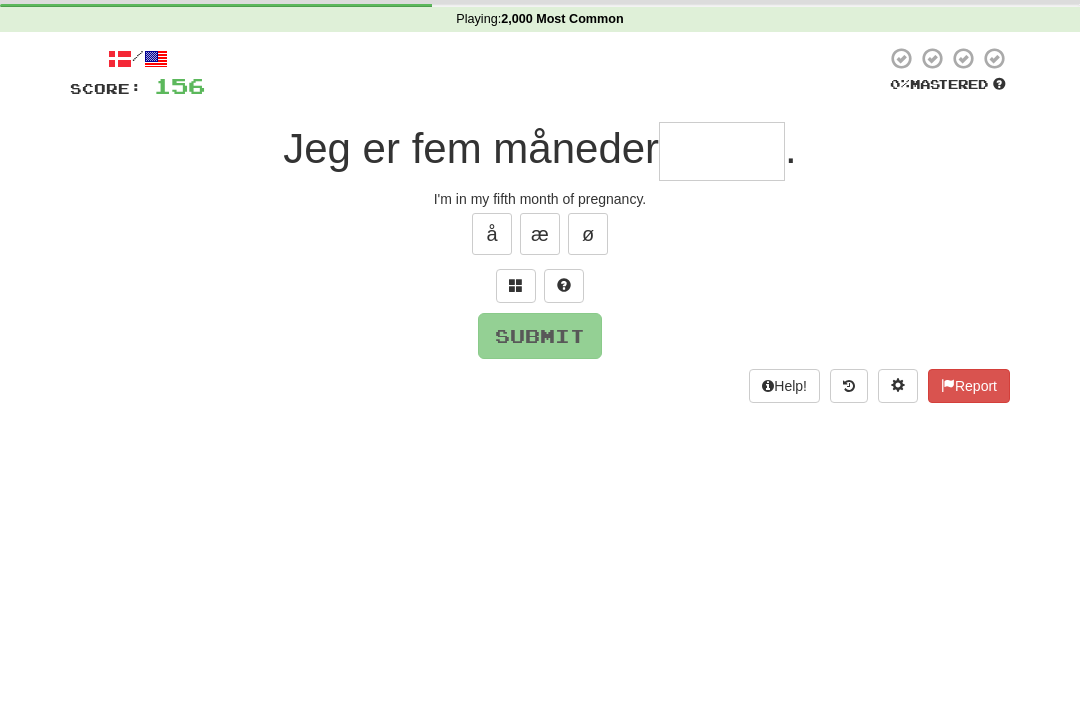 click at bounding box center (516, 362) 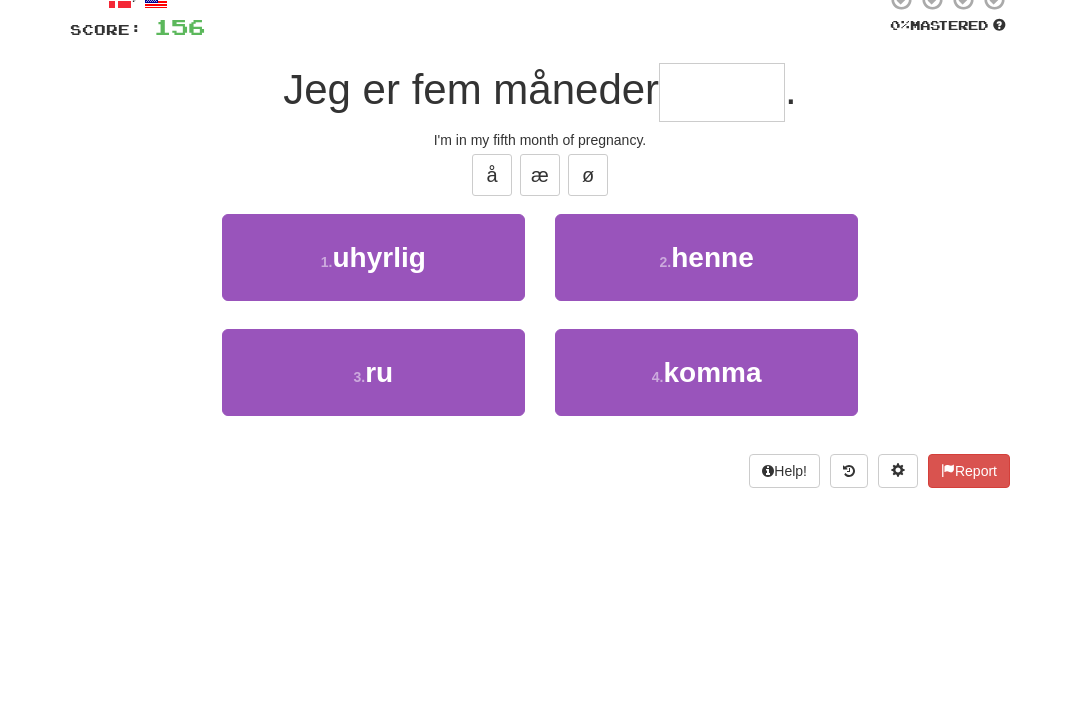 click on "henne" at bounding box center (712, 392) 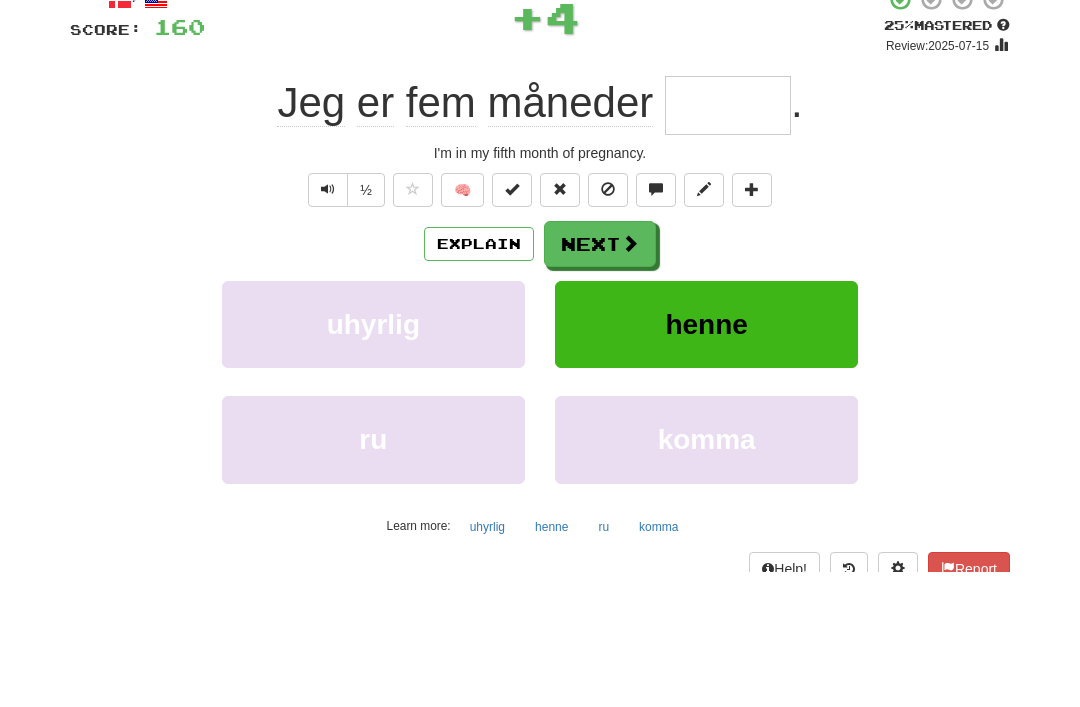 type on "*****" 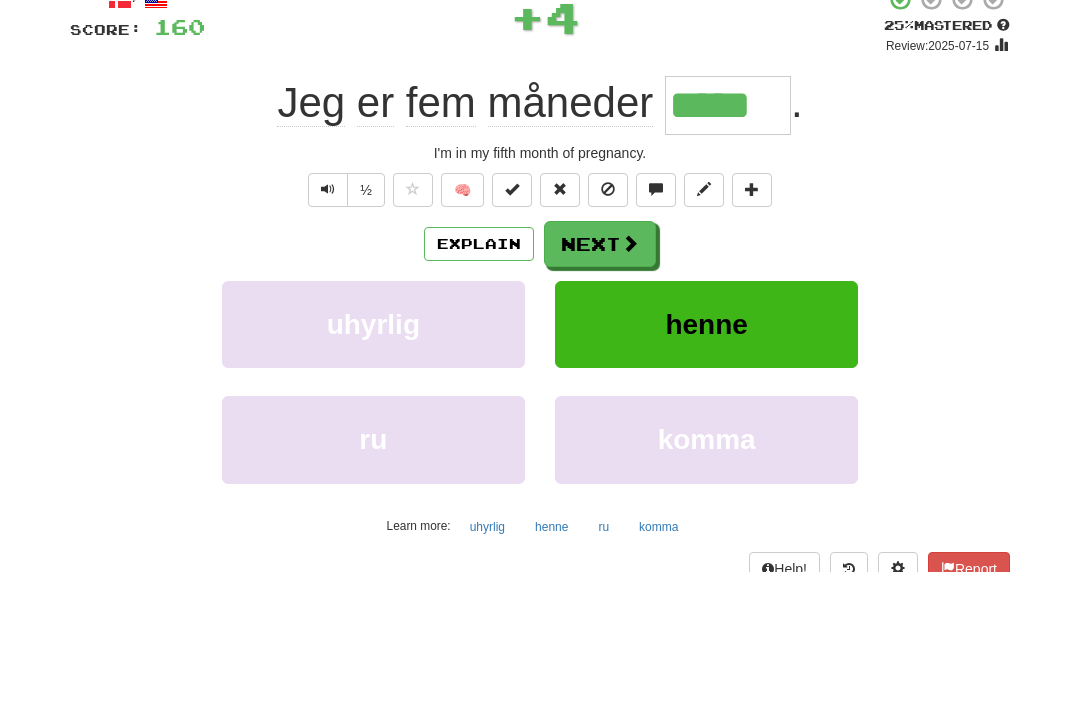 scroll, scrollTop: 135, scrollLeft: 0, axis: vertical 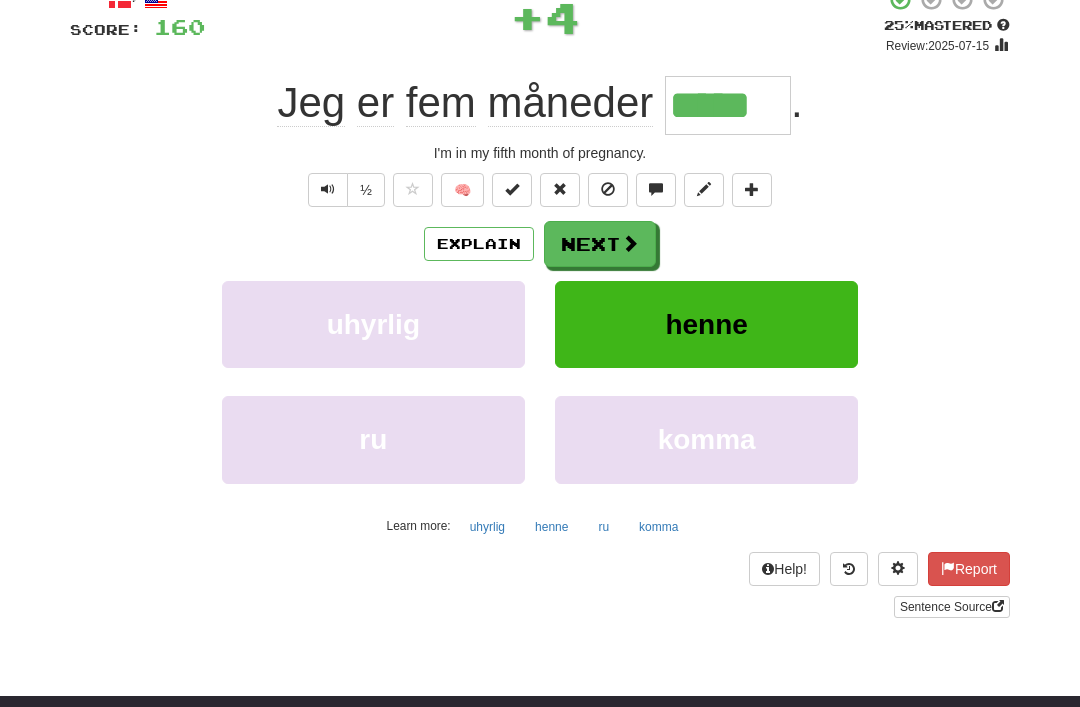 click on "Next" at bounding box center (600, 244) 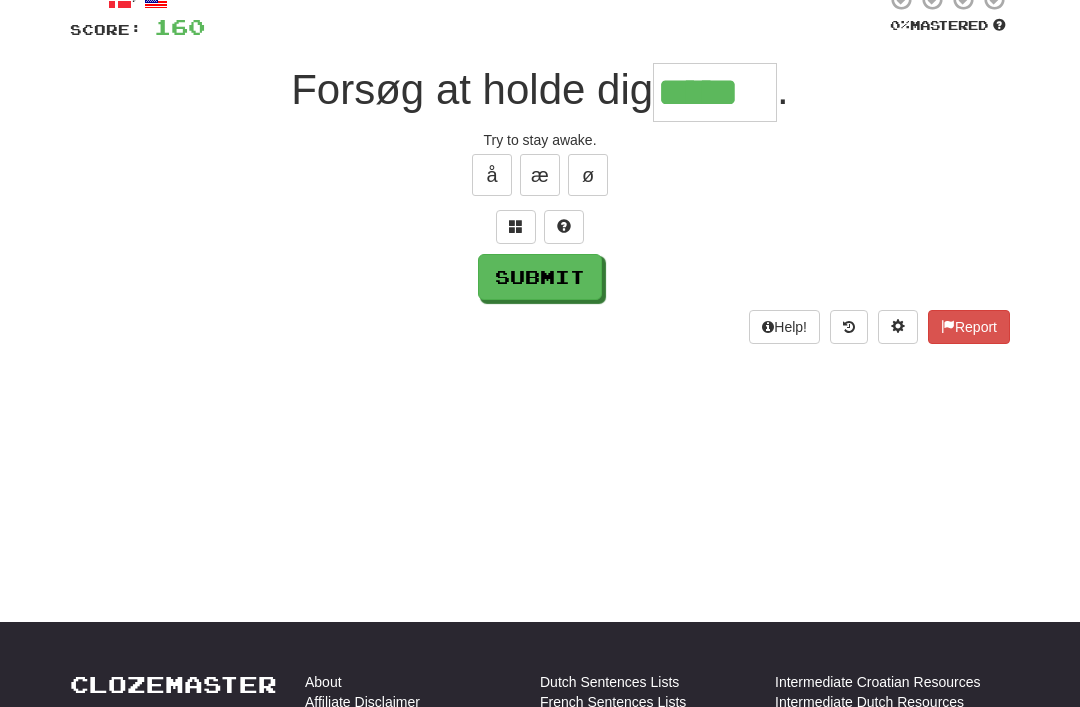 type on "*****" 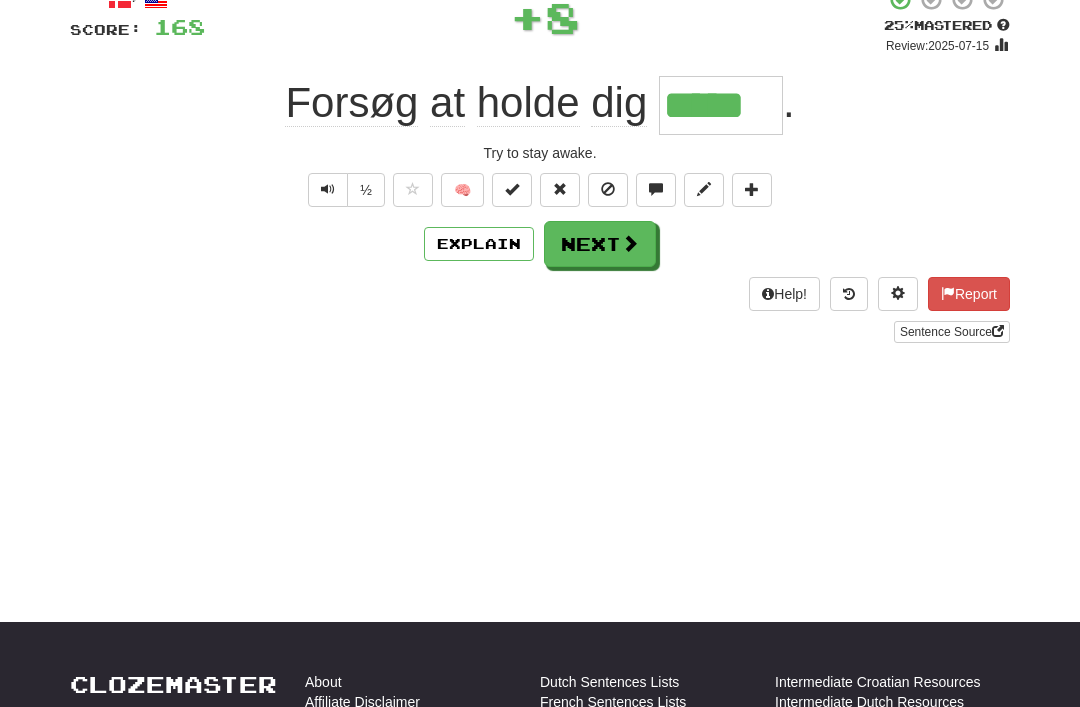 click on "Next" at bounding box center [600, 244] 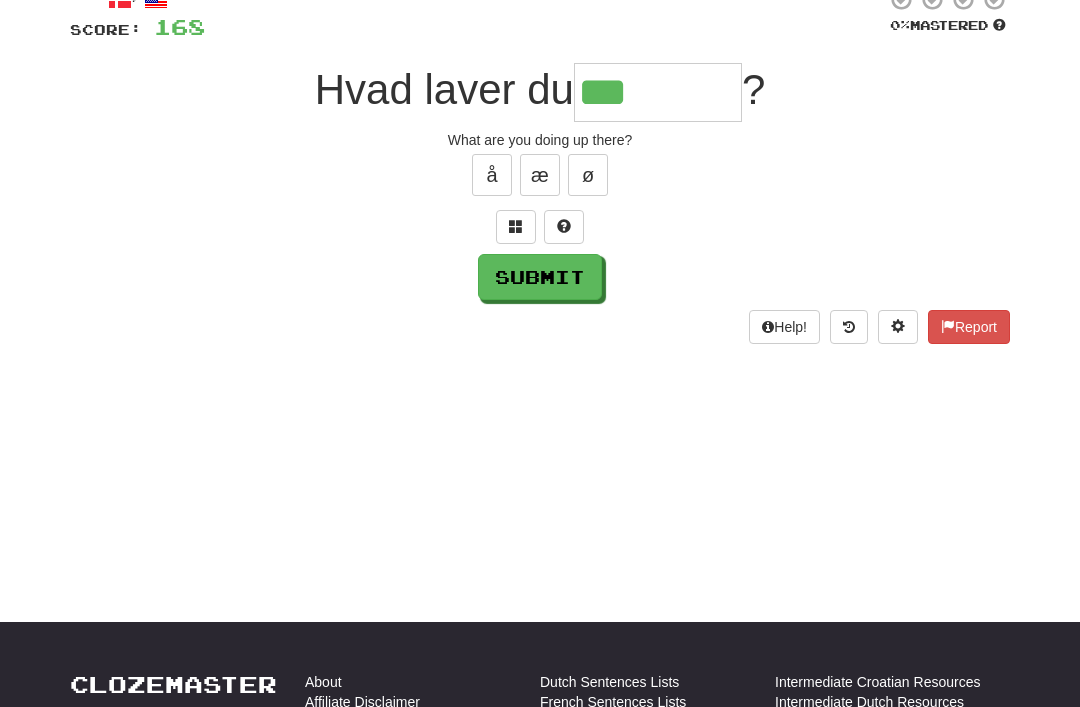 click at bounding box center (516, 226) 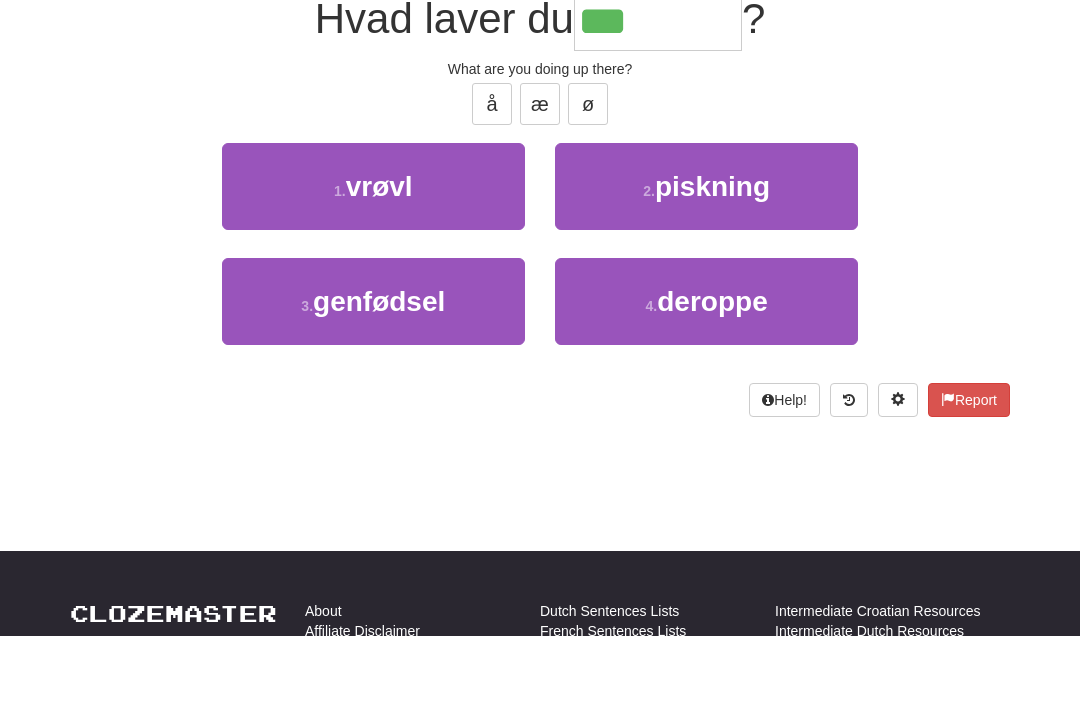 click on "deroppe" at bounding box center (712, 372) 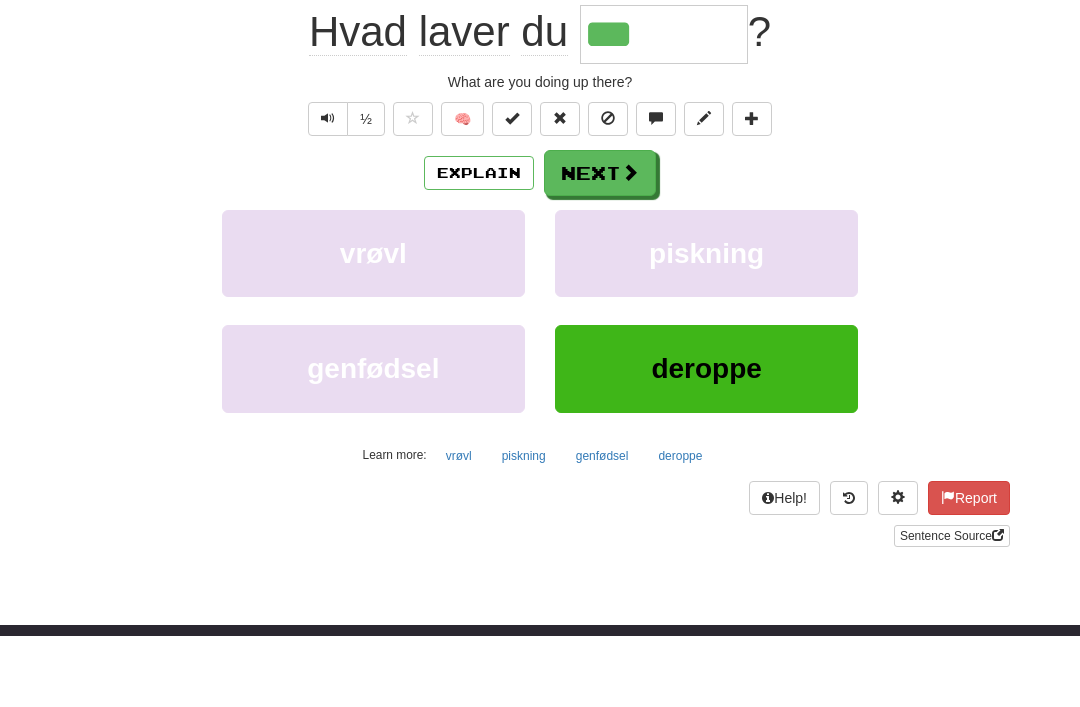 type on "*******" 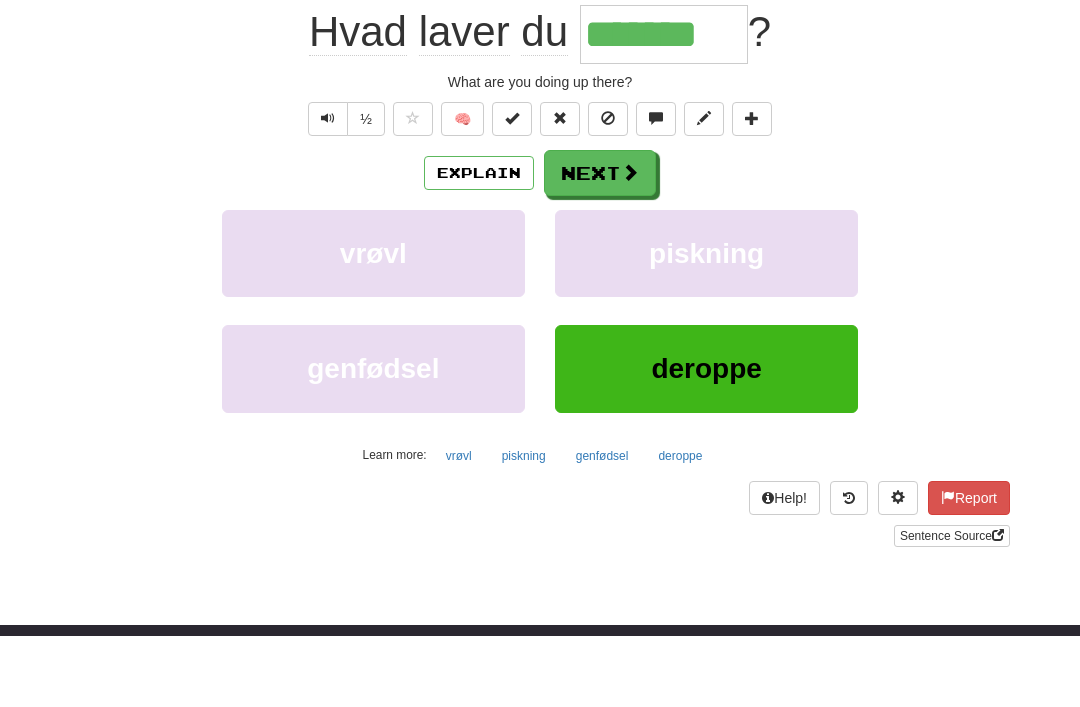 scroll, scrollTop: 206, scrollLeft: 0, axis: vertical 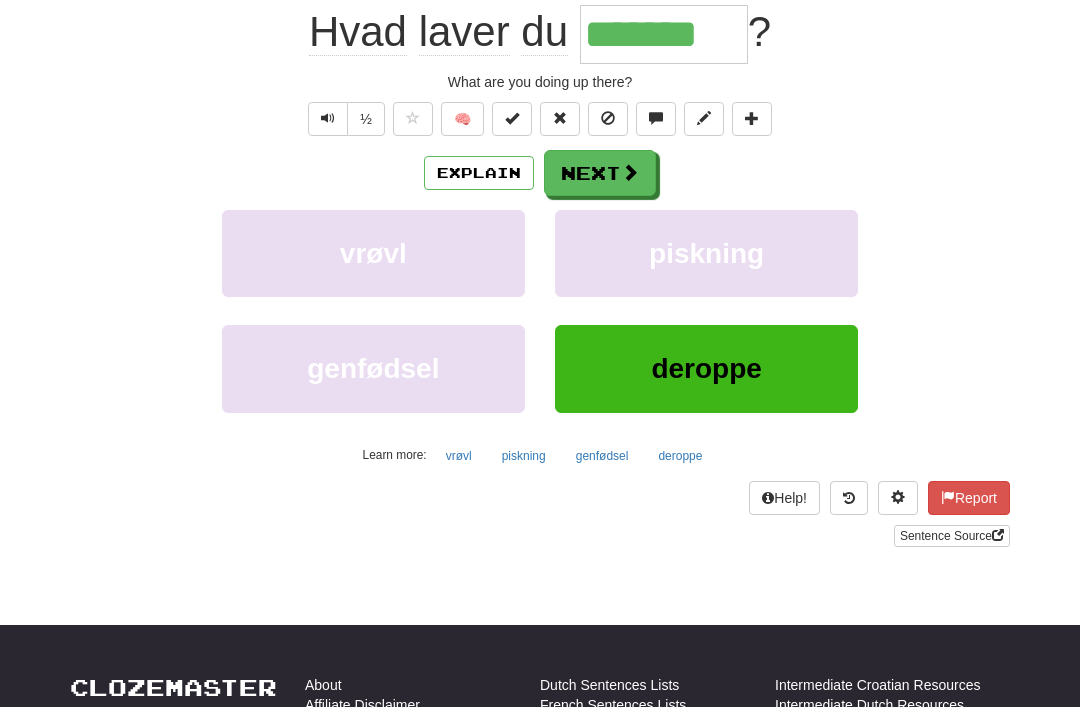 click on "Next" at bounding box center [600, 173] 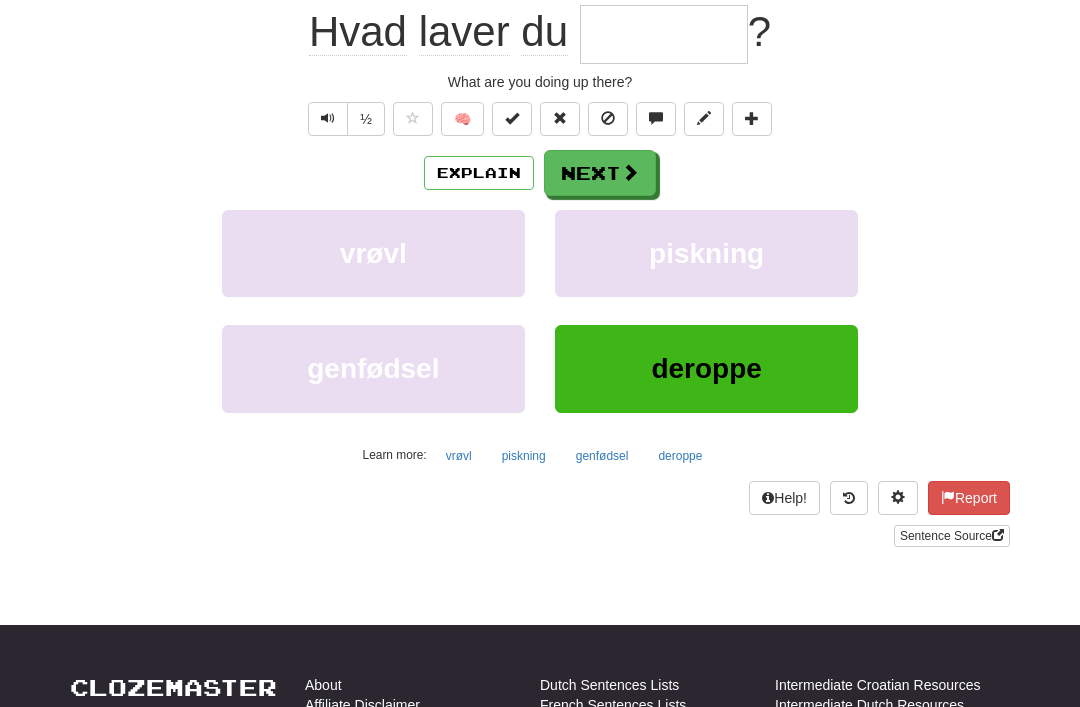 scroll, scrollTop: 44, scrollLeft: 0, axis: vertical 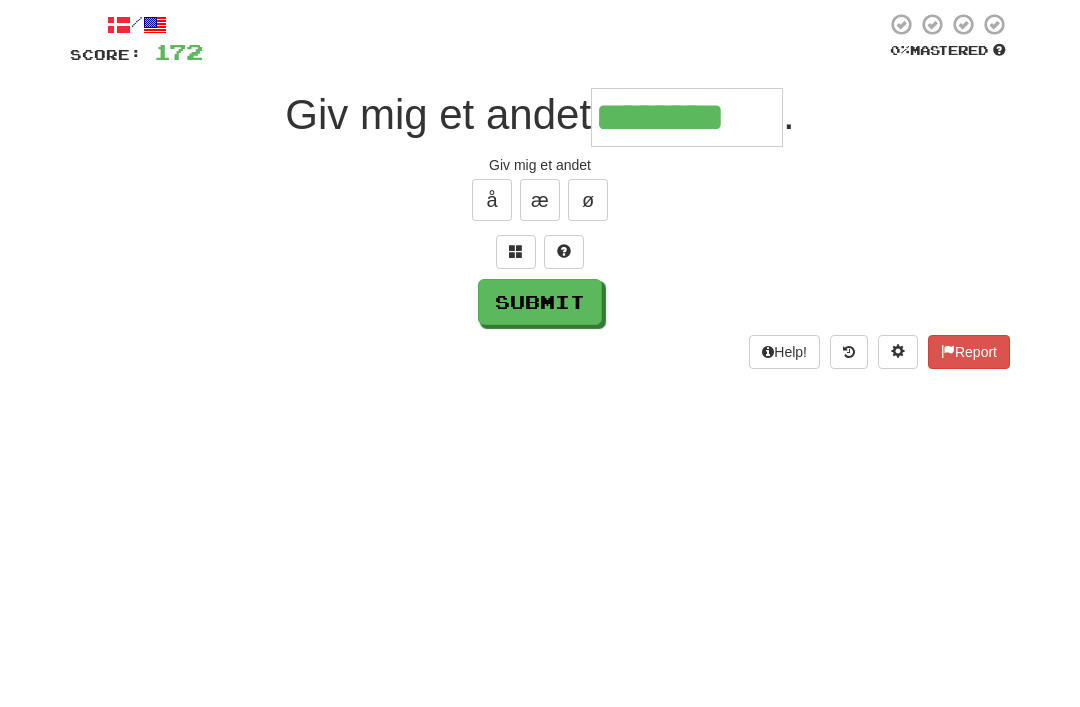 type on "********" 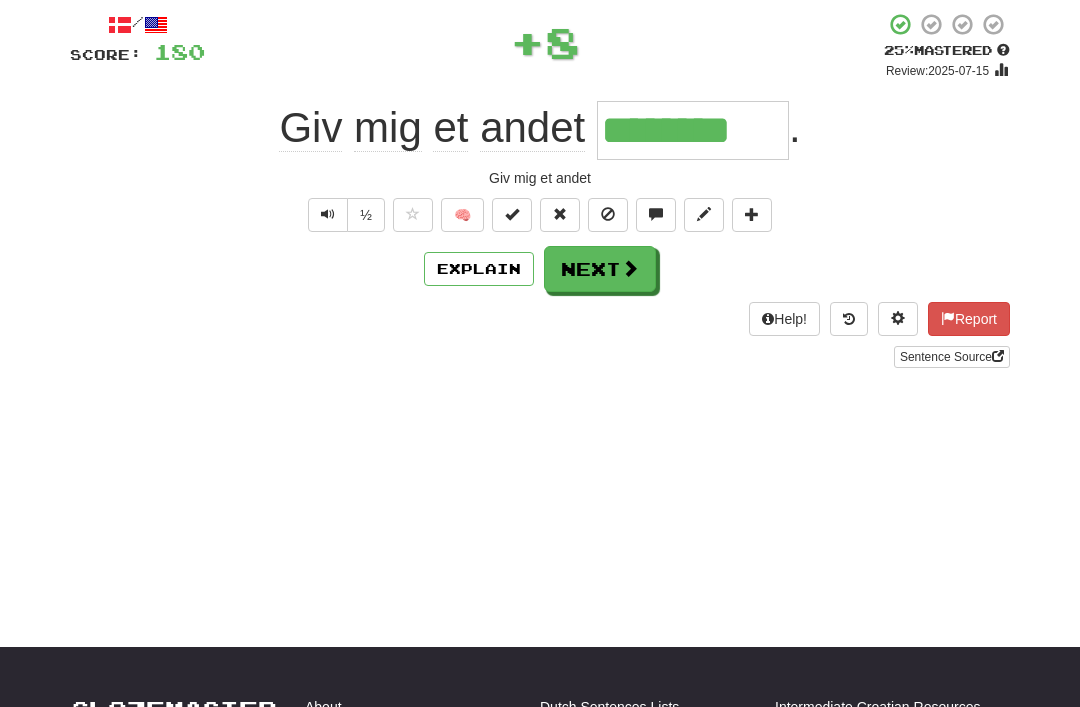 click on "Next" at bounding box center (600, 269) 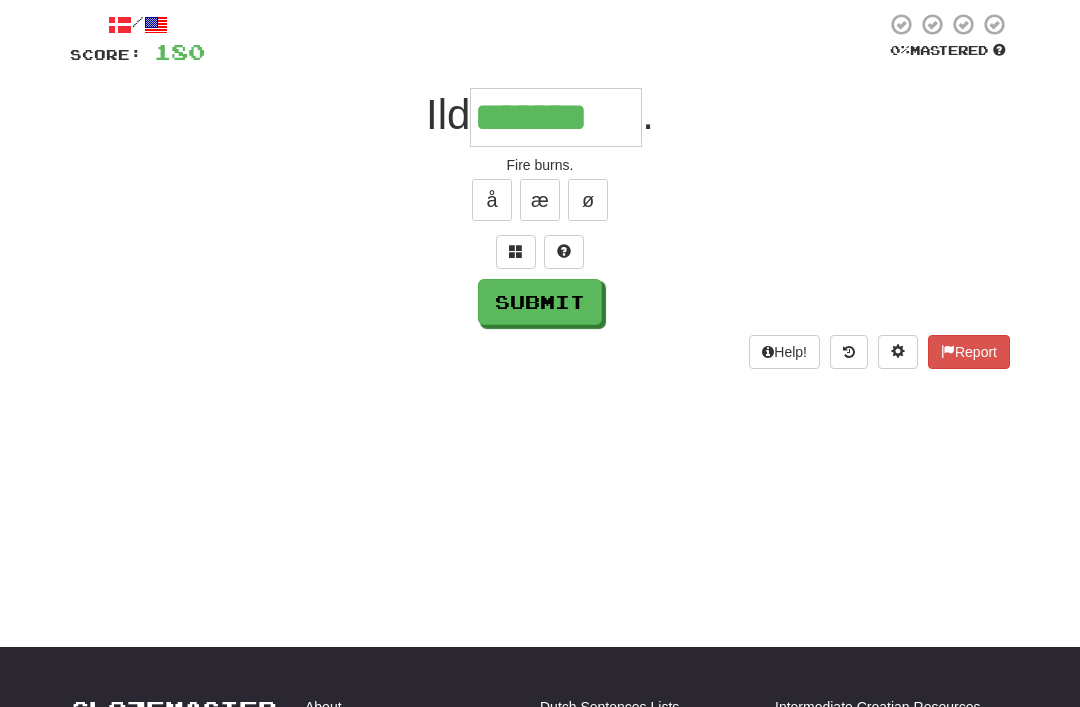 type on "*******" 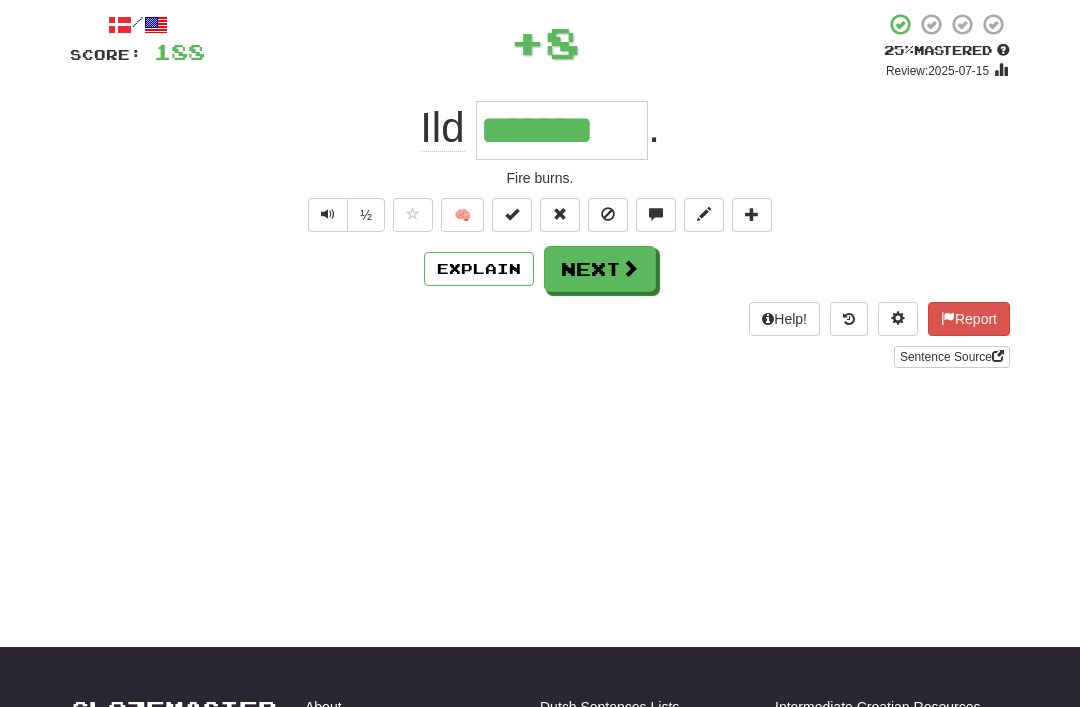 click on "Next" at bounding box center (600, 269) 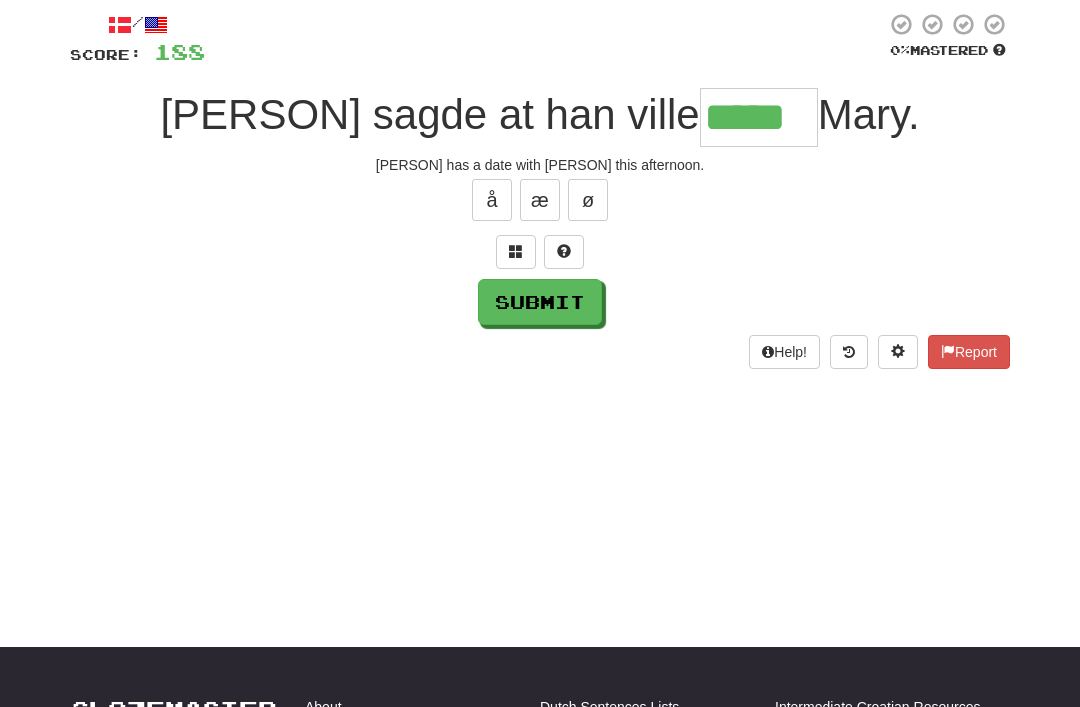 type on "*****" 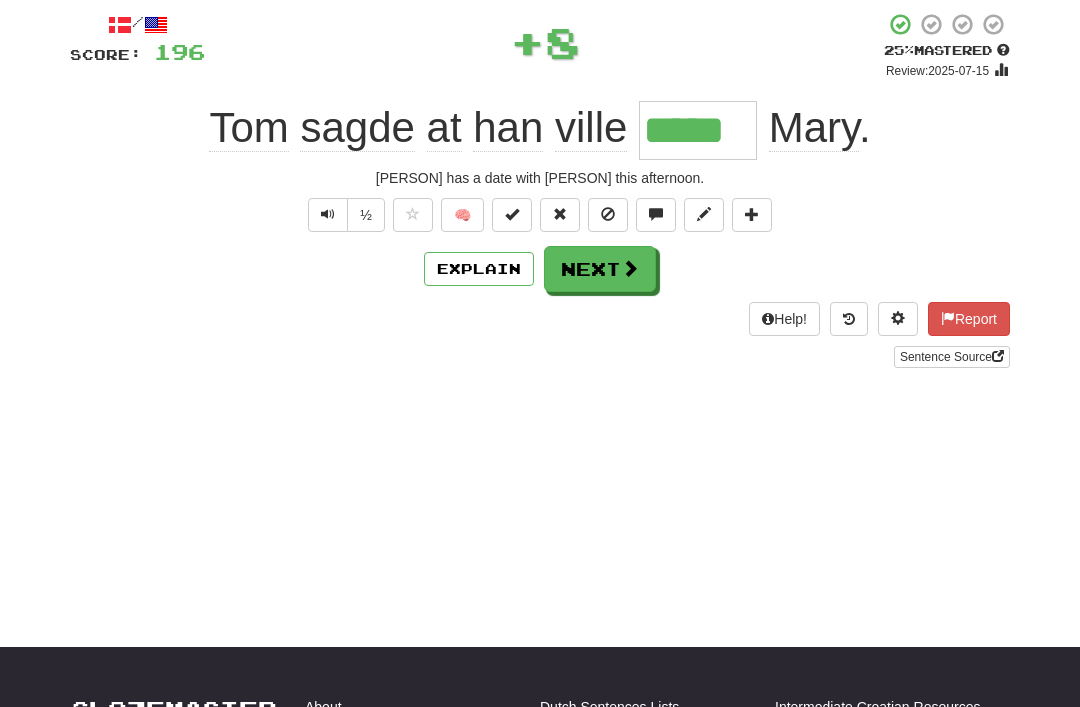click on "Next" at bounding box center (600, 269) 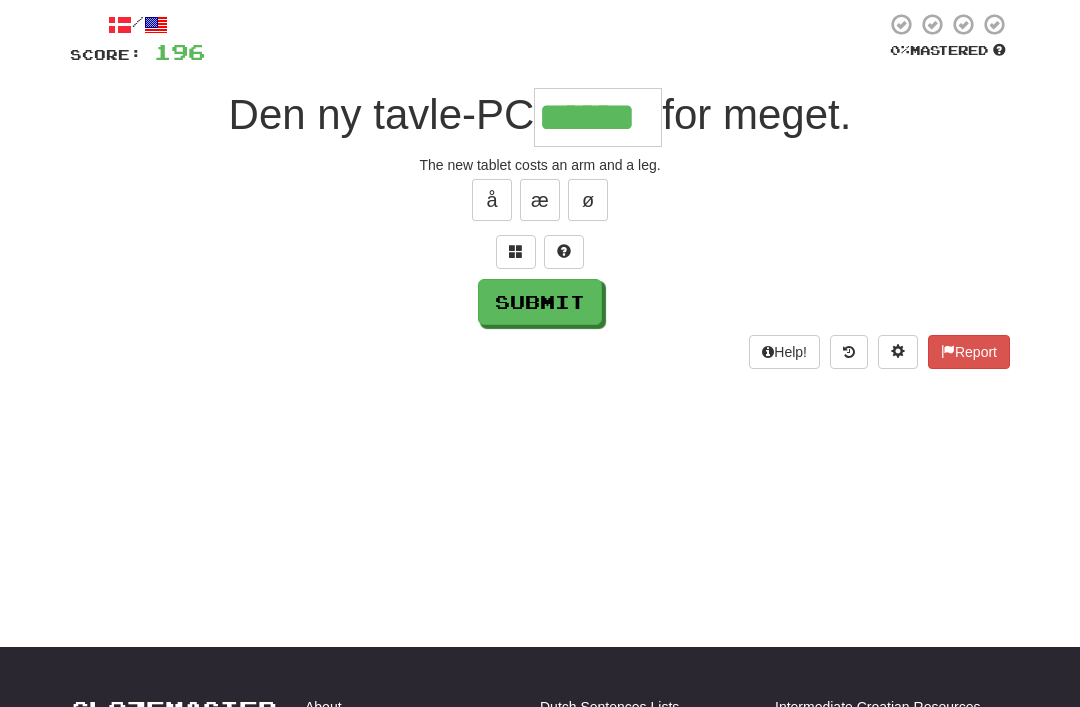 type on "******" 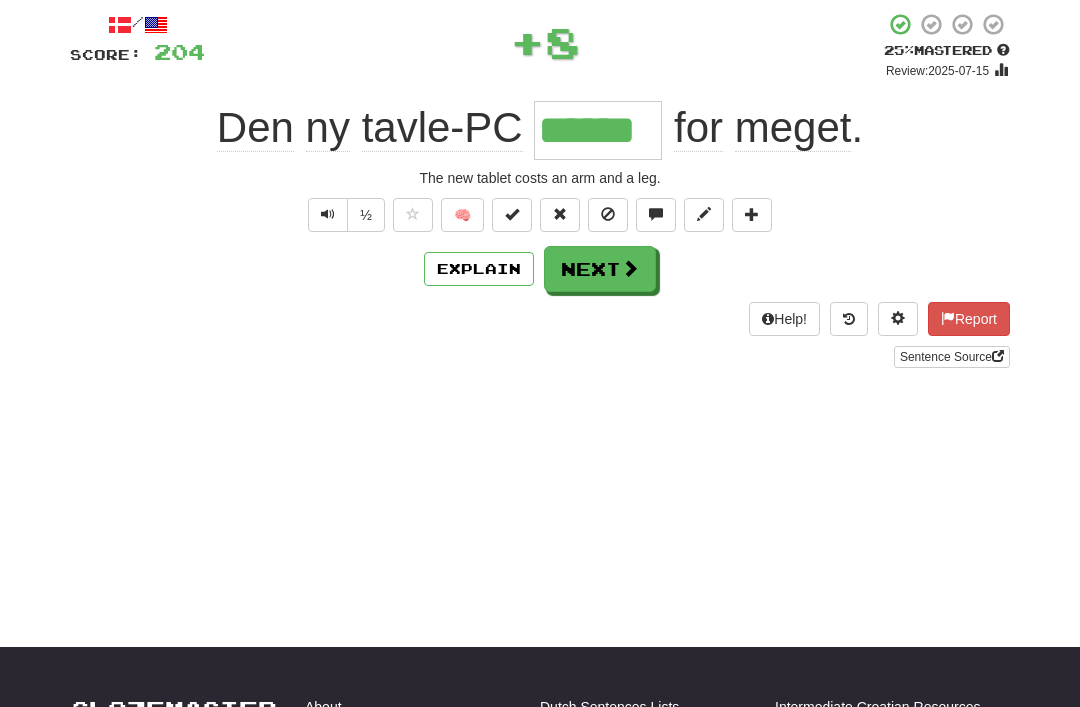click on "Next" at bounding box center [600, 269] 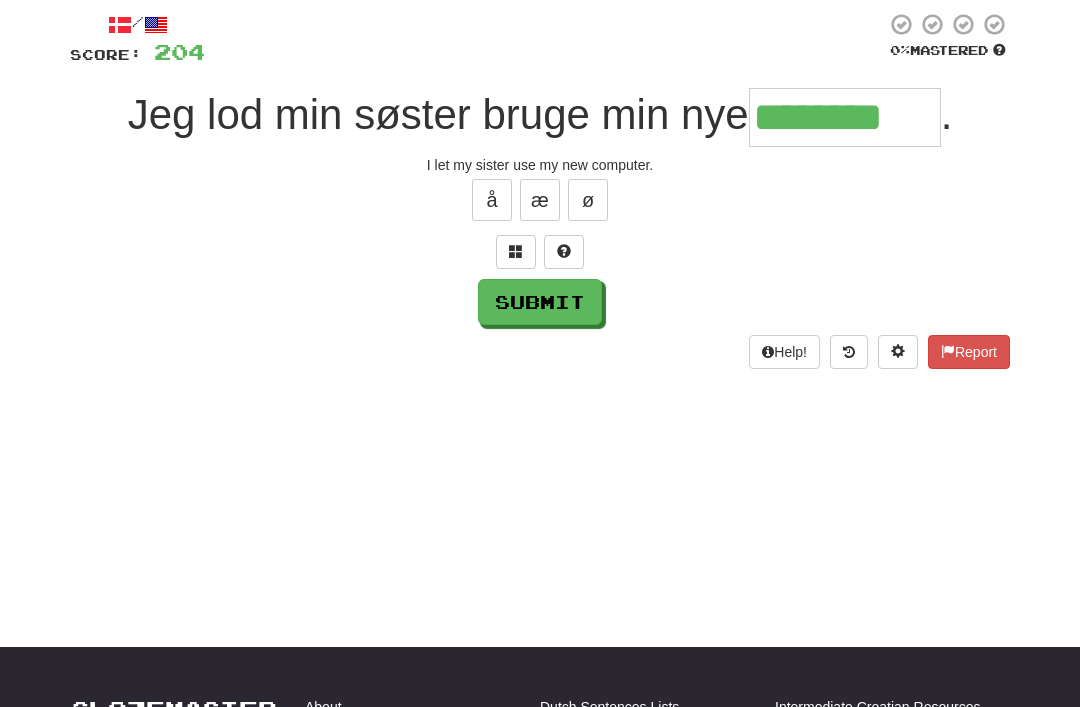 type on "********" 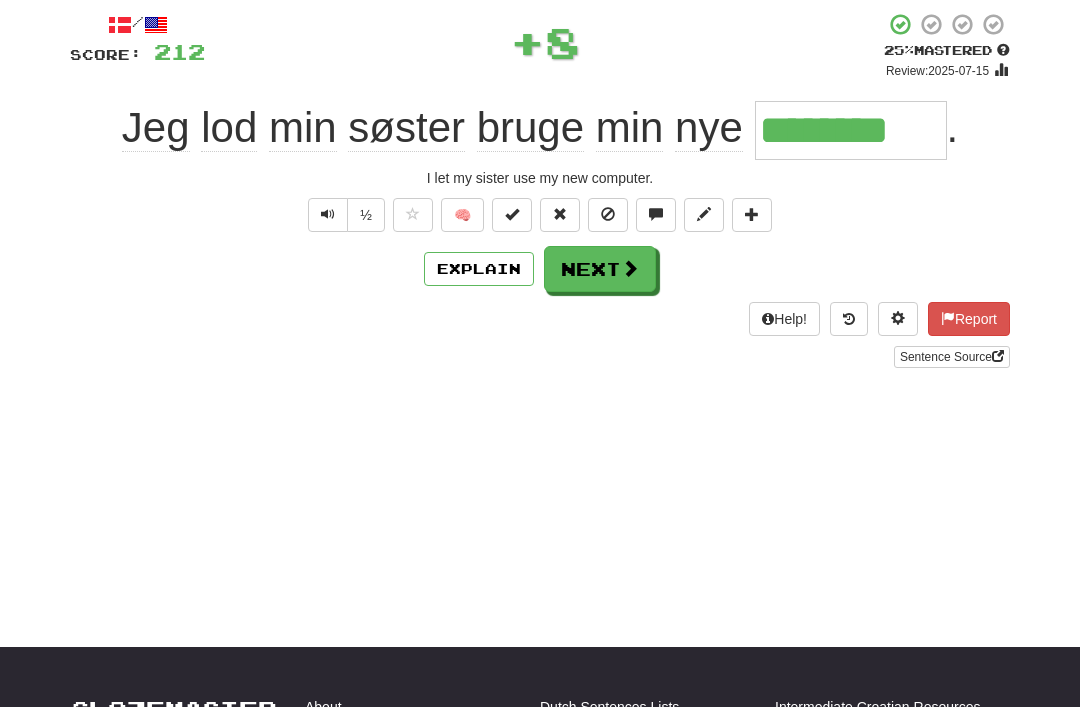 click on "Next" at bounding box center (600, 269) 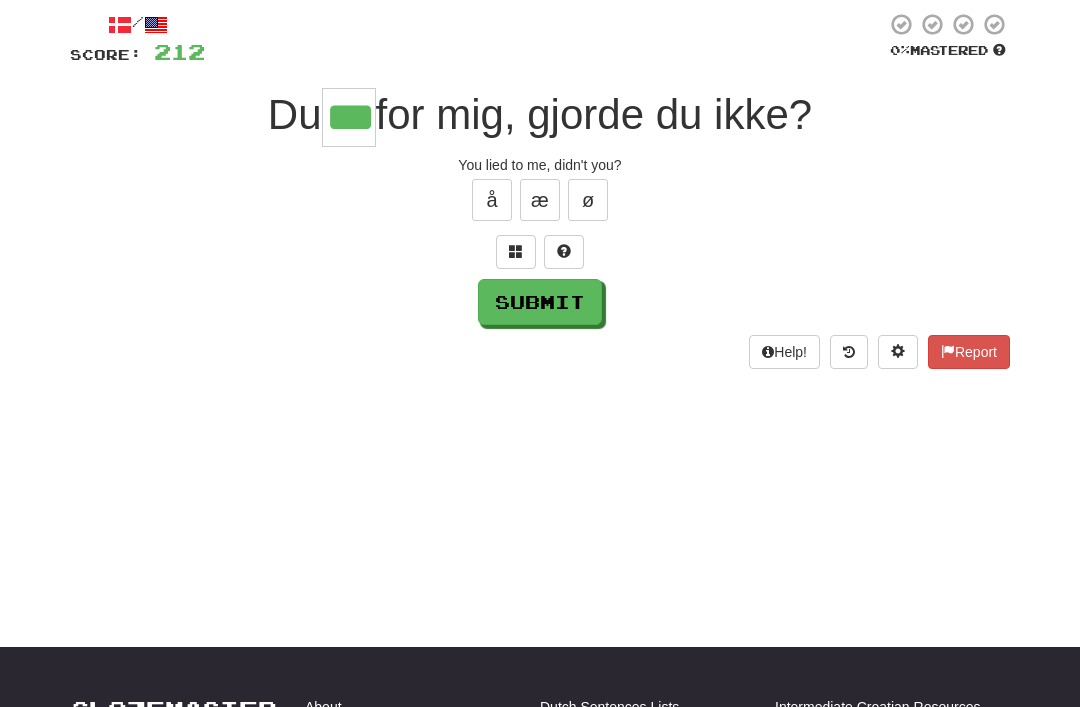 type on "***" 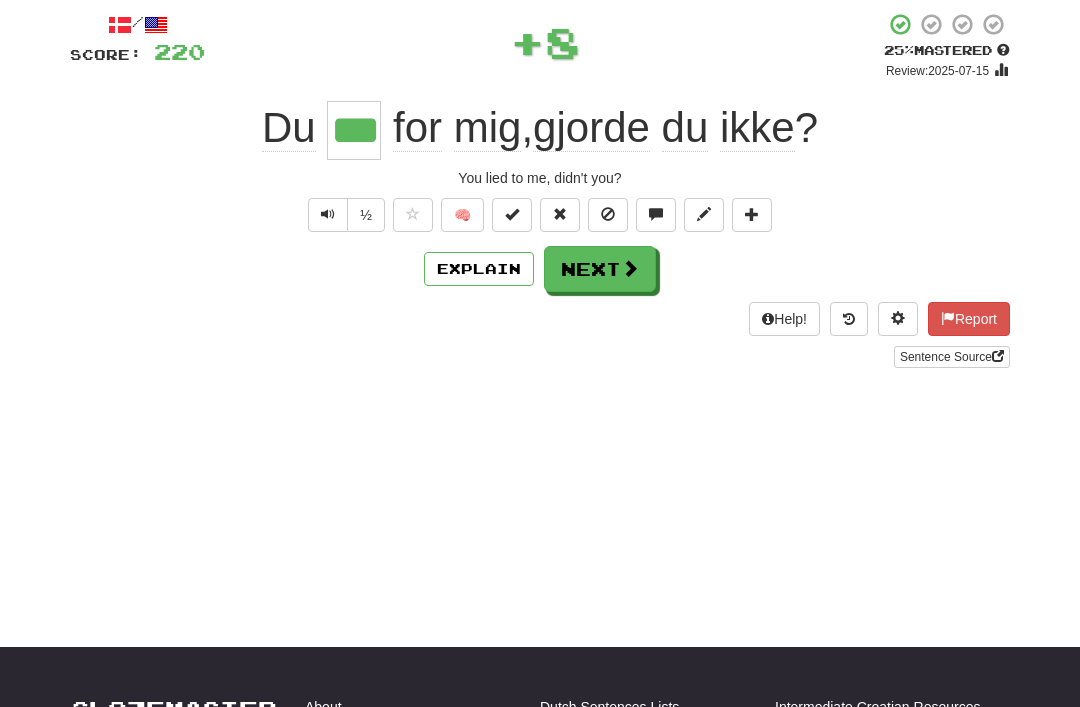 click on "Next" at bounding box center (600, 269) 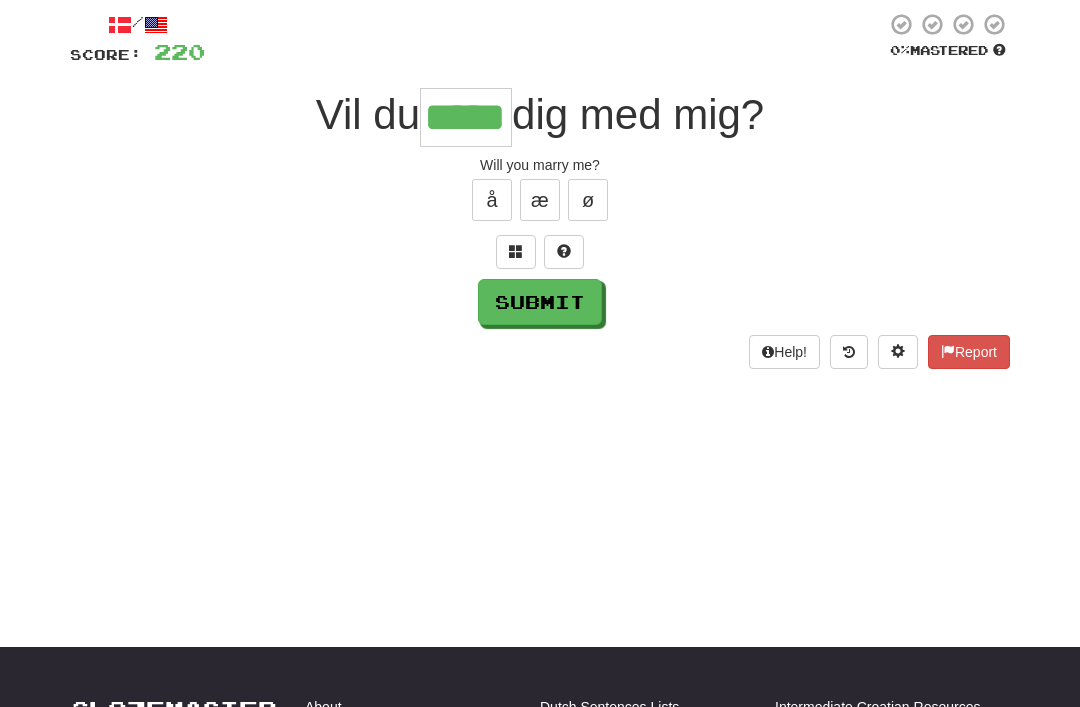 type on "*****" 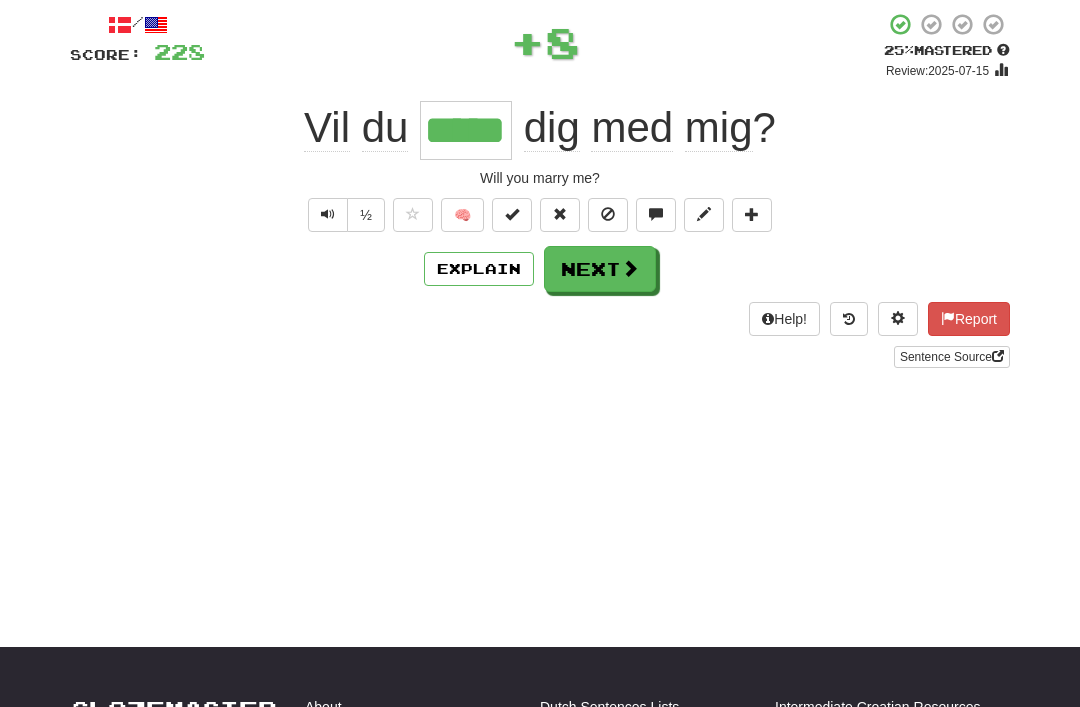 click on "Next" at bounding box center [600, 269] 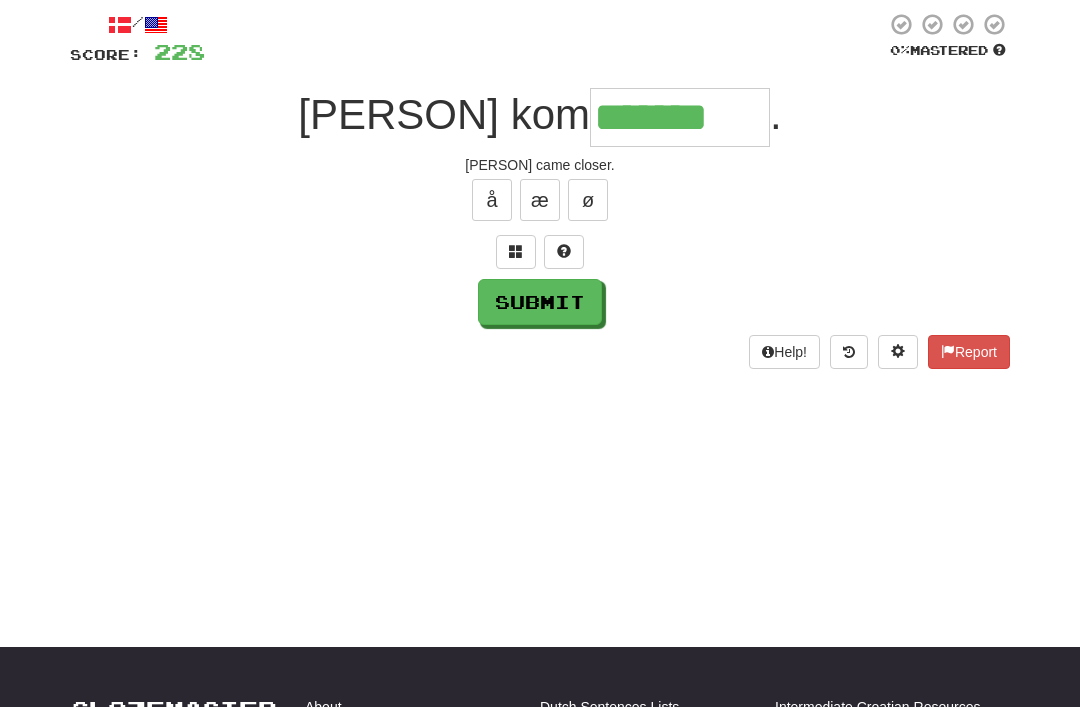 type on "*******" 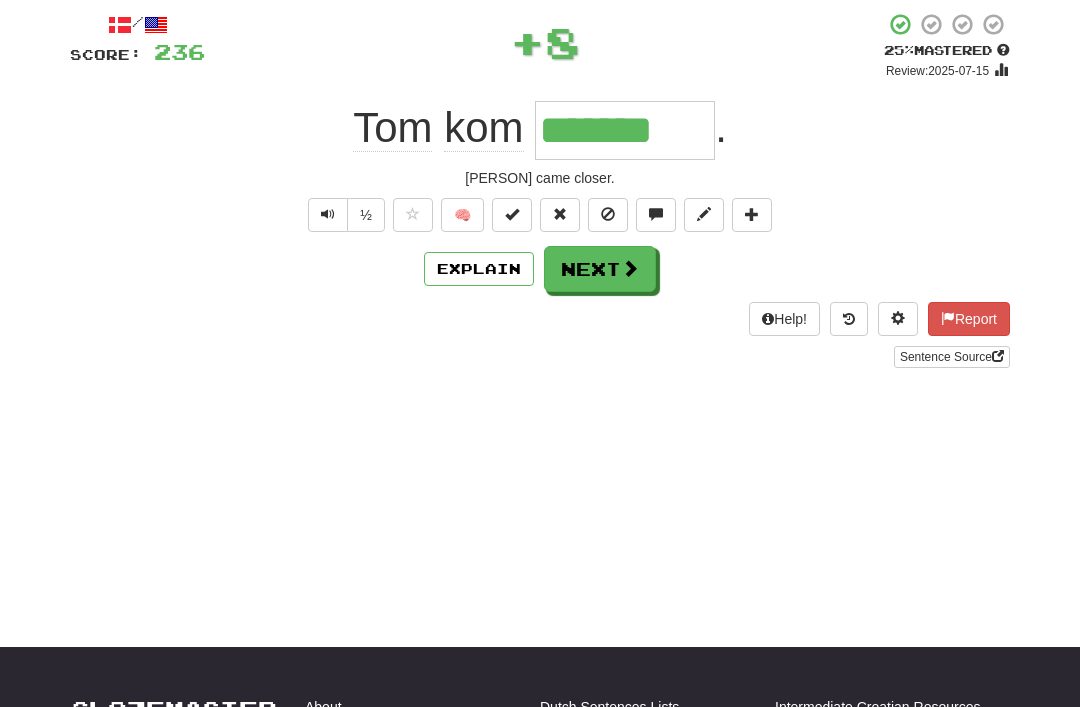 click on "Next" at bounding box center (600, 269) 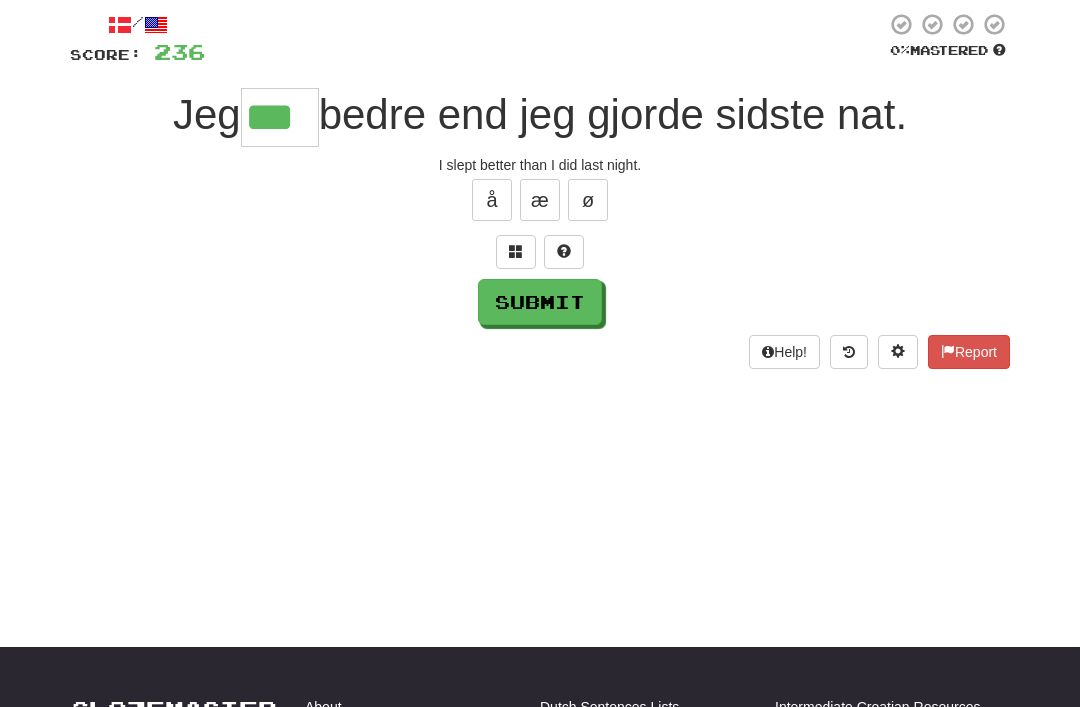 type on "***" 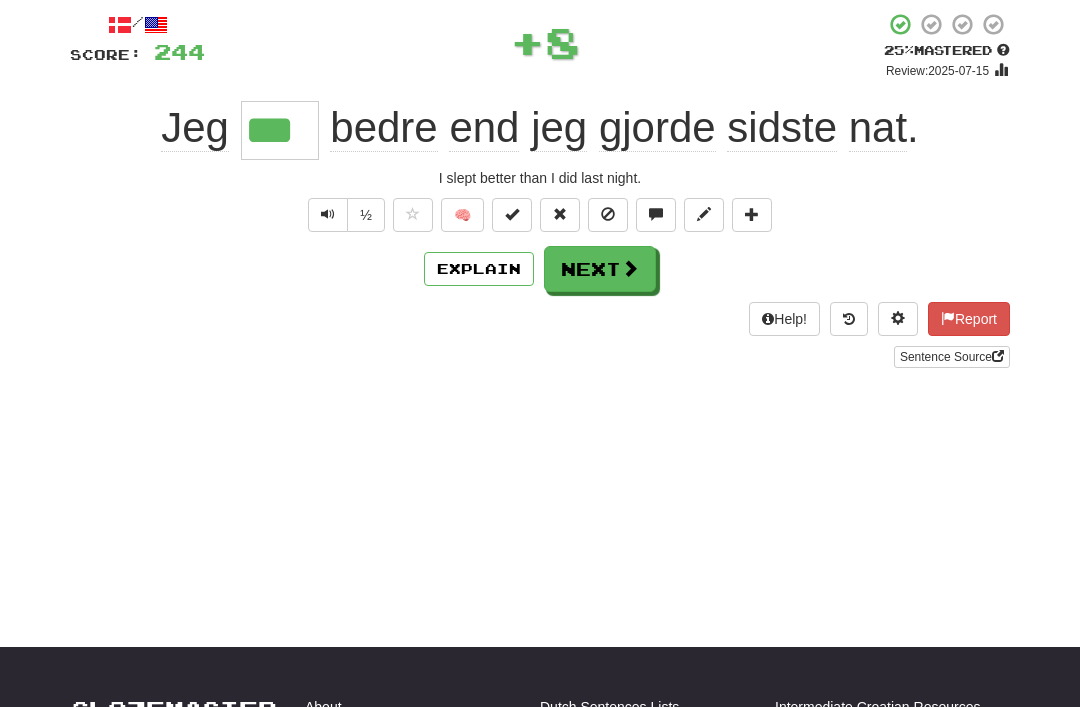 click on "Next" at bounding box center (600, 269) 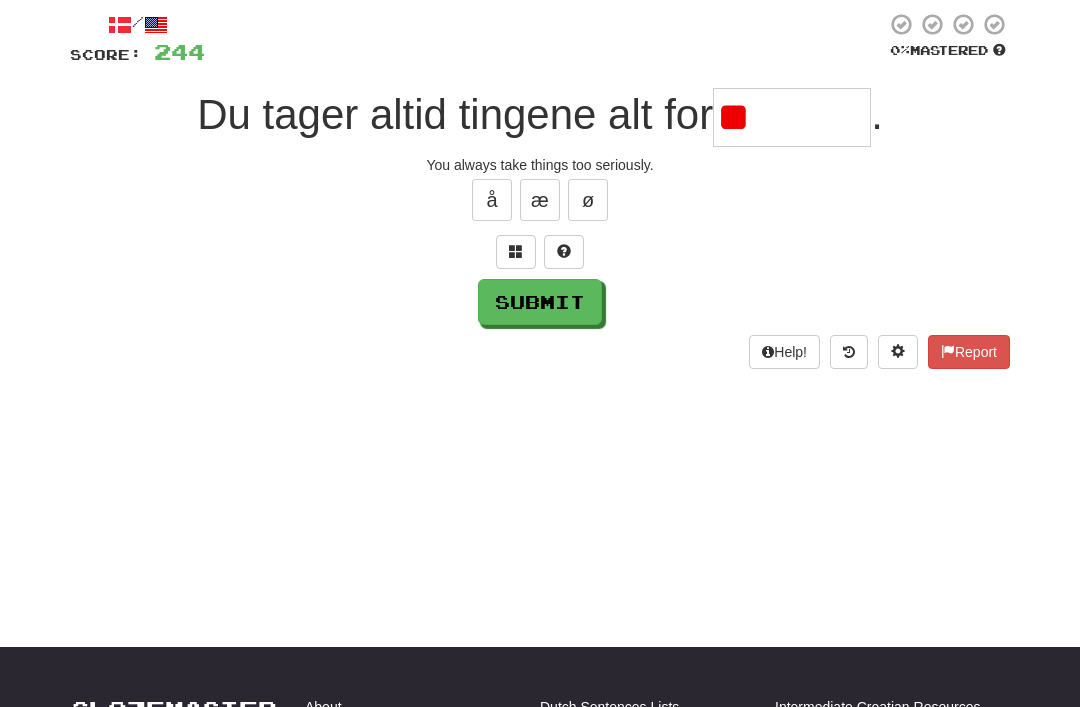 type on "*" 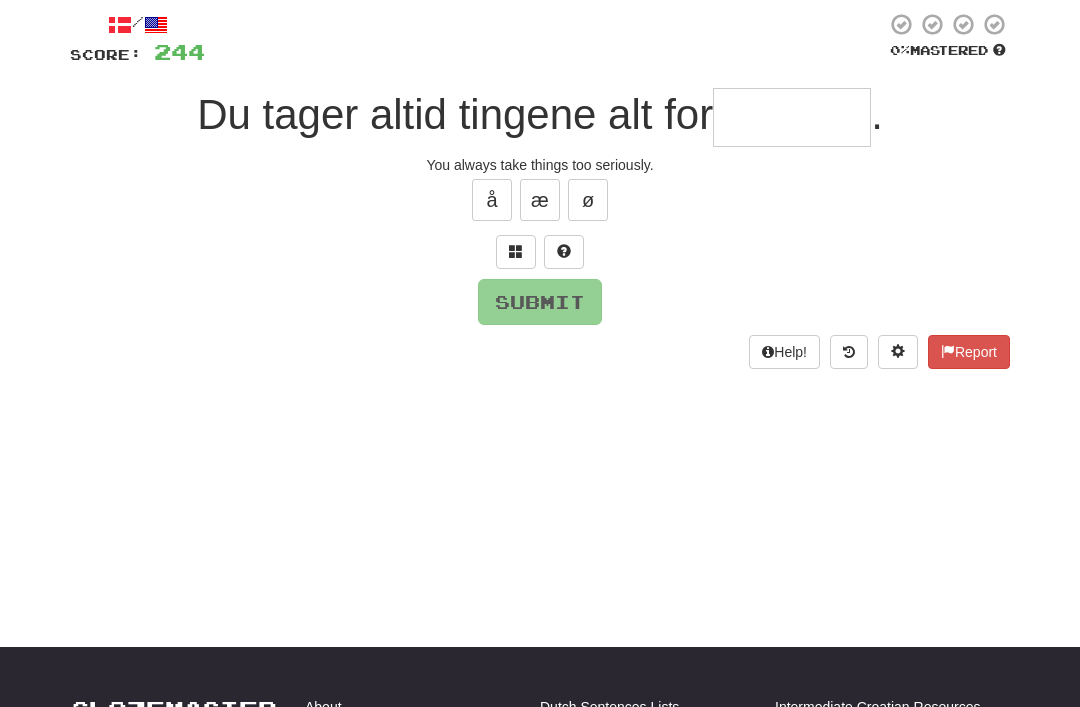 click at bounding box center (516, 251) 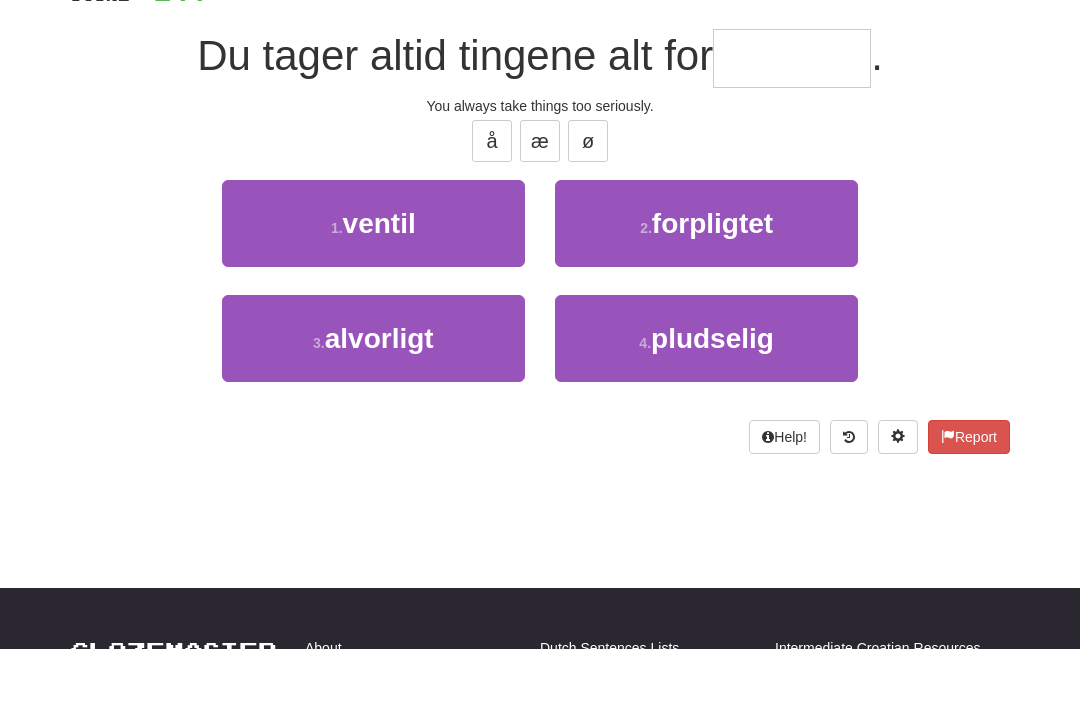 click on "3 .  alvorligt" at bounding box center [373, 397] 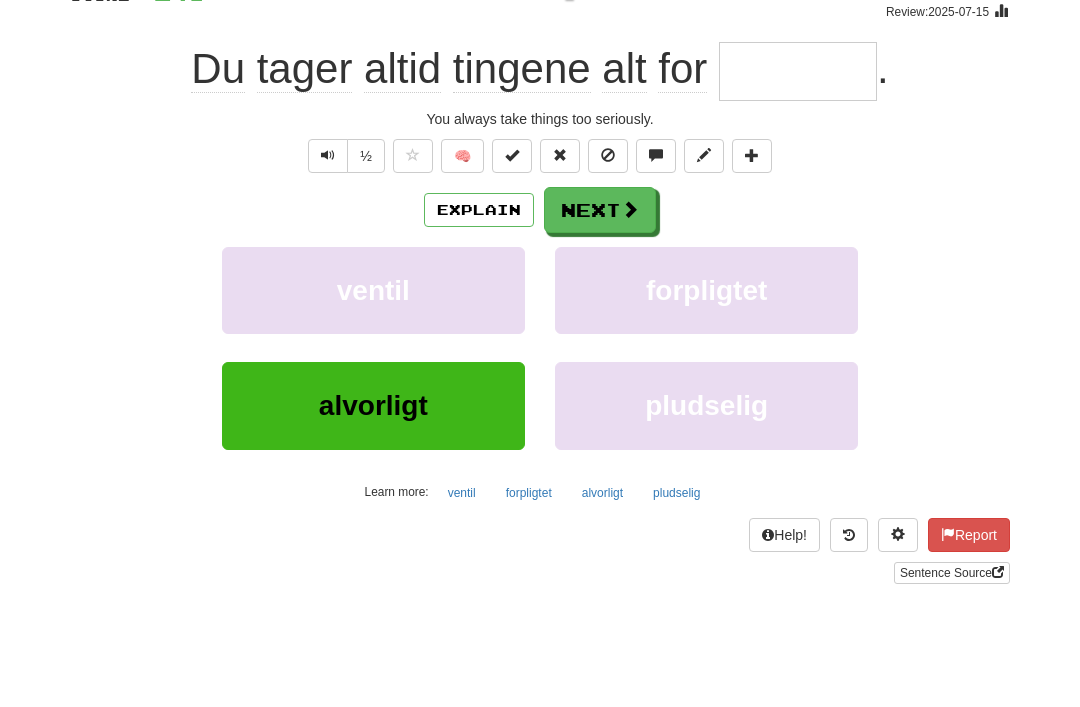 type on "*********" 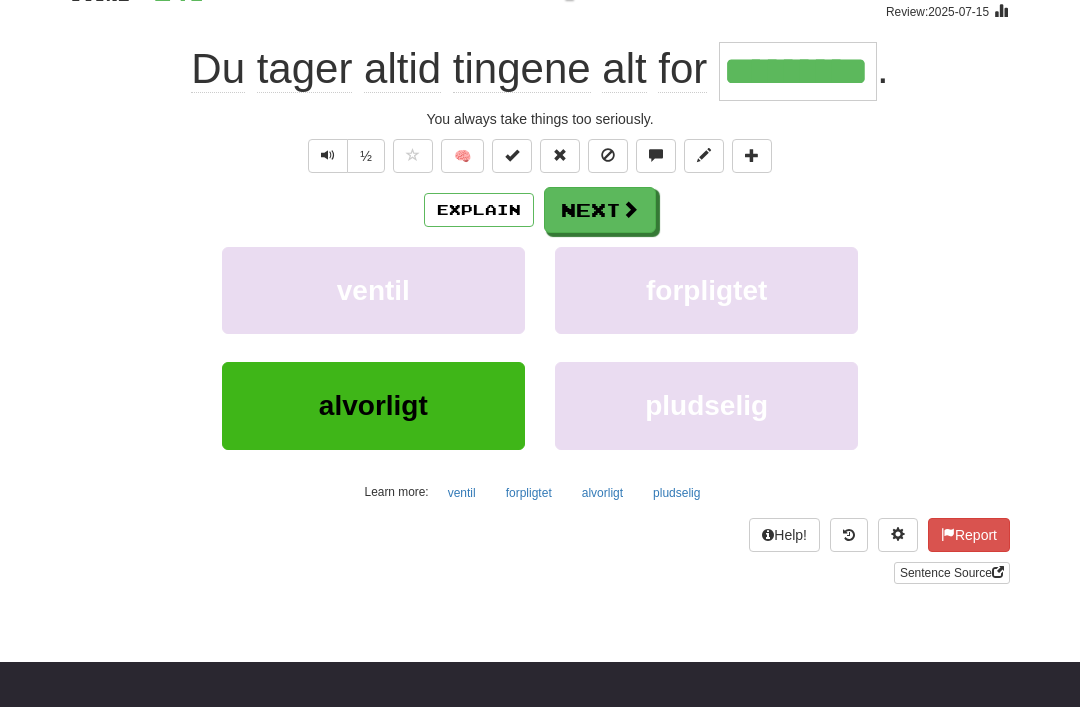 click on "Next" at bounding box center [600, 210] 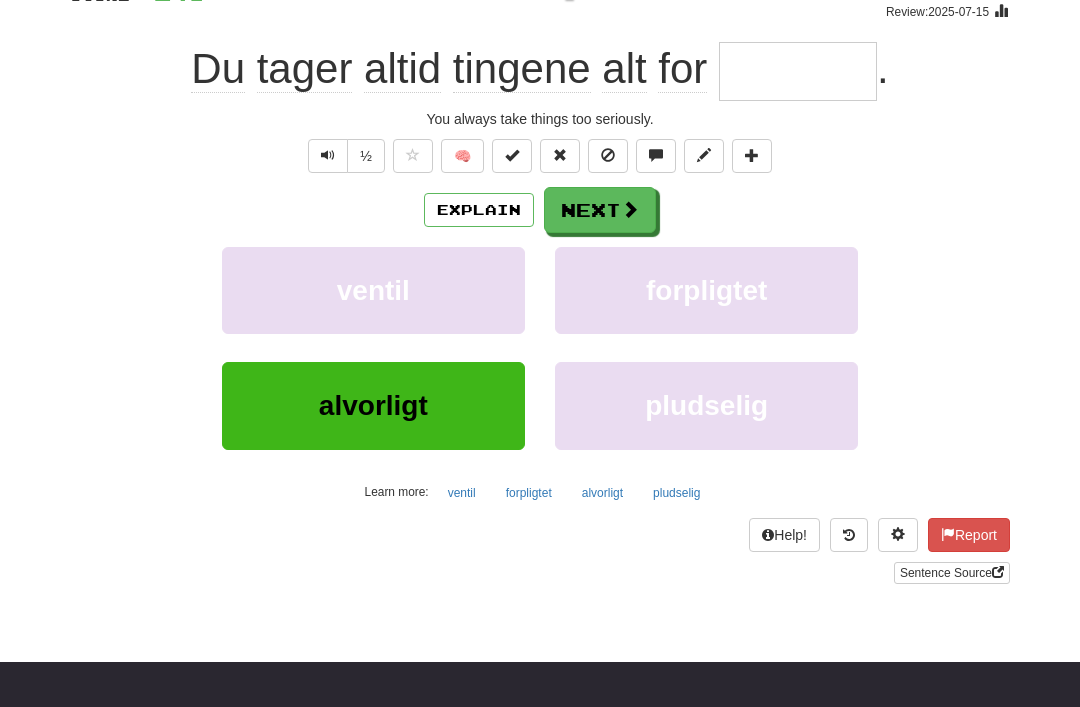scroll, scrollTop: 168, scrollLeft: 0, axis: vertical 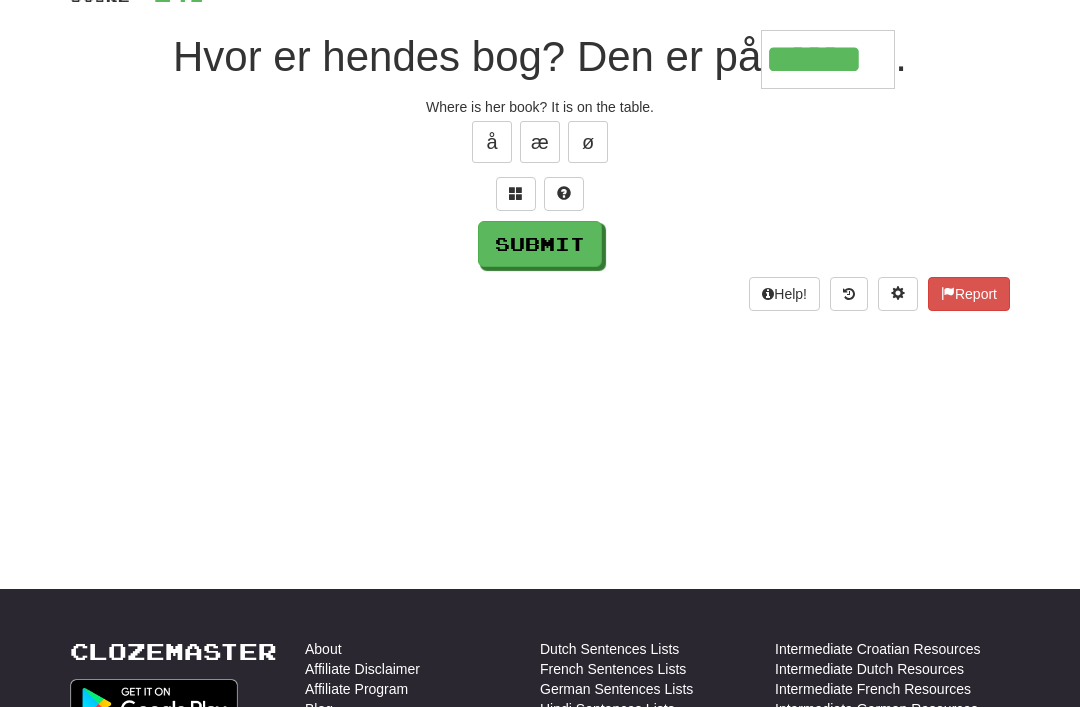 type on "******" 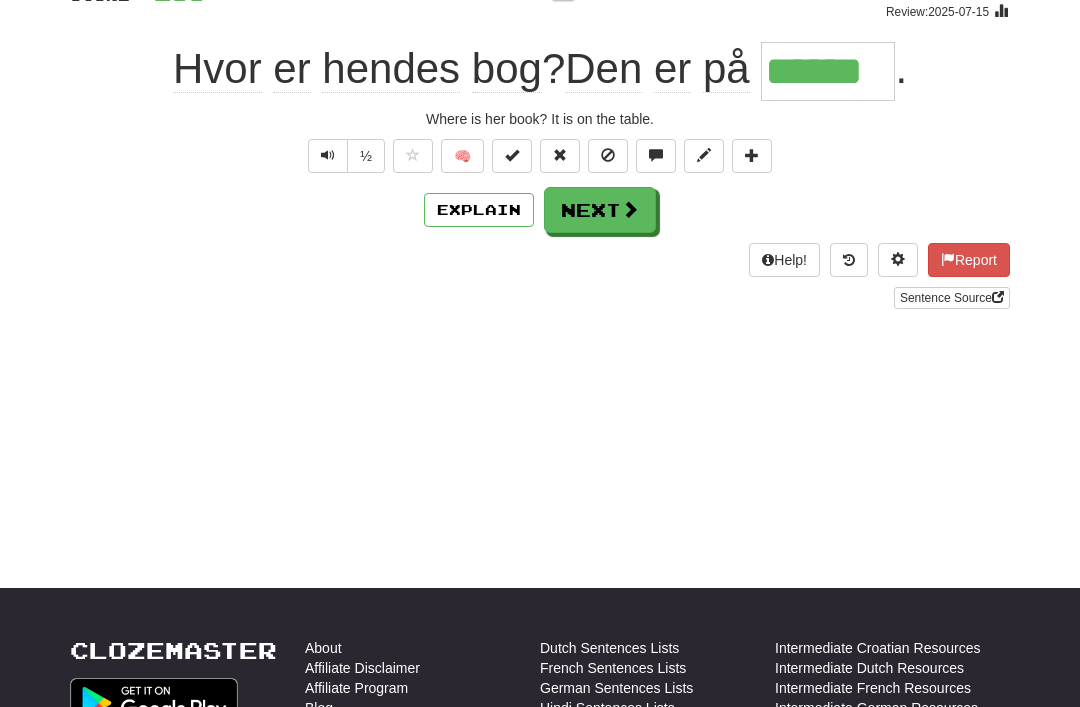 click on "Next" at bounding box center (600, 210) 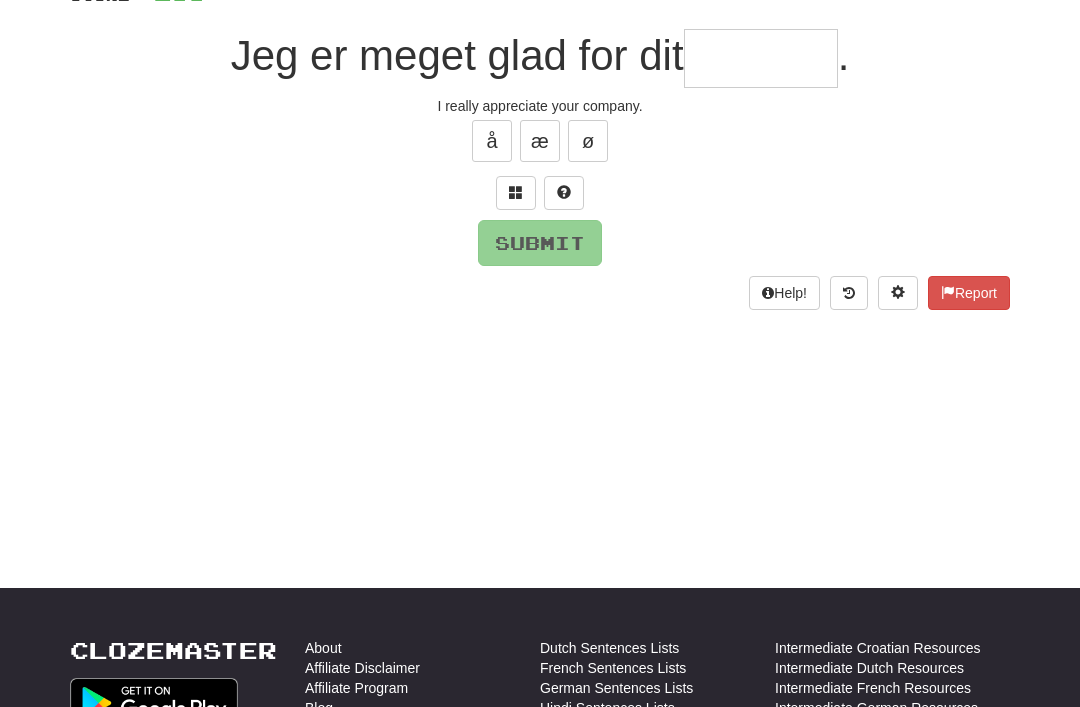 scroll, scrollTop: 168, scrollLeft: 0, axis: vertical 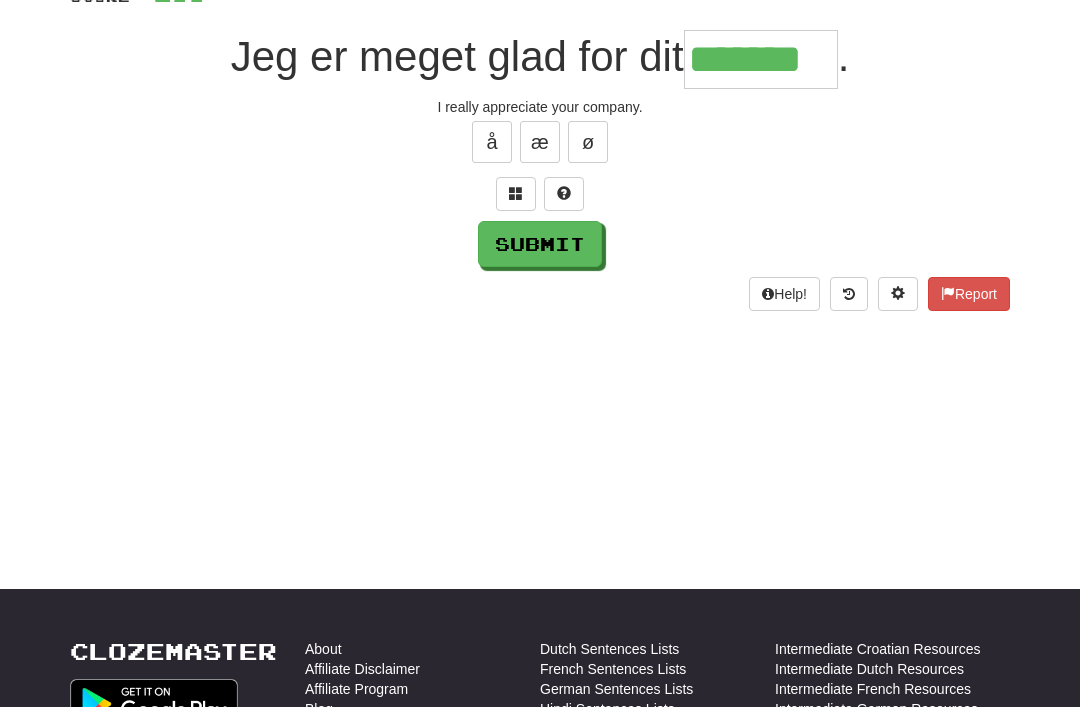 type on "*******" 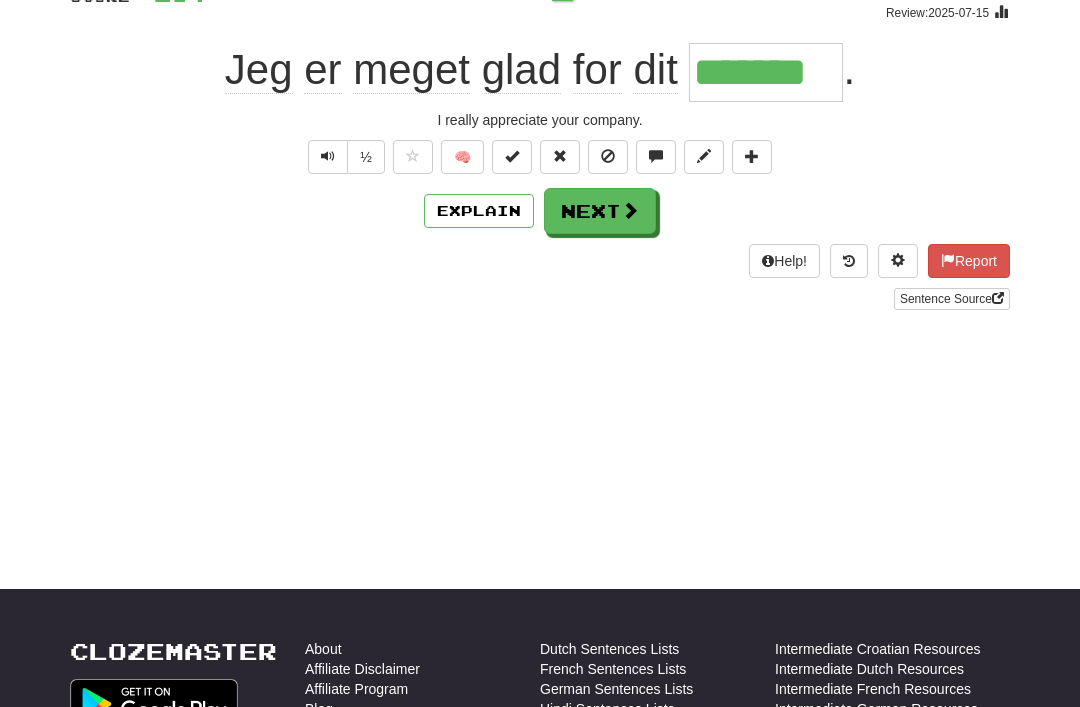 scroll, scrollTop: 169, scrollLeft: 0, axis: vertical 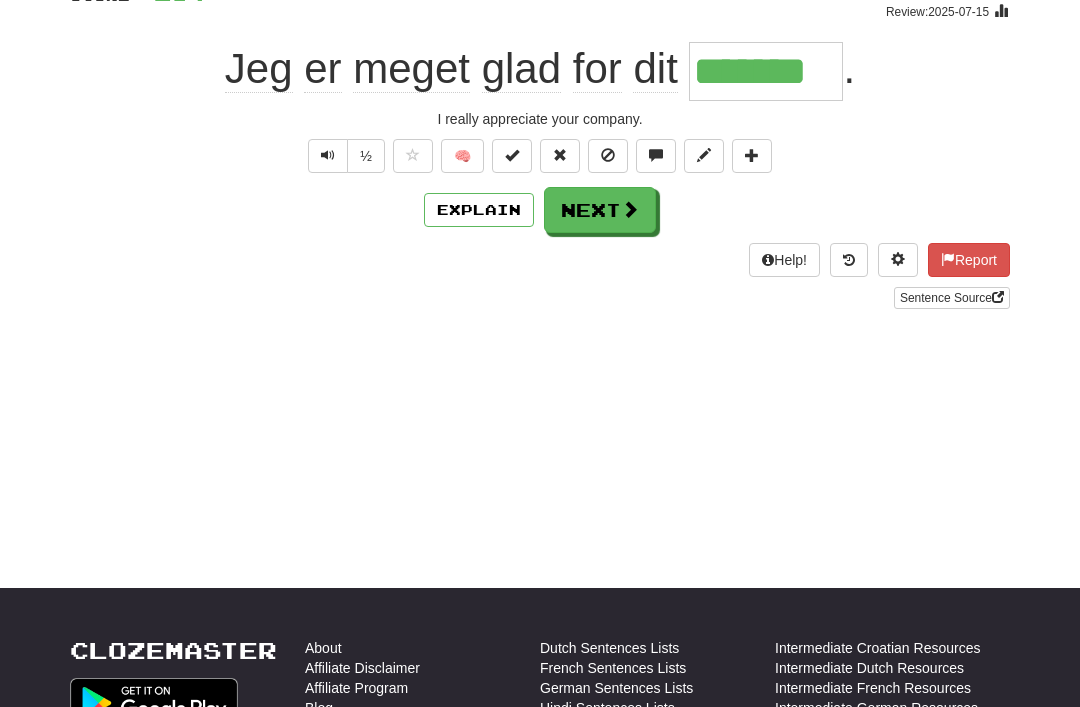 click on "Next" at bounding box center (600, 210) 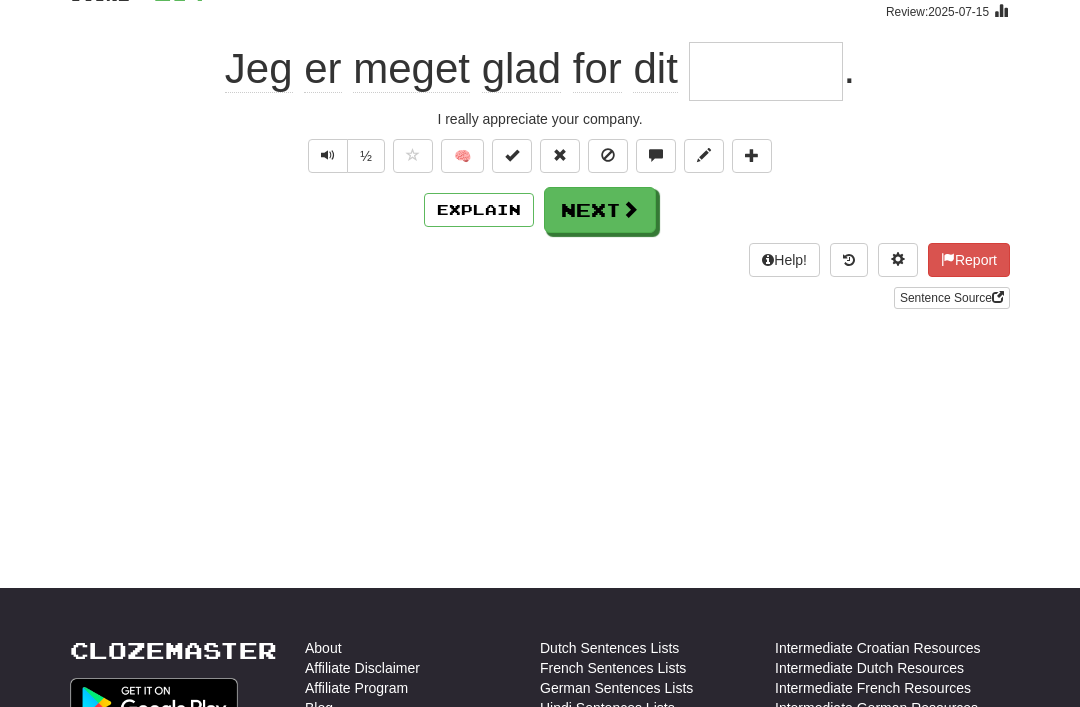 scroll, scrollTop: 168, scrollLeft: 0, axis: vertical 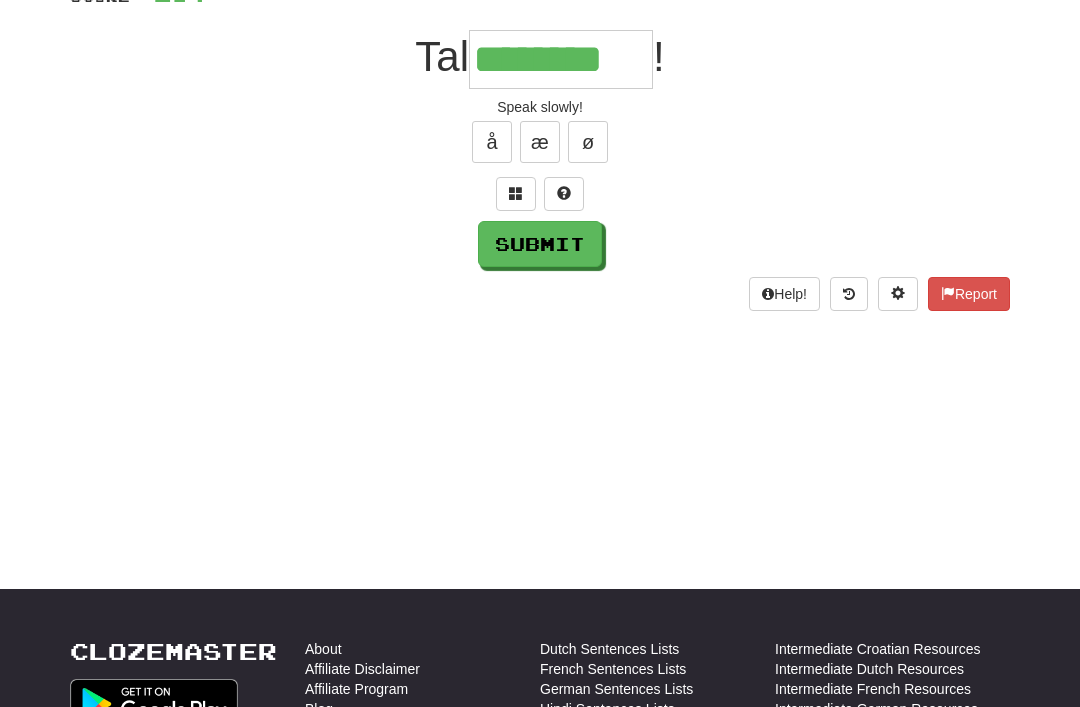 type on "********" 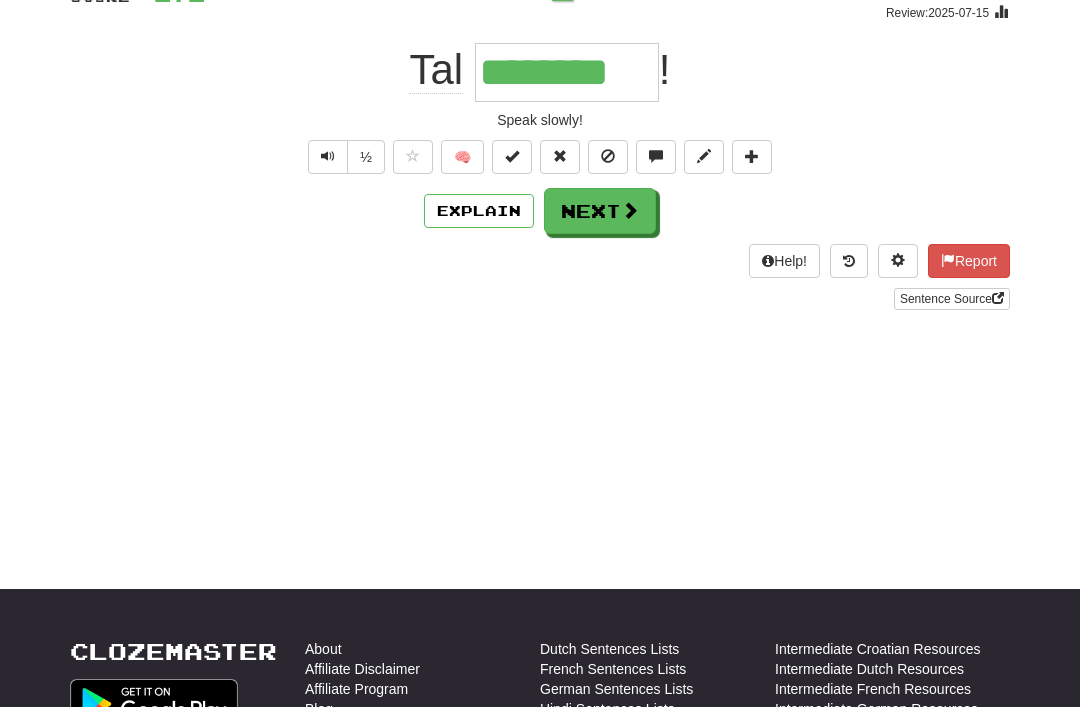 scroll, scrollTop: 169, scrollLeft: 0, axis: vertical 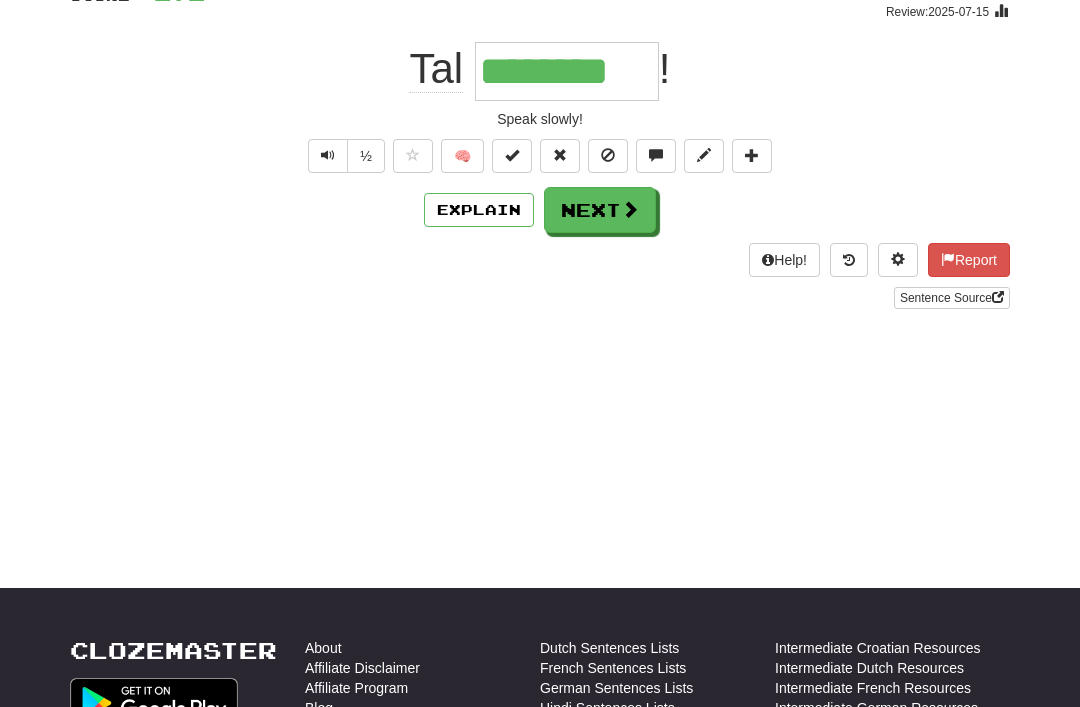click at bounding box center (630, 209) 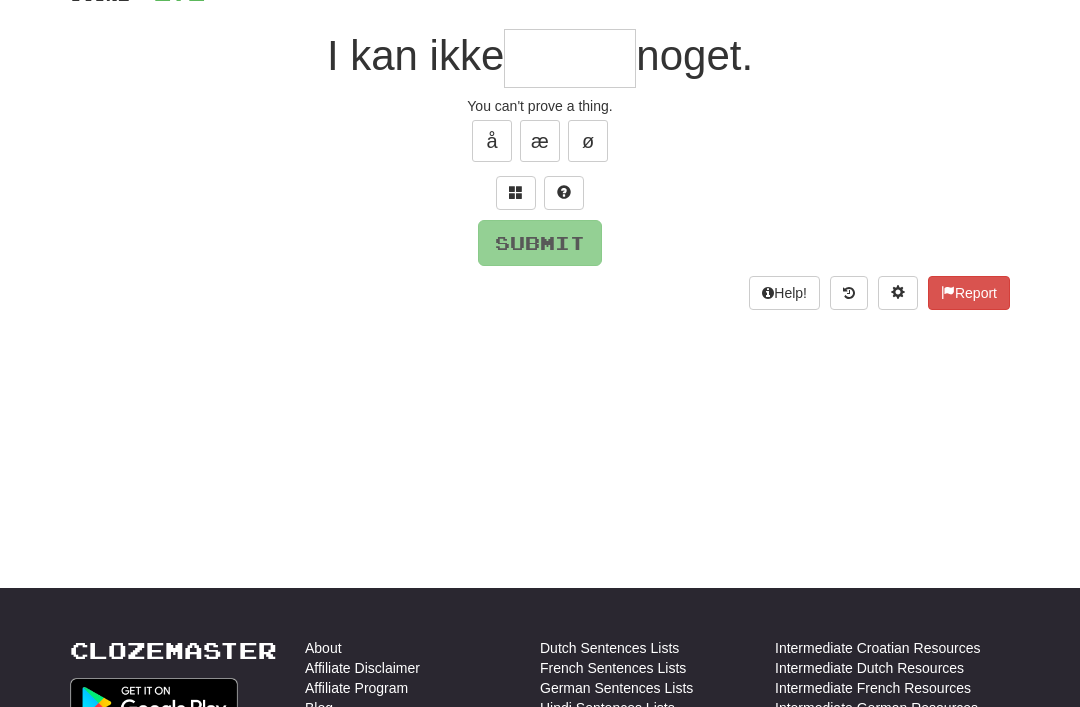 scroll, scrollTop: 168, scrollLeft: 0, axis: vertical 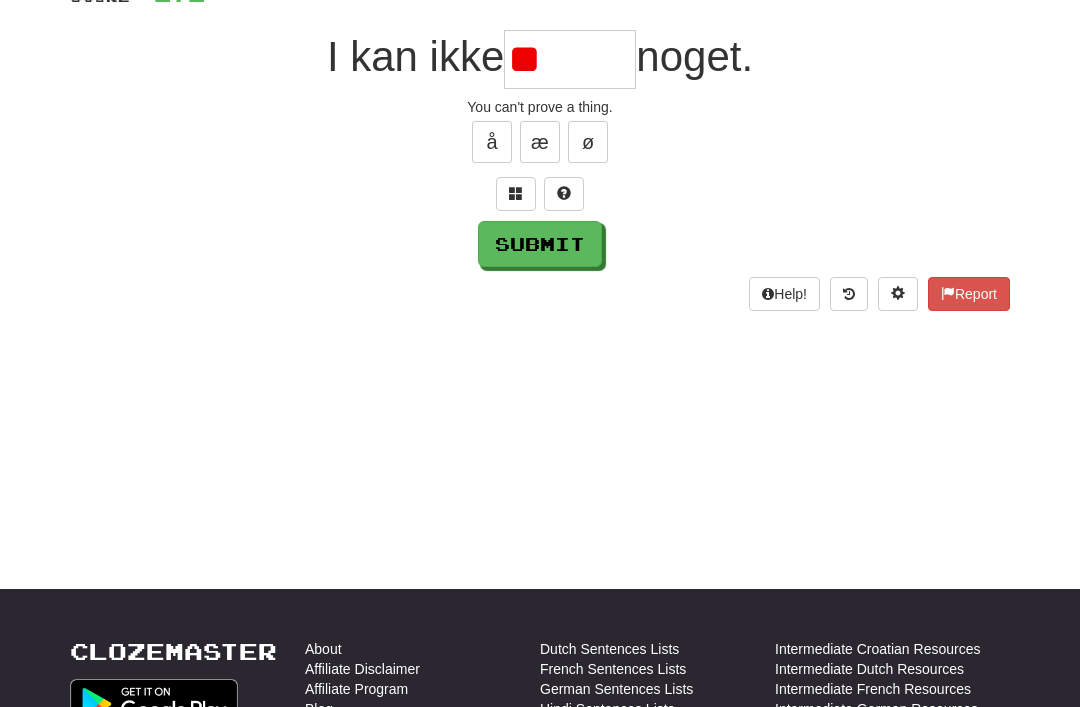 type on "*" 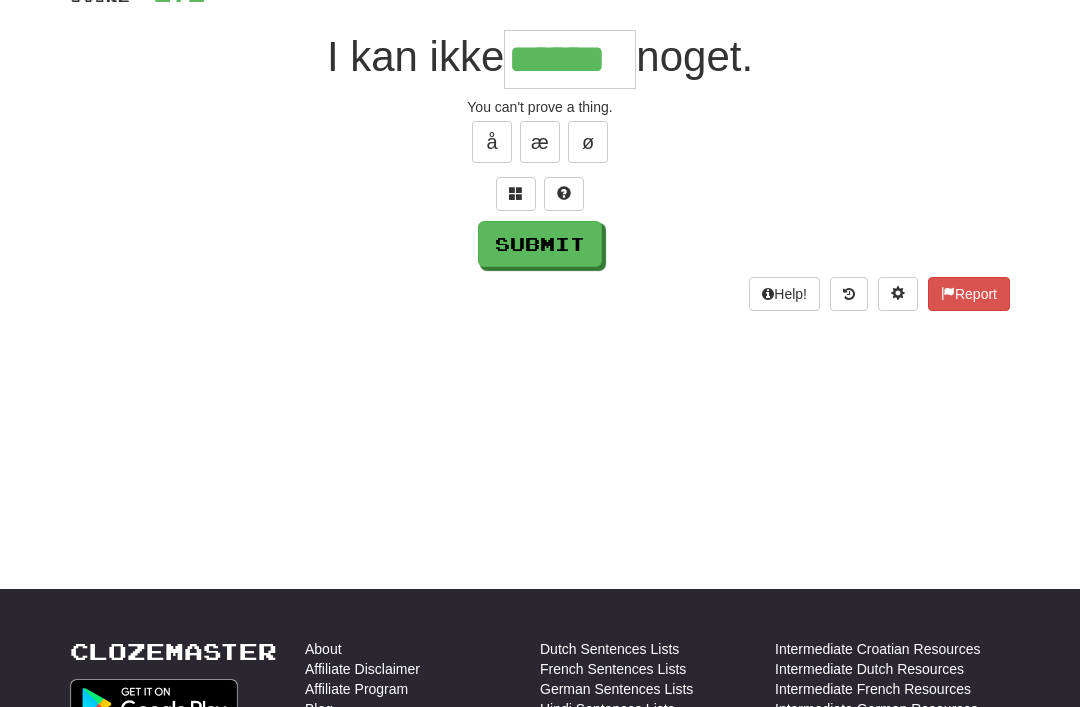 type on "******" 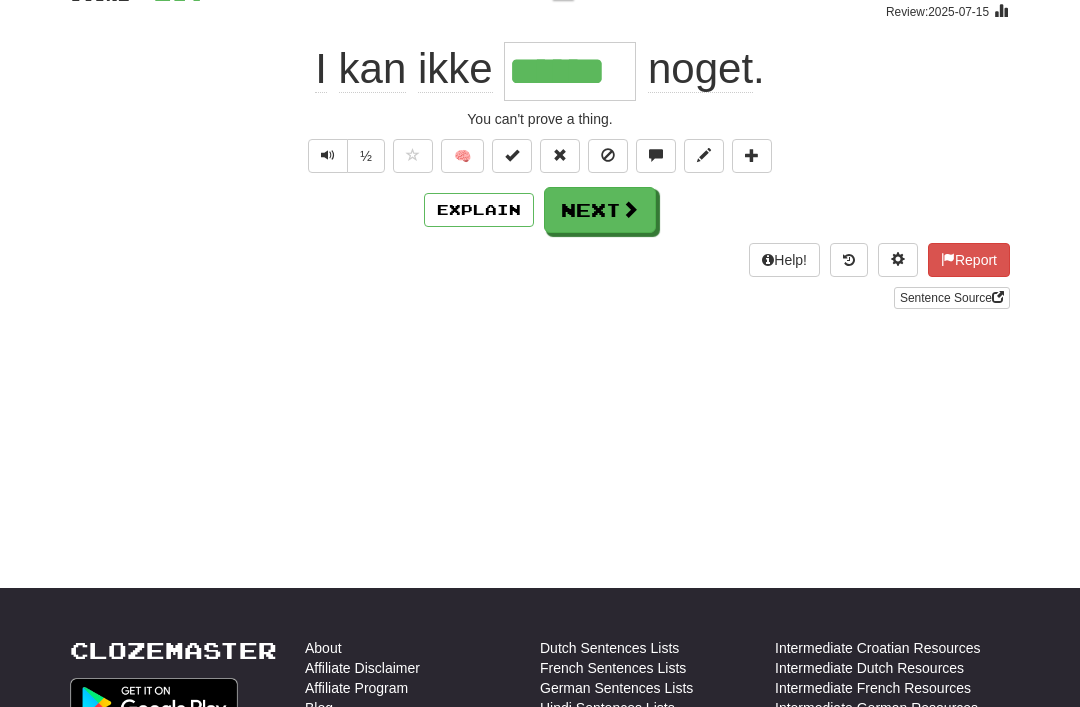 click on "Next" at bounding box center [600, 210] 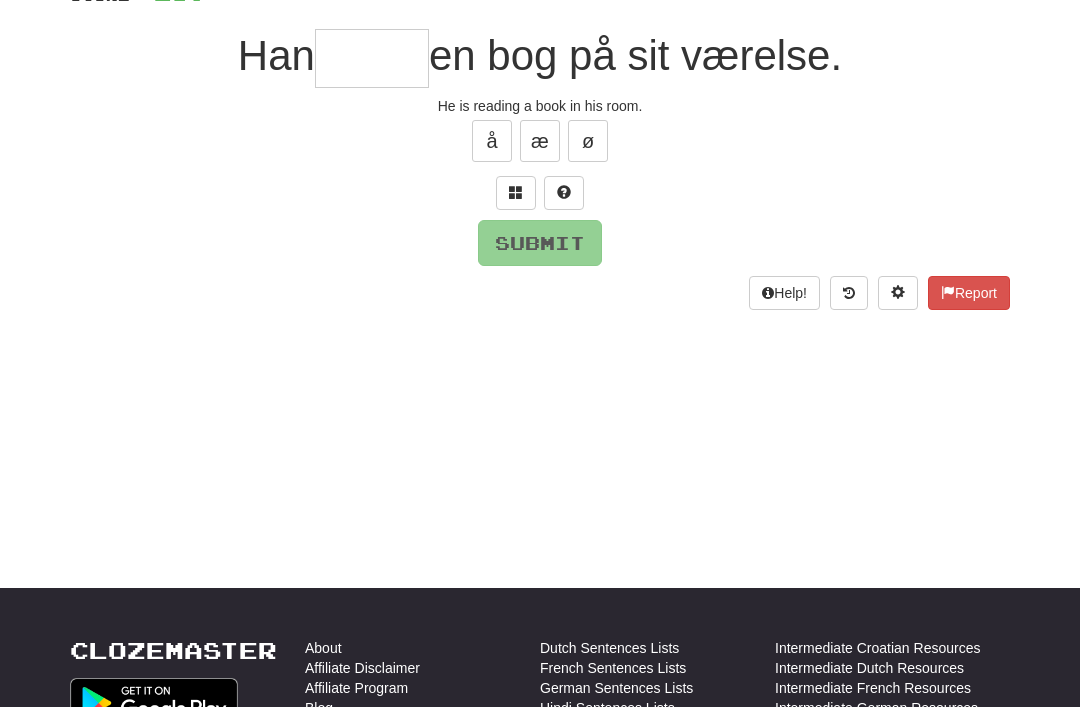 scroll, scrollTop: 168, scrollLeft: 0, axis: vertical 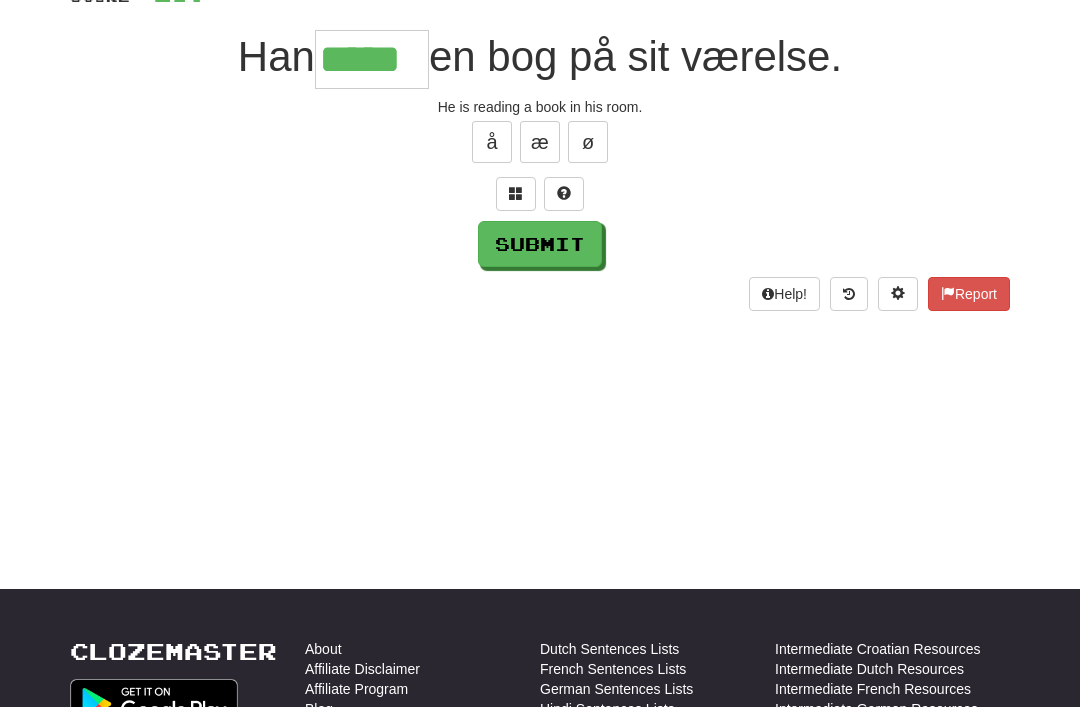type on "*****" 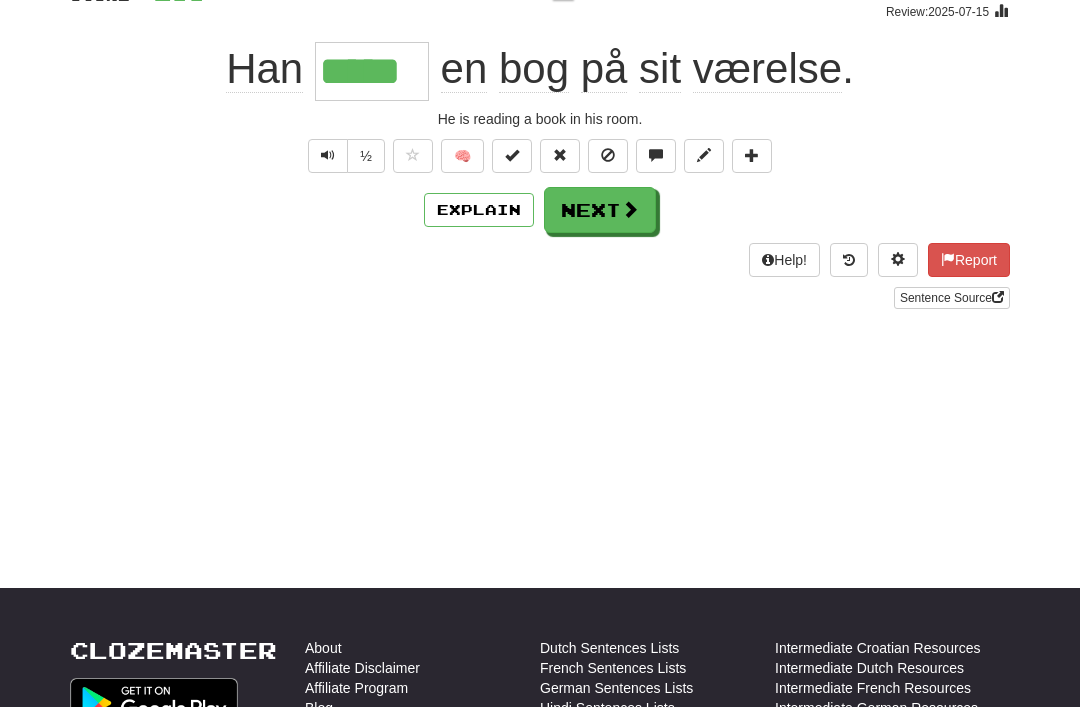 click on "Next" at bounding box center [600, 210] 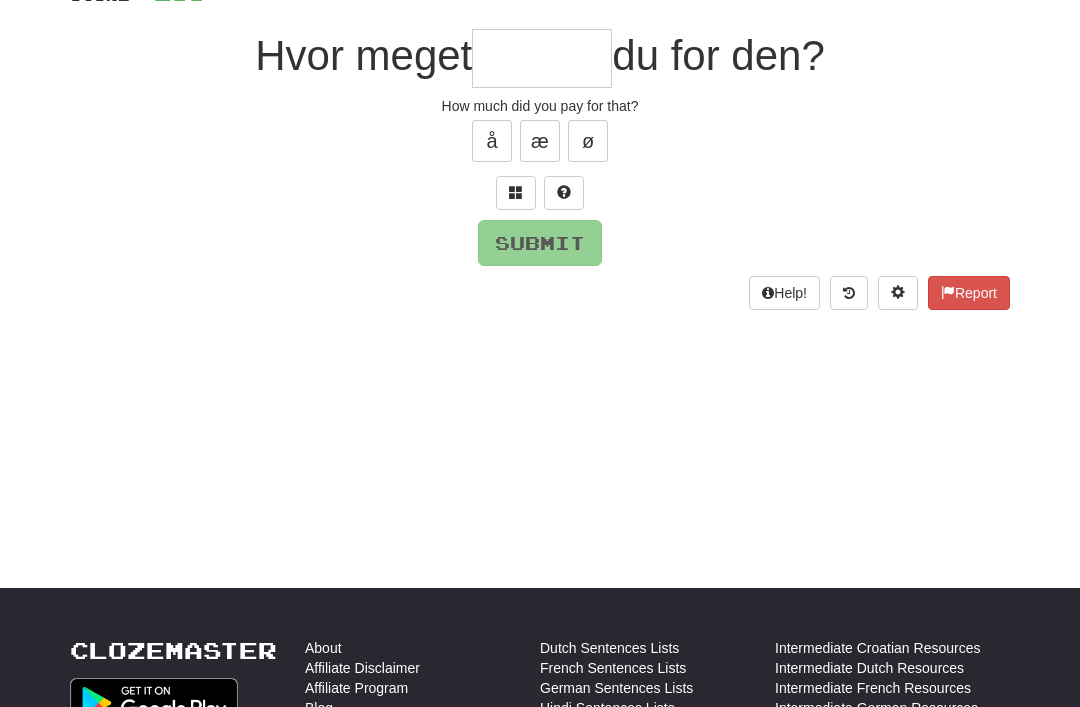 scroll, scrollTop: 168, scrollLeft: 0, axis: vertical 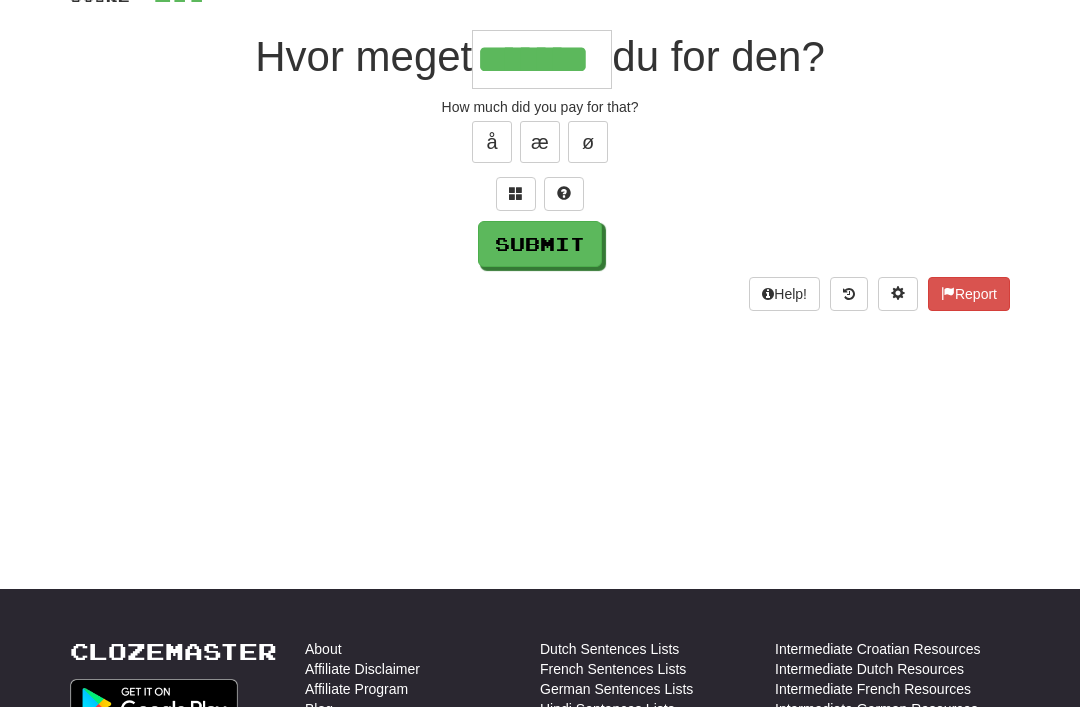 type on "*******" 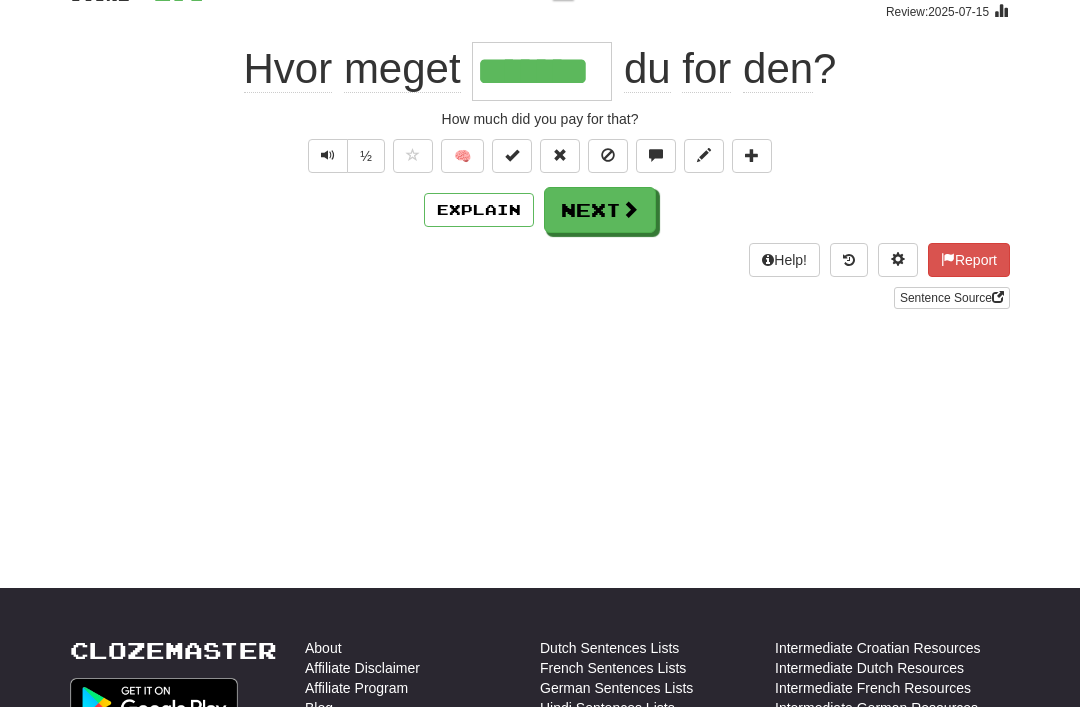 click on "Next" at bounding box center [600, 210] 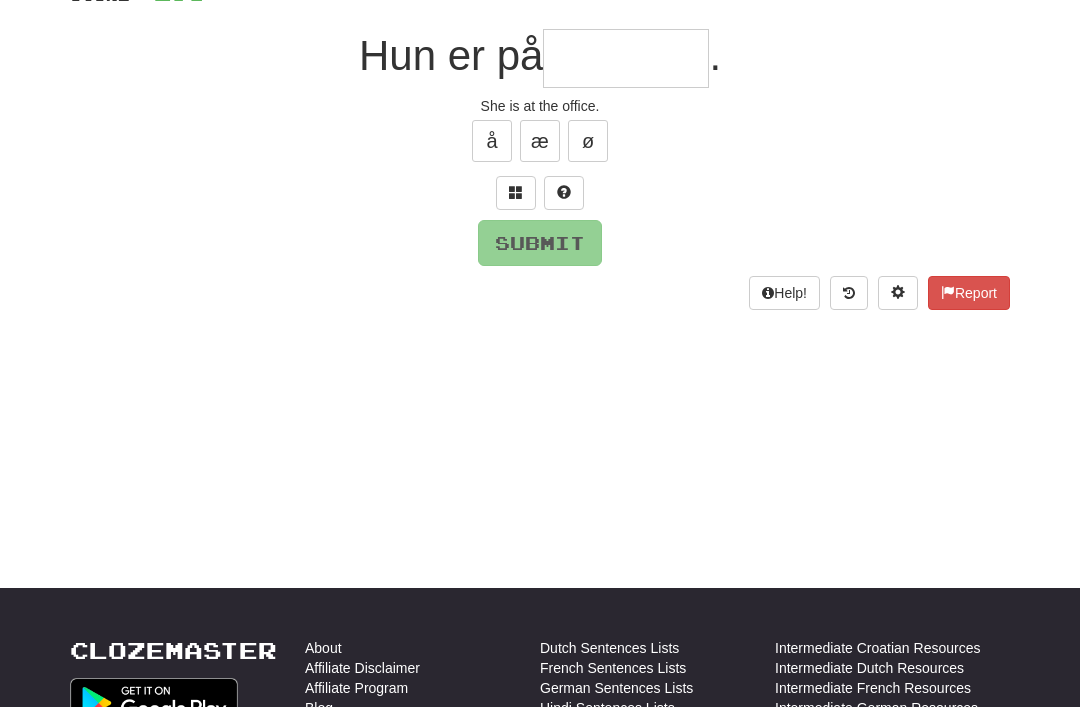 scroll, scrollTop: 168, scrollLeft: 0, axis: vertical 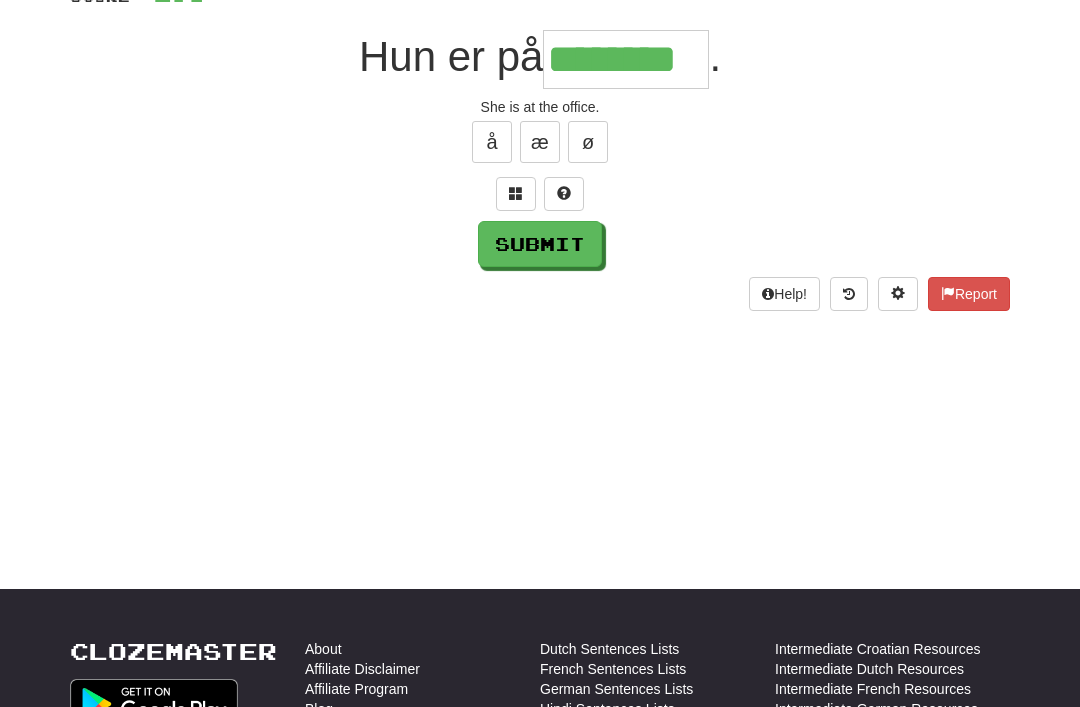 type on "********" 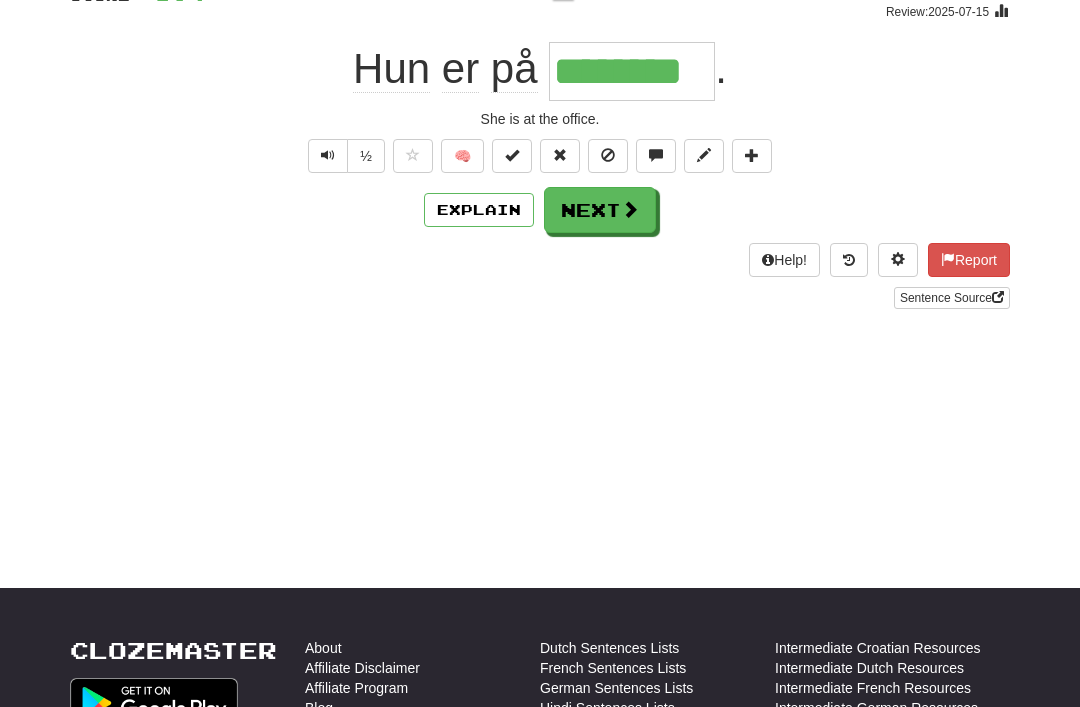 click on "Next" at bounding box center (600, 210) 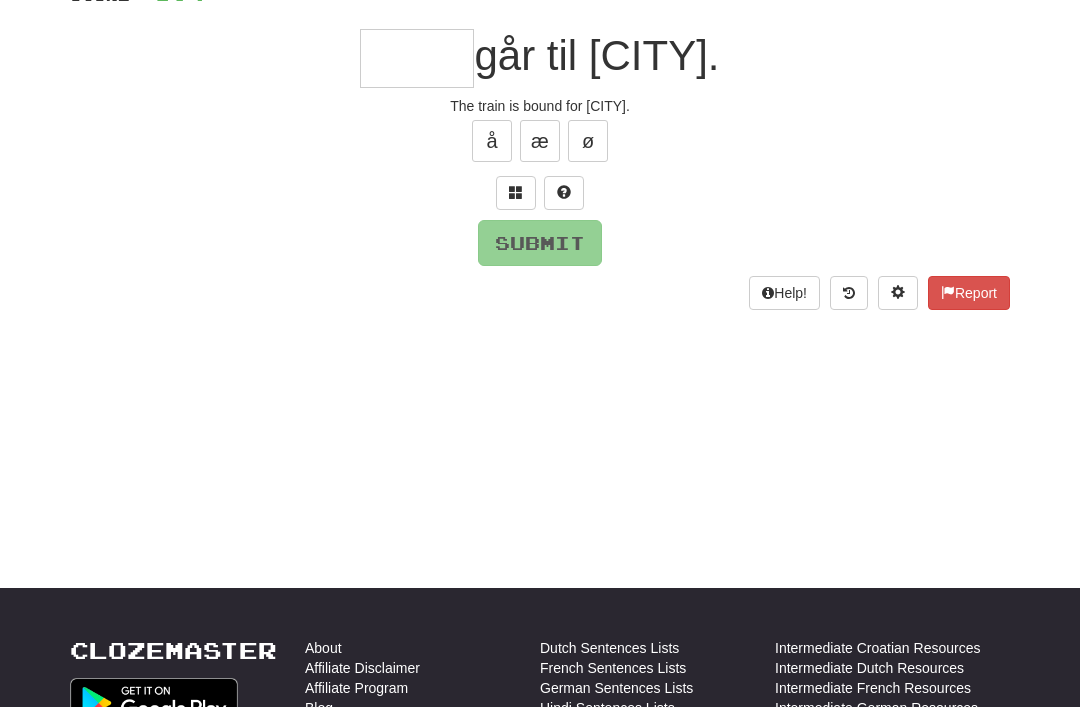 scroll, scrollTop: 168, scrollLeft: 0, axis: vertical 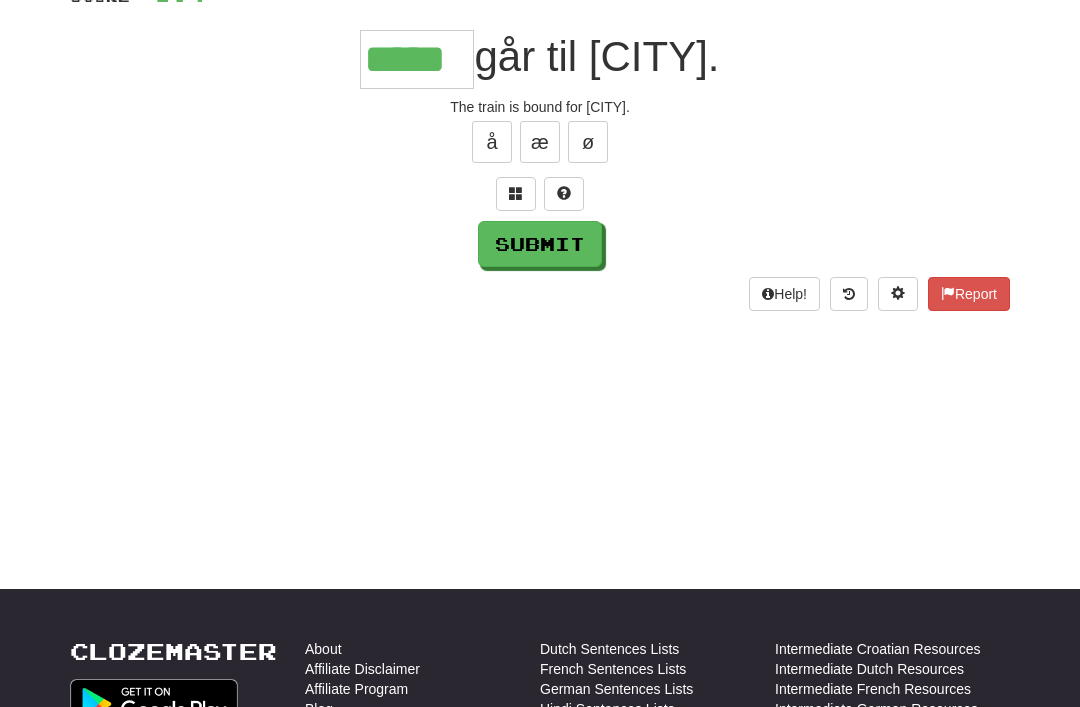 click on "Submit" at bounding box center (540, 244) 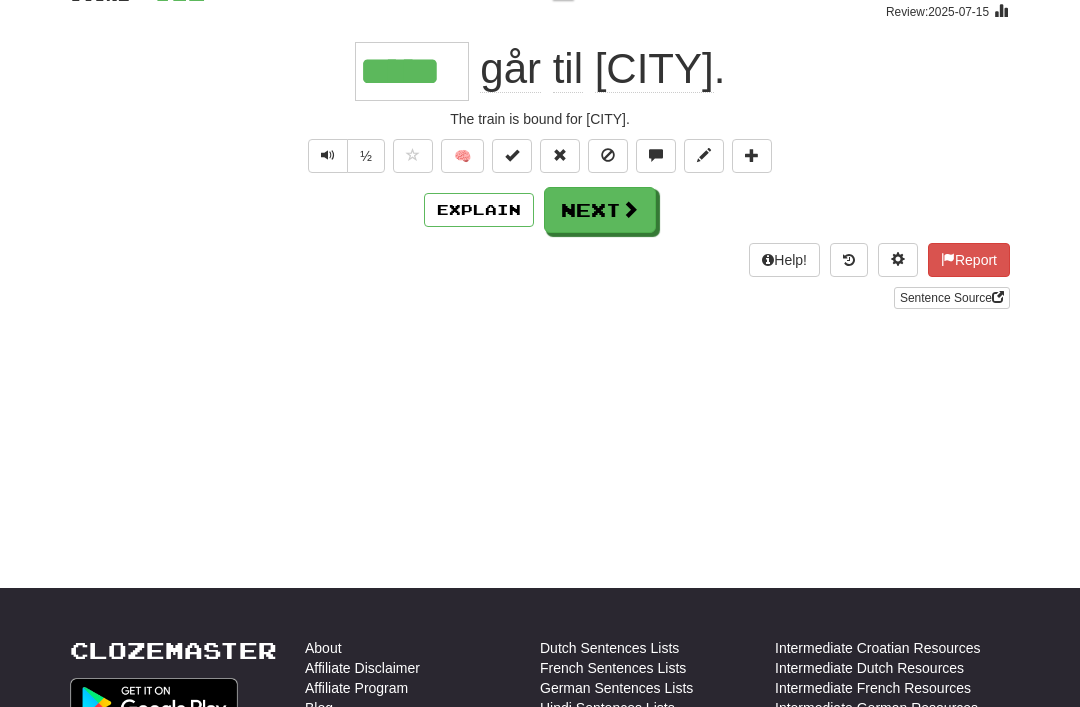 click on "Next" at bounding box center (600, 210) 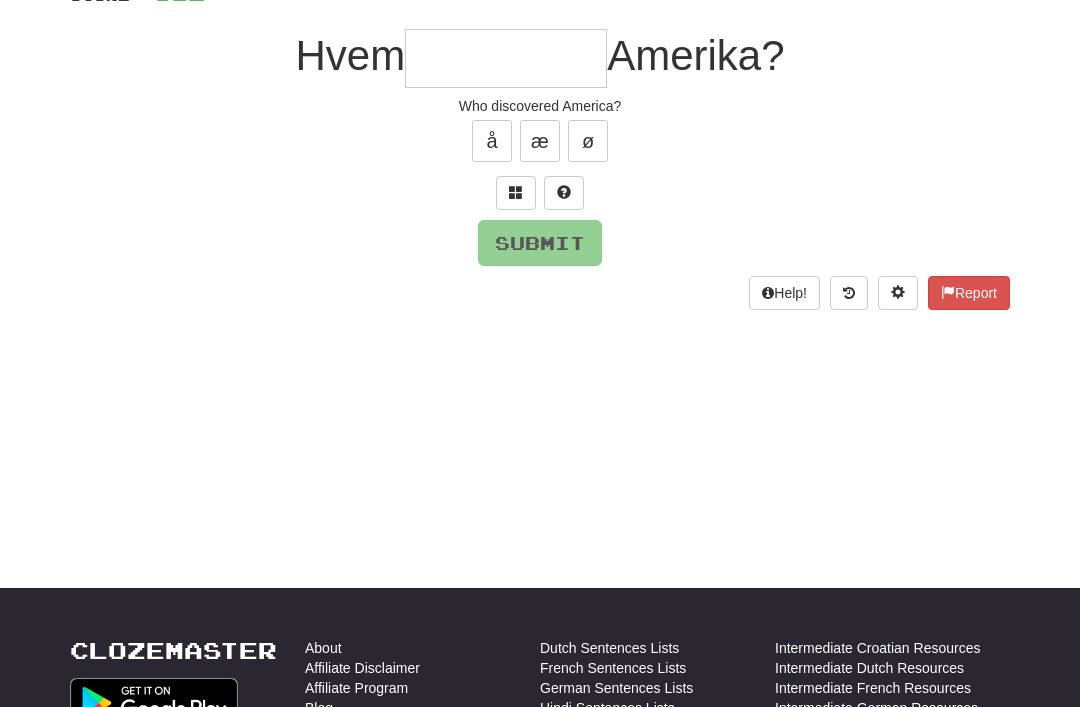 scroll, scrollTop: 168, scrollLeft: 0, axis: vertical 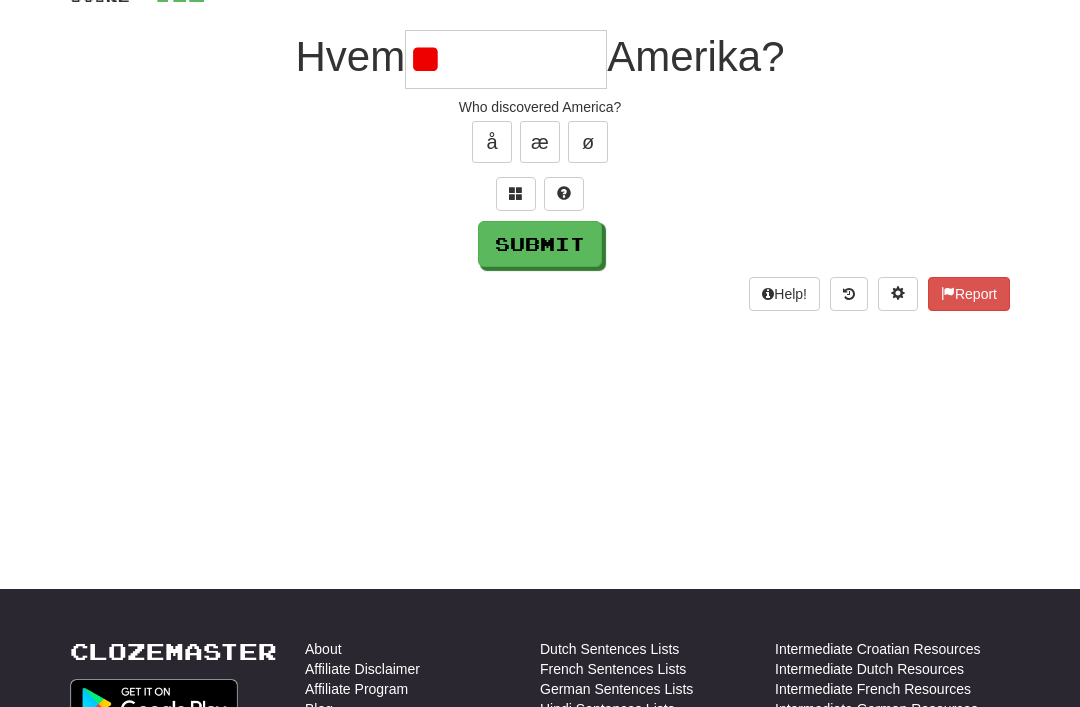 type on "*" 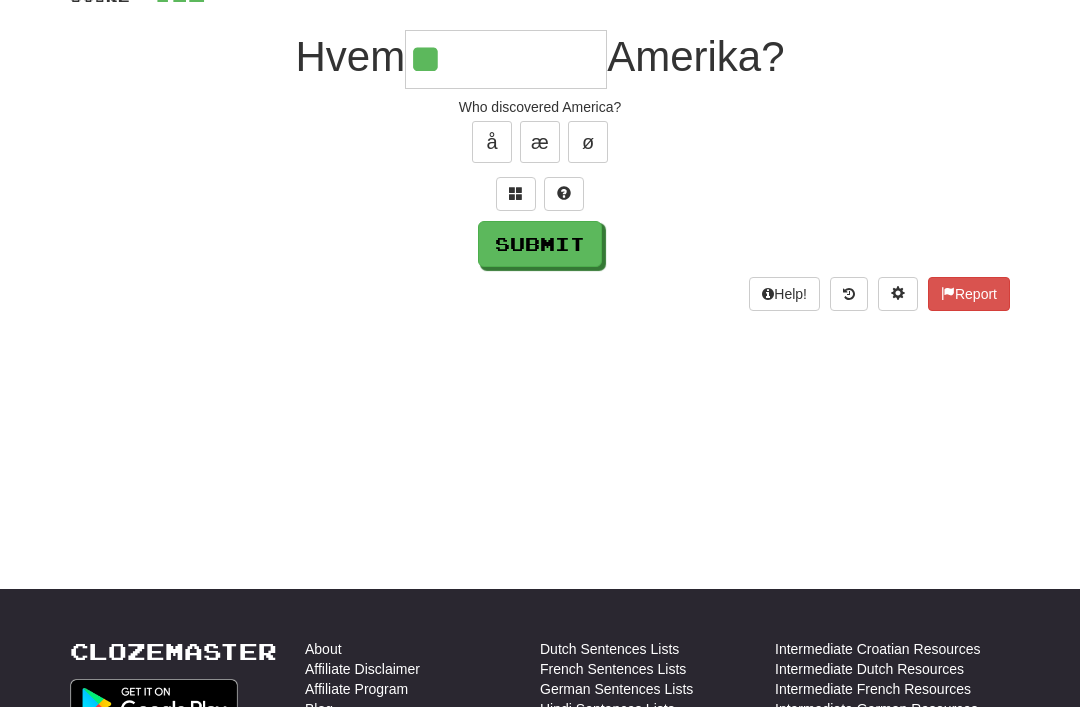 click on "/  Score:   312 0 %  Mastered Hvem  **  Amerika? Who discovered America? å æ ø Submit  Help!  Report" at bounding box center [540, 132] 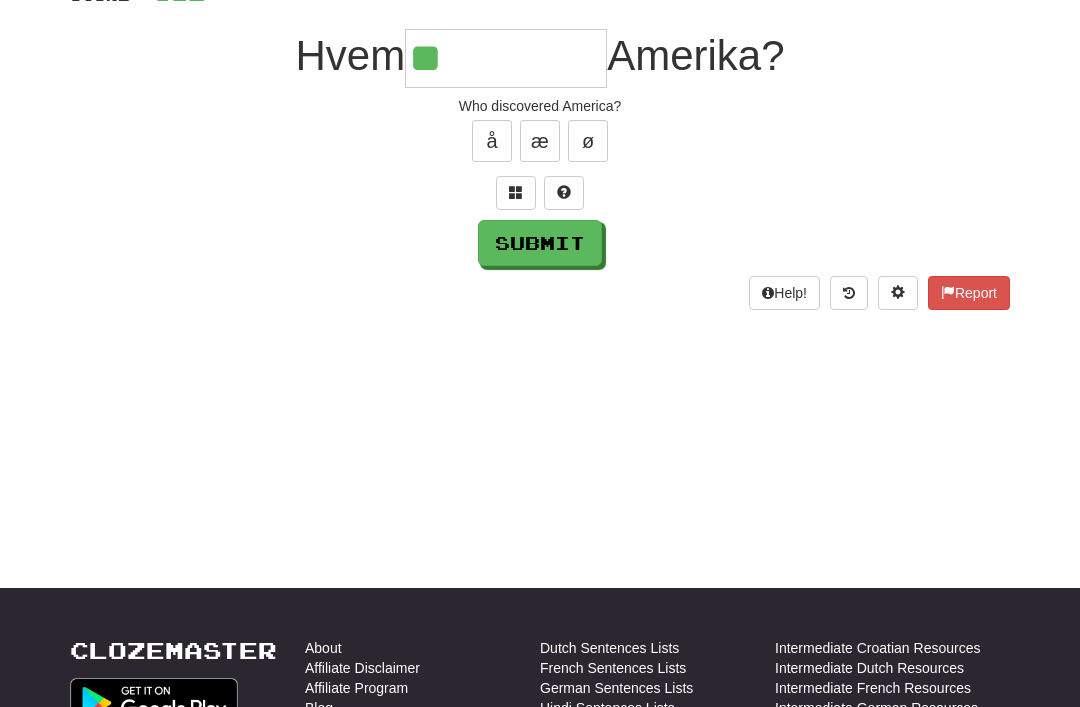 click at bounding box center (516, 193) 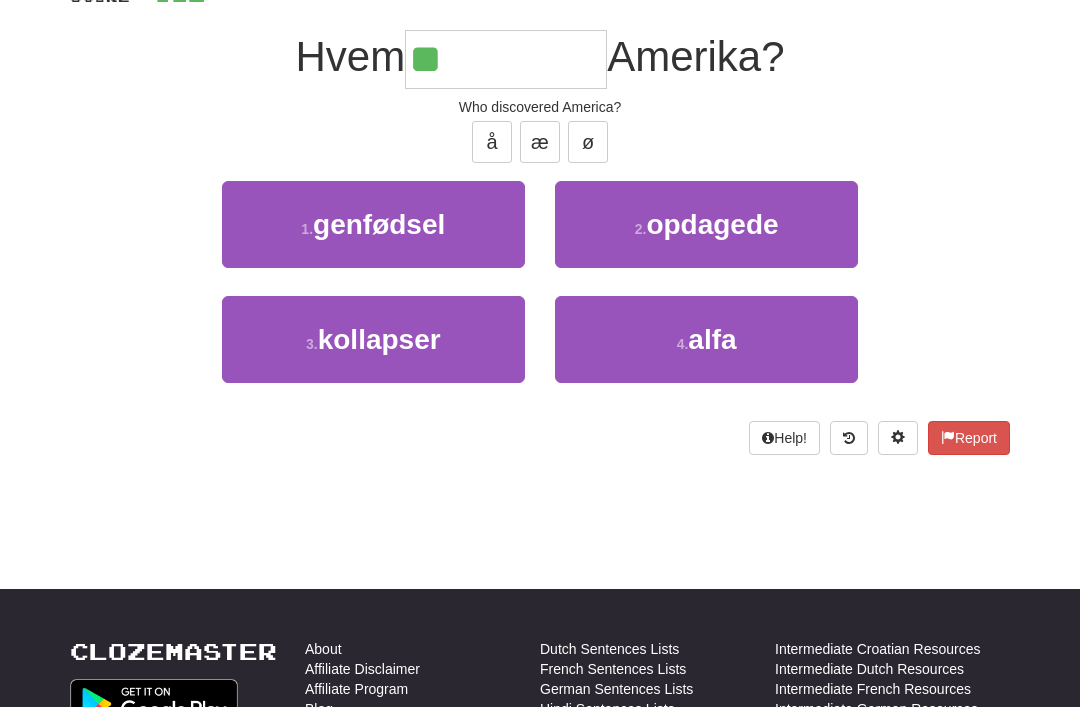 click on "opdagede" at bounding box center (712, 224) 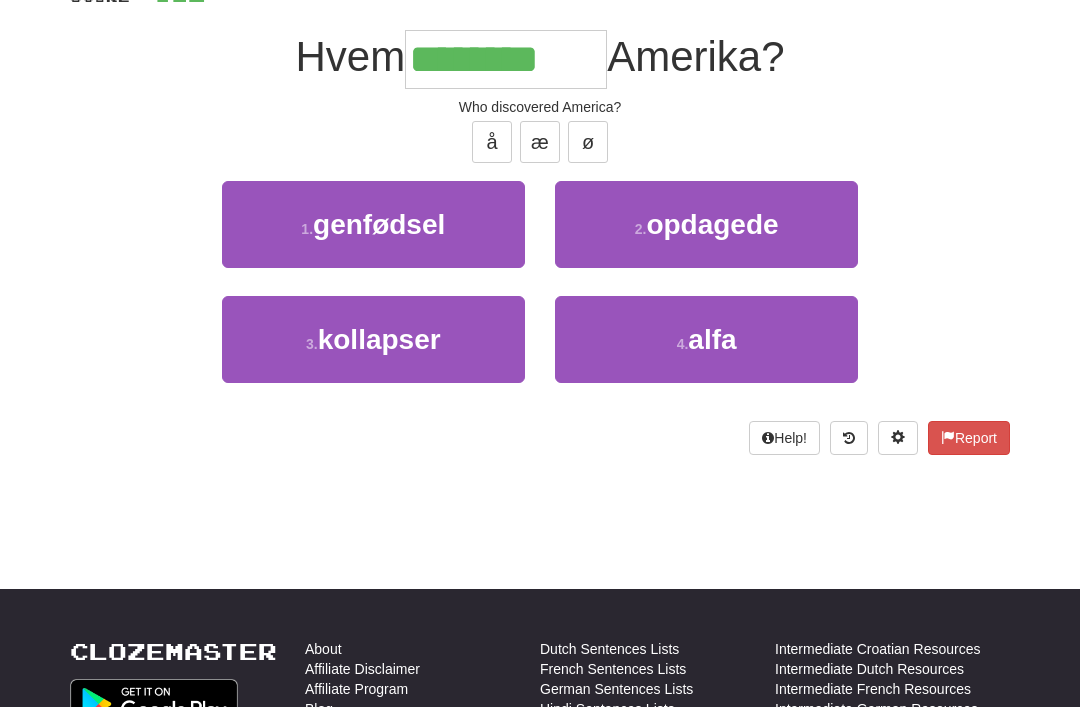 scroll, scrollTop: 169, scrollLeft: 0, axis: vertical 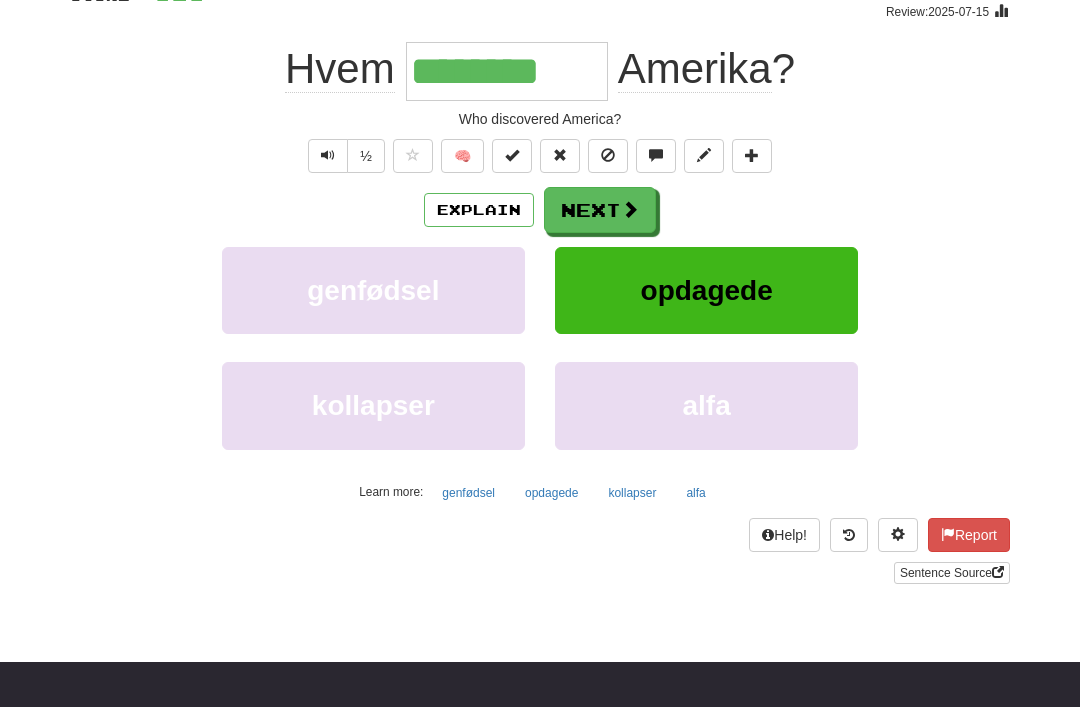 click at bounding box center (413, 156) 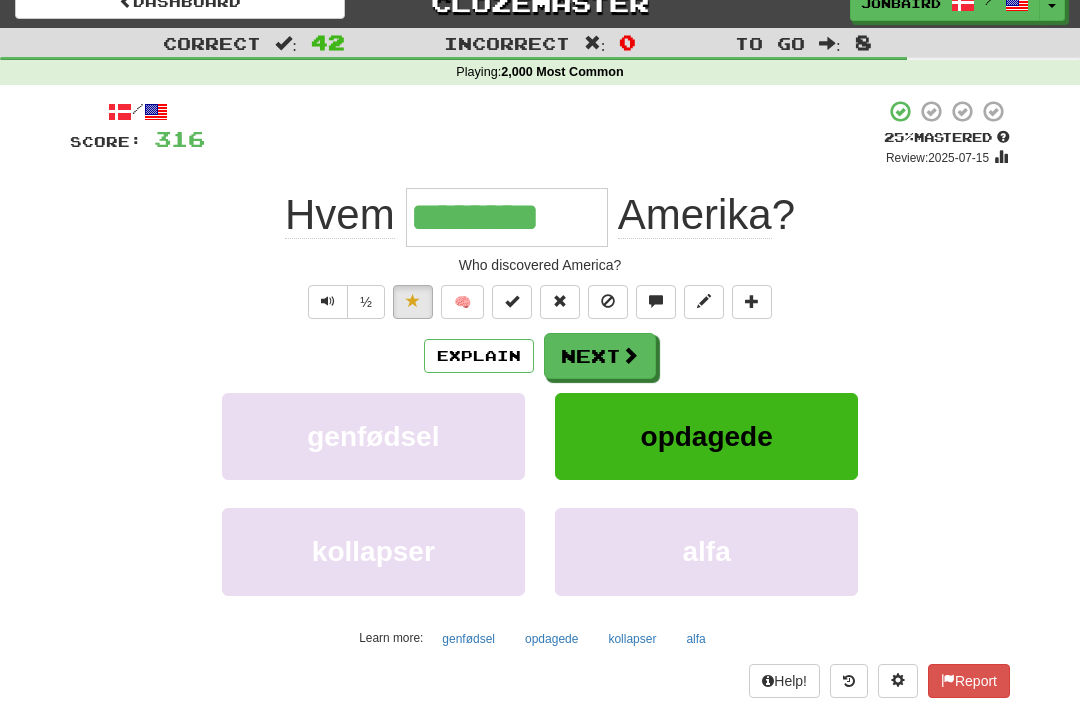 scroll, scrollTop: 0, scrollLeft: 0, axis: both 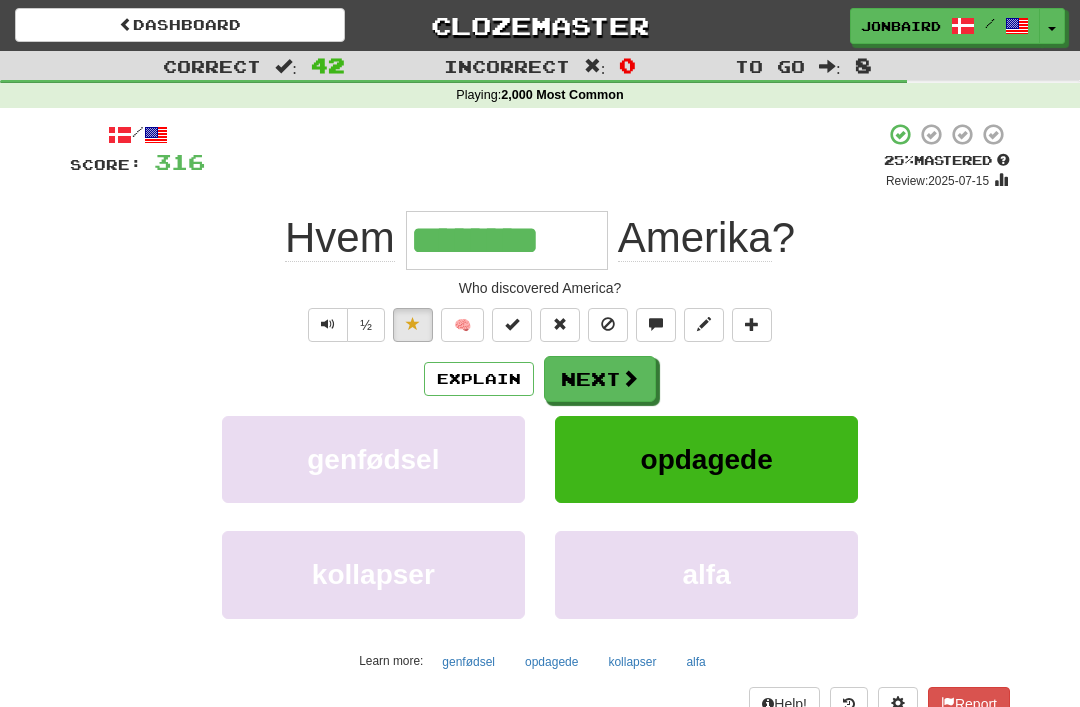 click on "Next" at bounding box center (600, 379) 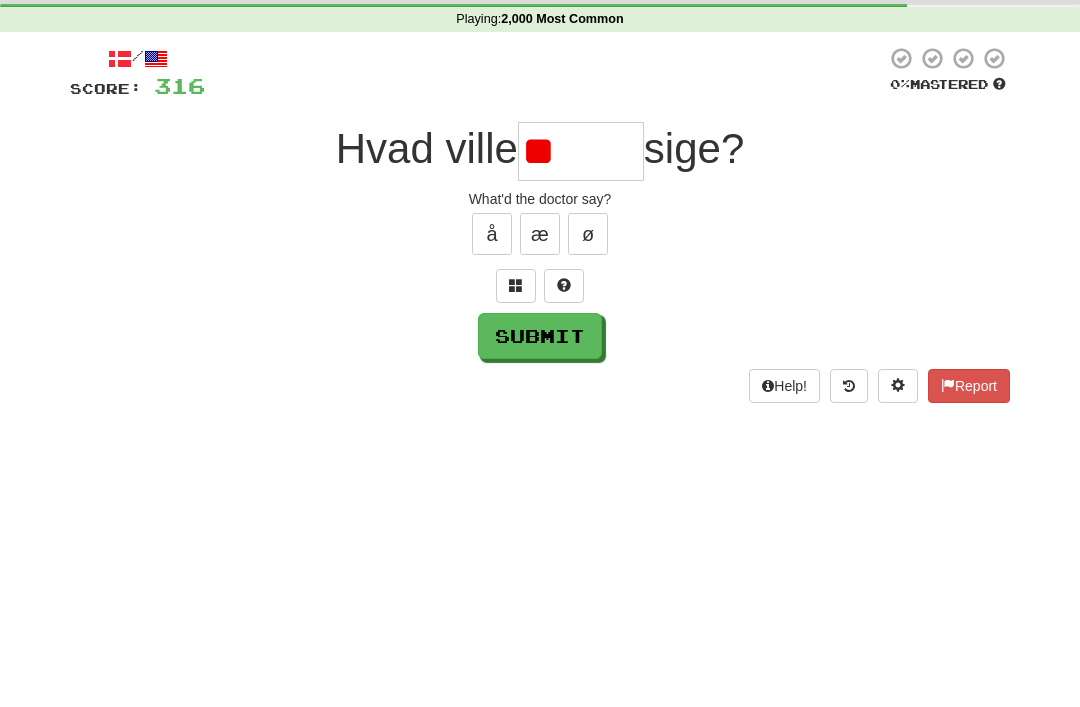 type on "*" 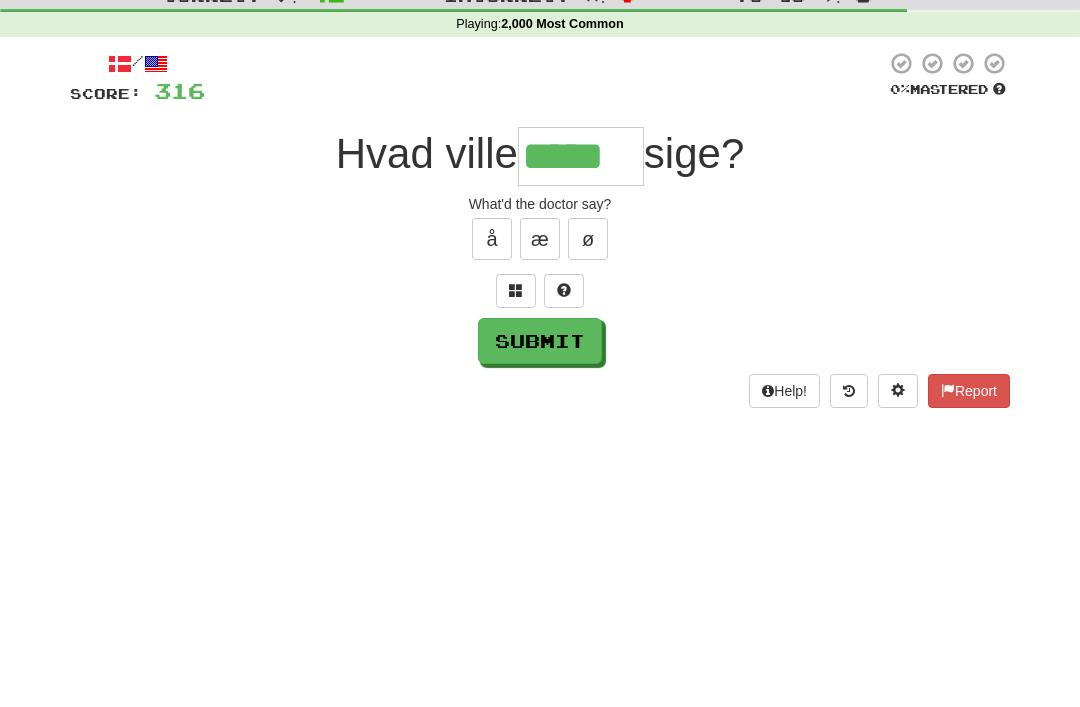 type on "*****" 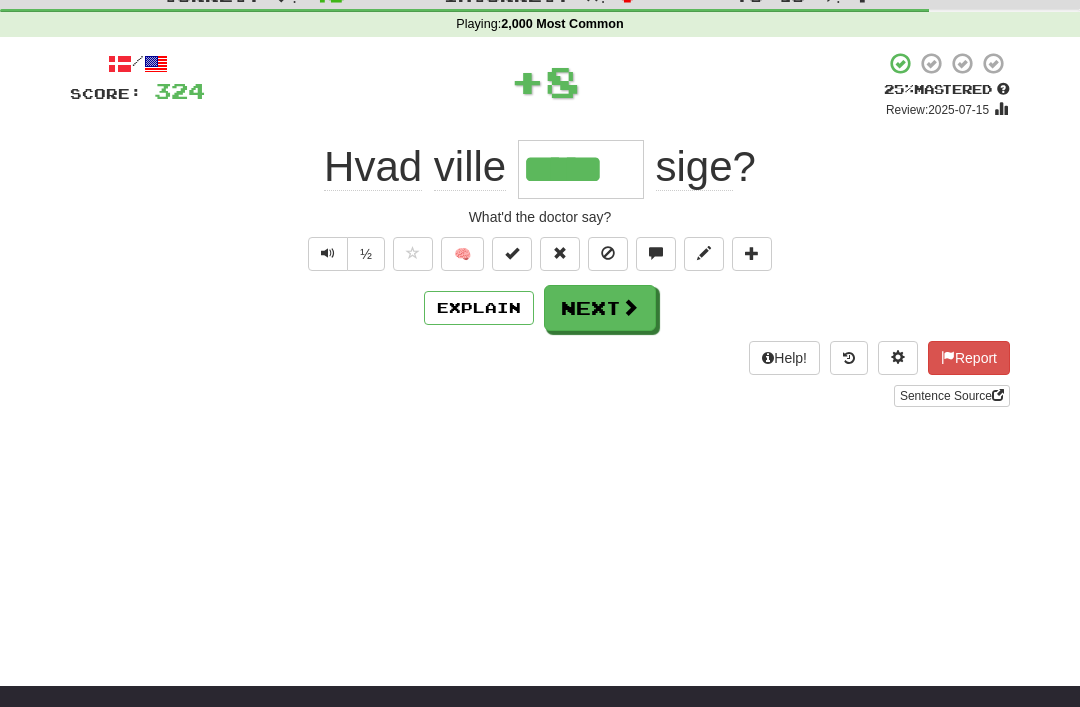 click on "Next" at bounding box center [600, 308] 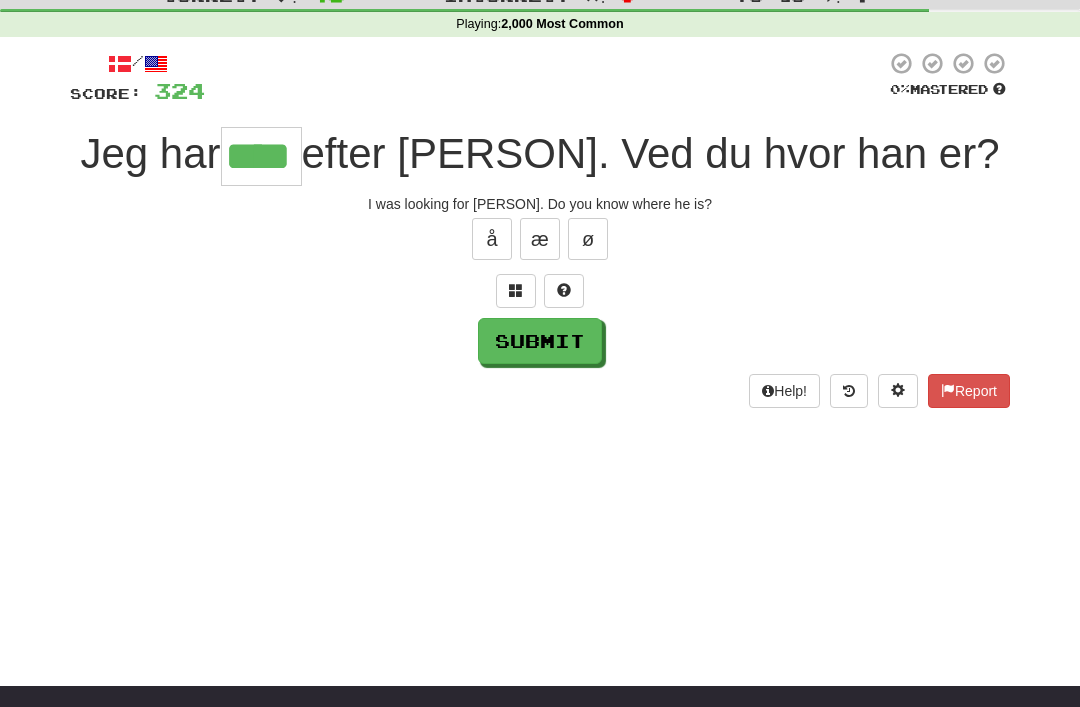 type on "****" 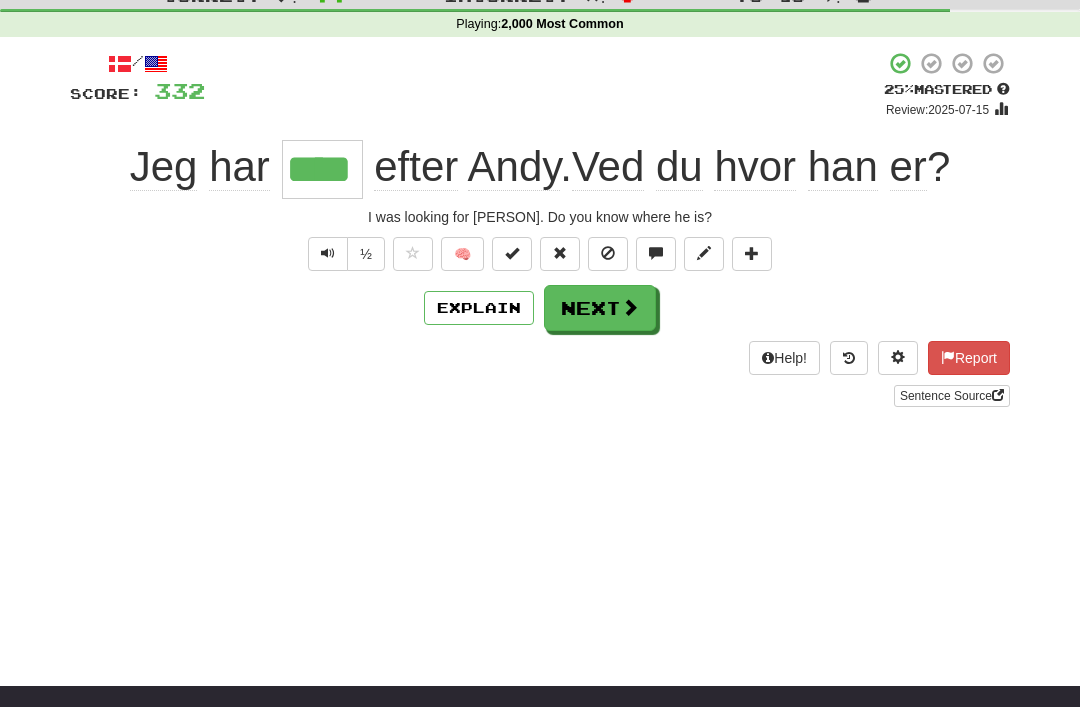 click at bounding box center (630, 307) 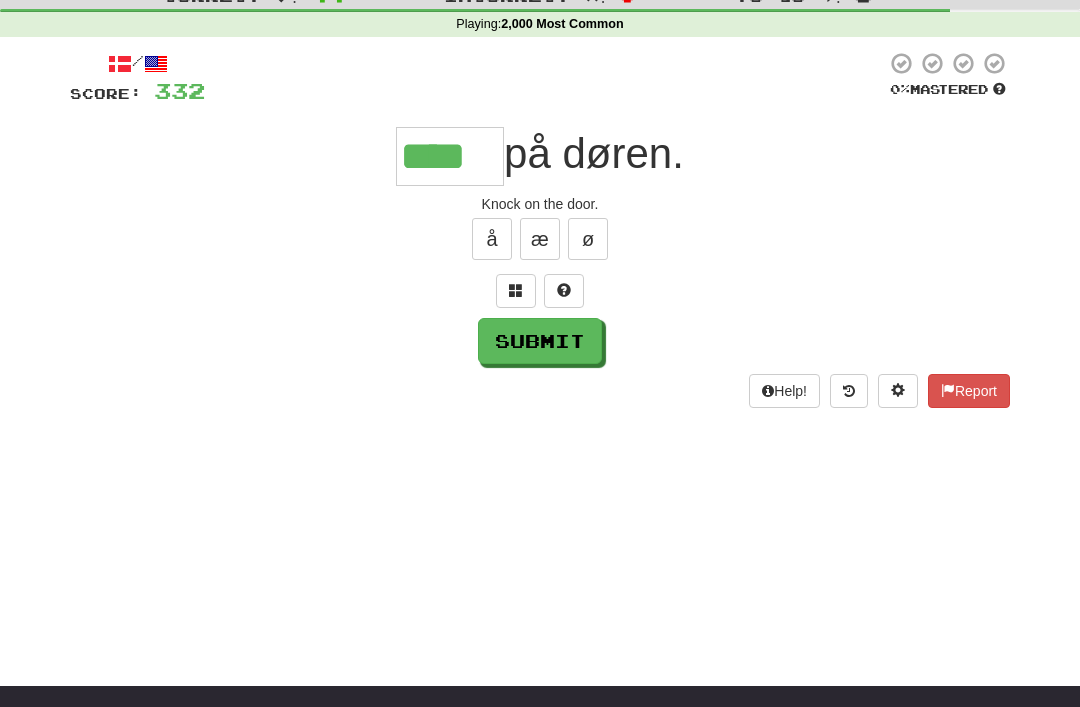 click on "Submit" at bounding box center (540, 341) 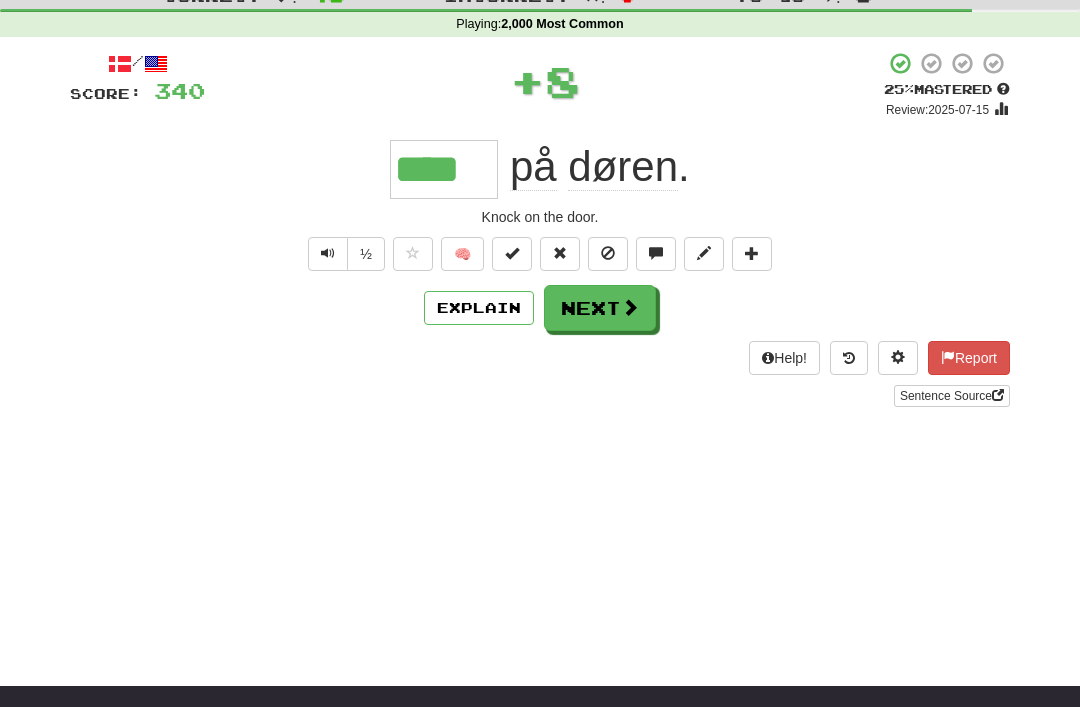 click on "Next" at bounding box center [600, 308] 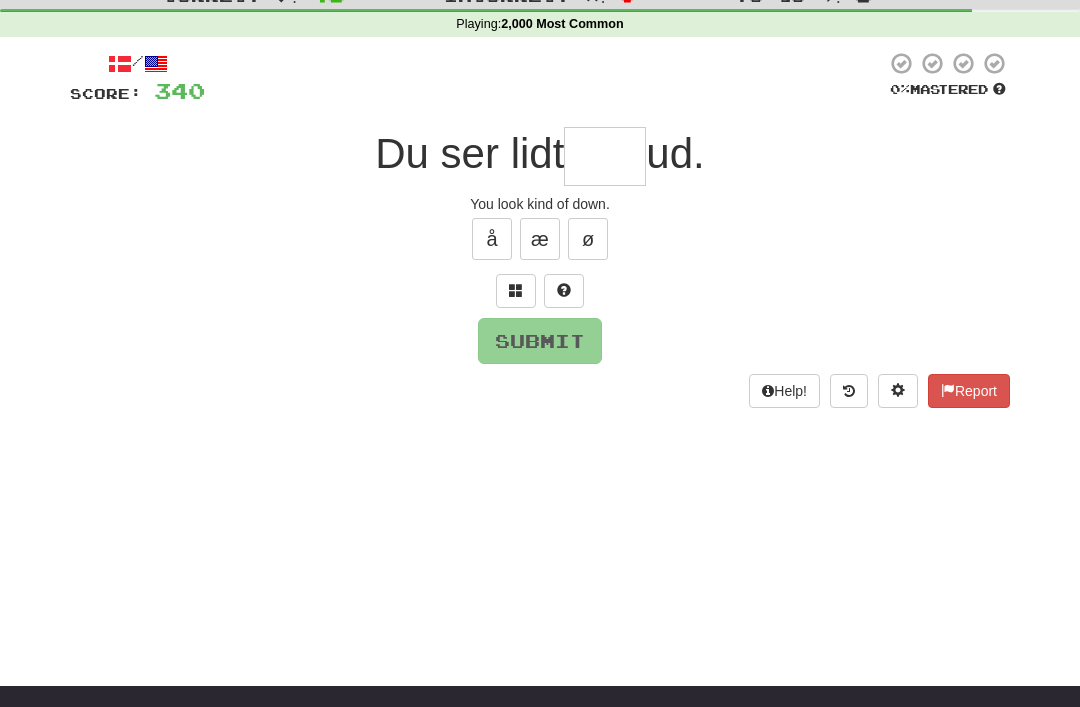 click at bounding box center [516, 291] 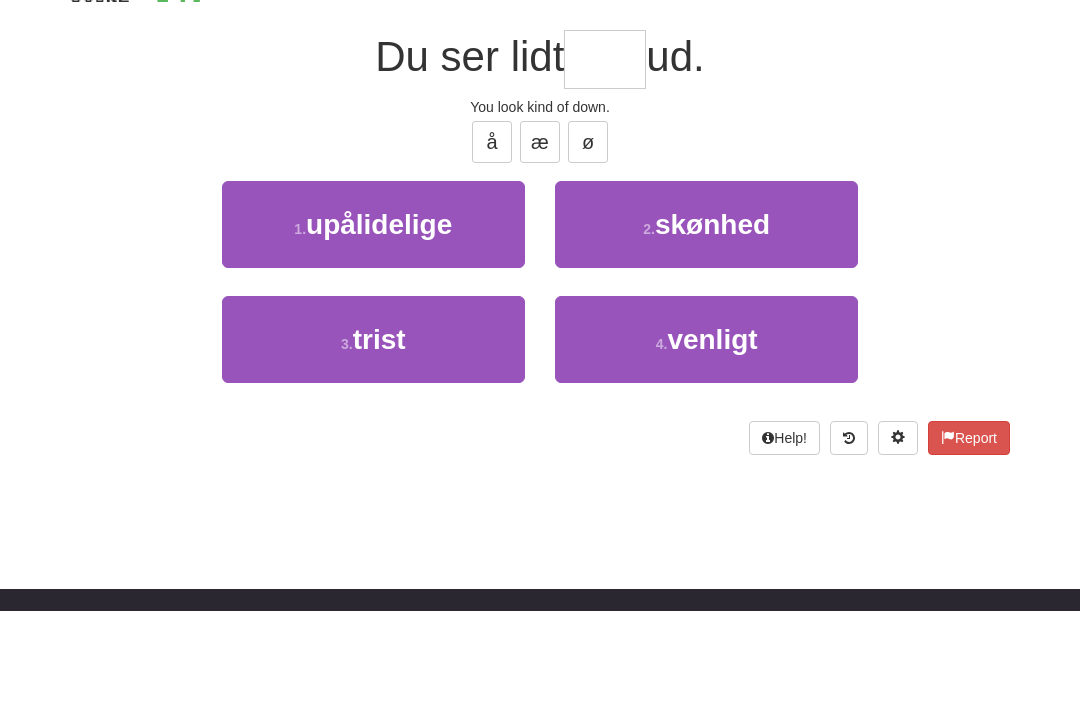 click on "3 .  trist" at bounding box center (373, 436) 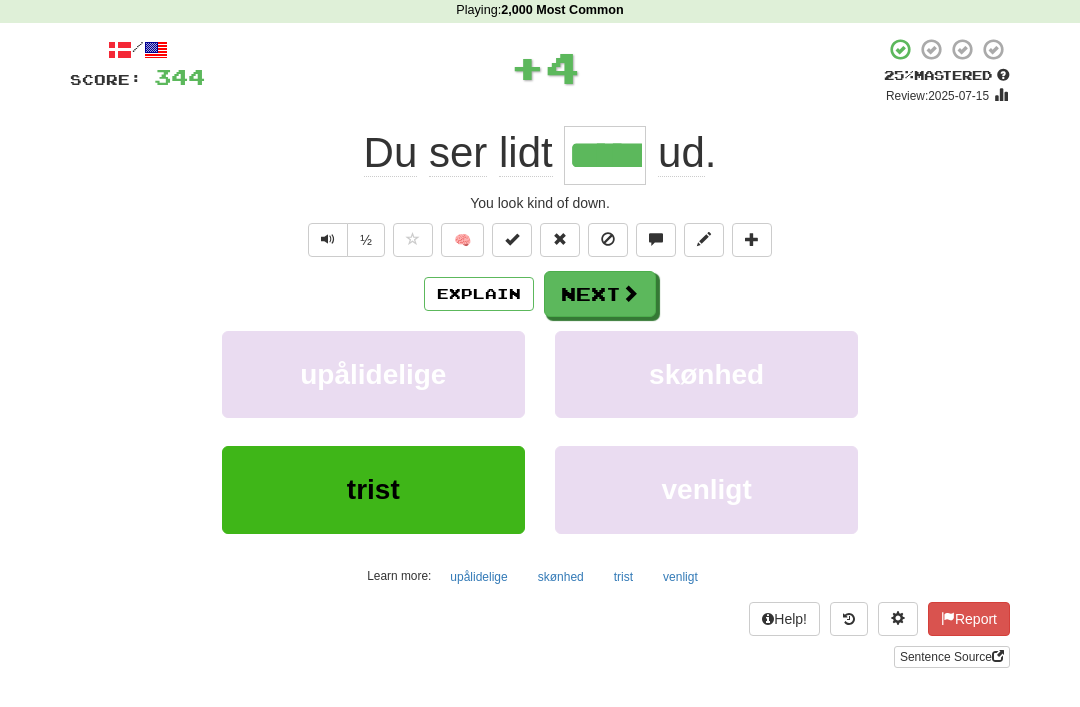 scroll, scrollTop: 85, scrollLeft: 0, axis: vertical 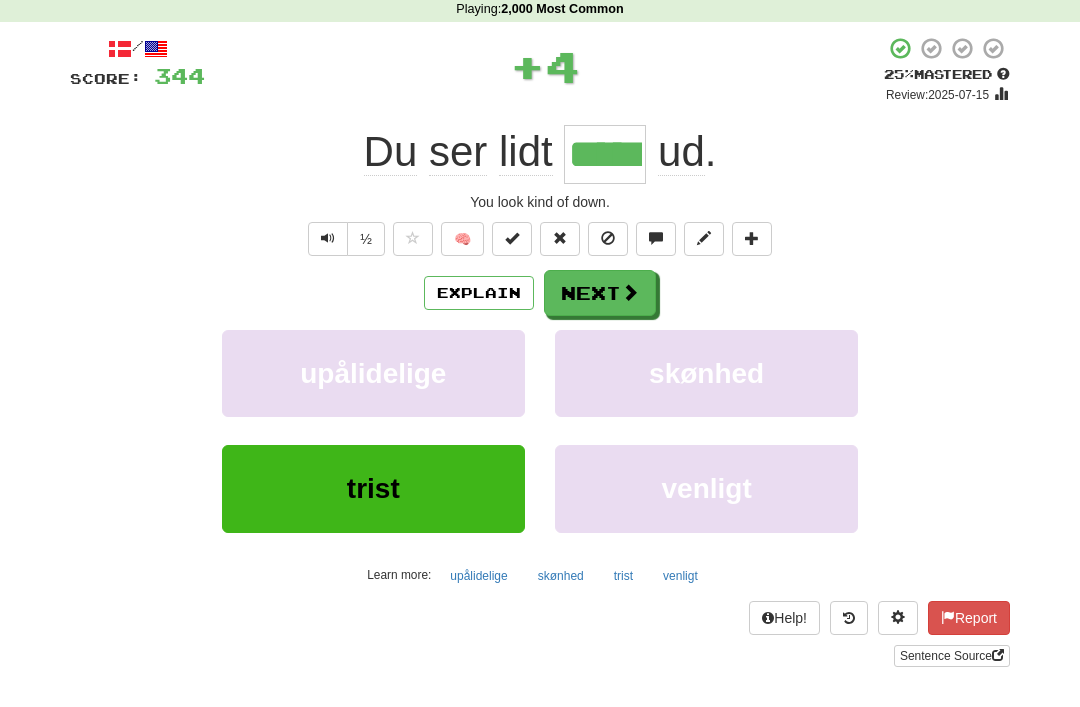 click at bounding box center [630, 293] 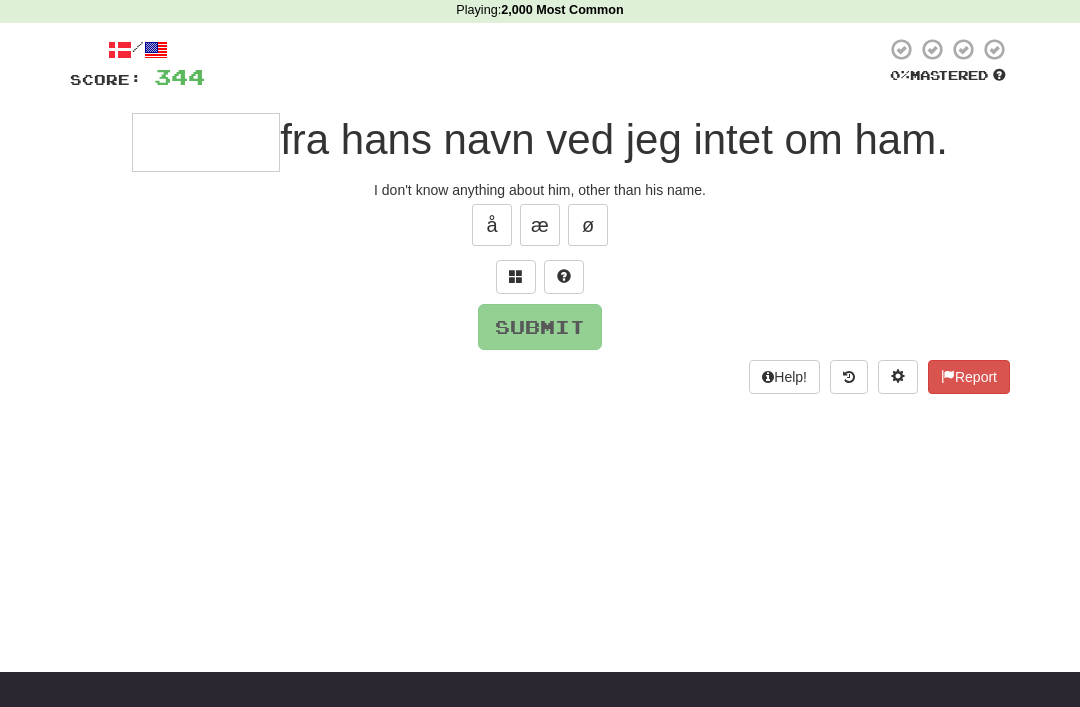 type on "*" 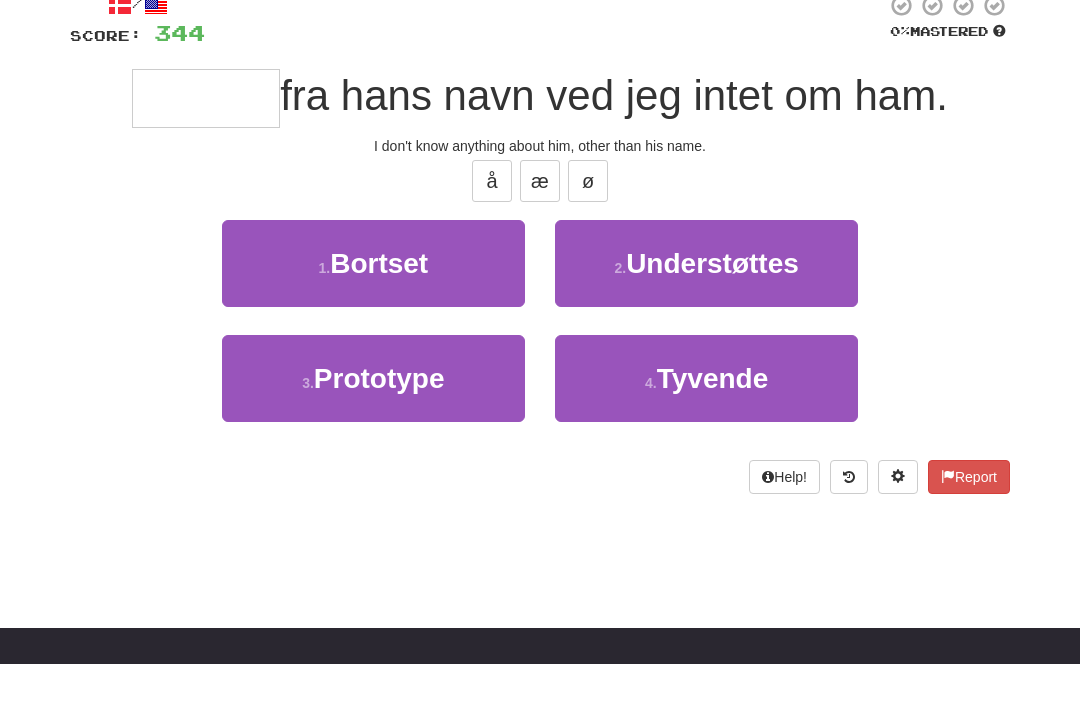 click on "1 .  Bortset" at bounding box center [373, 307] 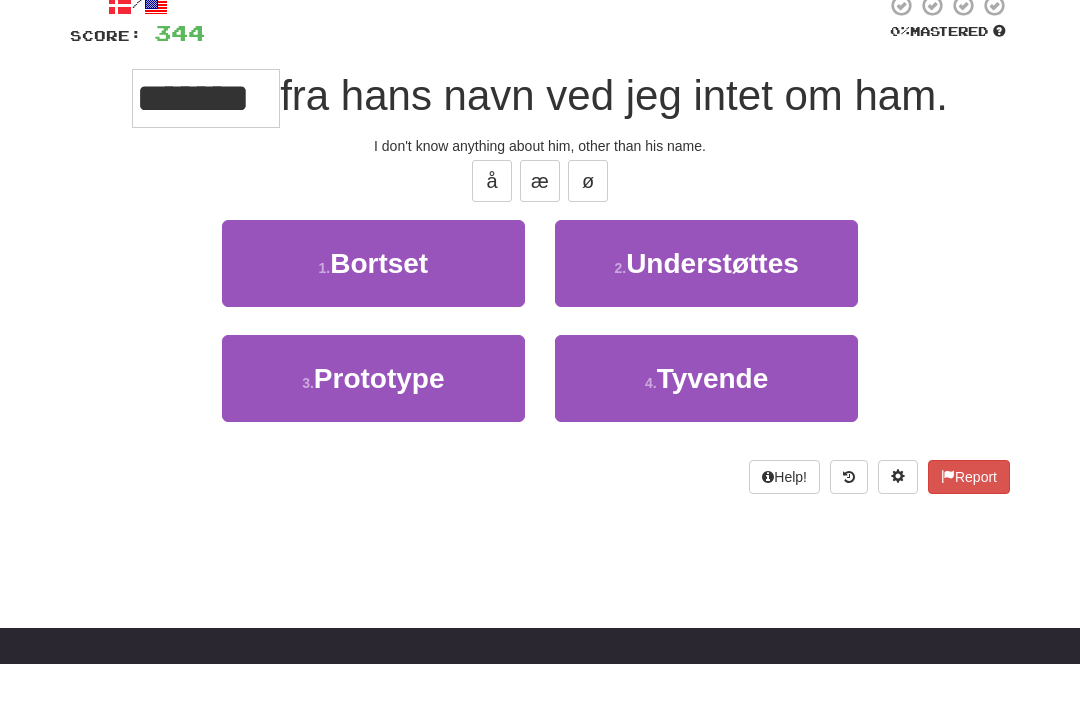 scroll, scrollTop: 129, scrollLeft: 0, axis: vertical 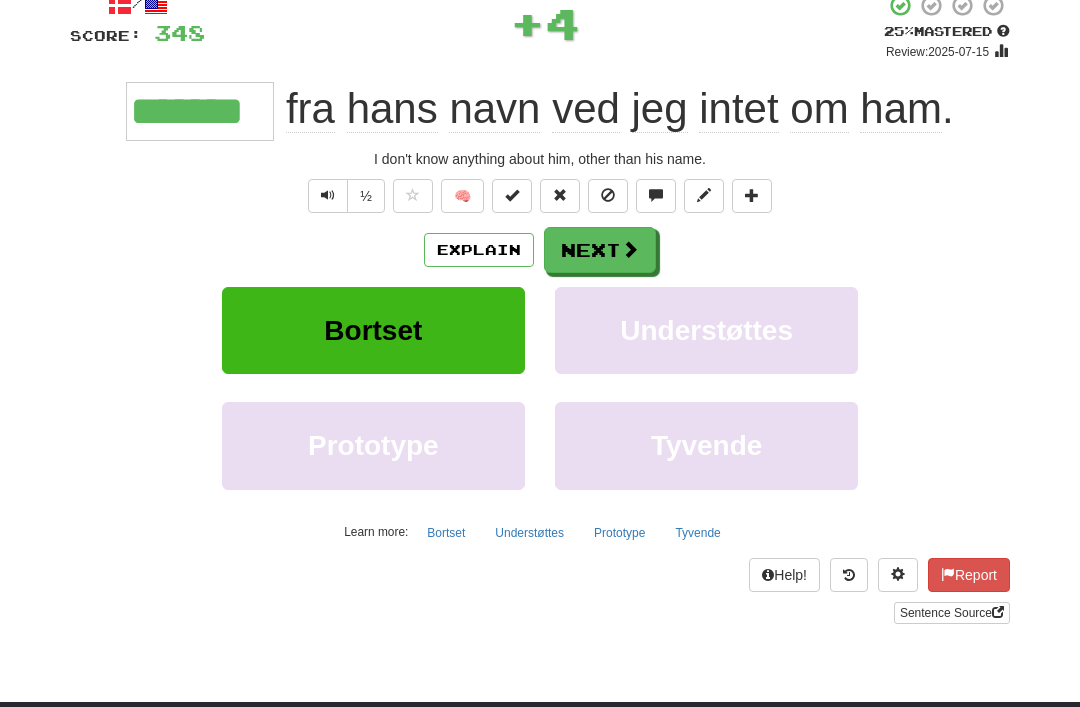 click at bounding box center [413, 196] 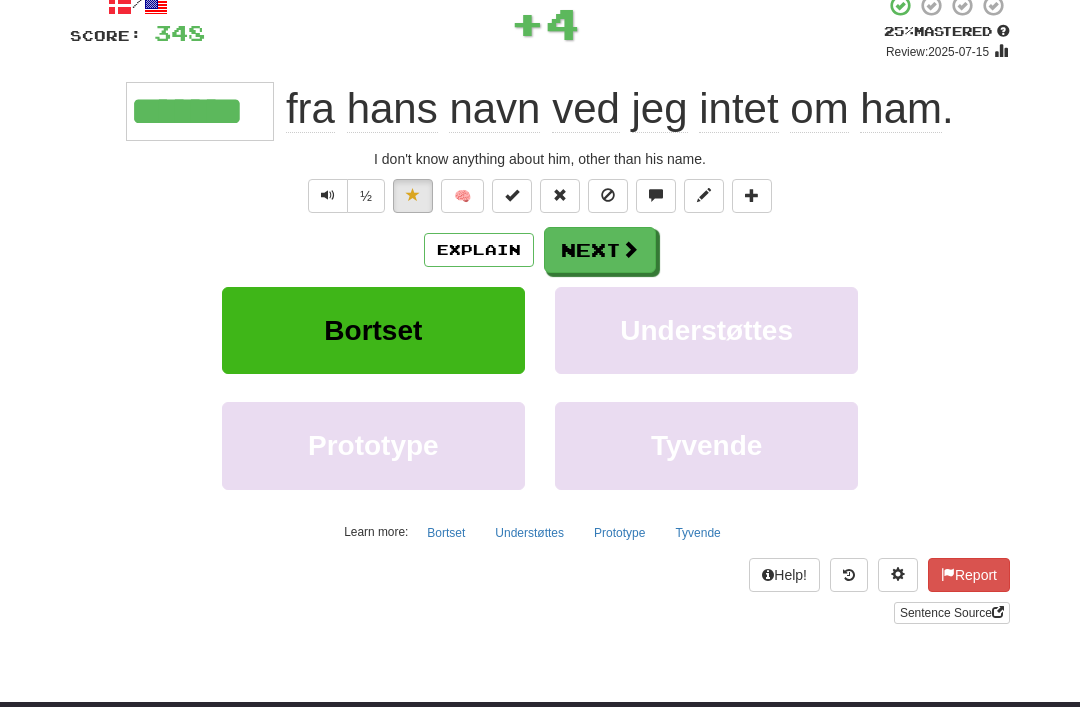 click on "Next" at bounding box center [600, 250] 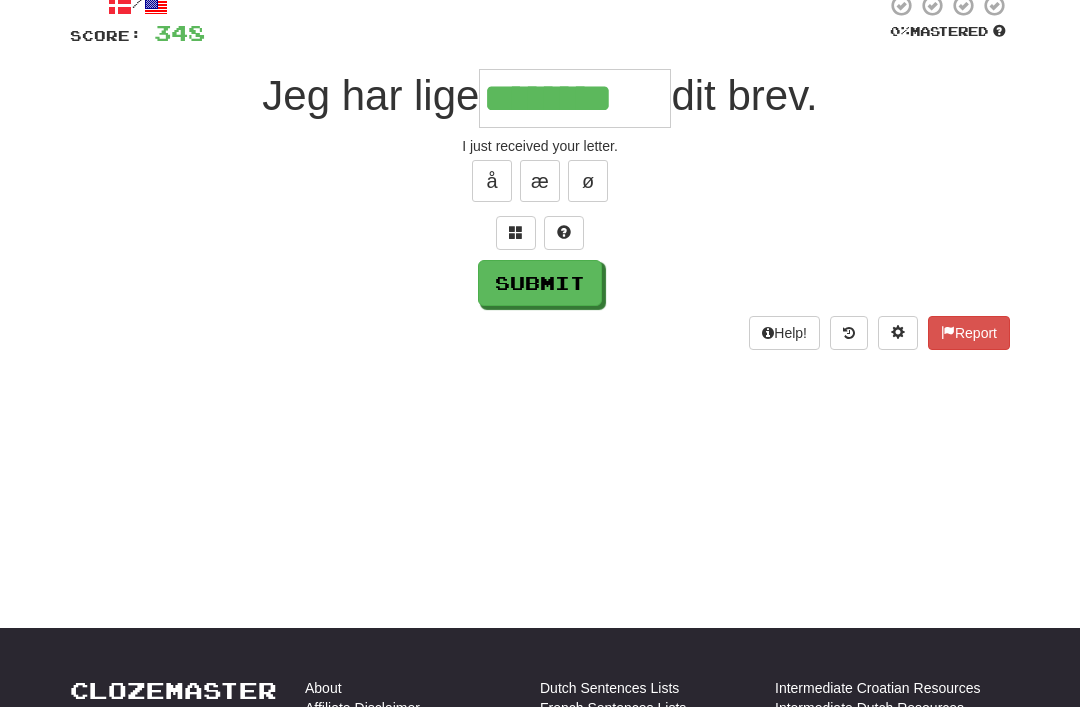 type on "********" 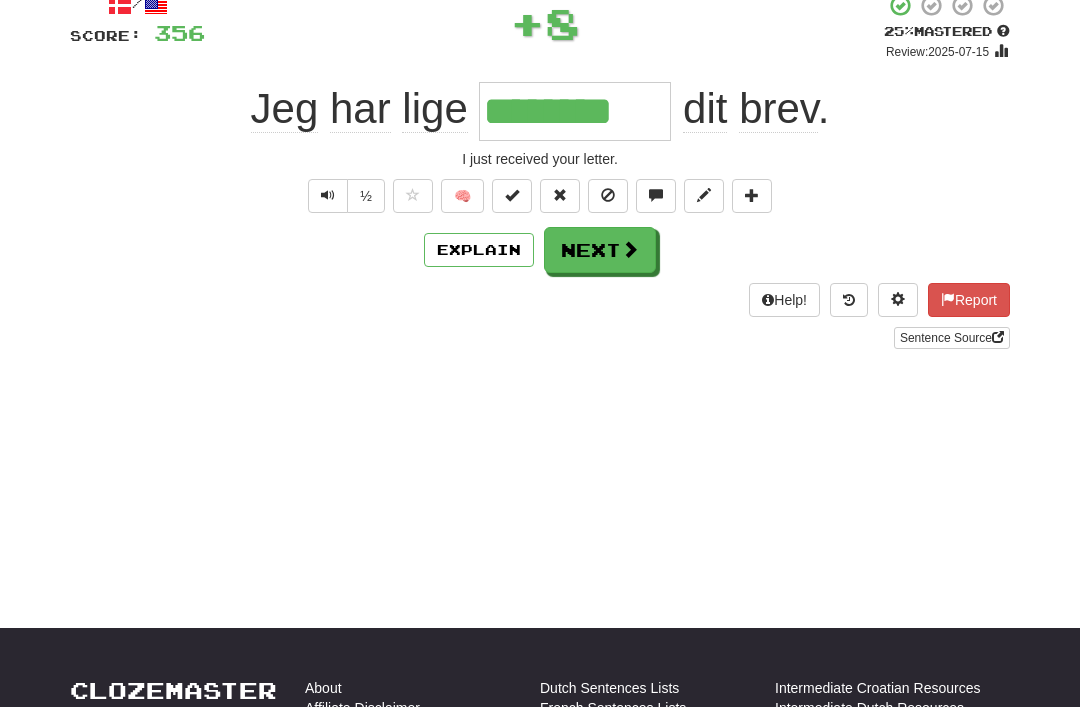 click on "Next" at bounding box center [600, 250] 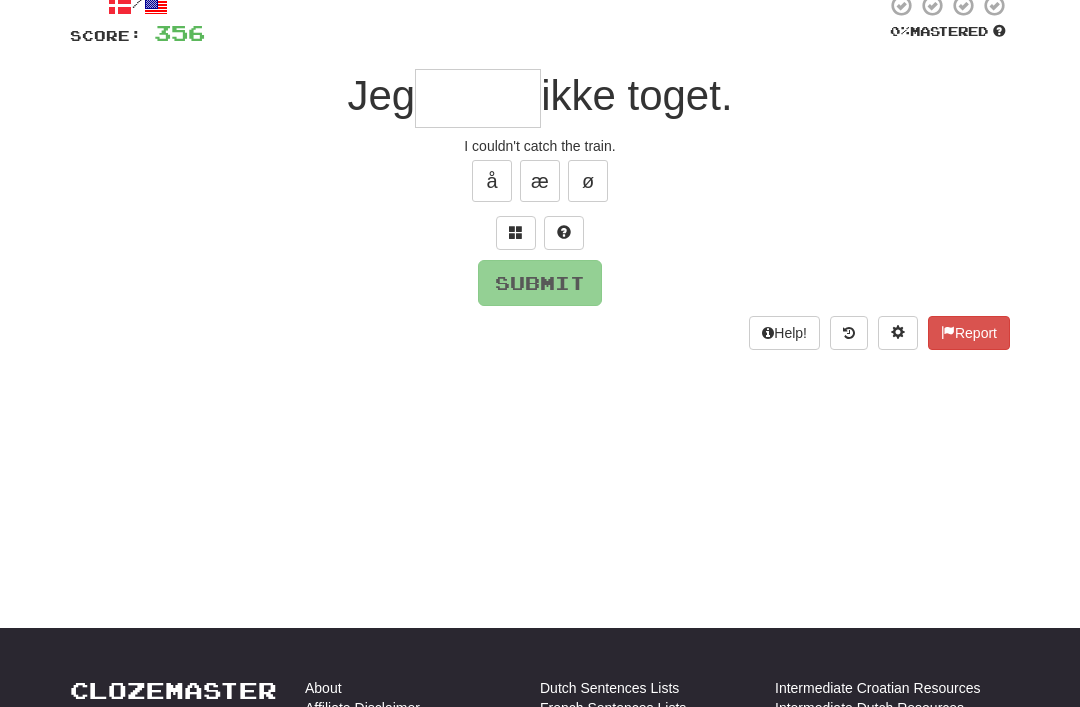 type on "*" 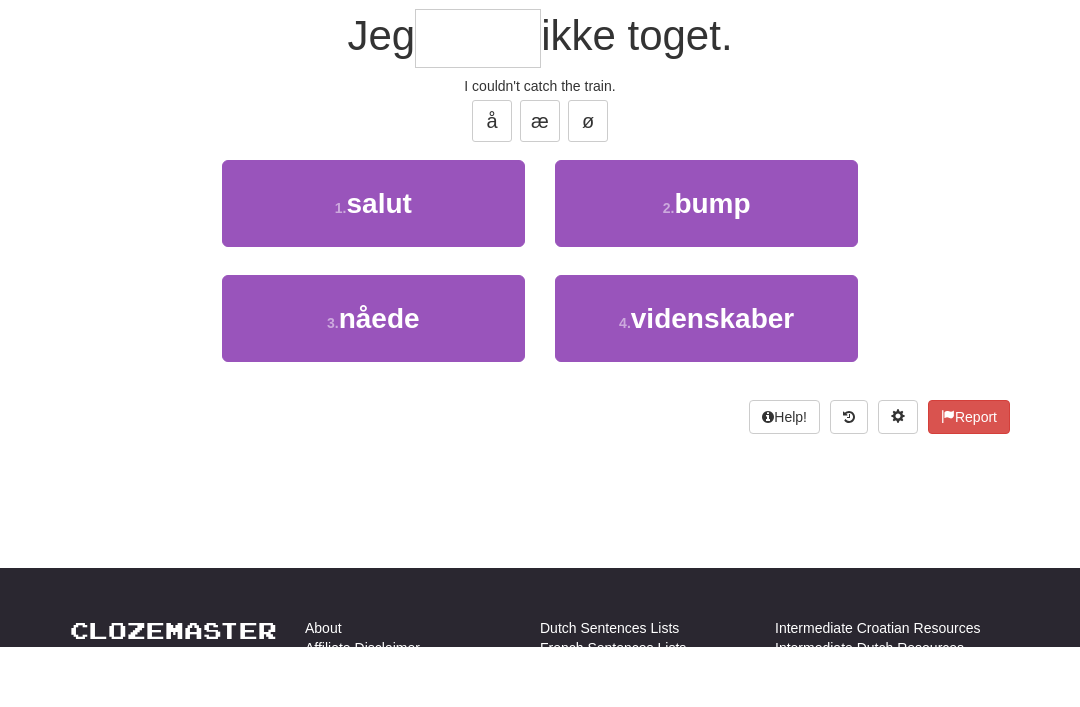 click on "3 .  nåede" at bounding box center (373, 378) 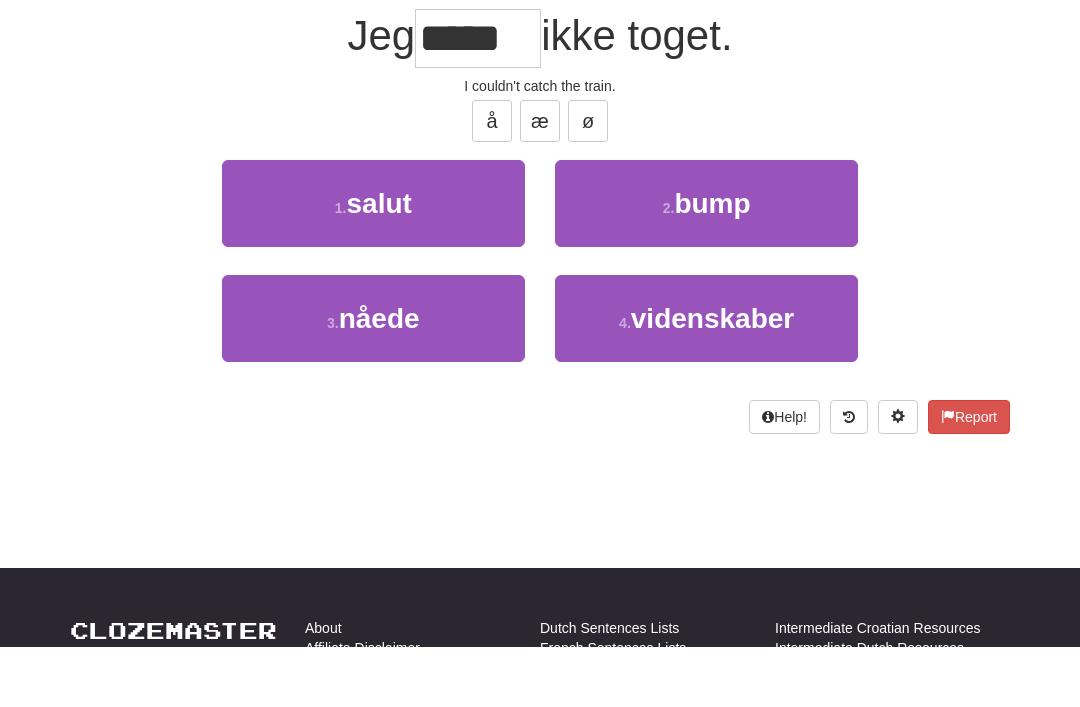 scroll, scrollTop: 189, scrollLeft: 0, axis: vertical 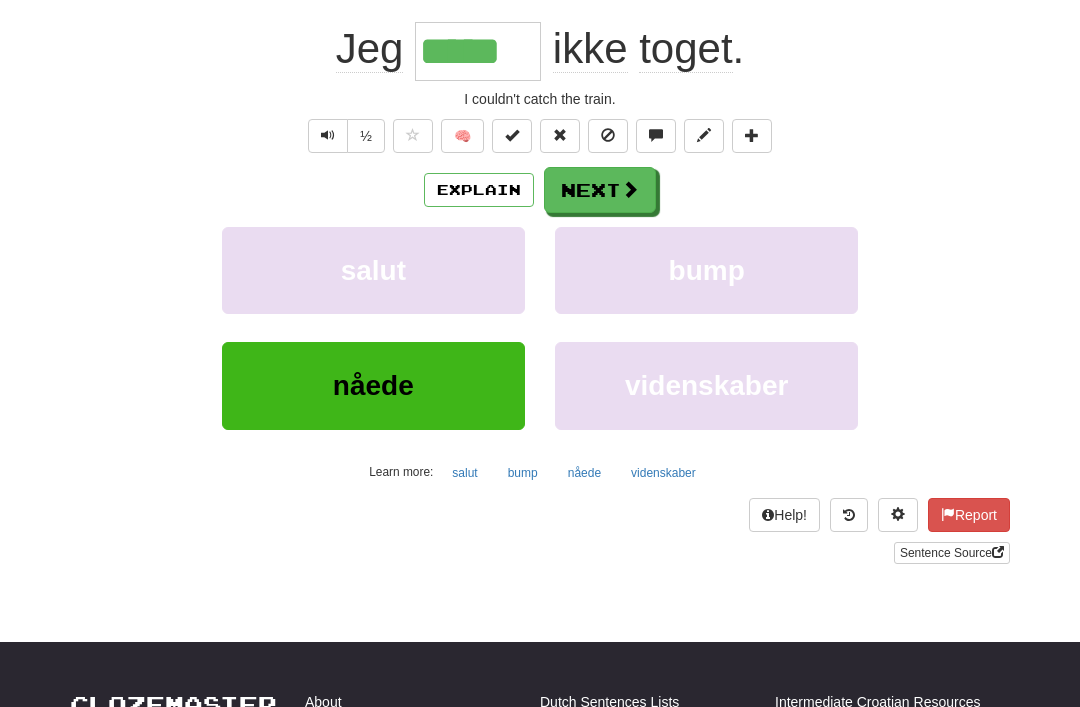 click at bounding box center [413, 136] 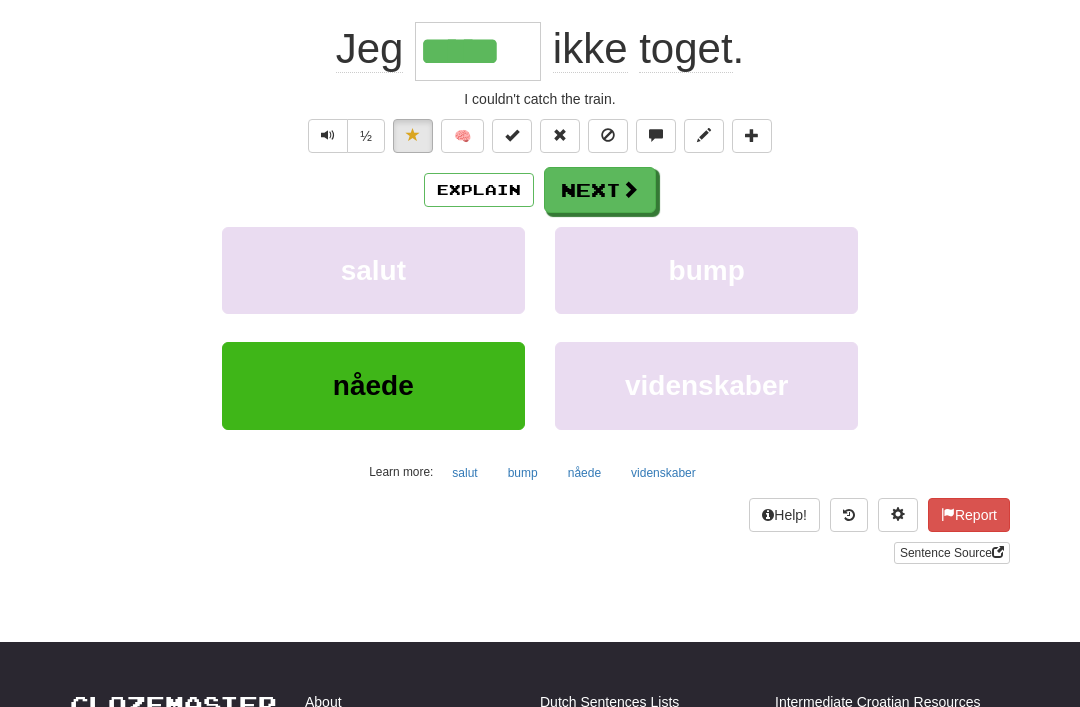 click on "Next" at bounding box center [600, 190] 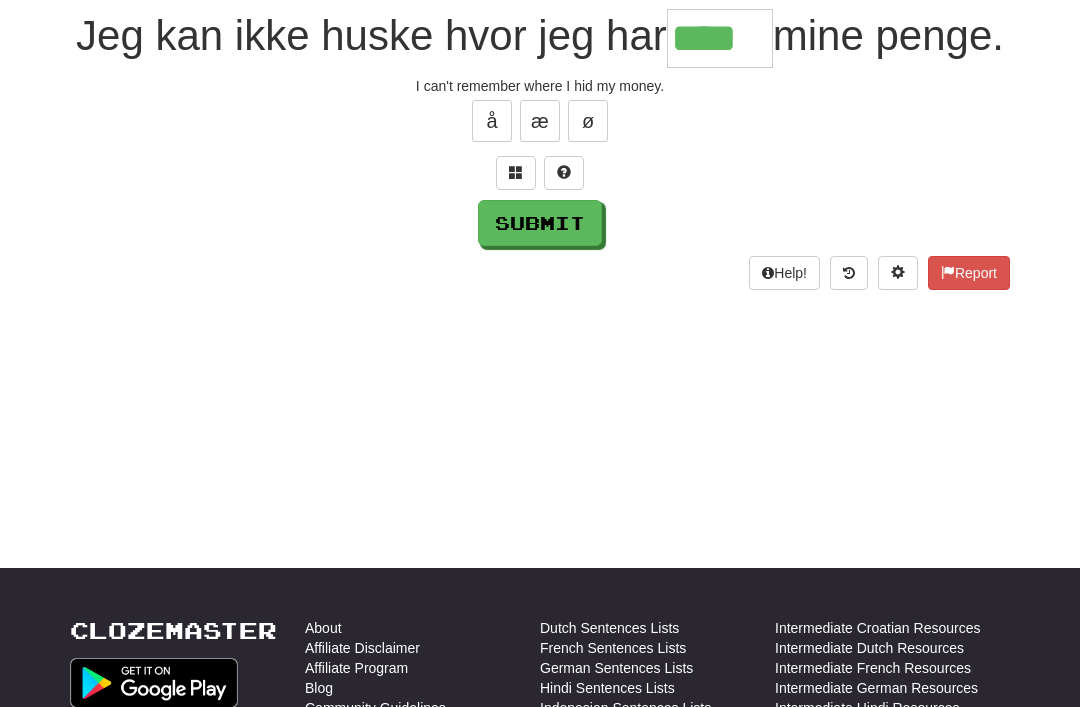 type on "****" 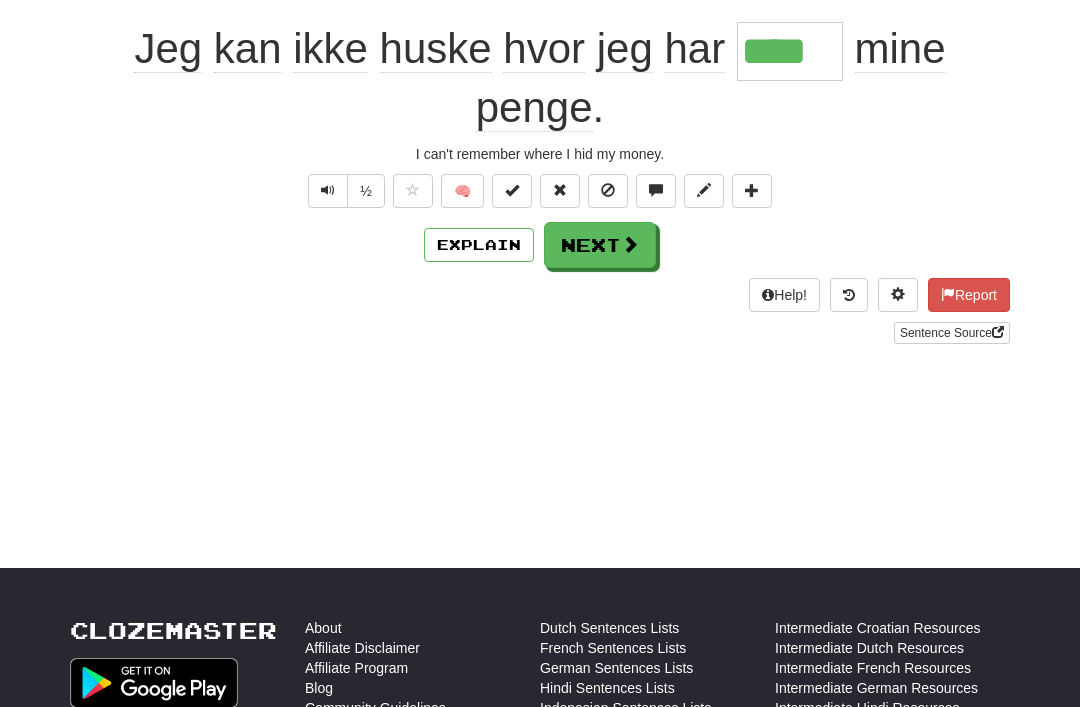 click at bounding box center [630, 244] 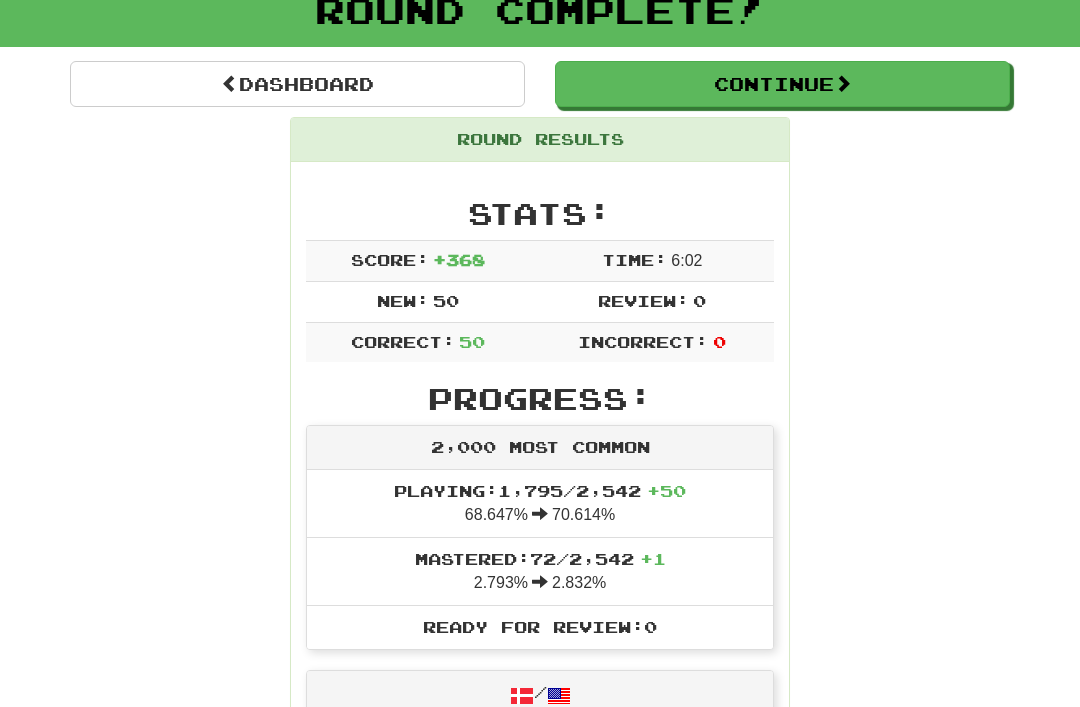 scroll, scrollTop: 135, scrollLeft: 0, axis: vertical 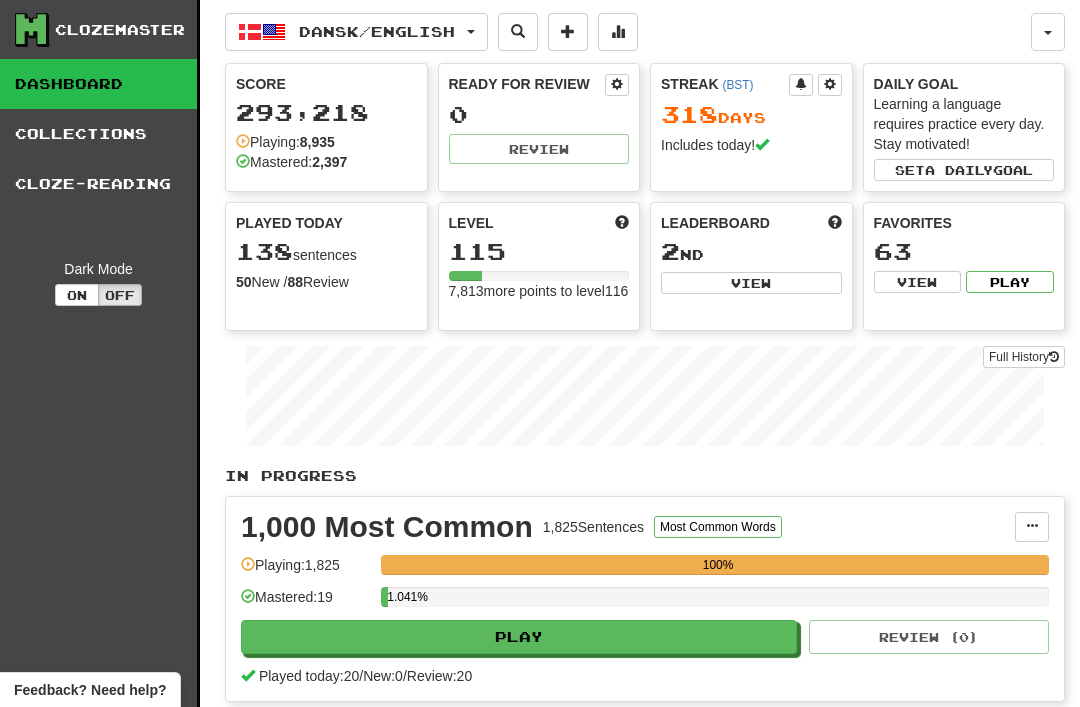 click on "Dansk  /  English" at bounding box center [356, 32] 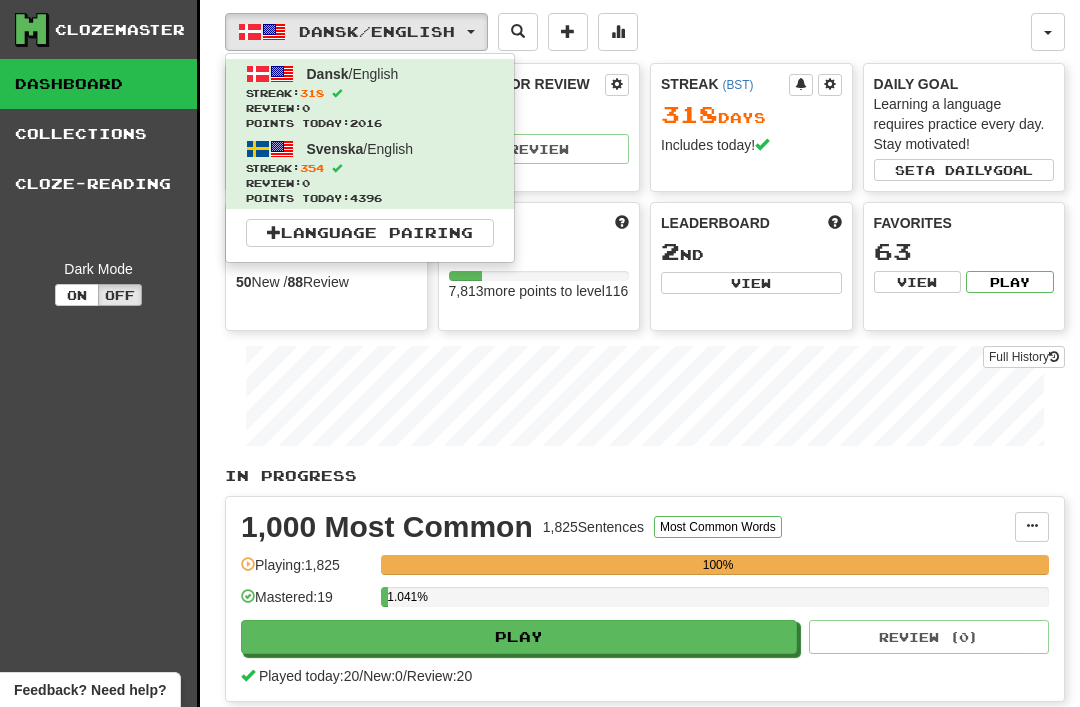click on "Streak:  354" at bounding box center (370, 168) 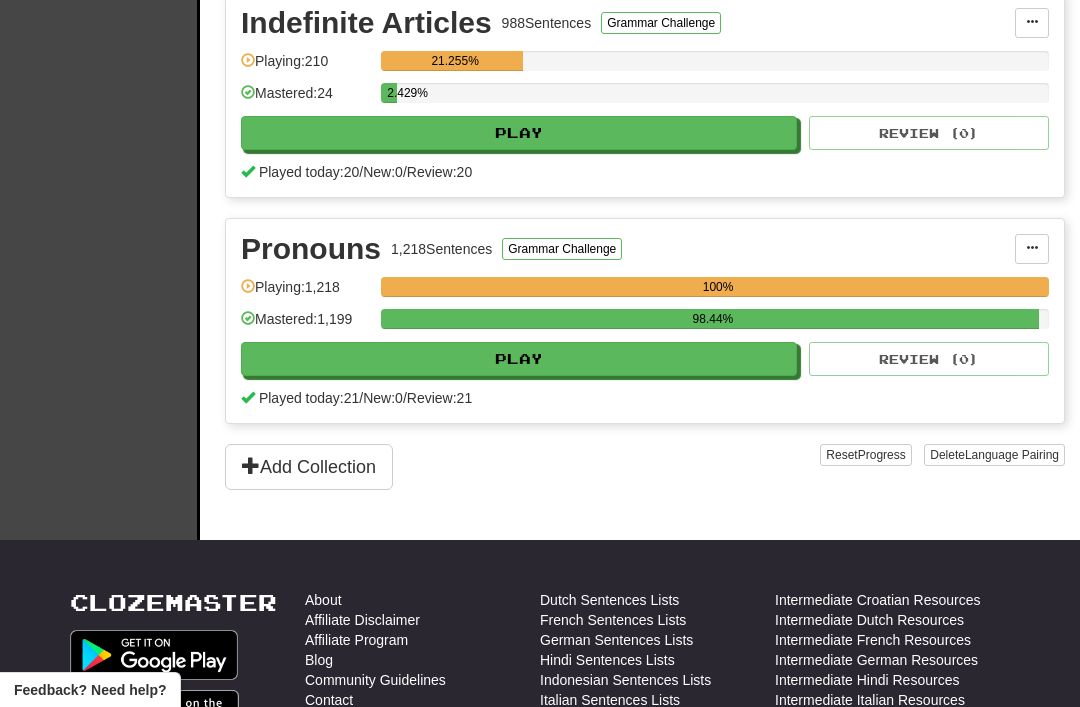 scroll, scrollTop: 2519, scrollLeft: 0, axis: vertical 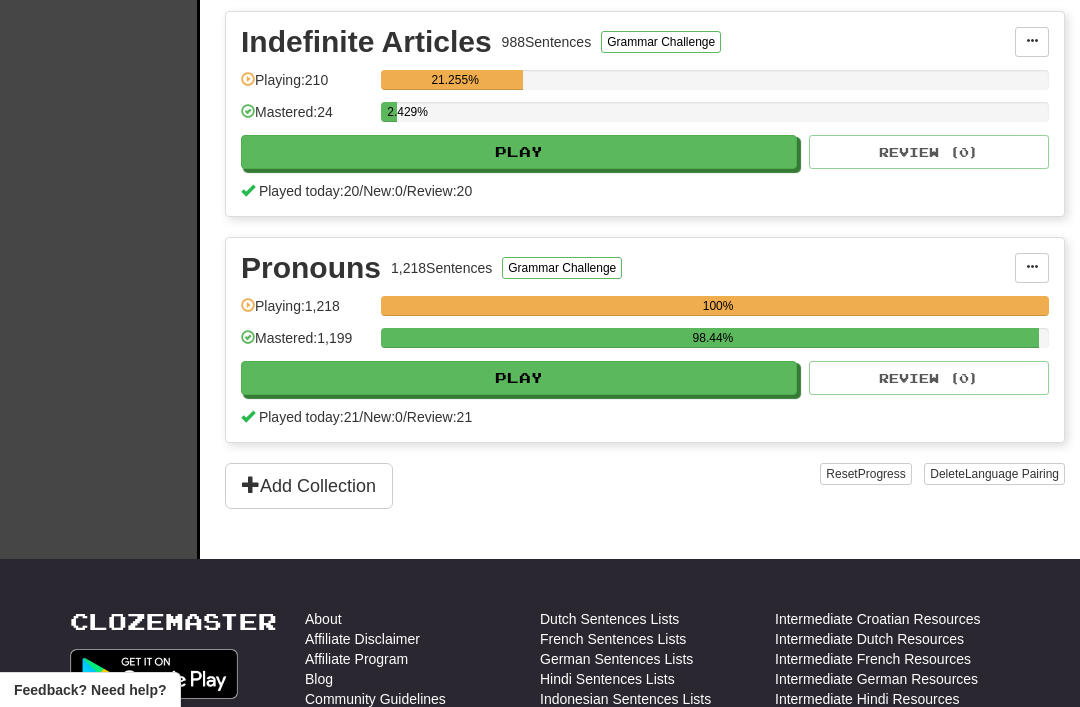 click on "Play" at bounding box center [519, 152] 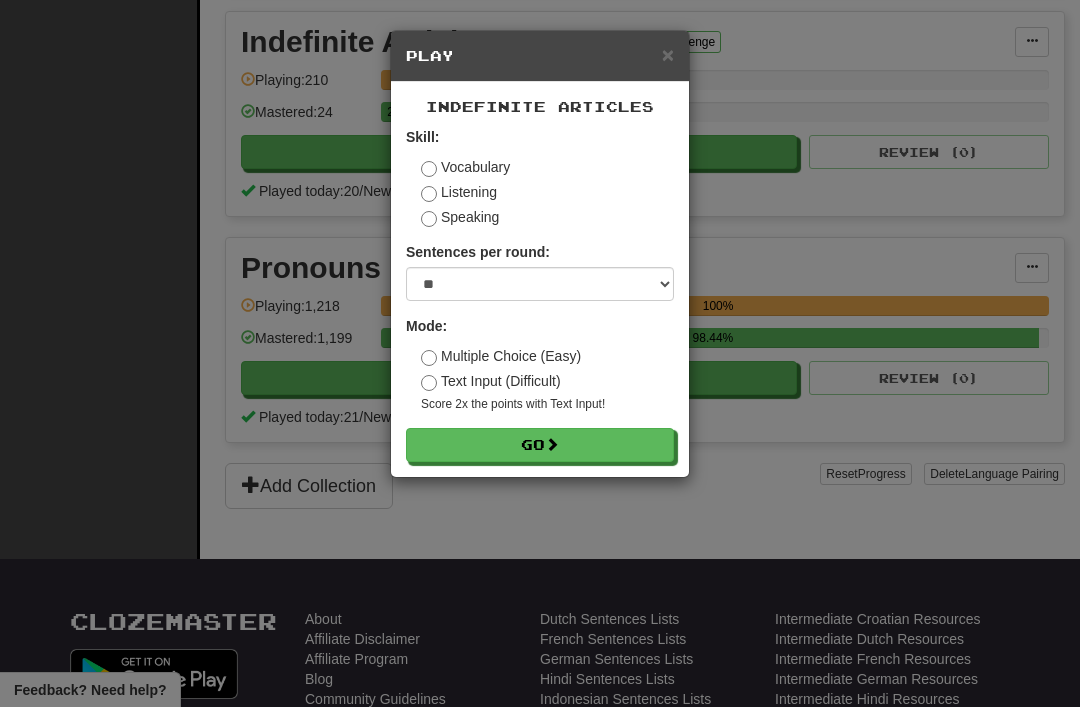 click on "Go" at bounding box center (540, 445) 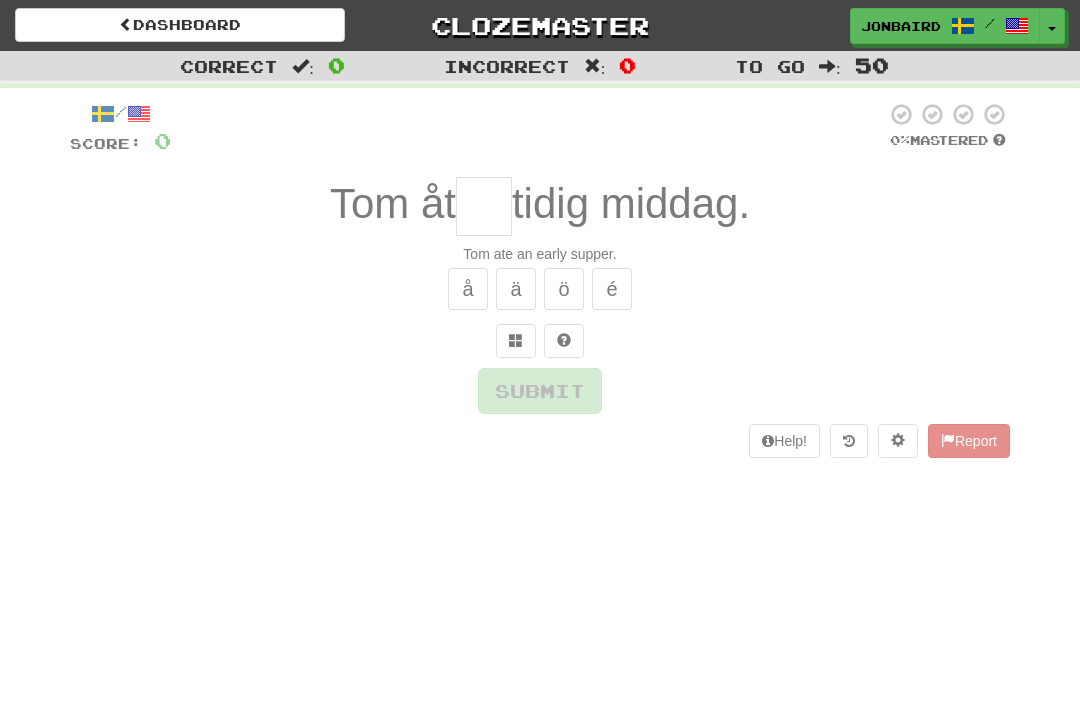 scroll, scrollTop: 0, scrollLeft: 0, axis: both 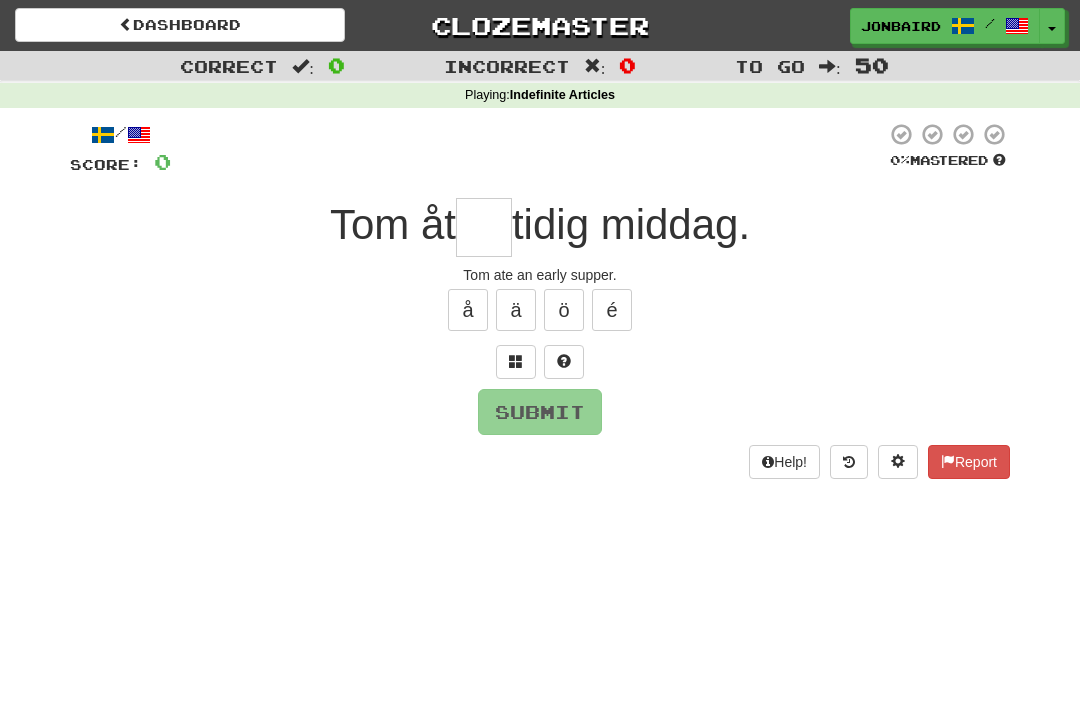 click at bounding box center [484, 227] 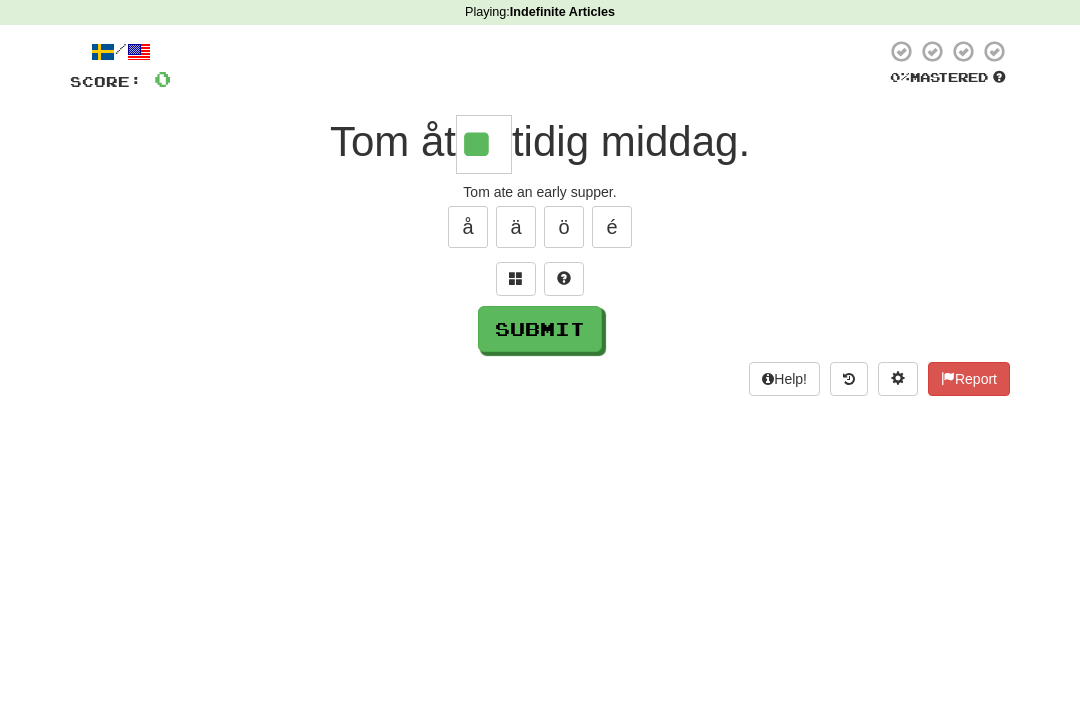 type on "**" 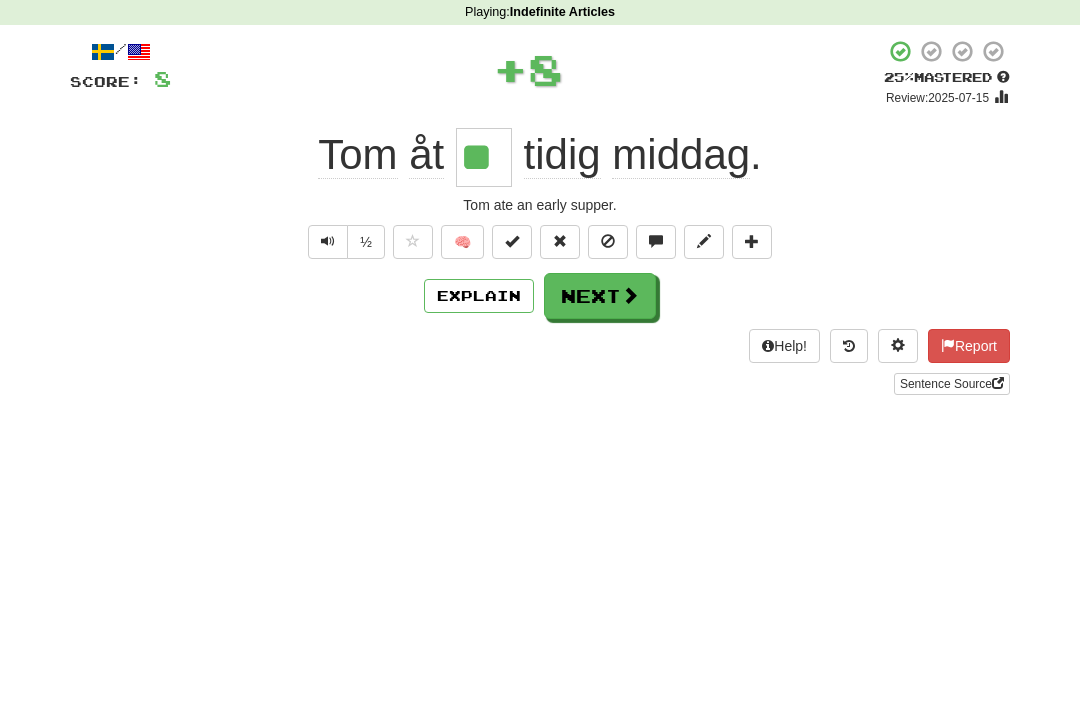 scroll, scrollTop: 83, scrollLeft: 0, axis: vertical 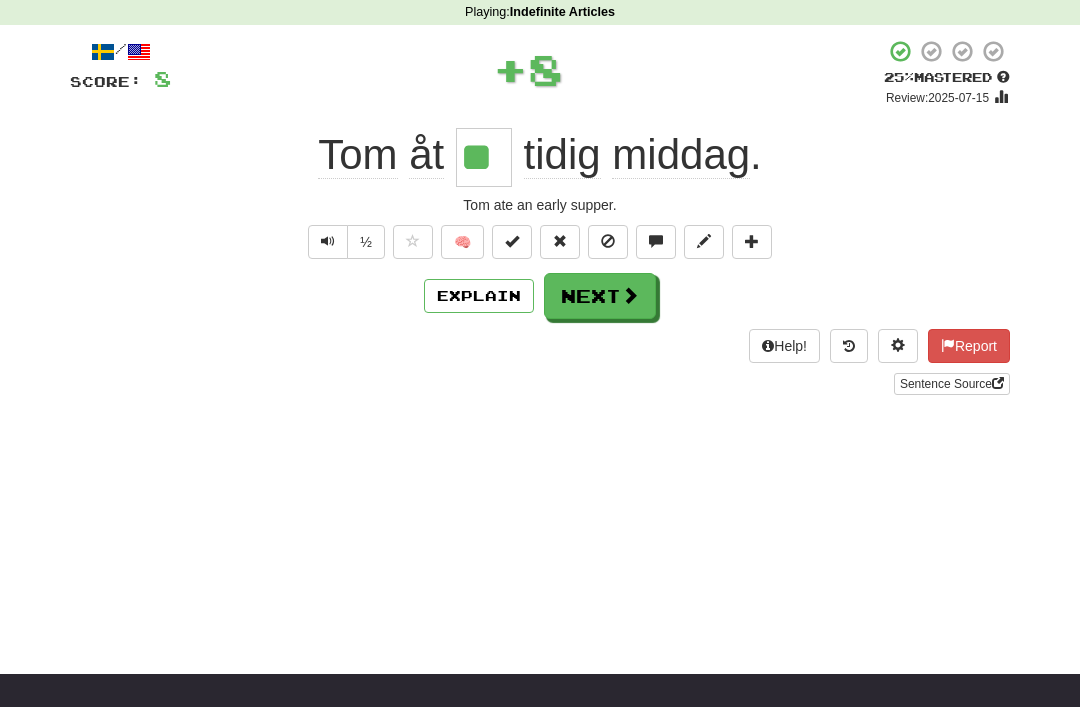 click at bounding box center [512, 242] 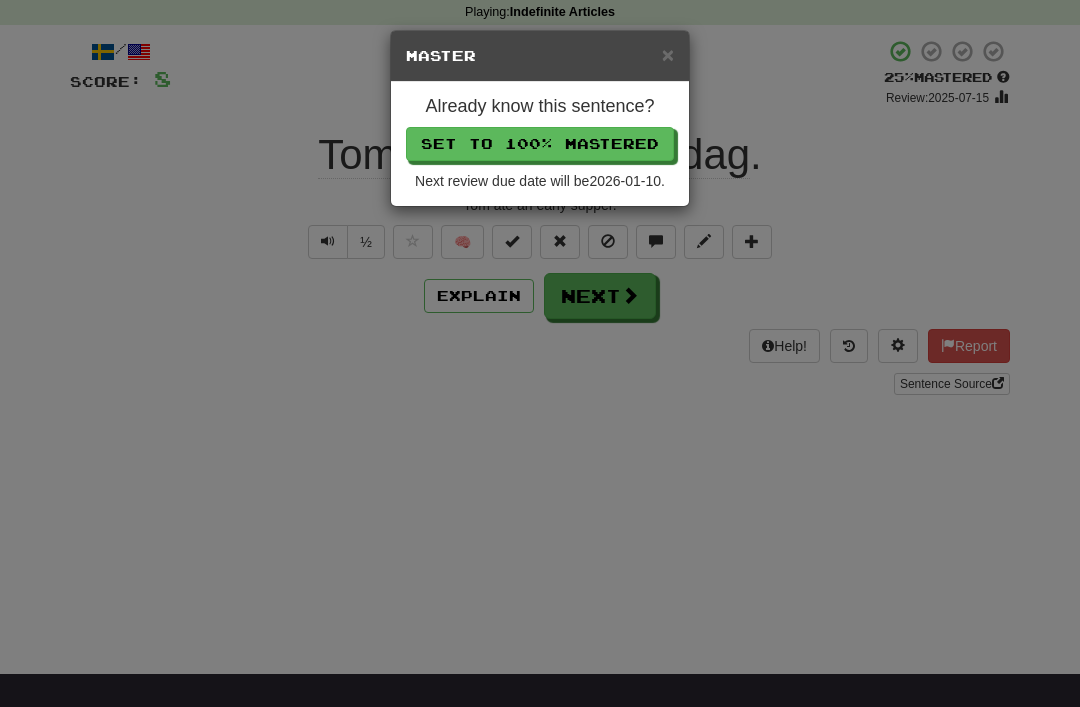 click on "Set to 100% Mastered" at bounding box center [540, 144] 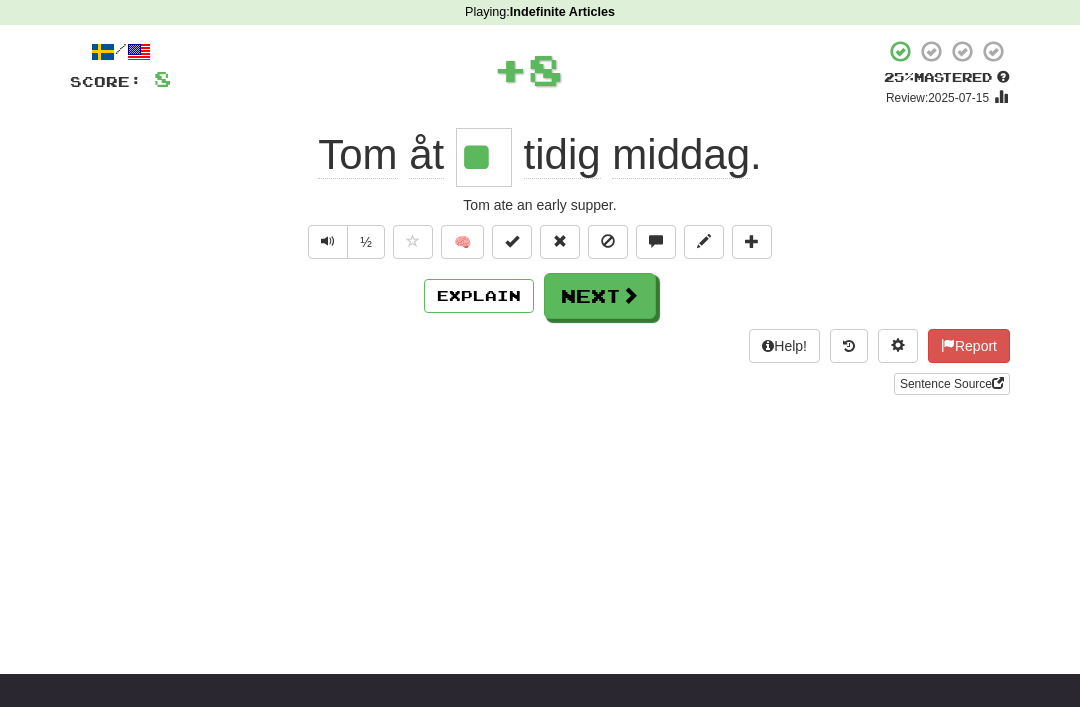 click on "Next" at bounding box center (600, 296) 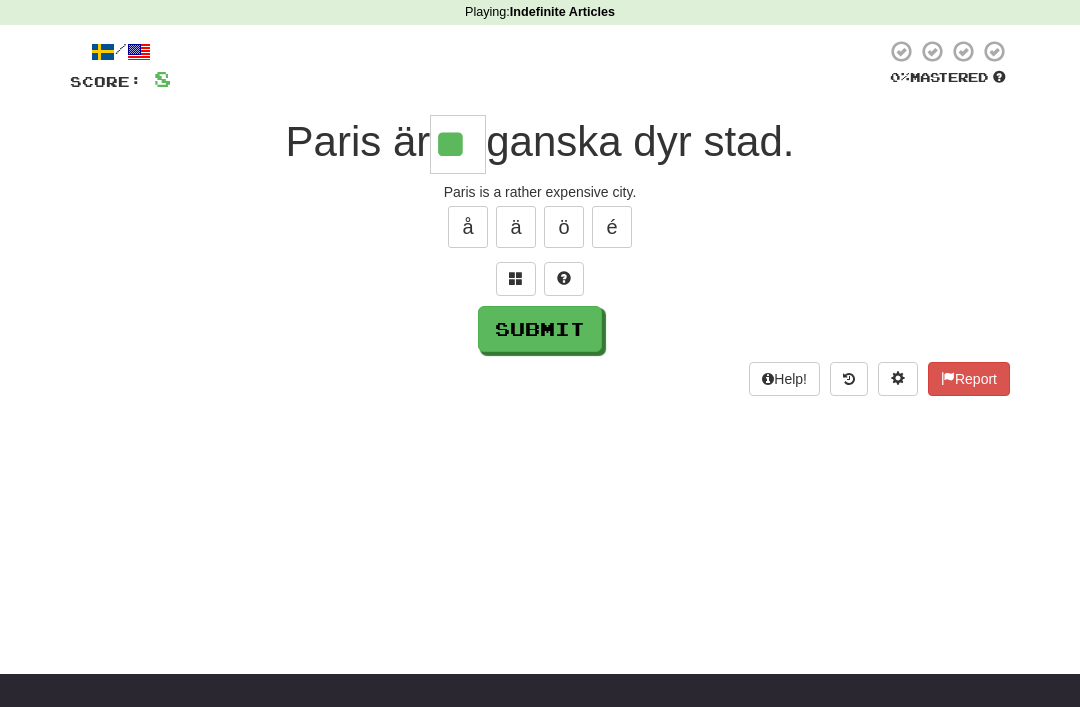 type on "**" 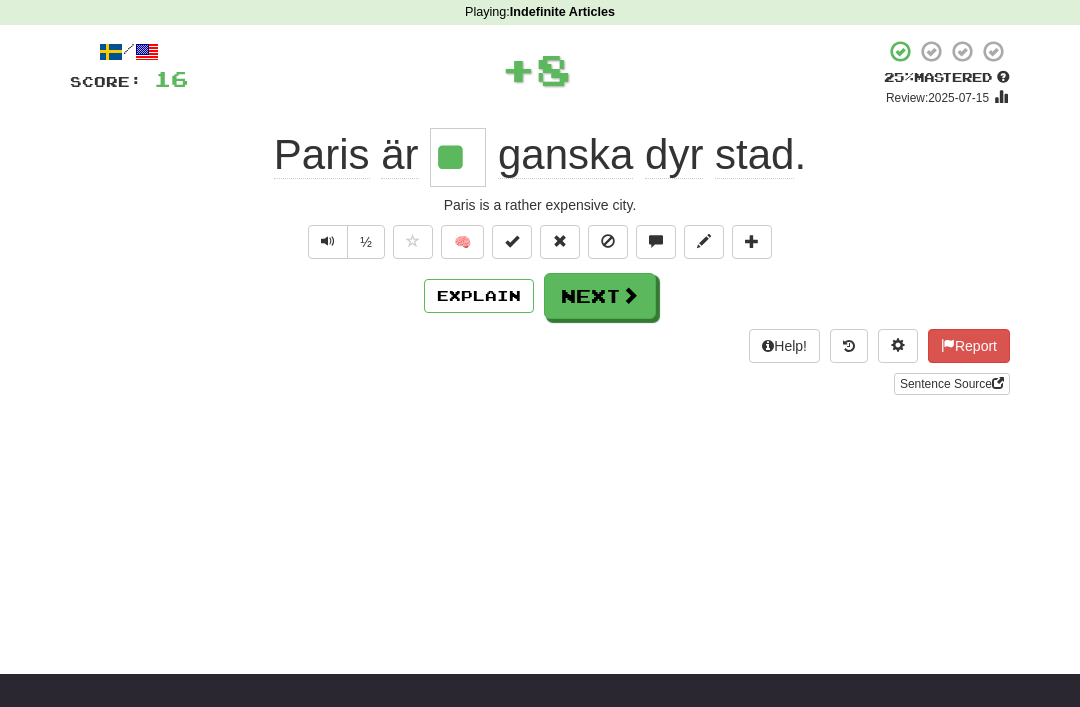 click on "Next" at bounding box center (600, 296) 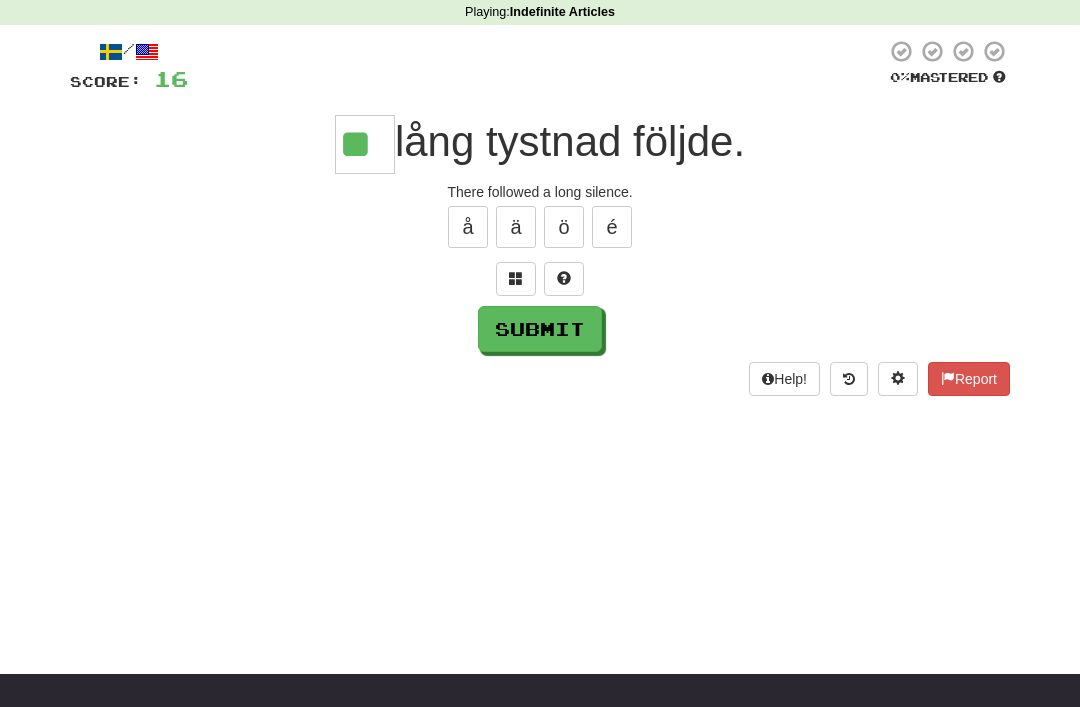 click on "Submit" at bounding box center (540, 329) 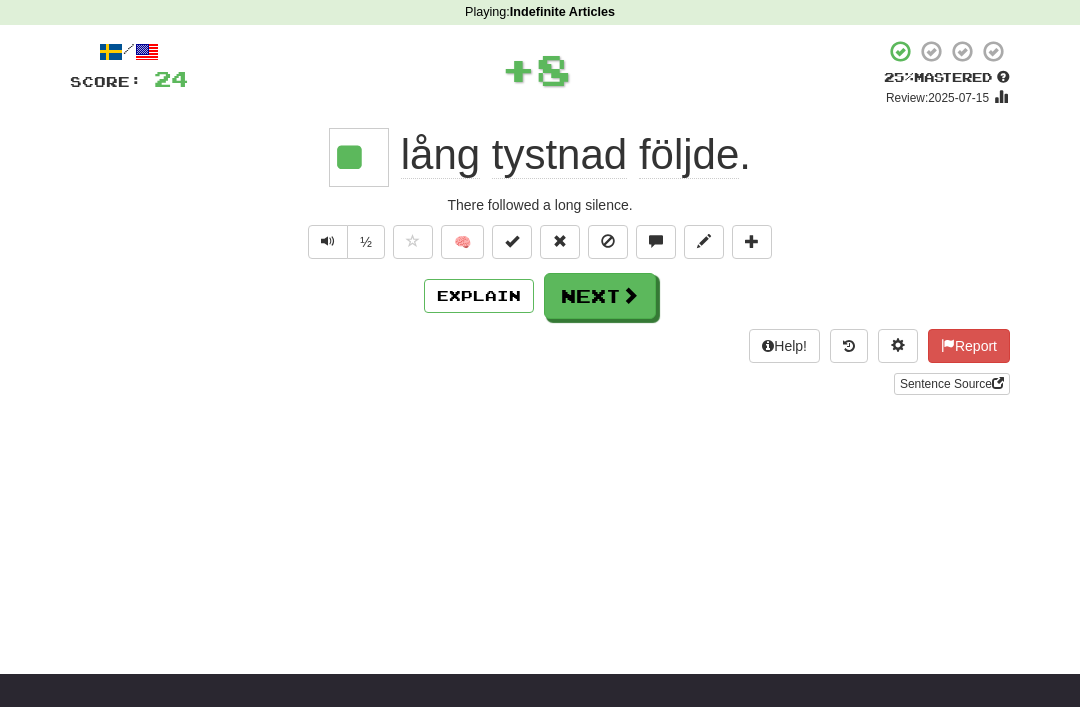 click on "Next" at bounding box center (600, 296) 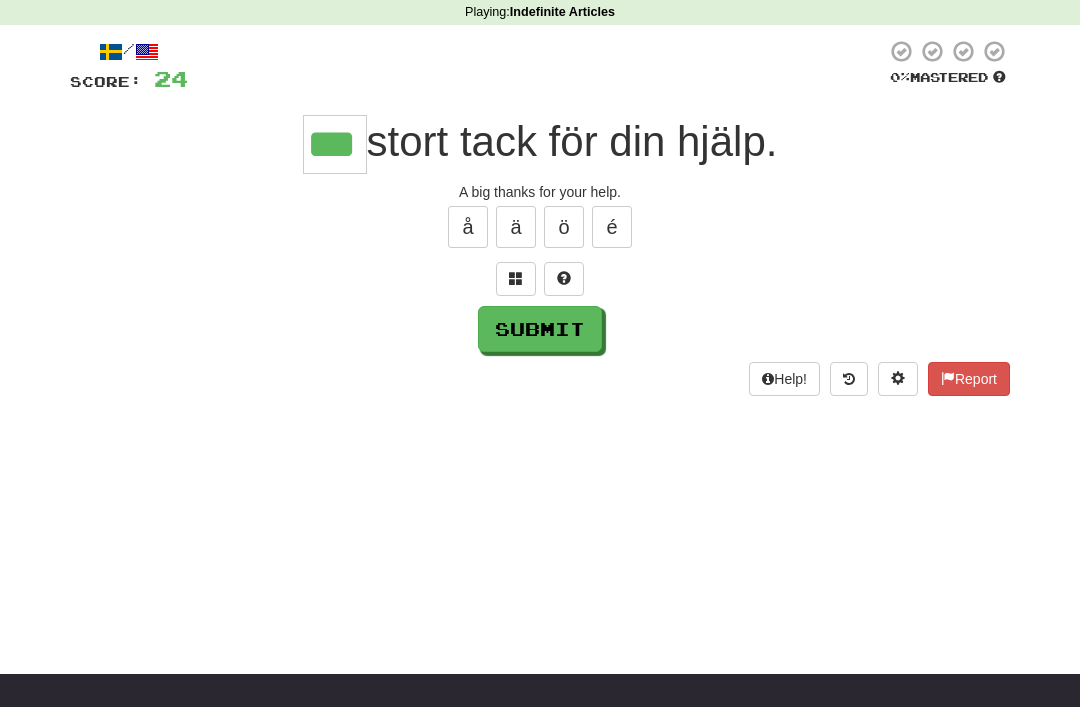 click on "Submit" at bounding box center [540, 329] 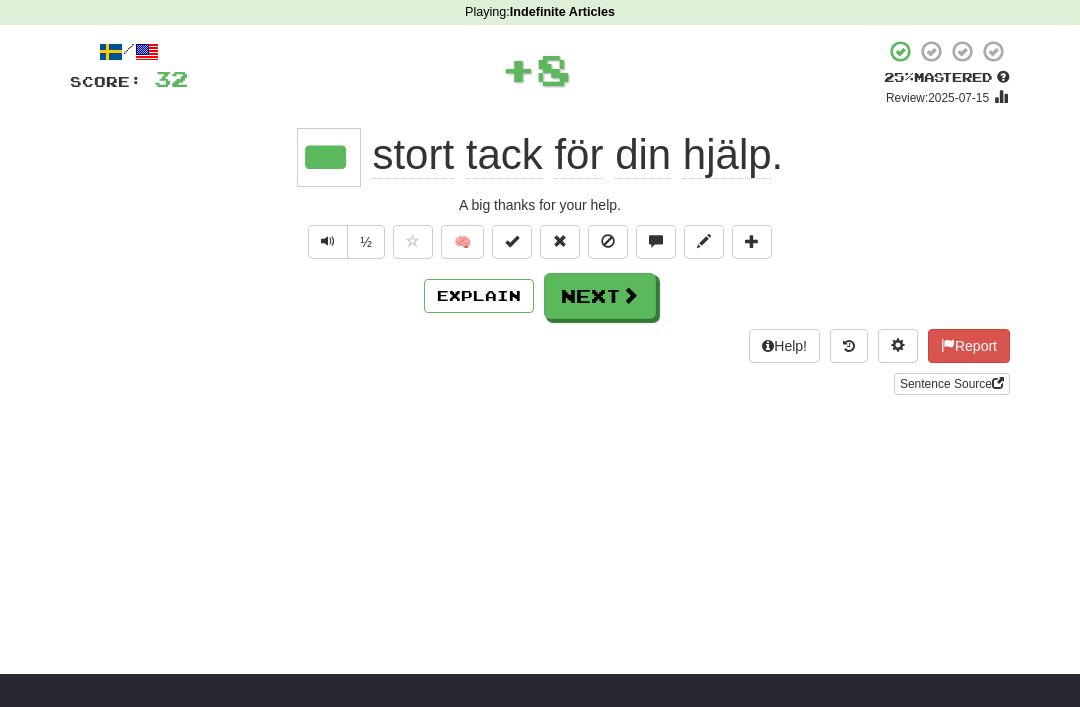 click on "Next" at bounding box center (600, 296) 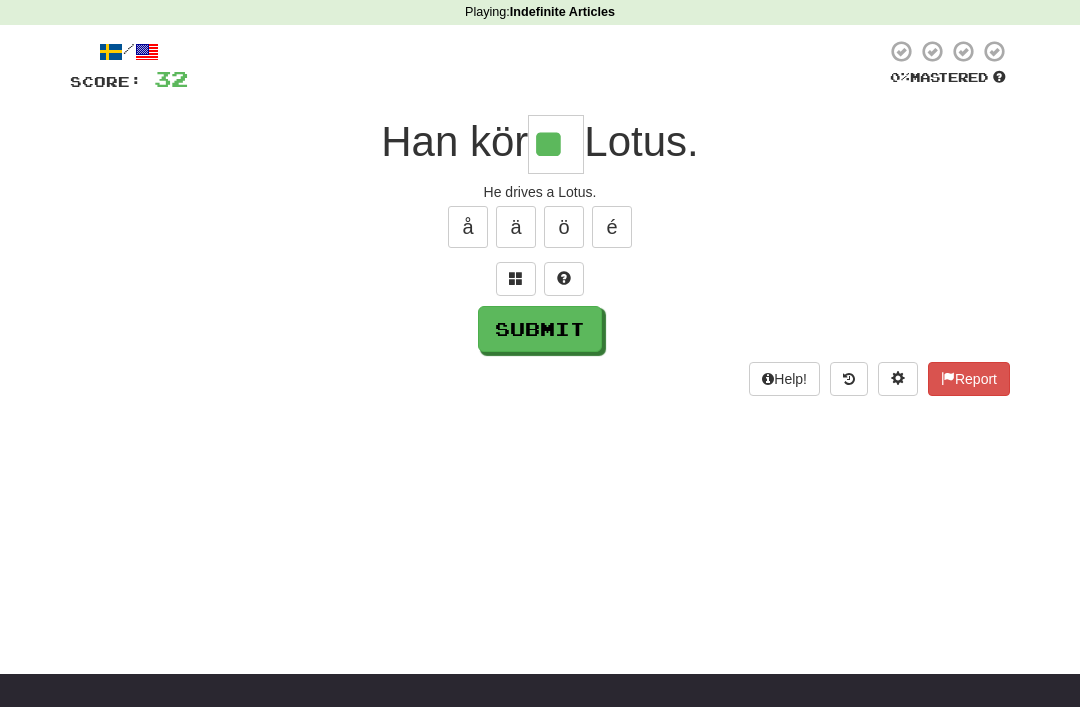type on "**" 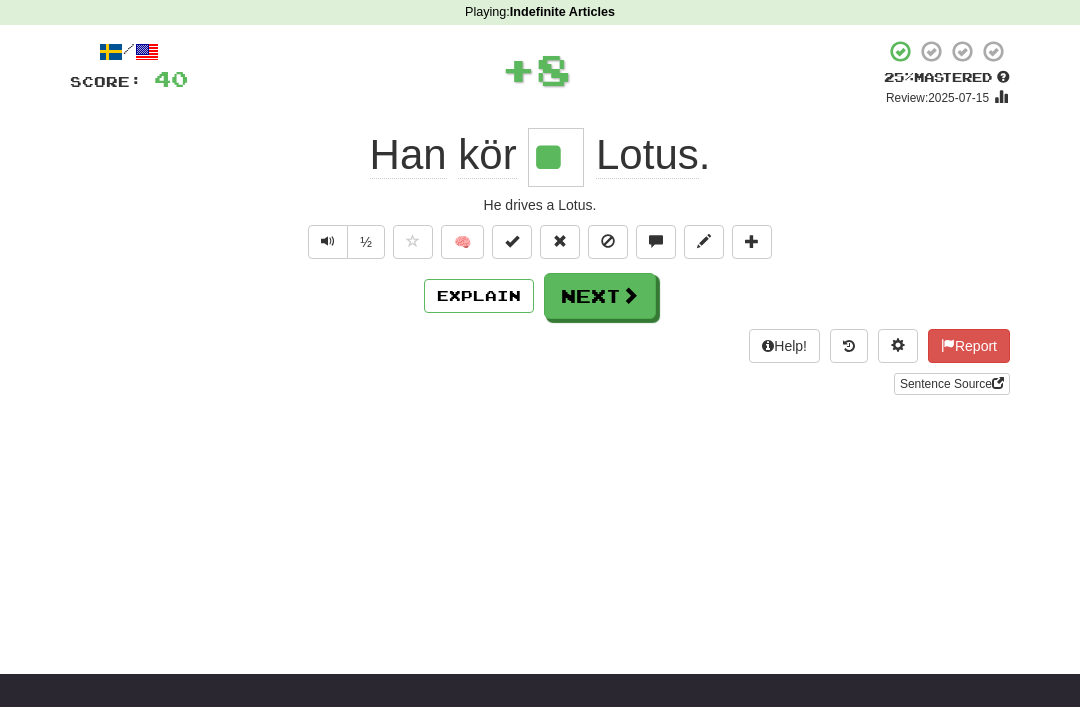 click at bounding box center [512, 242] 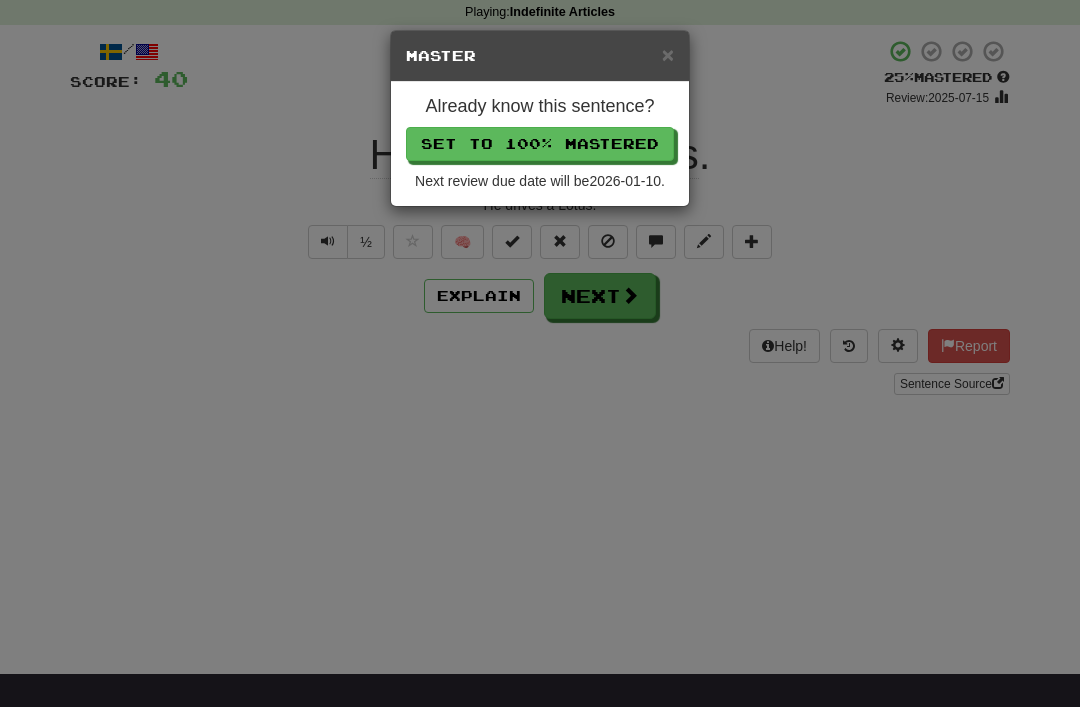 click on "Set to 100% Mastered" at bounding box center [540, 144] 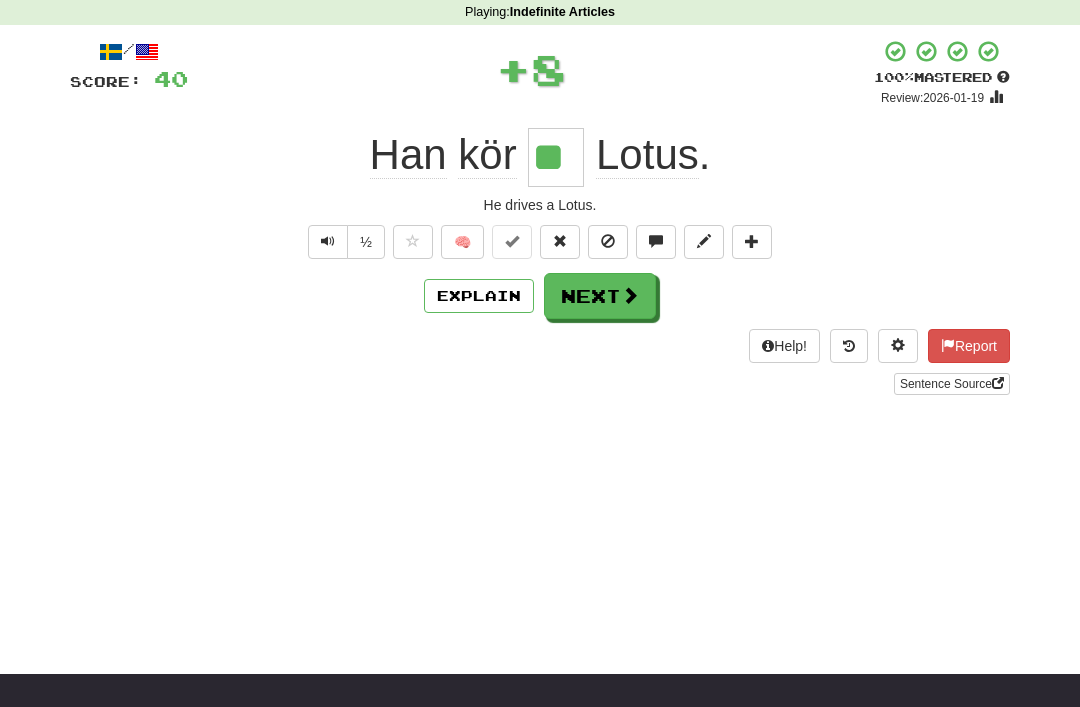 click on "Next" at bounding box center [600, 296] 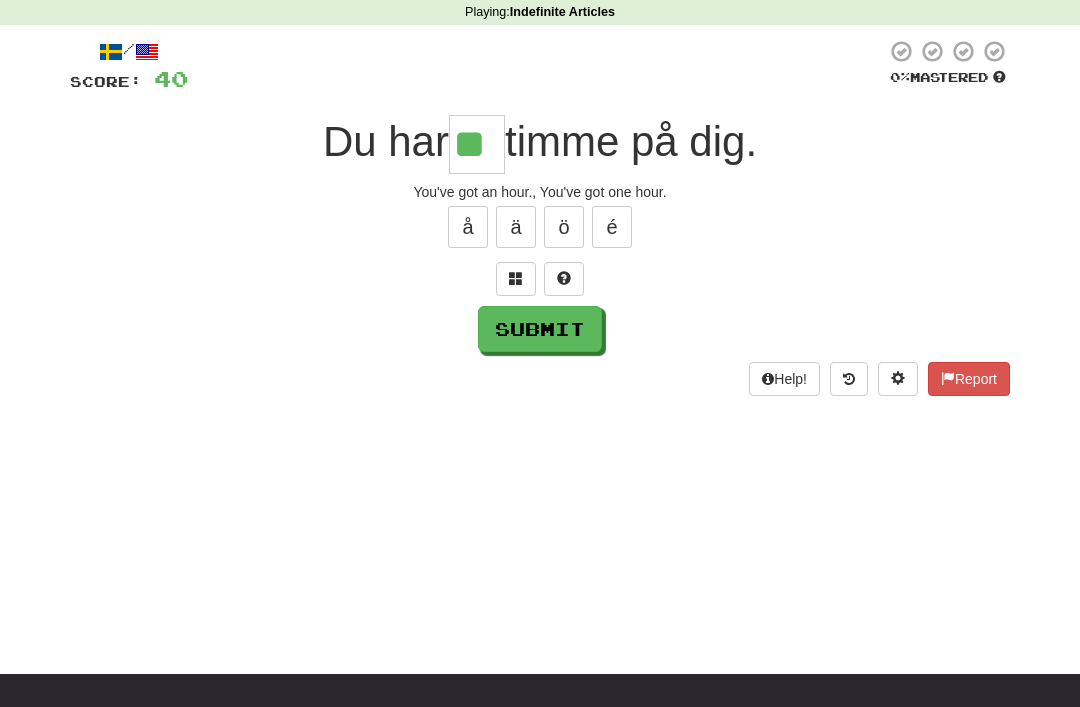 type on "**" 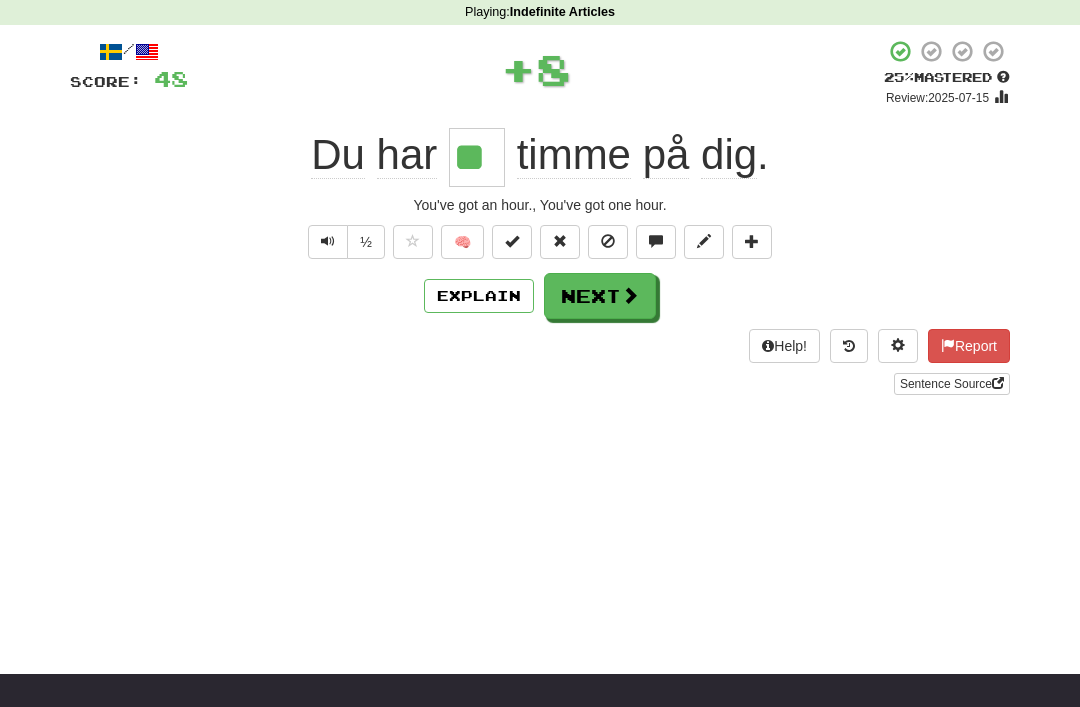 click at bounding box center (630, 295) 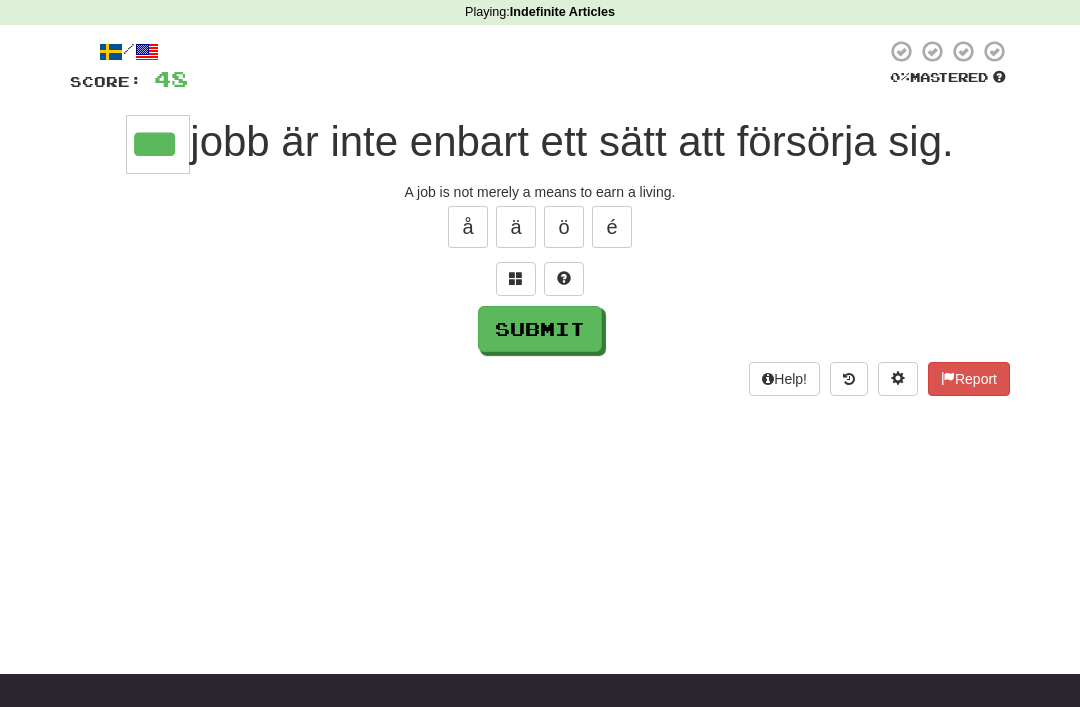 click on "Submit" at bounding box center [540, 329] 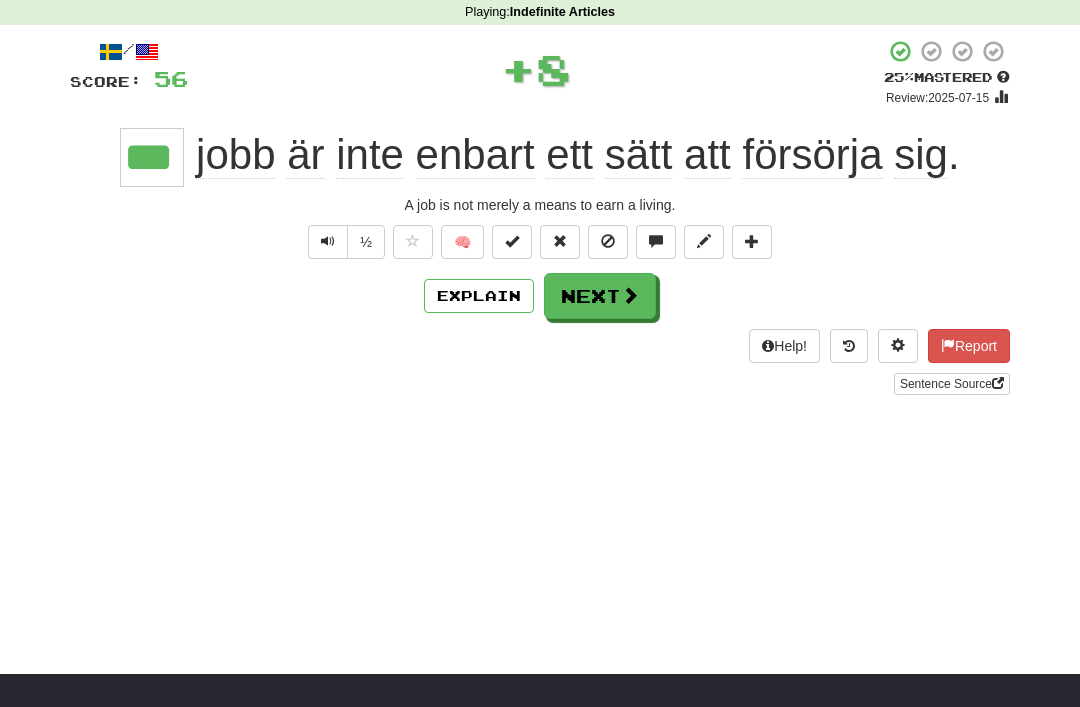 click at bounding box center (512, 242) 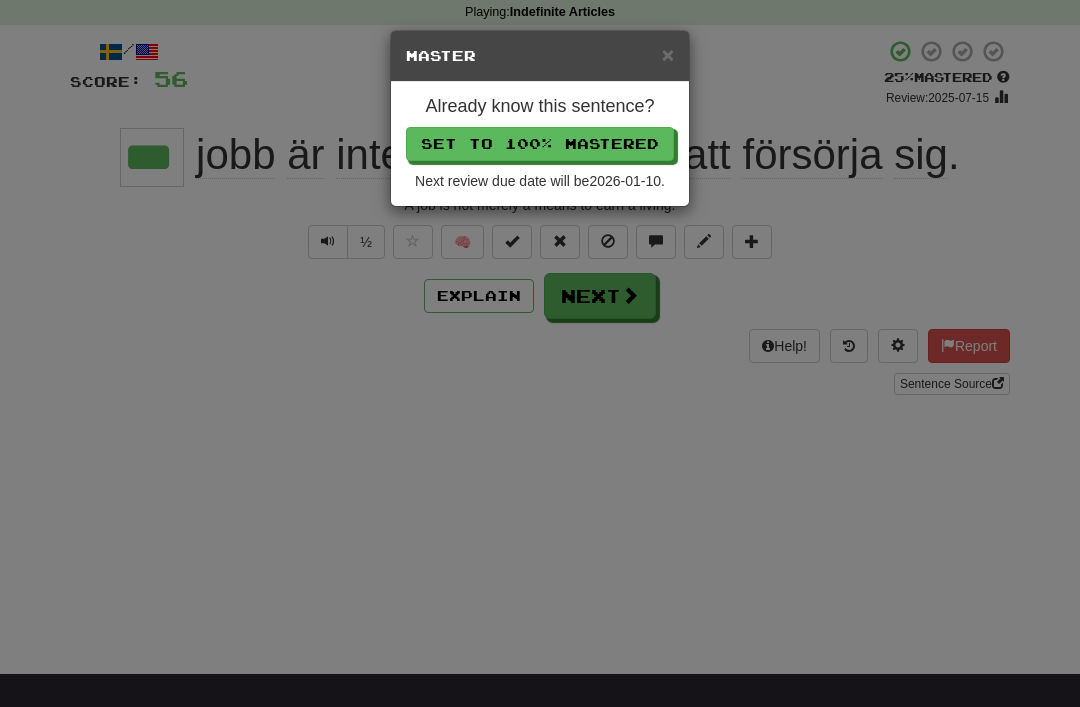 click on "Set to 100% Mastered" at bounding box center [540, 144] 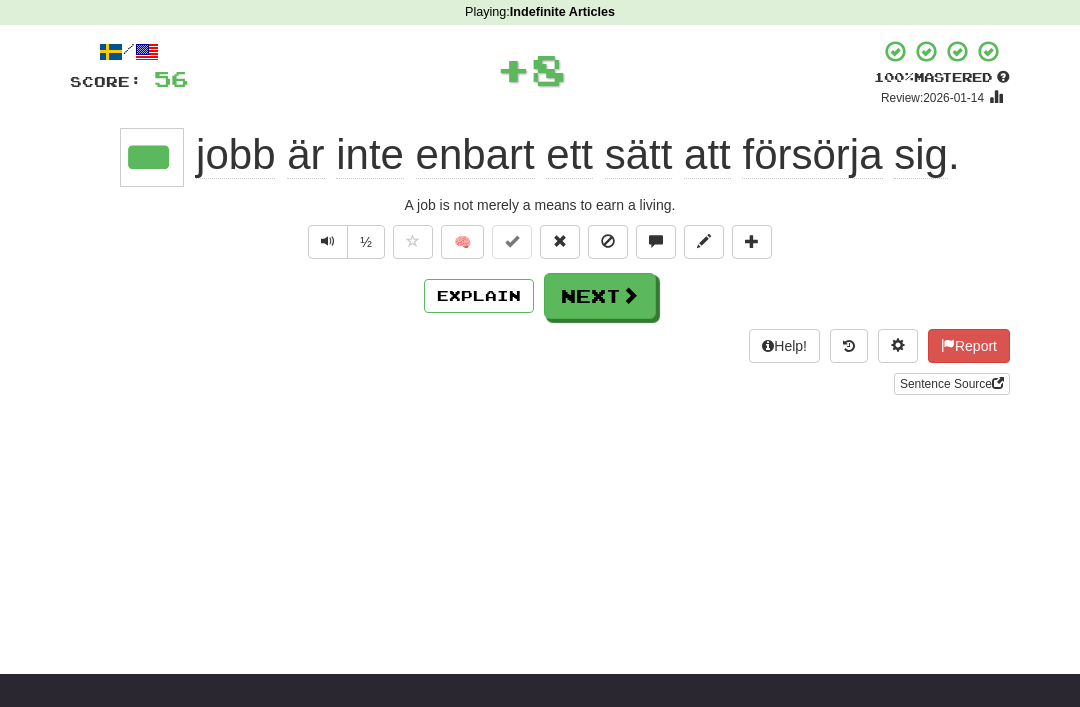 click on "Next" at bounding box center [600, 296] 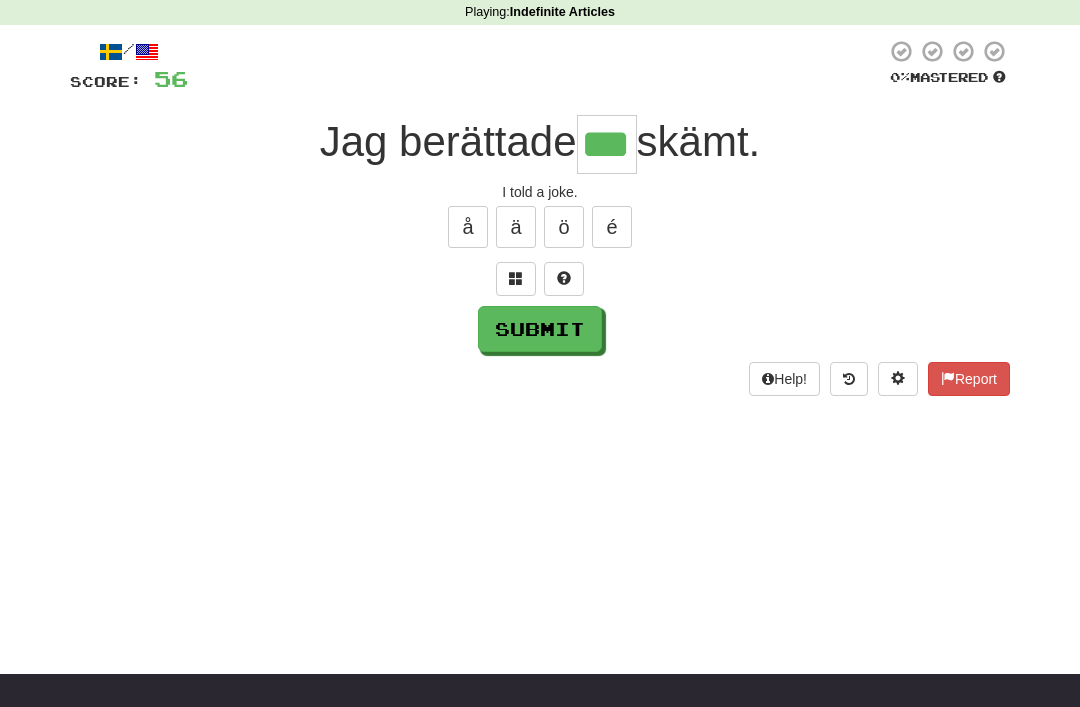 type on "***" 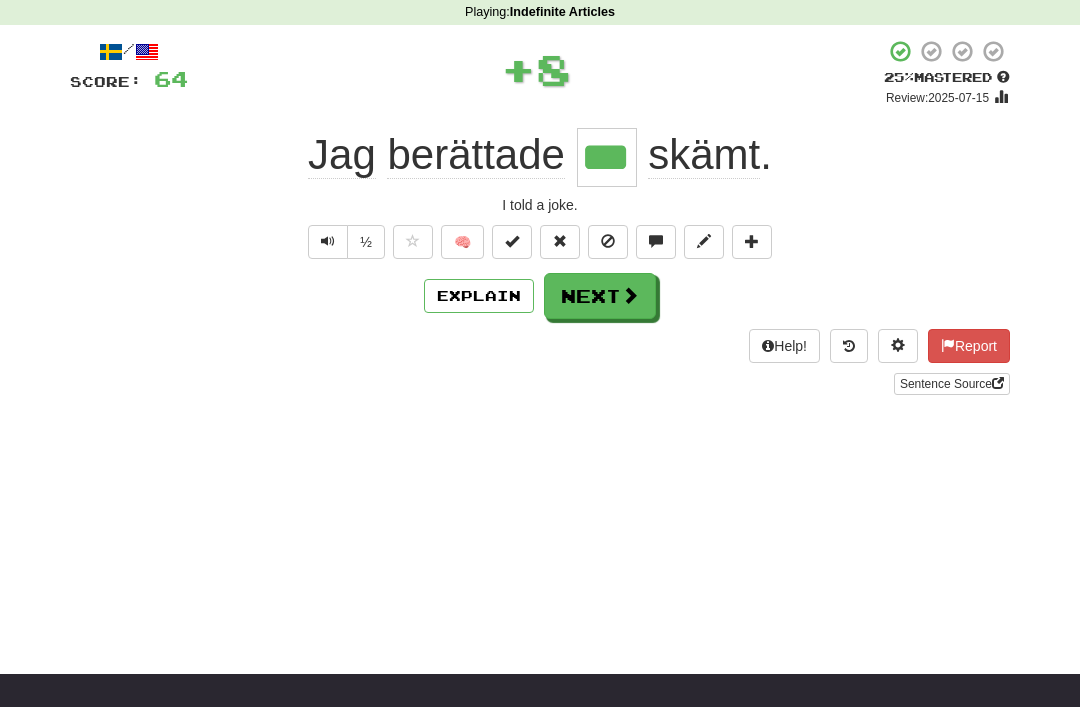 click at bounding box center (512, 242) 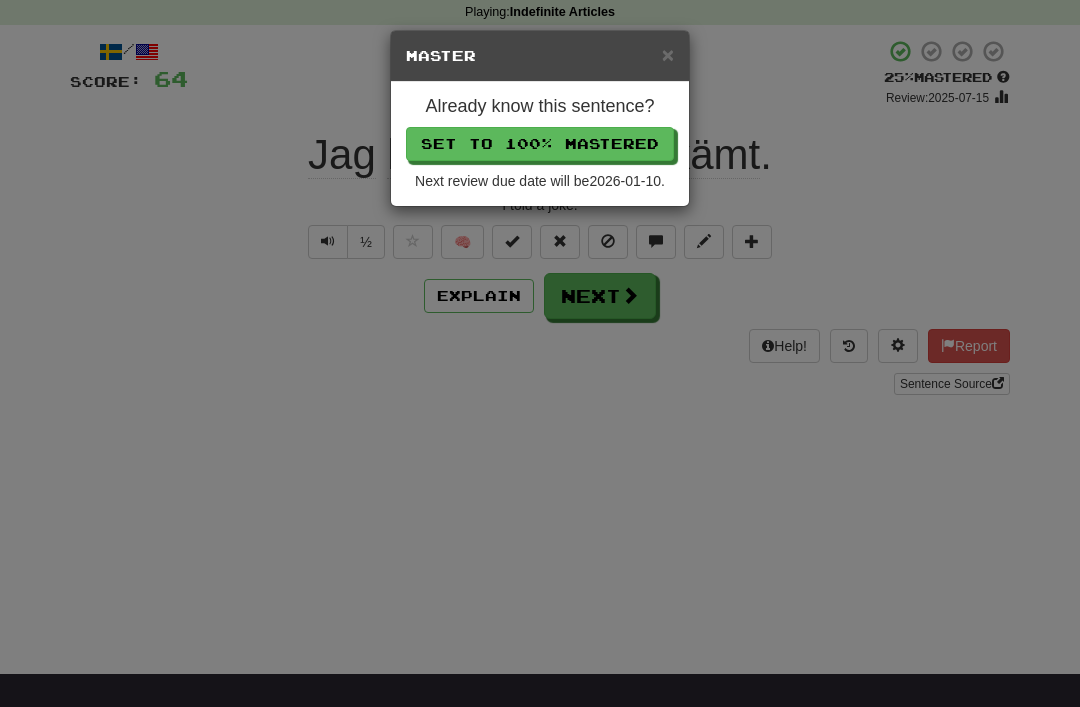 click on "Set to 100% Mastered" at bounding box center [540, 144] 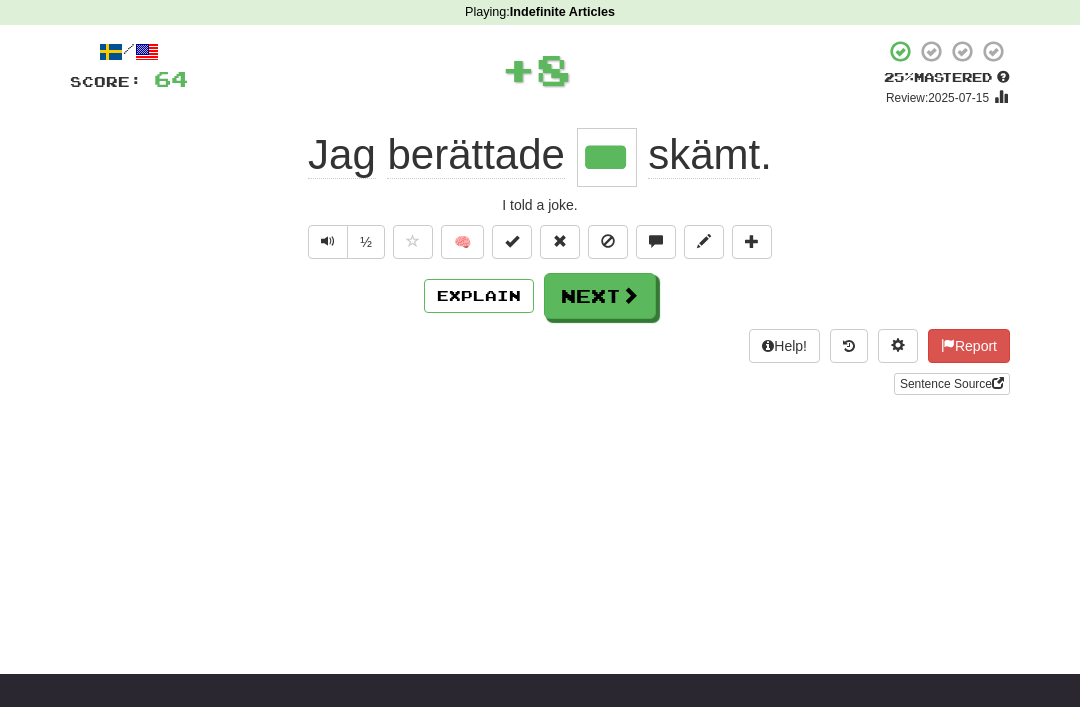 click on "Next" at bounding box center [600, 296] 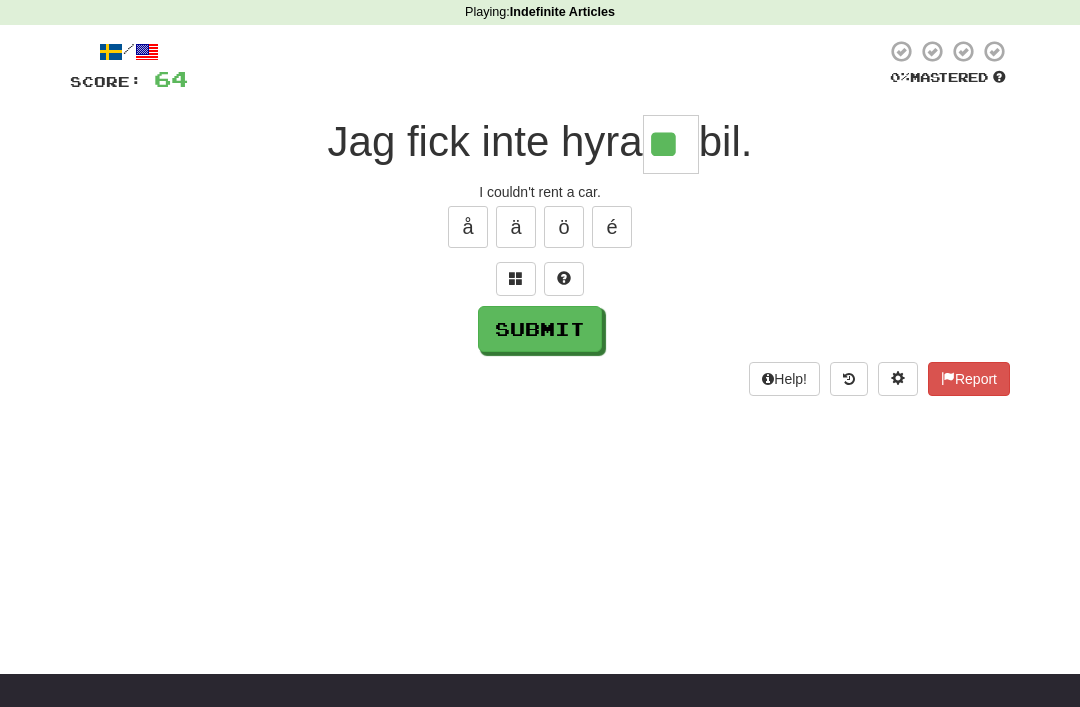 type on "**" 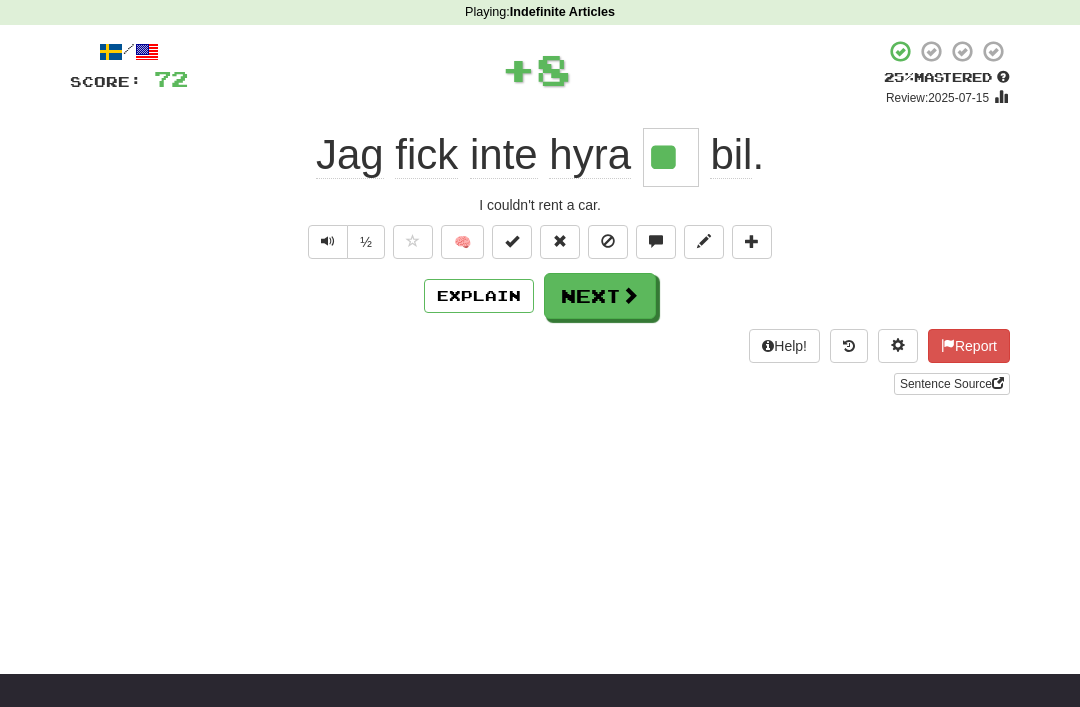 click on "Next" at bounding box center [600, 296] 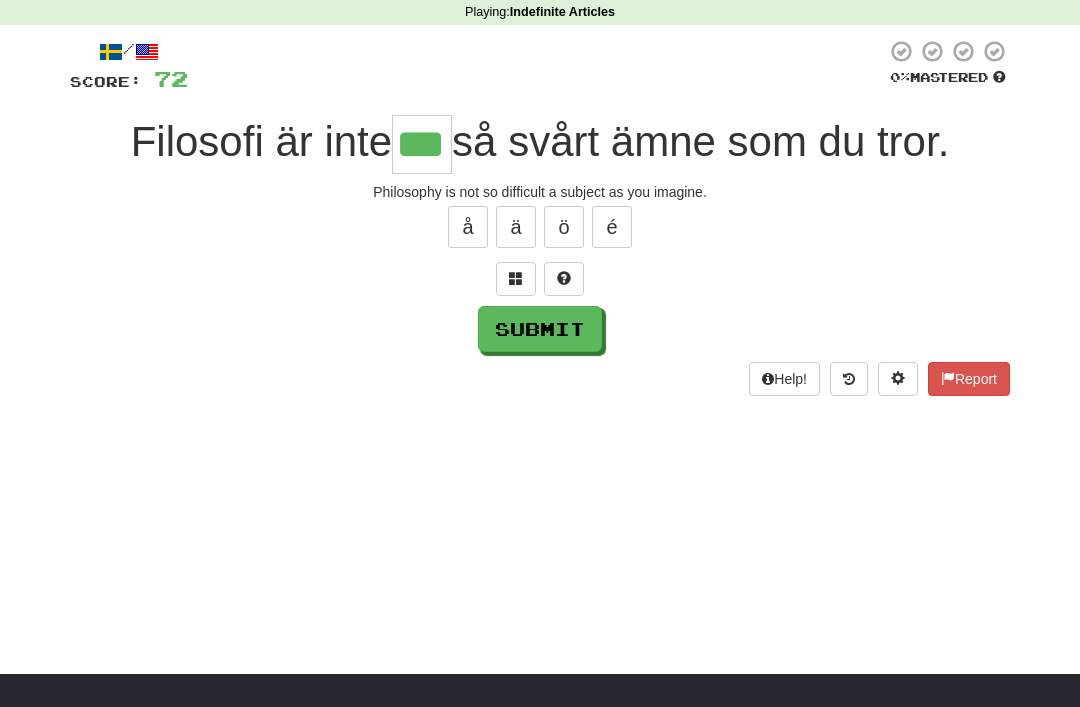 type on "***" 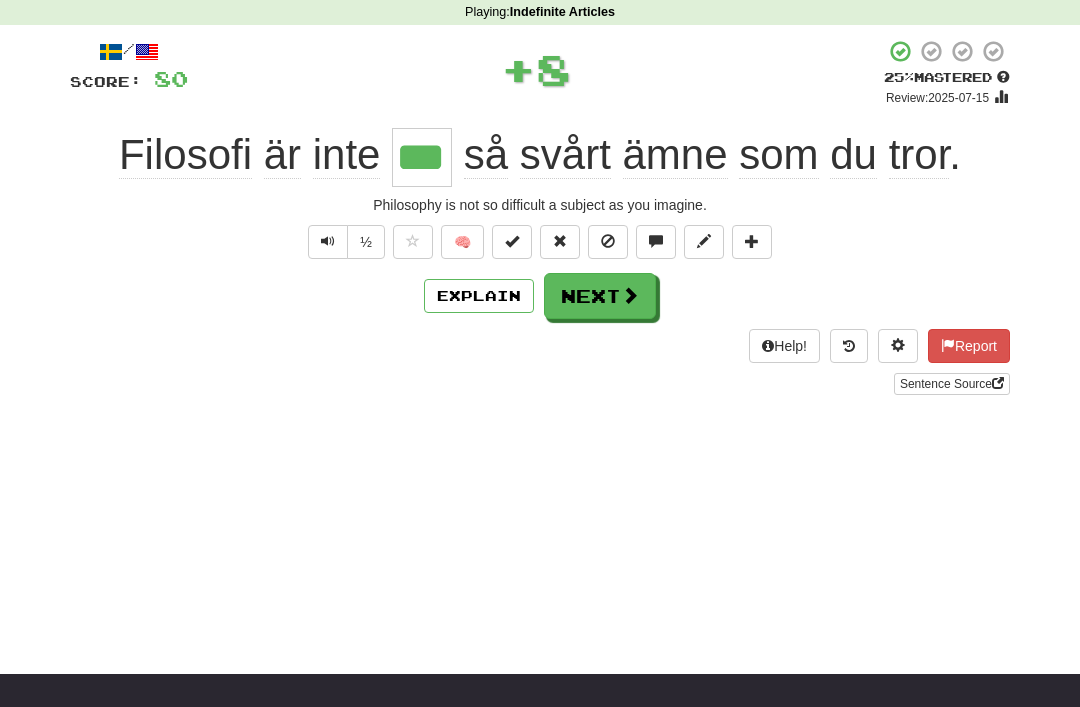 click on "Next" at bounding box center [600, 296] 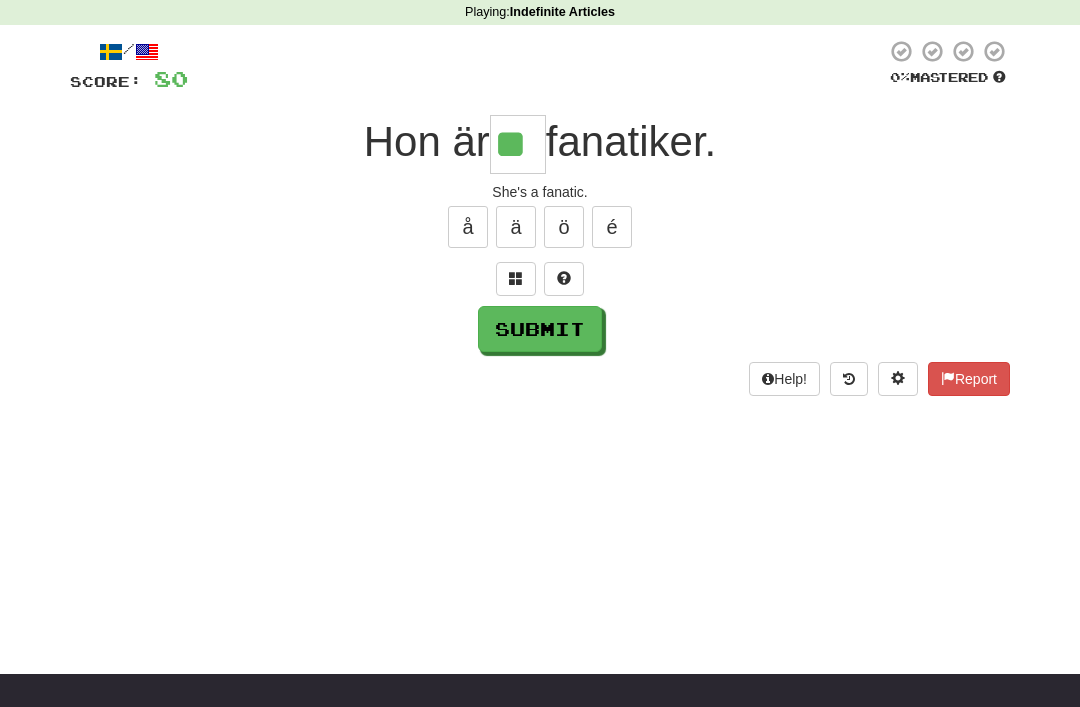 type on "**" 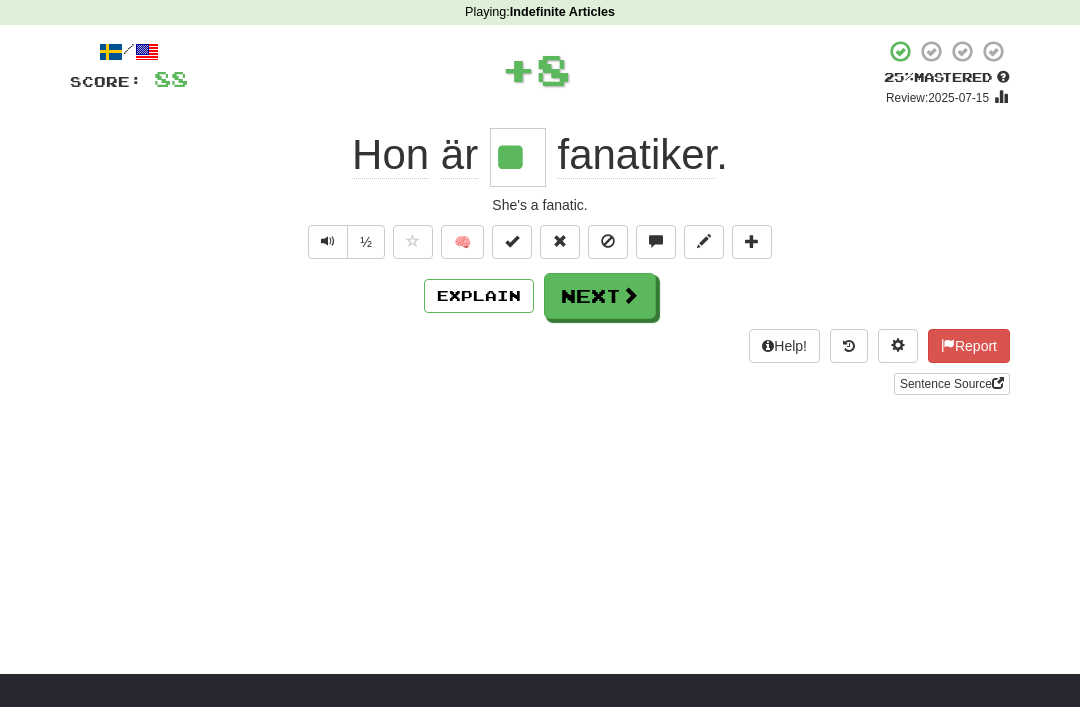 click on "Next" at bounding box center (600, 296) 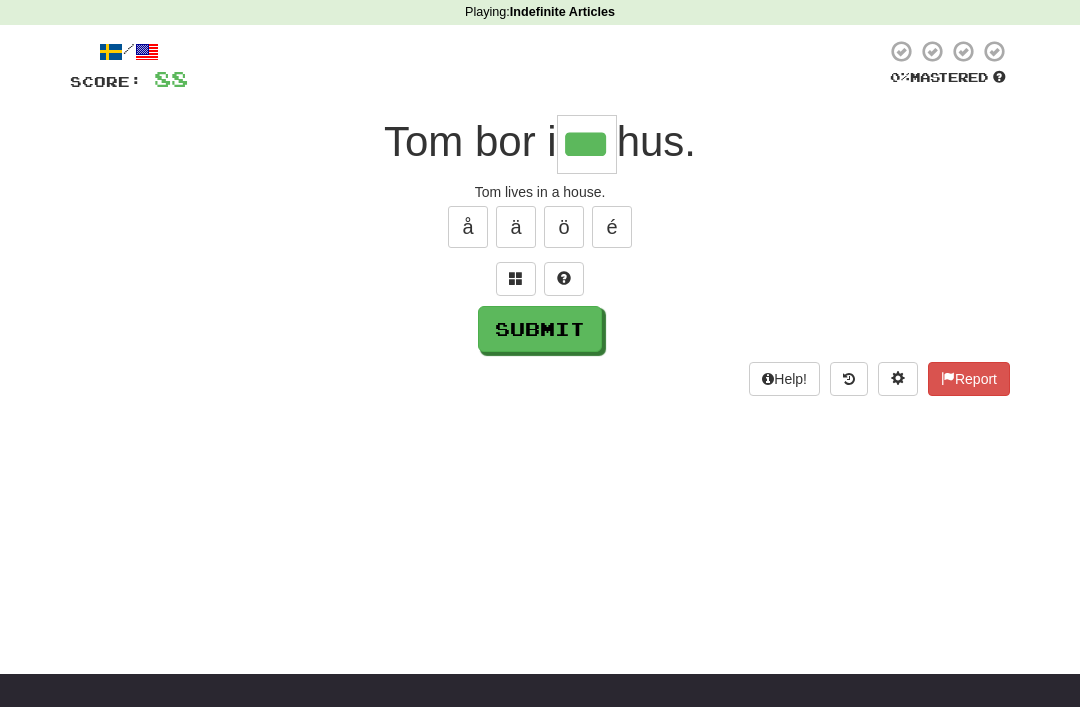 type on "***" 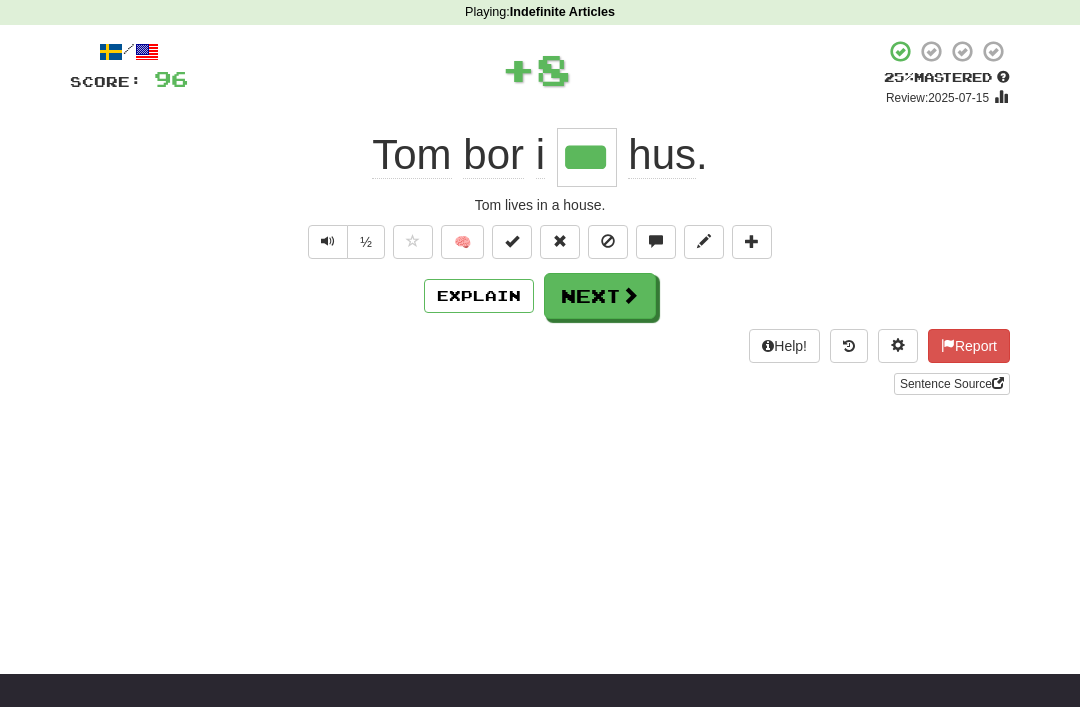 click at bounding box center [512, 241] 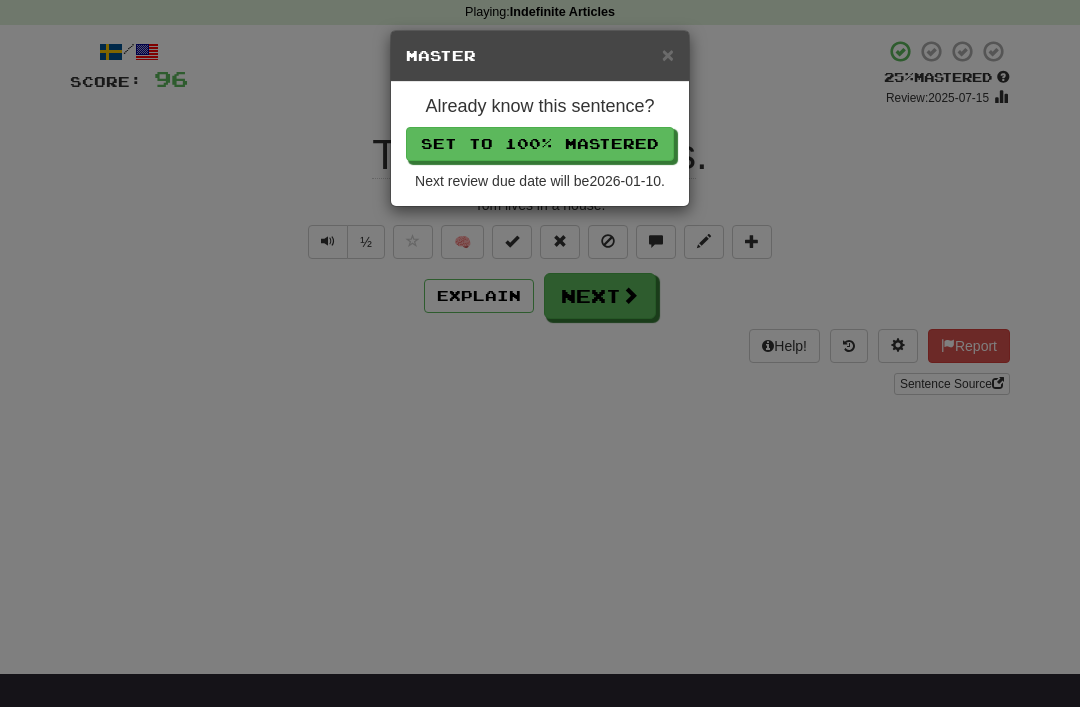 click on "Set to 100% Mastered" at bounding box center (540, 144) 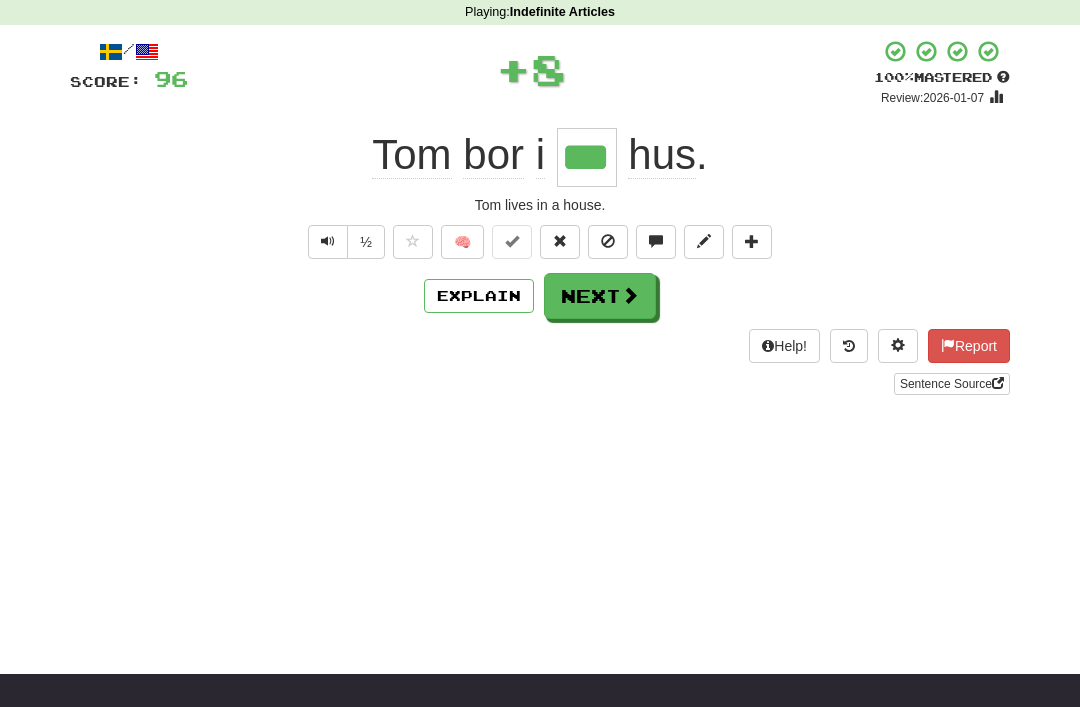 click on "Next" at bounding box center (600, 296) 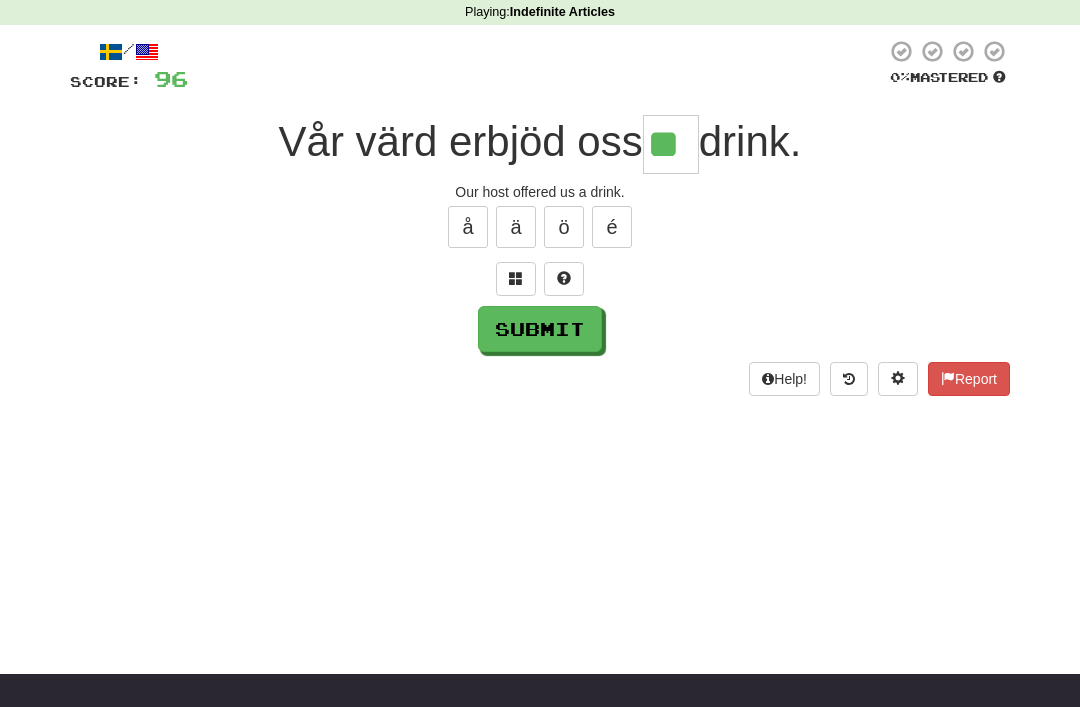 type on "**" 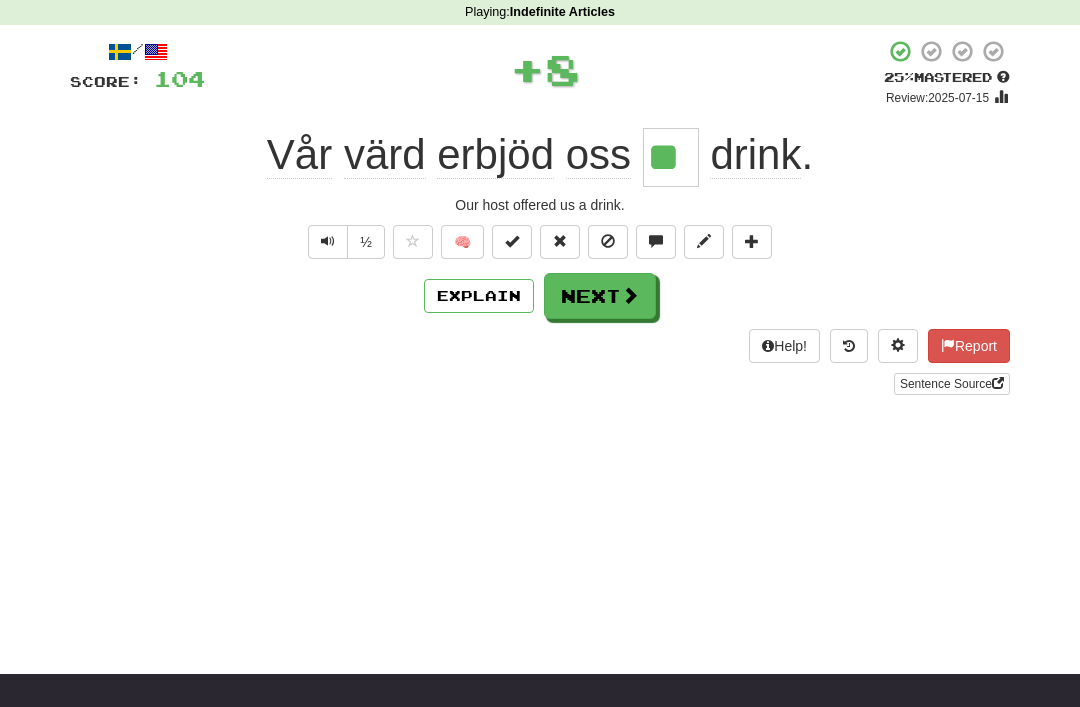 click on "Next" at bounding box center (600, 296) 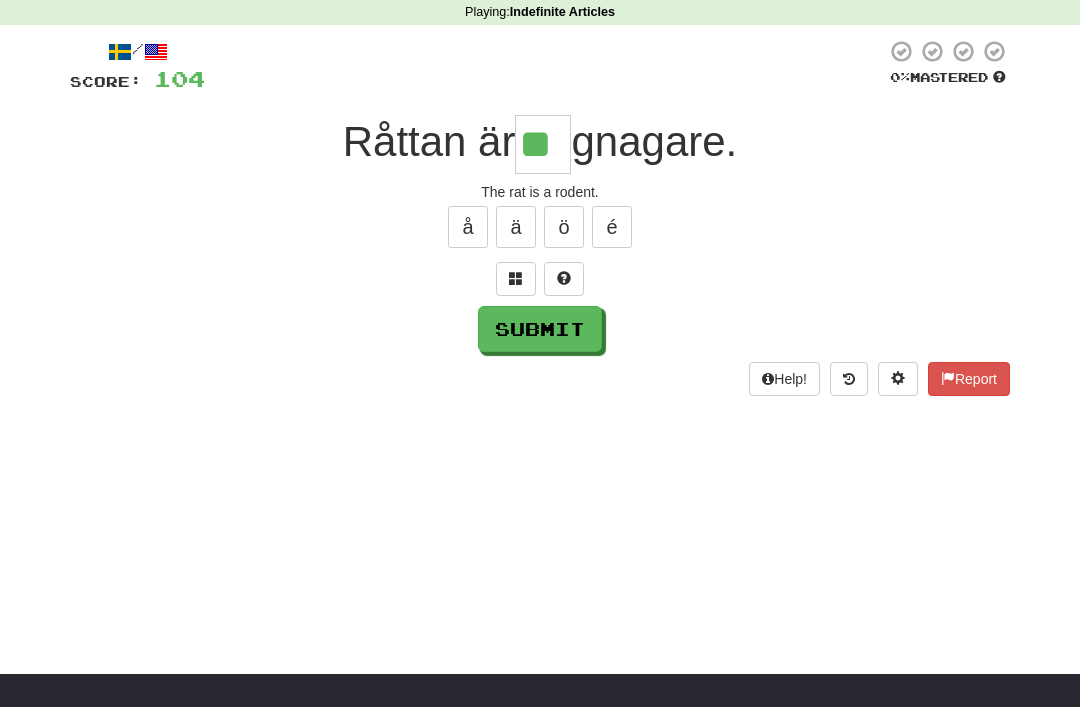type on "**" 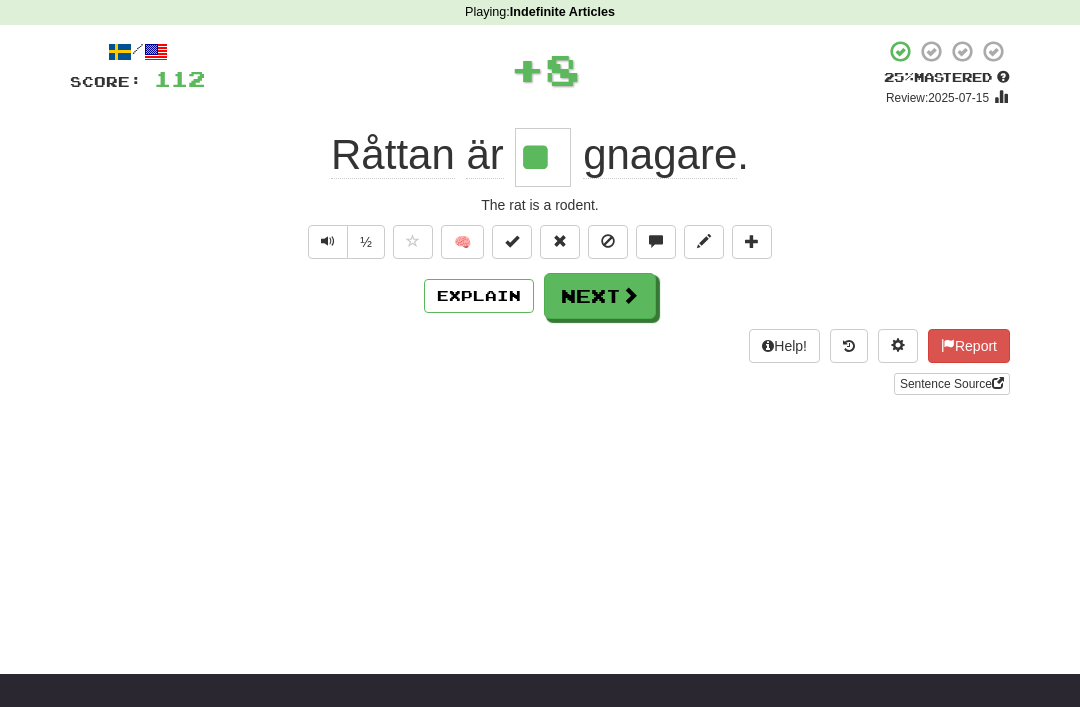 click on "Next" at bounding box center [600, 296] 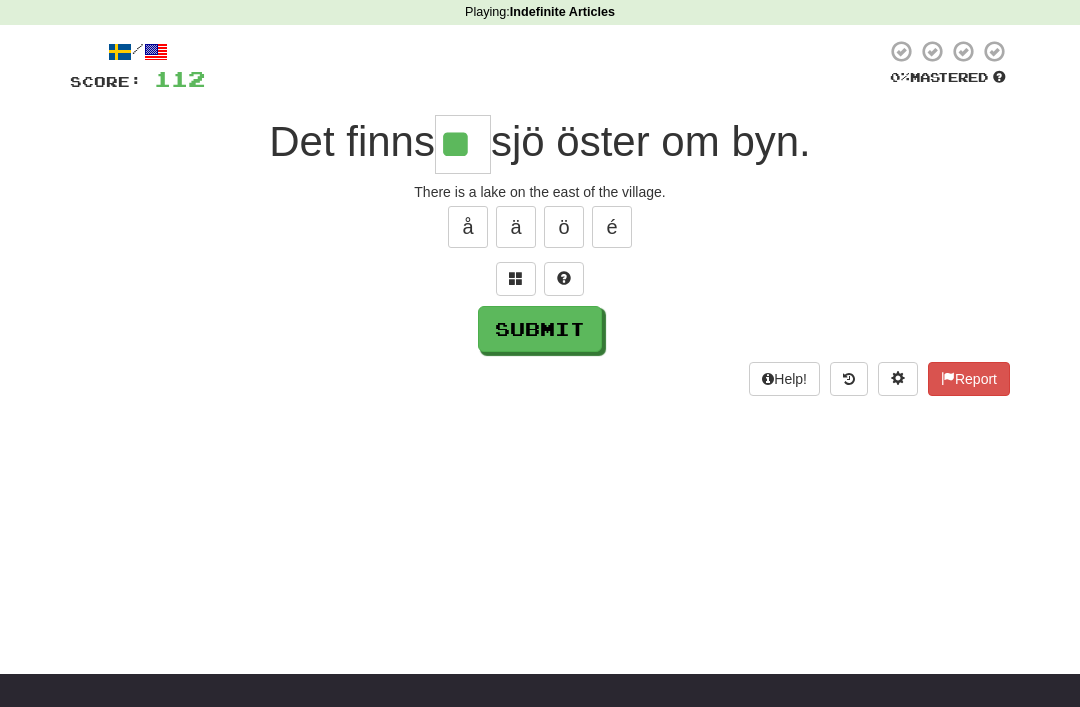 type on "**" 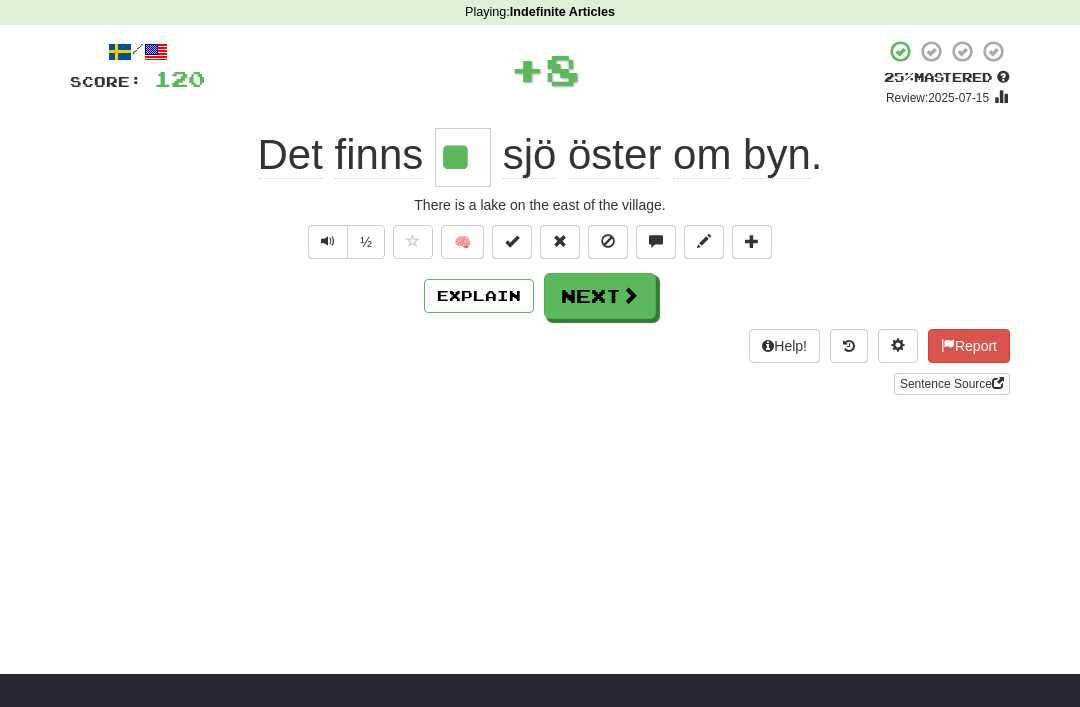 click on "Next" at bounding box center (600, 296) 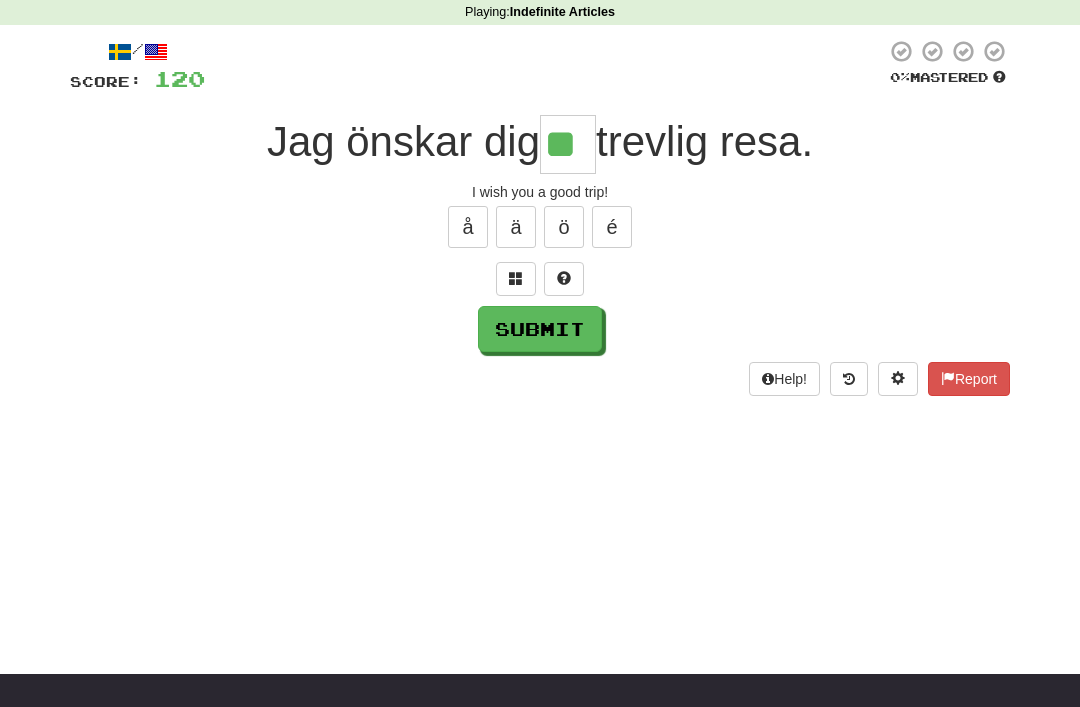 type on "**" 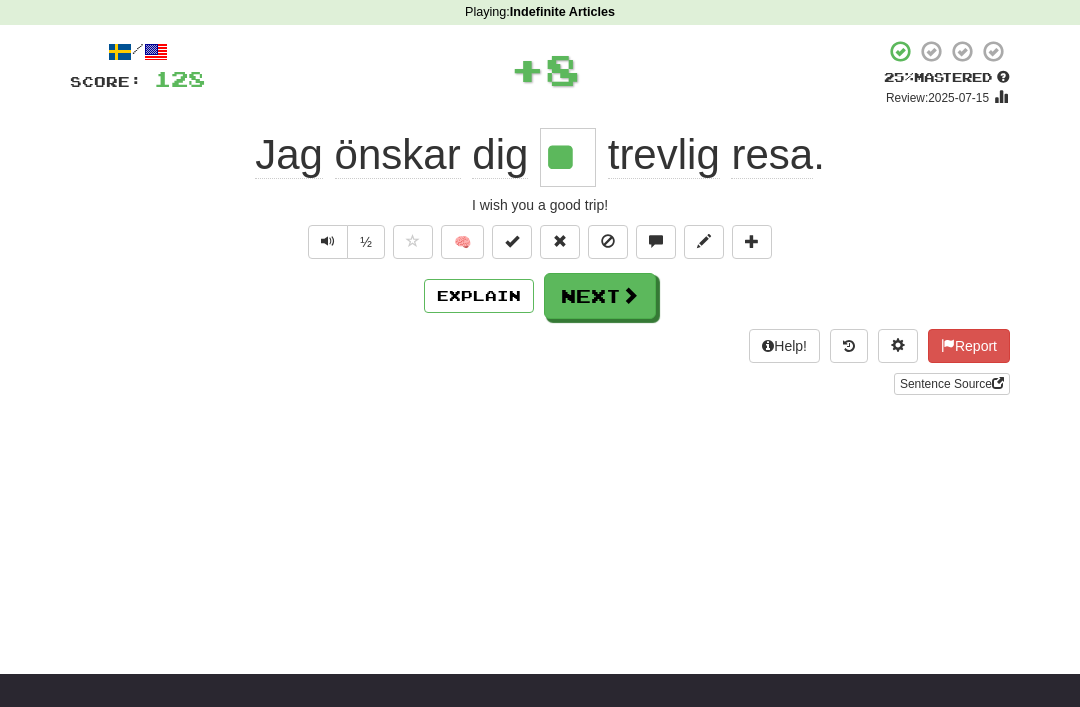 click on "Next" at bounding box center (600, 296) 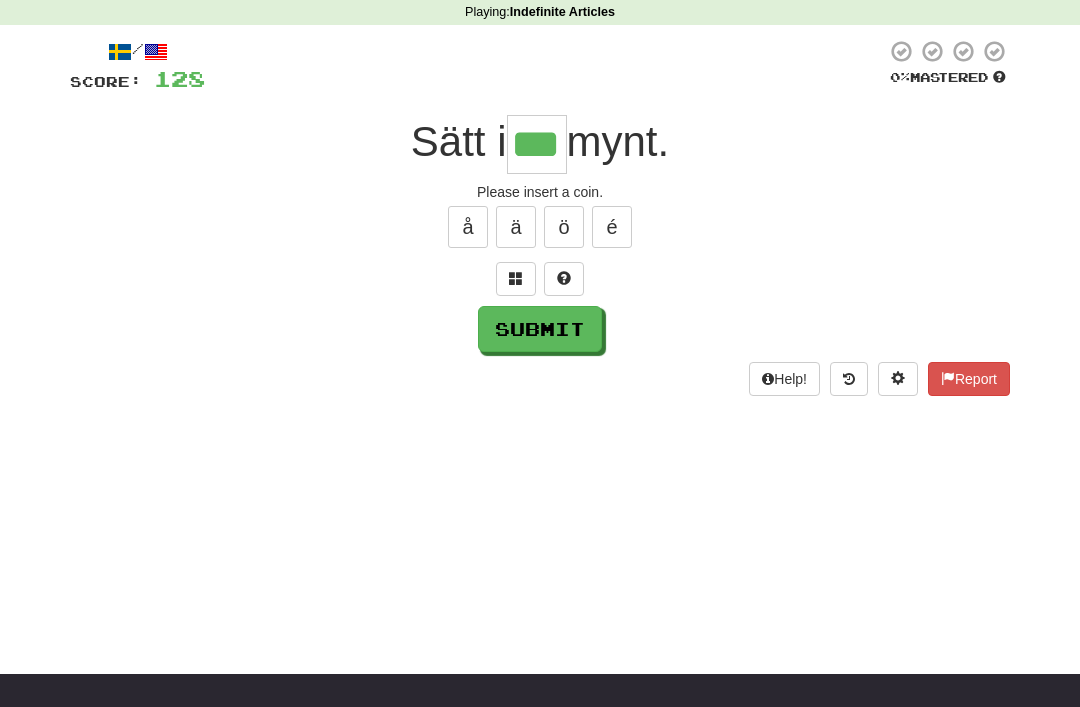 type on "***" 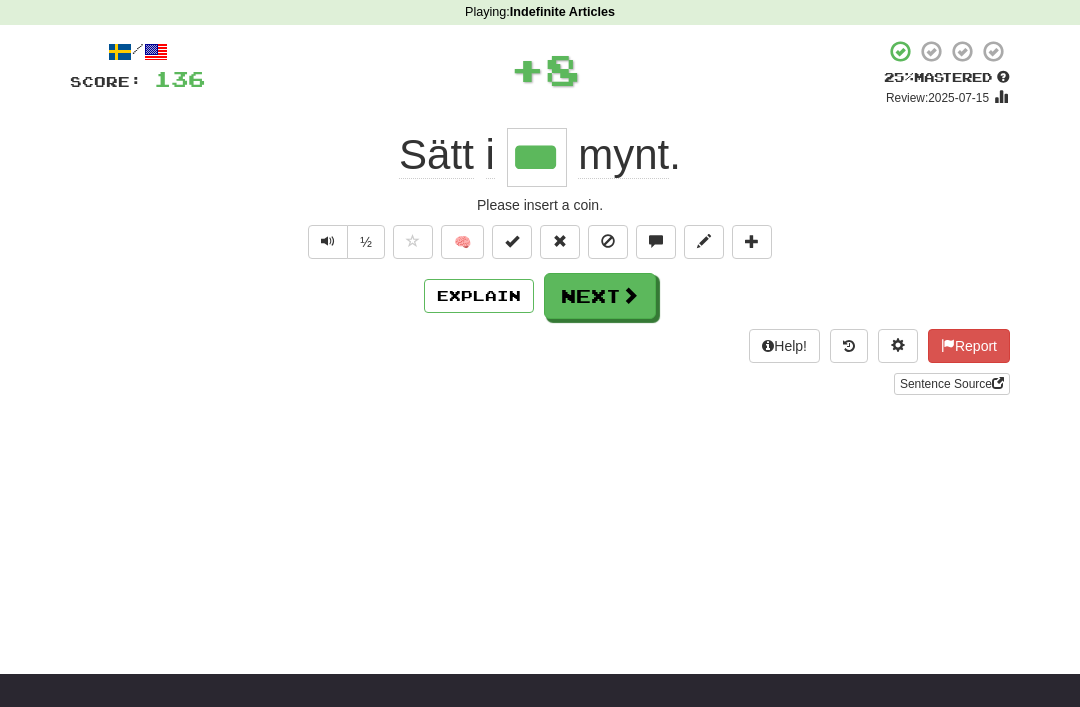 click on "Next" at bounding box center (600, 296) 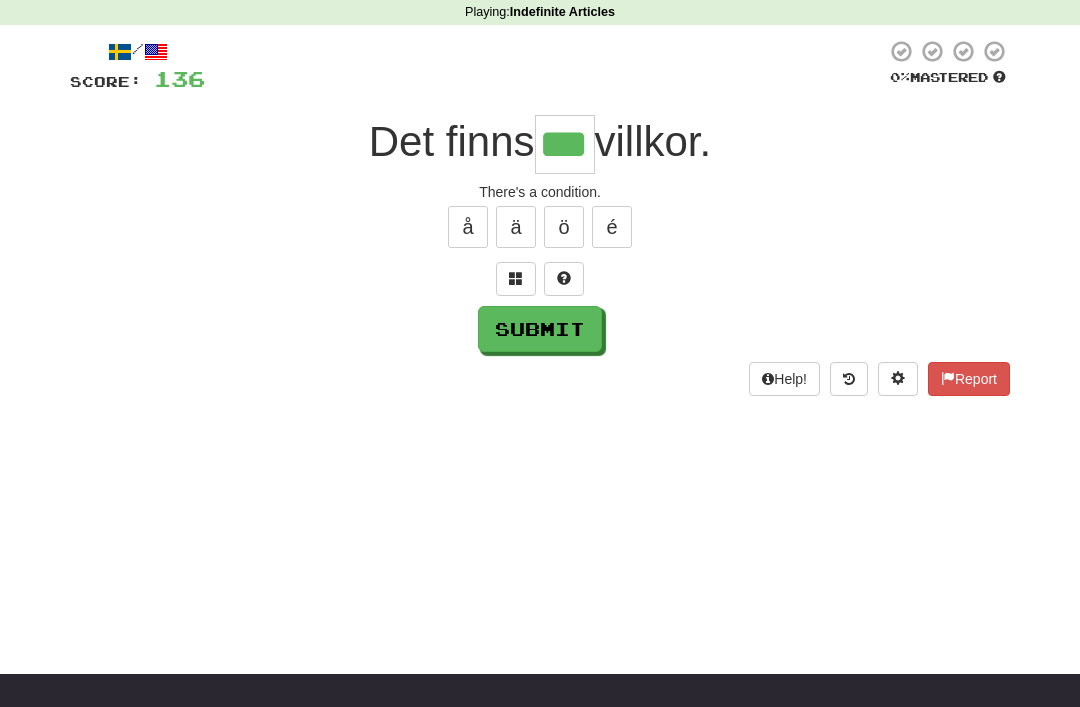 type on "***" 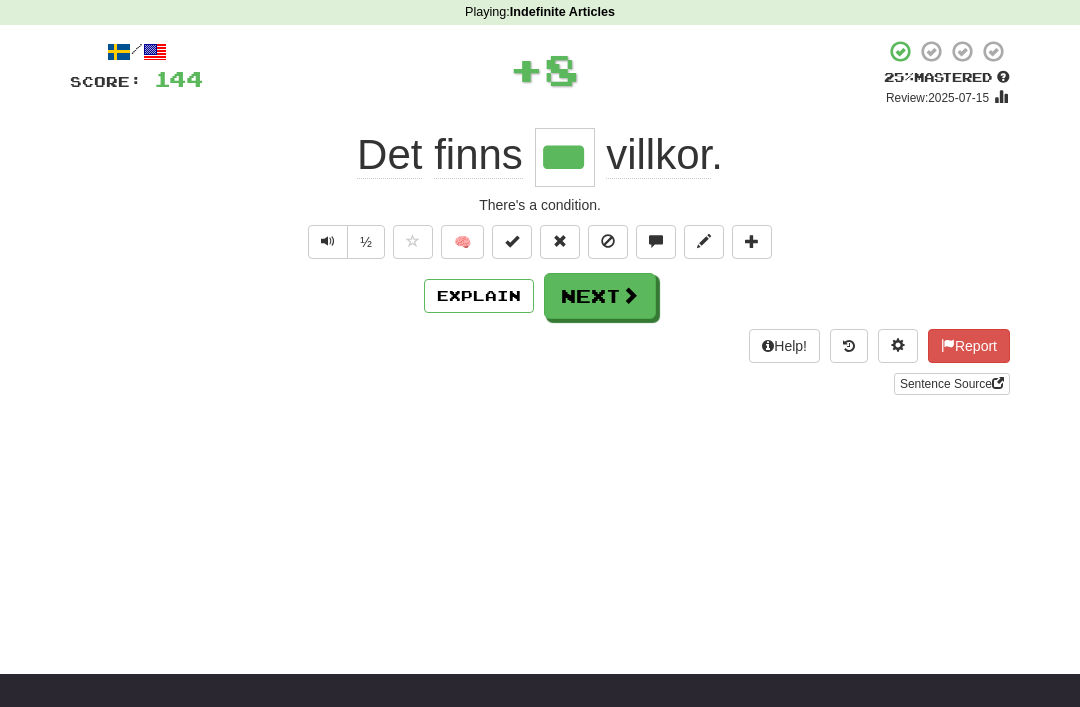 click on "Next" at bounding box center (600, 296) 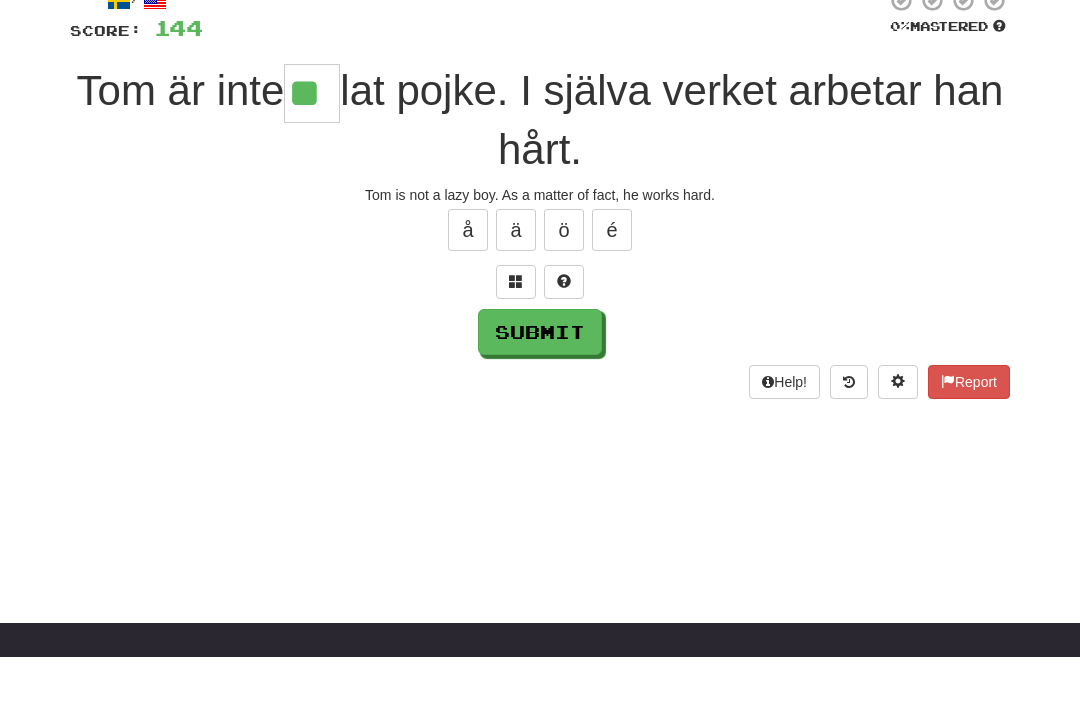 type on "**" 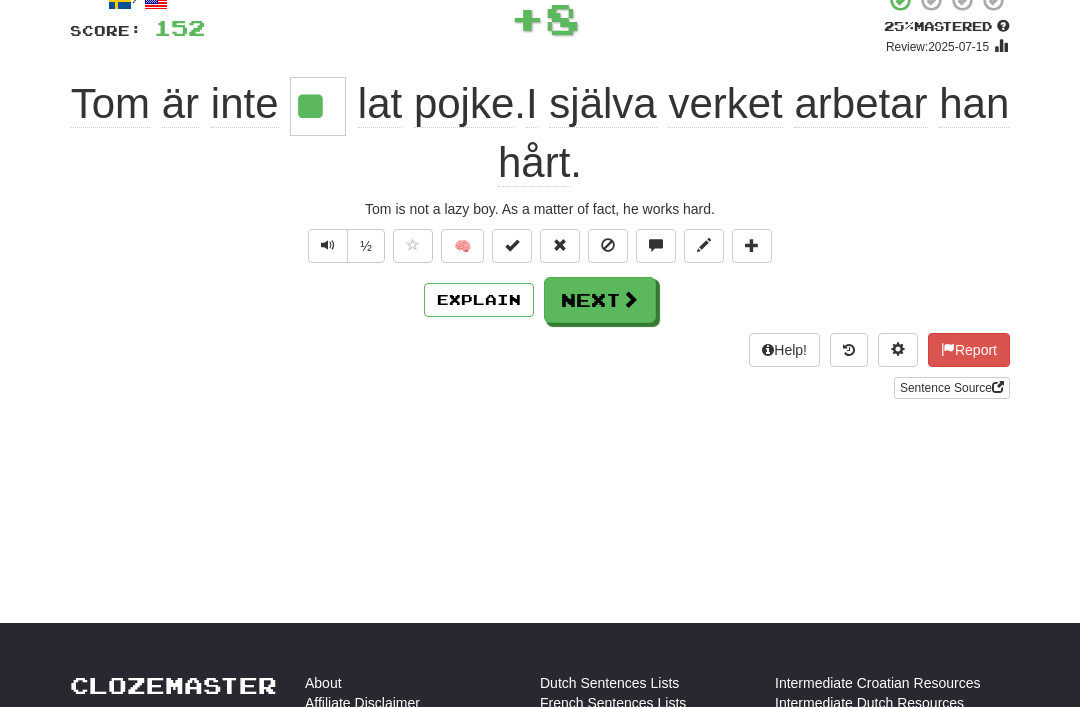 click on "Next" at bounding box center [600, 300] 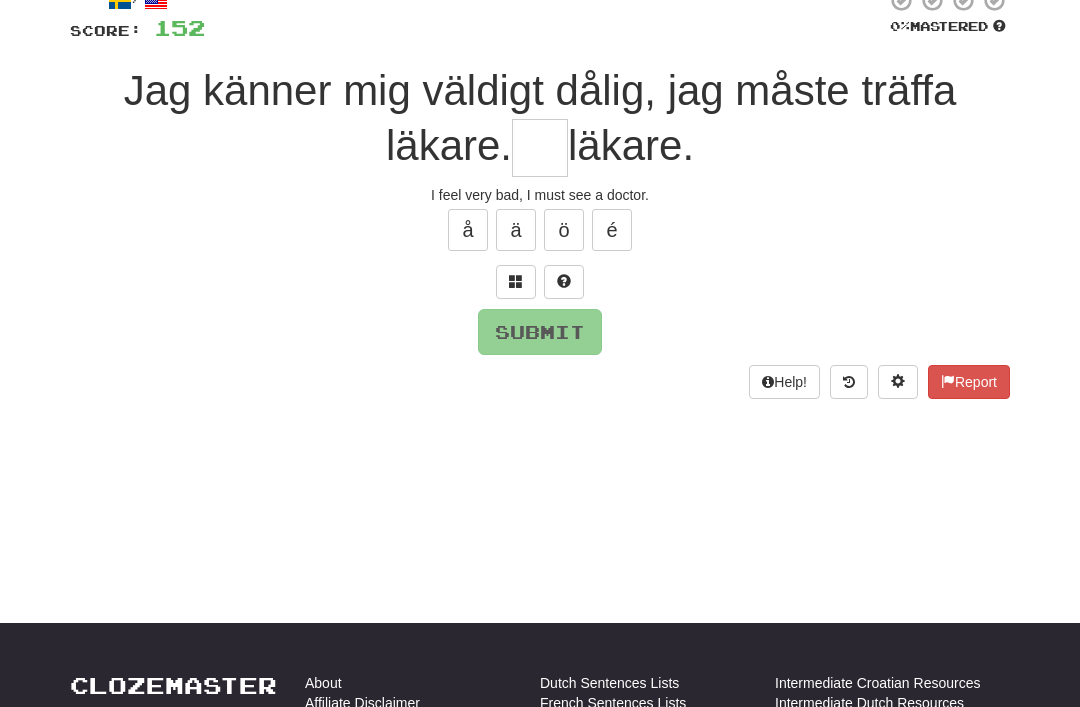 scroll, scrollTop: 133, scrollLeft: 0, axis: vertical 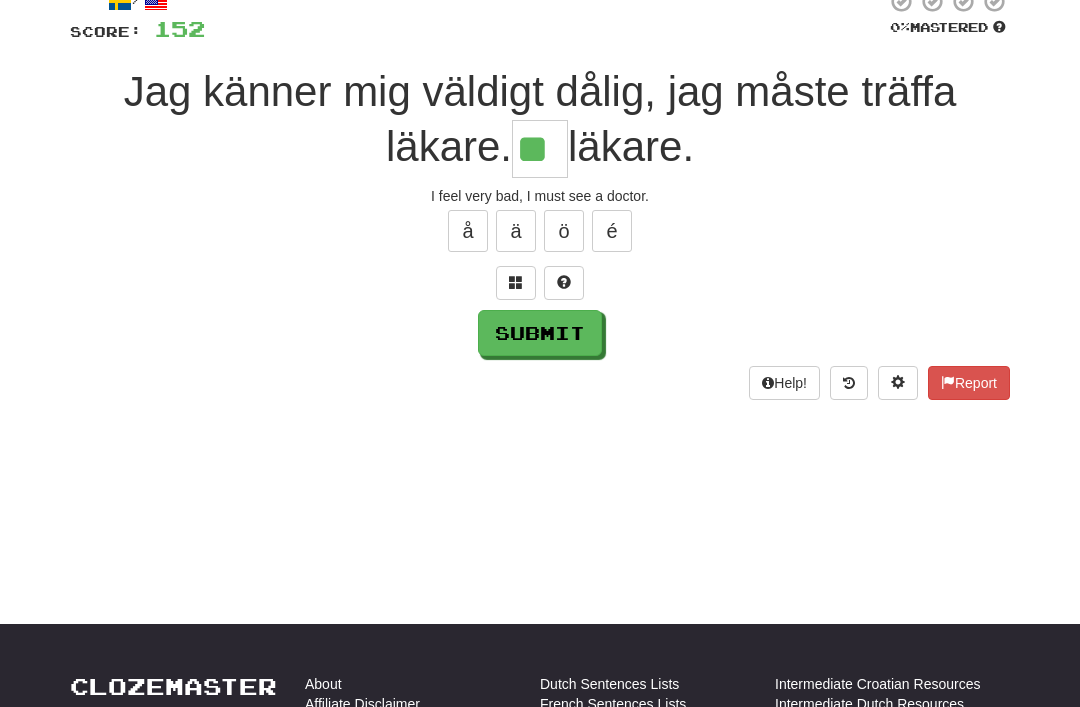type on "**" 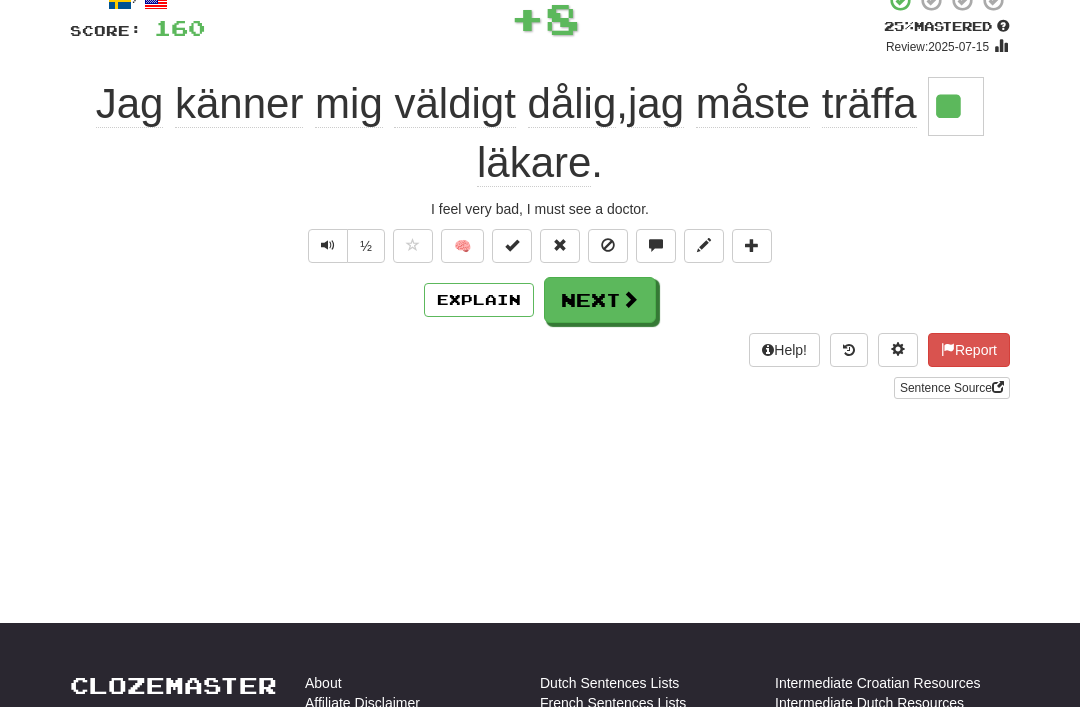 click at bounding box center [630, 299] 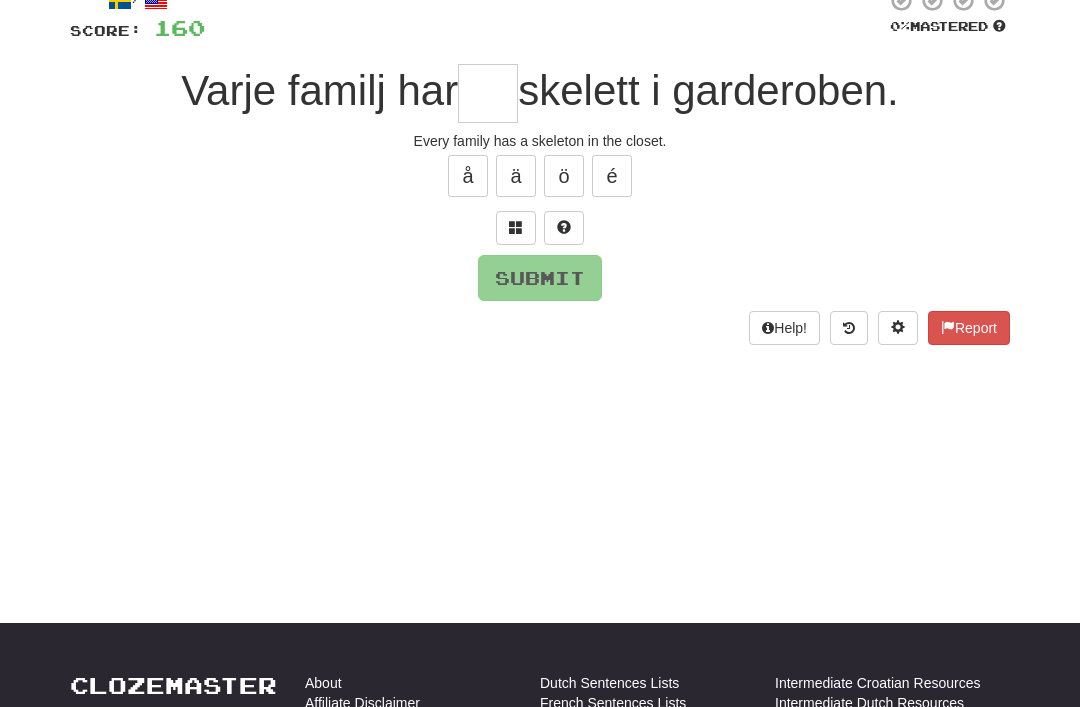 scroll, scrollTop: 133, scrollLeft: 0, axis: vertical 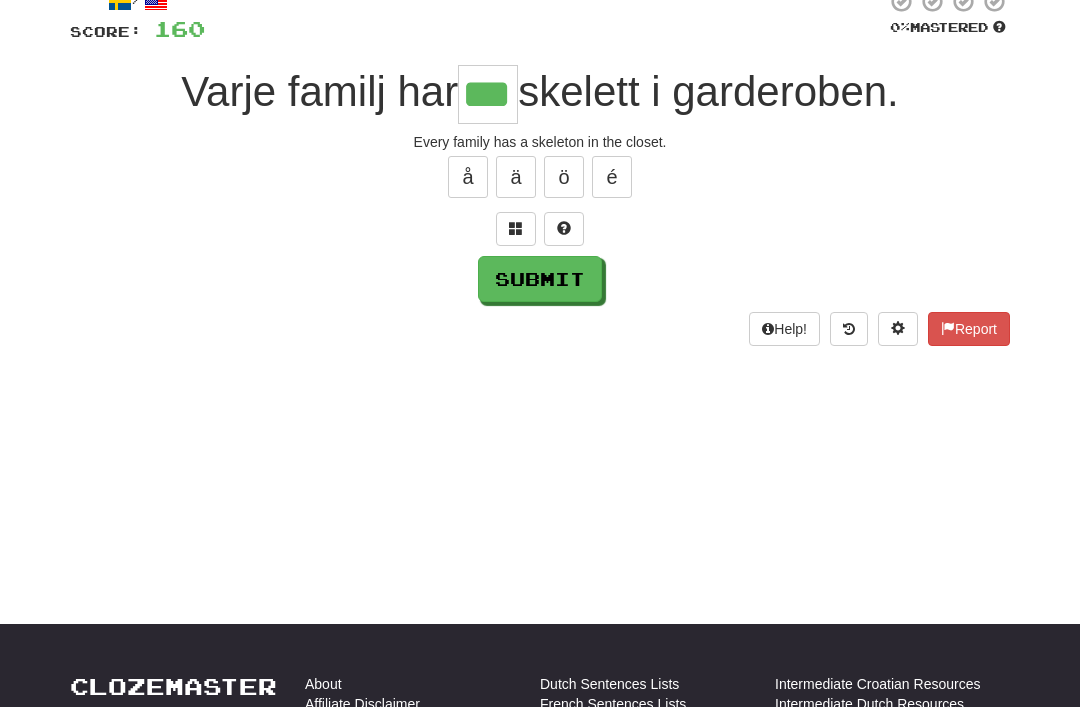 type on "***" 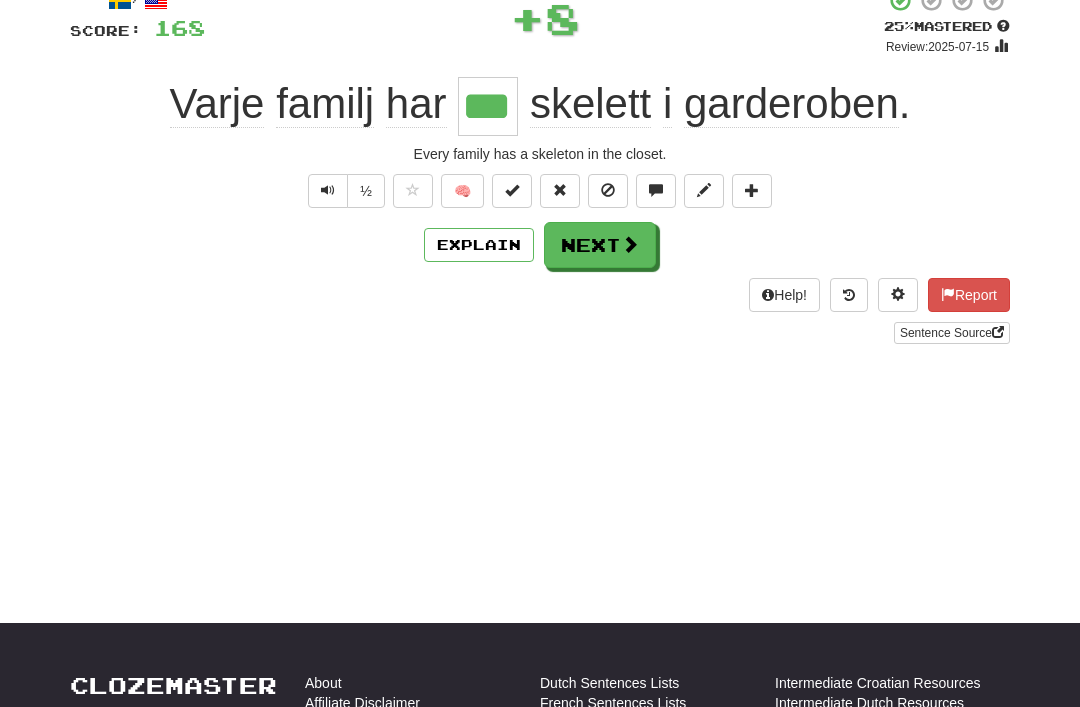 click on "Next" at bounding box center [600, 245] 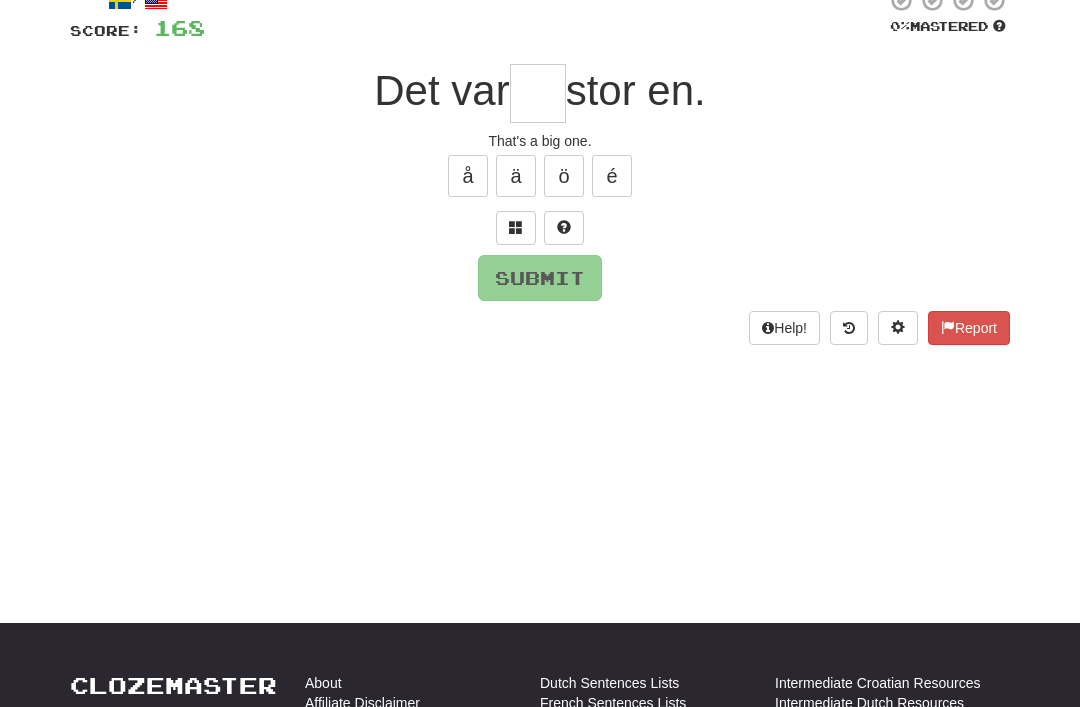 scroll, scrollTop: 133, scrollLeft: 0, axis: vertical 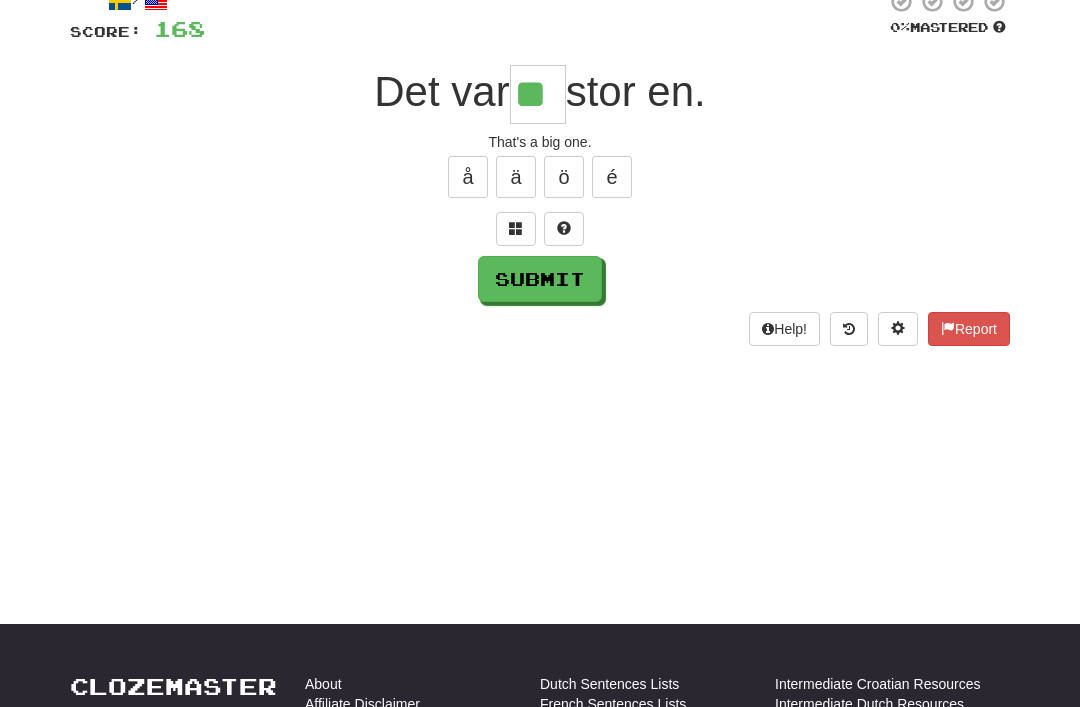 type on "**" 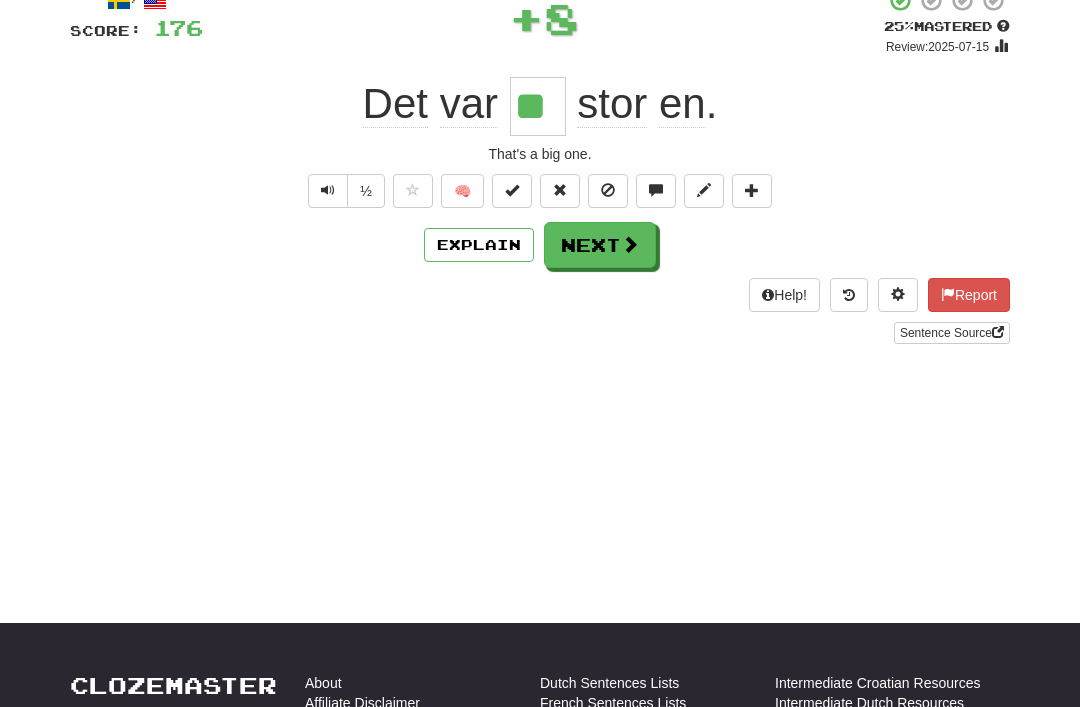 click at bounding box center (630, 244) 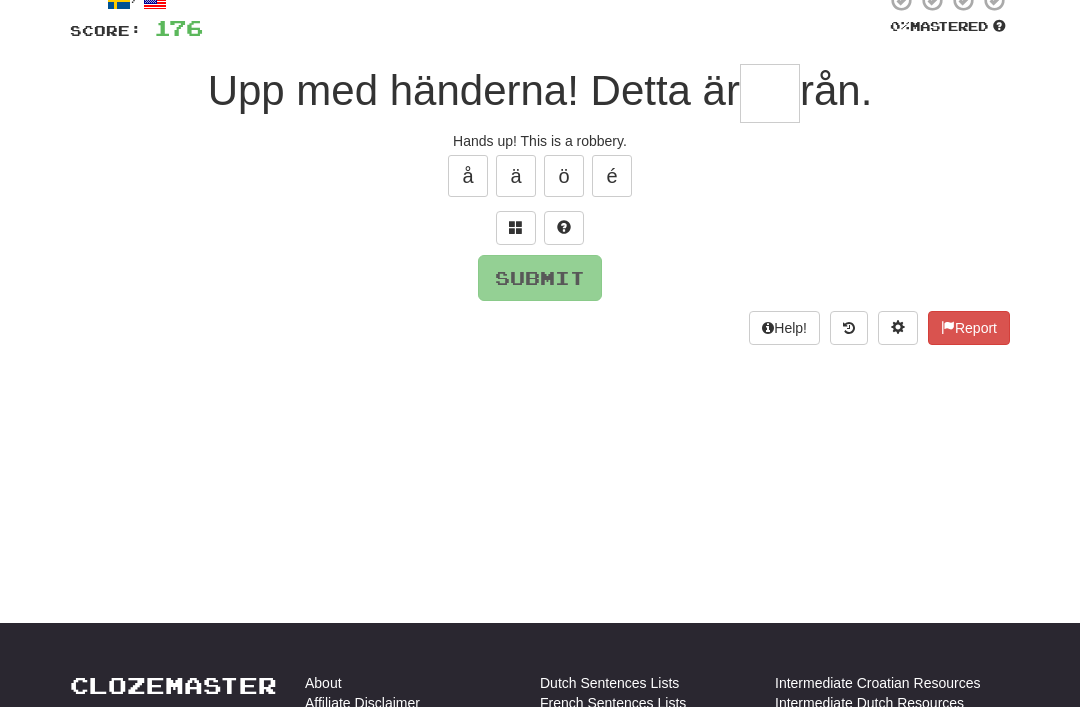 scroll, scrollTop: 133, scrollLeft: 0, axis: vertical 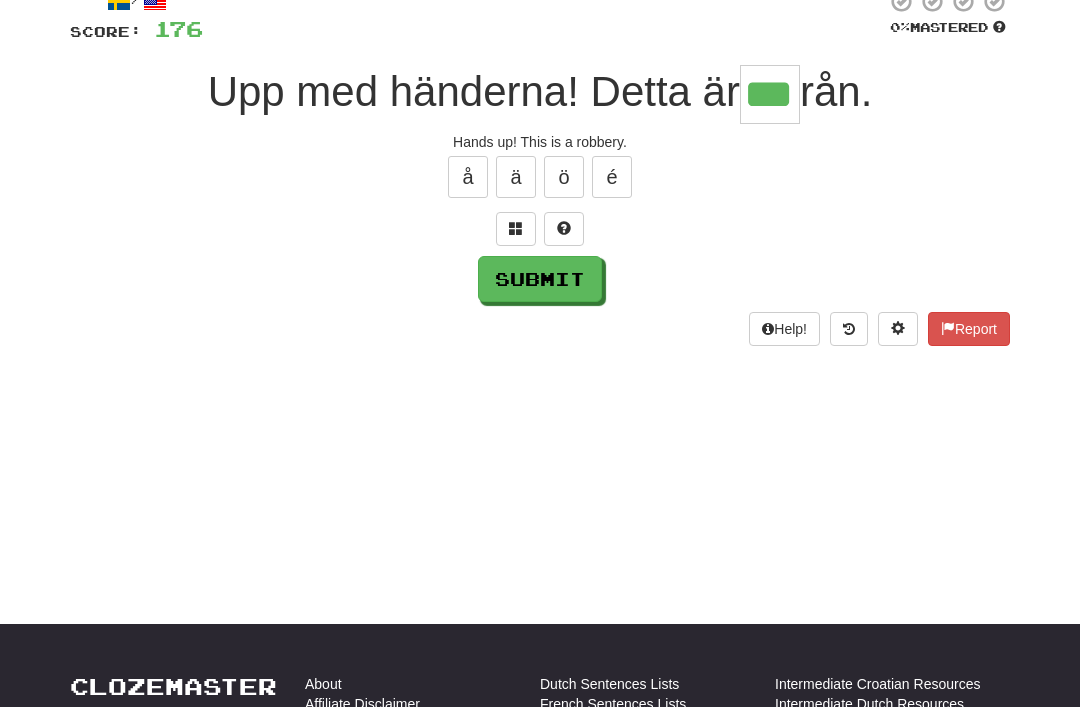 type on "***" 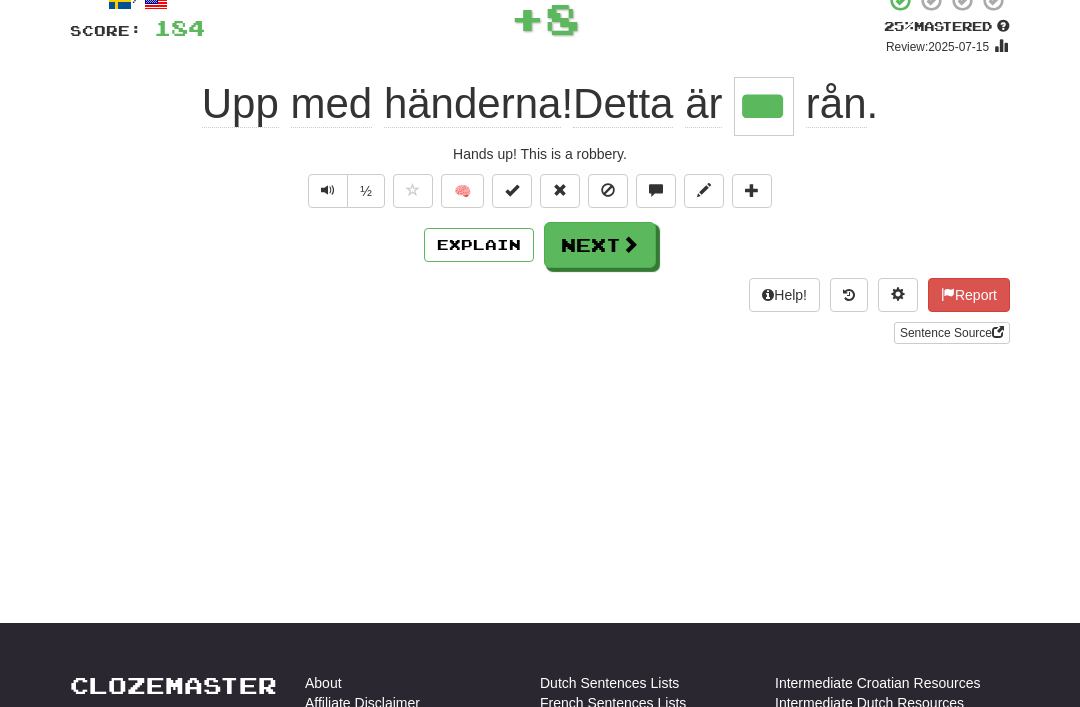 click on "Next" at bounding box center (600, 245) 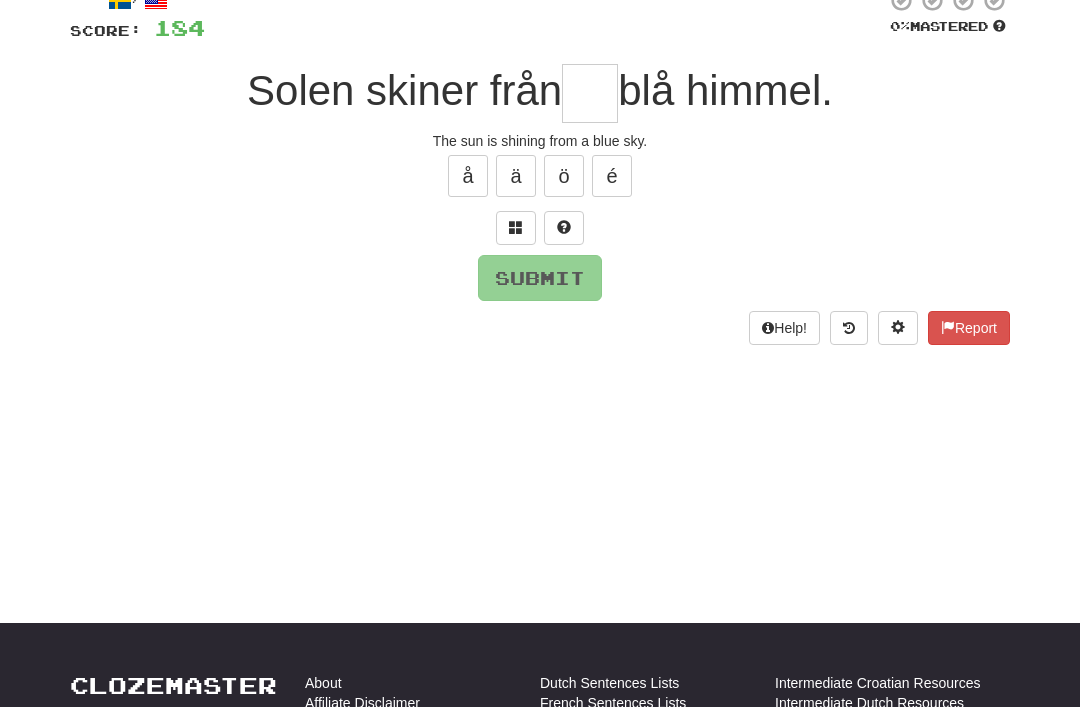 scroll, scrollTop: 133, scrollLeft: 0, axis: vertical 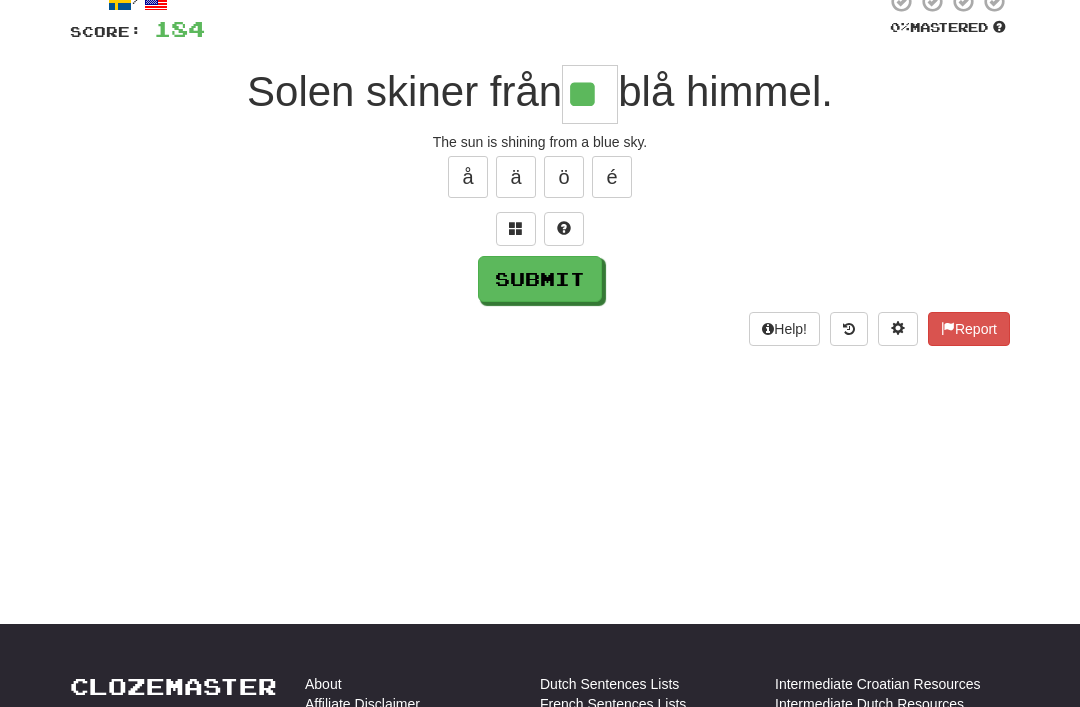 type on "**" 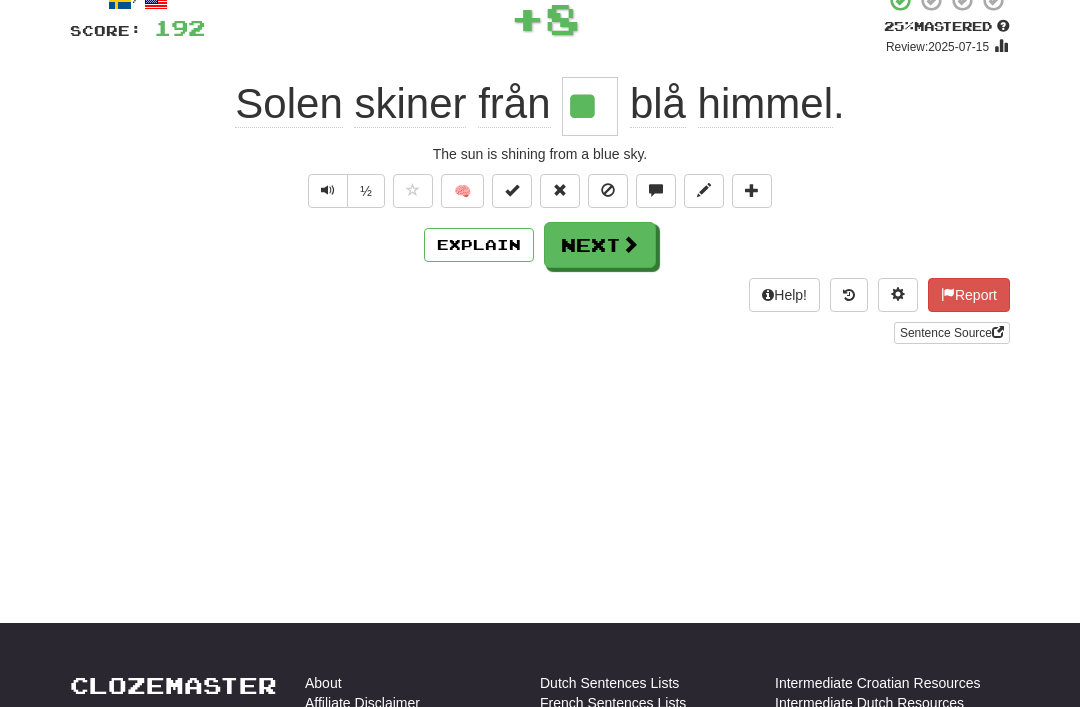 click at bounding box center [630, 244] 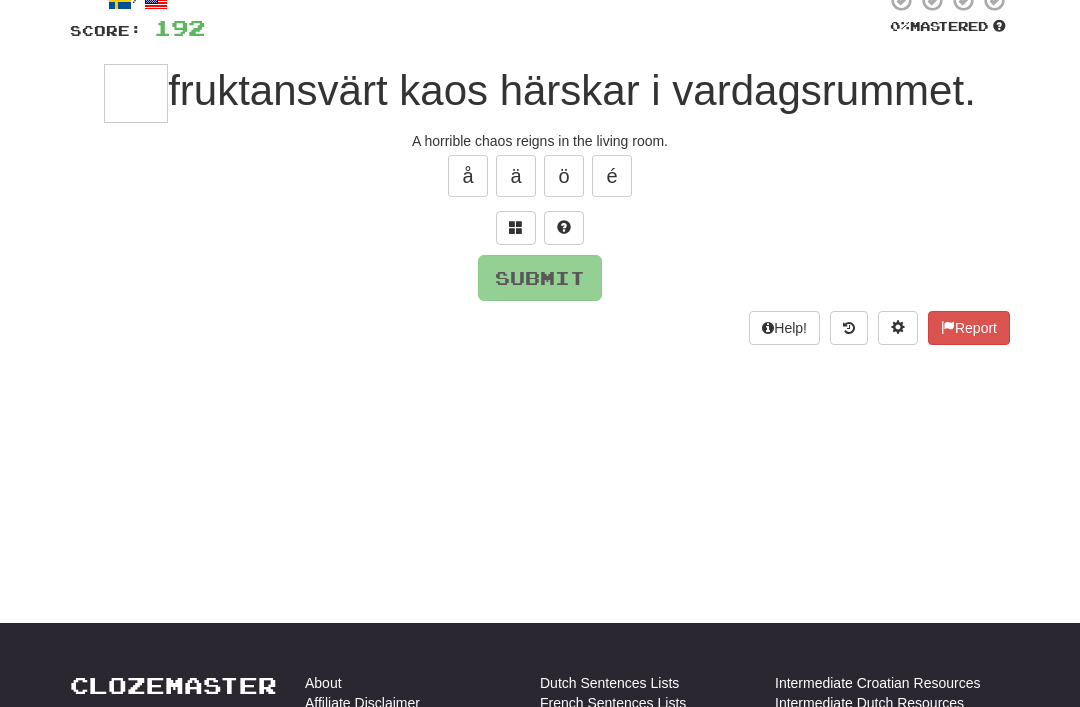 scroll, scrollTop: 133, scrollLeft: 0, axis: vertical 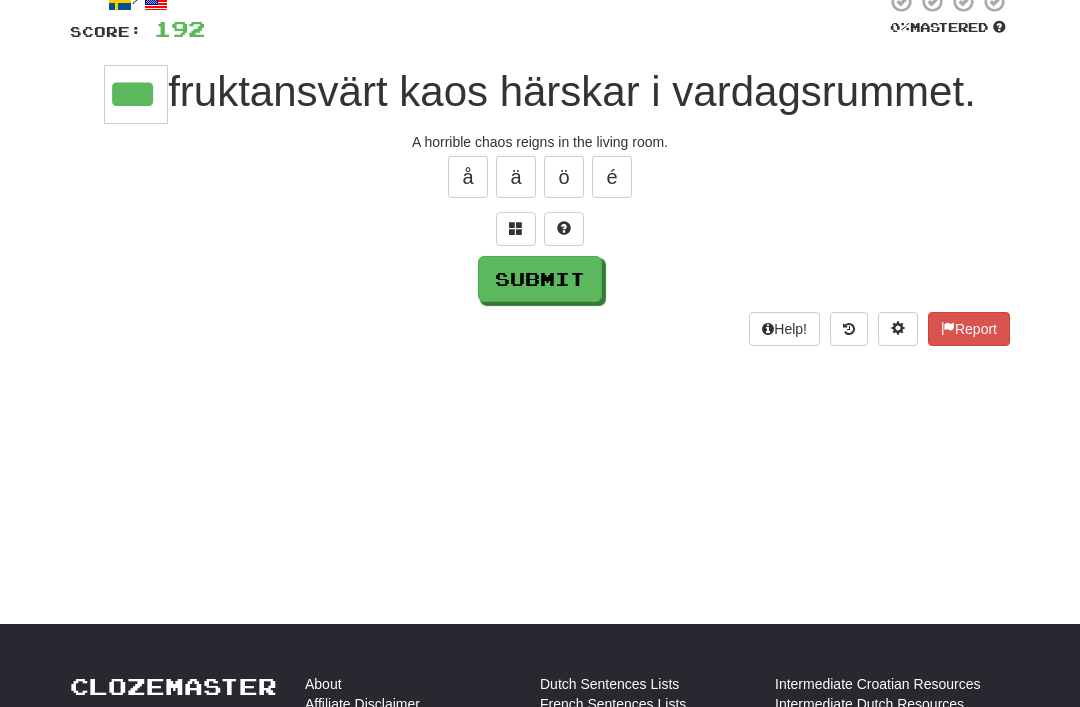 click on "Submit" at bounding box center [540, 279] 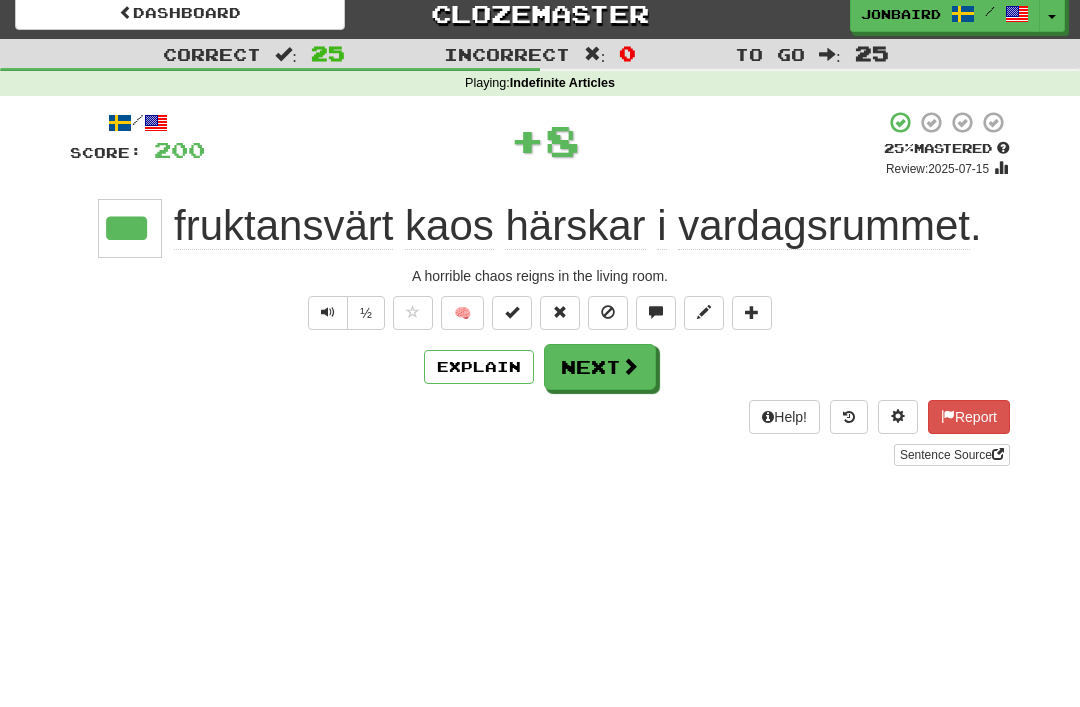 scroll, scrollTop: 43, scrollLeft: 0, axis: vertical 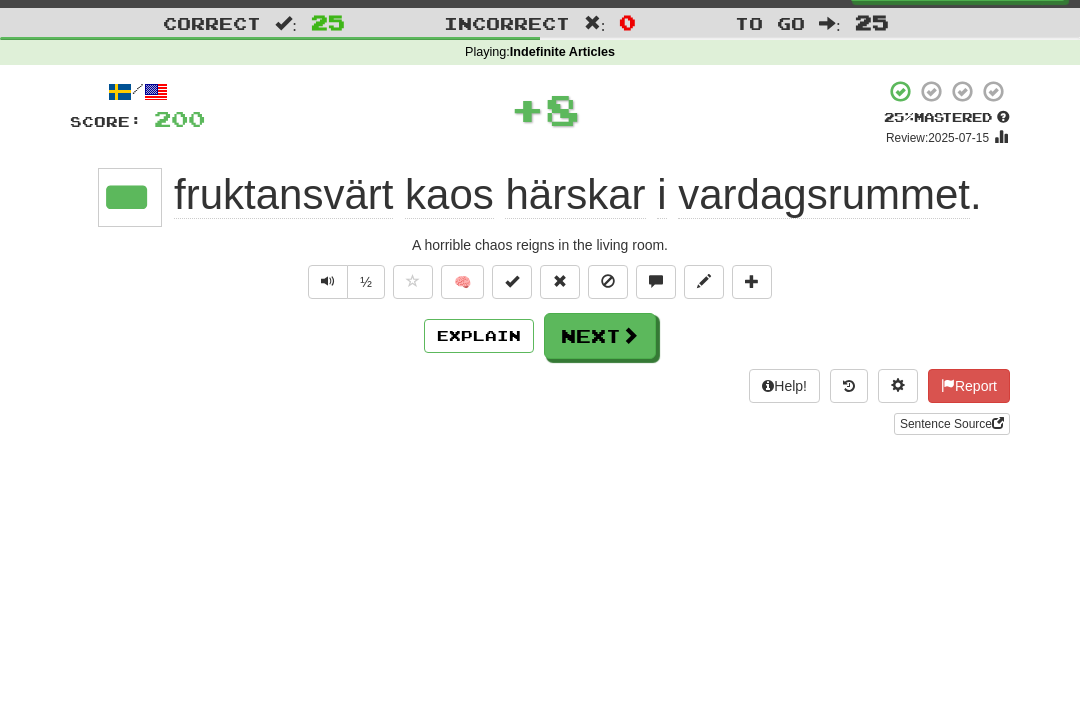 click on "Next" at bounding box center [600, 336] 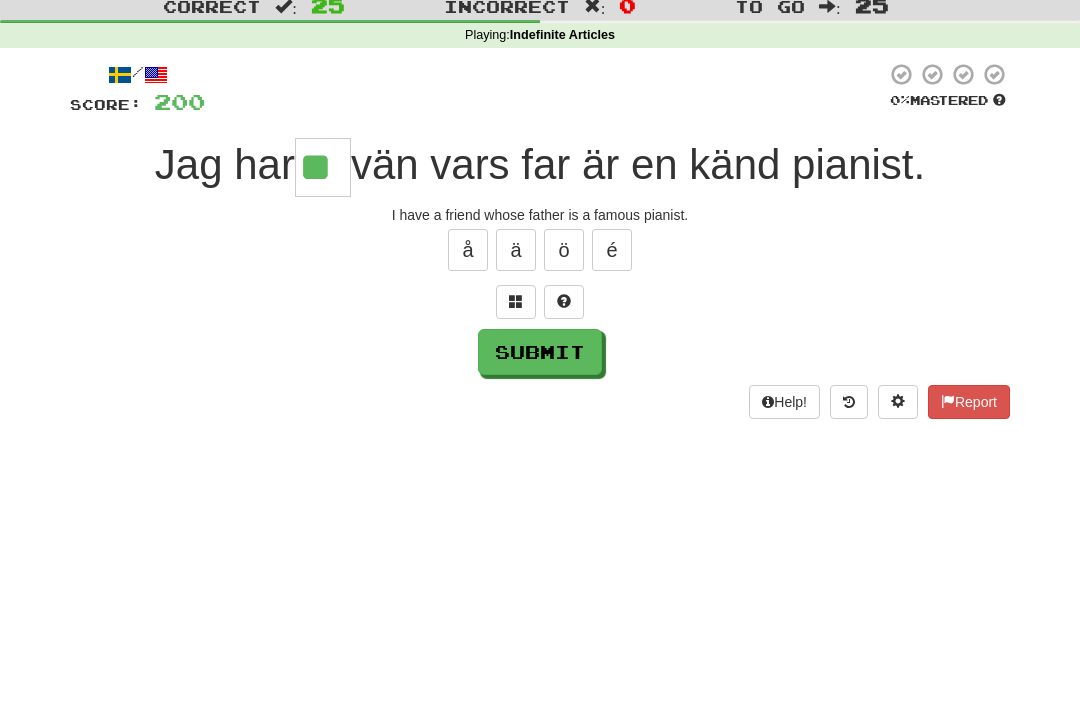 type on "**" 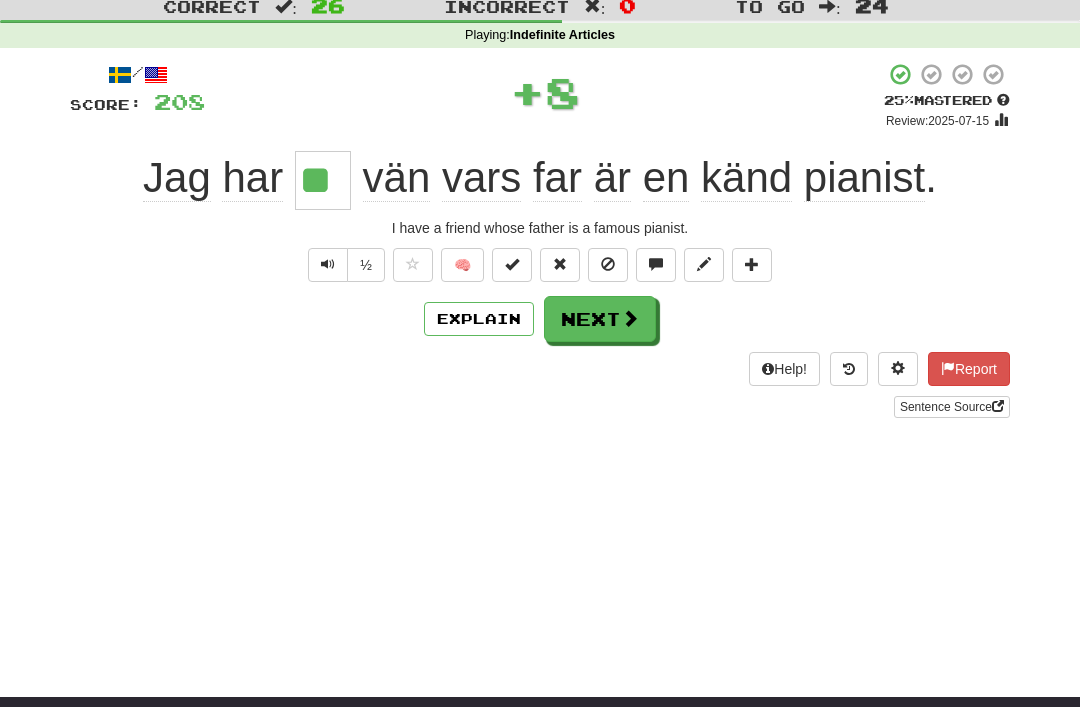 click on "Next" at bounding box center [600, 319] 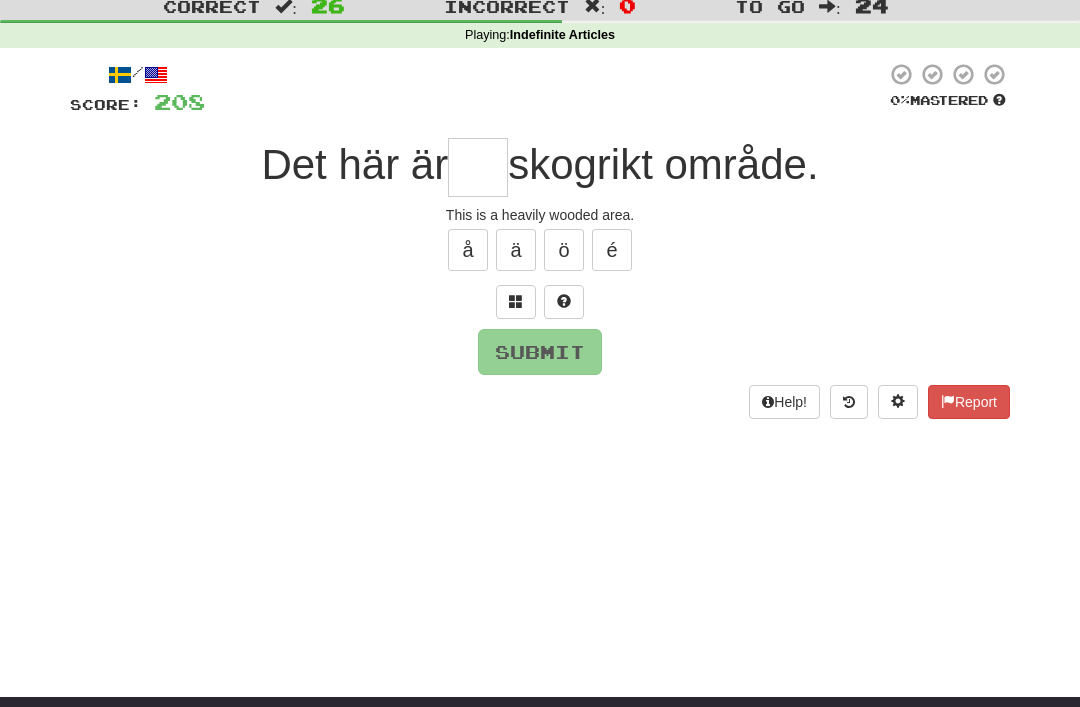 scroll, scrollTop: 59, scrollLeft: 0, axis: vertical 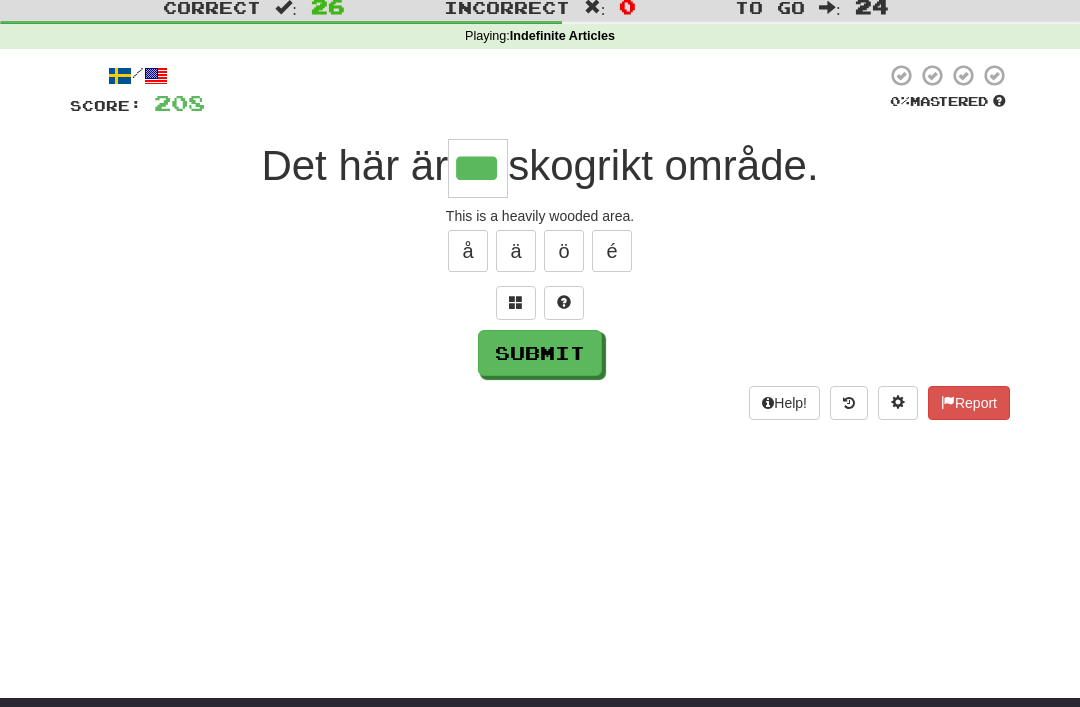 type on "***" 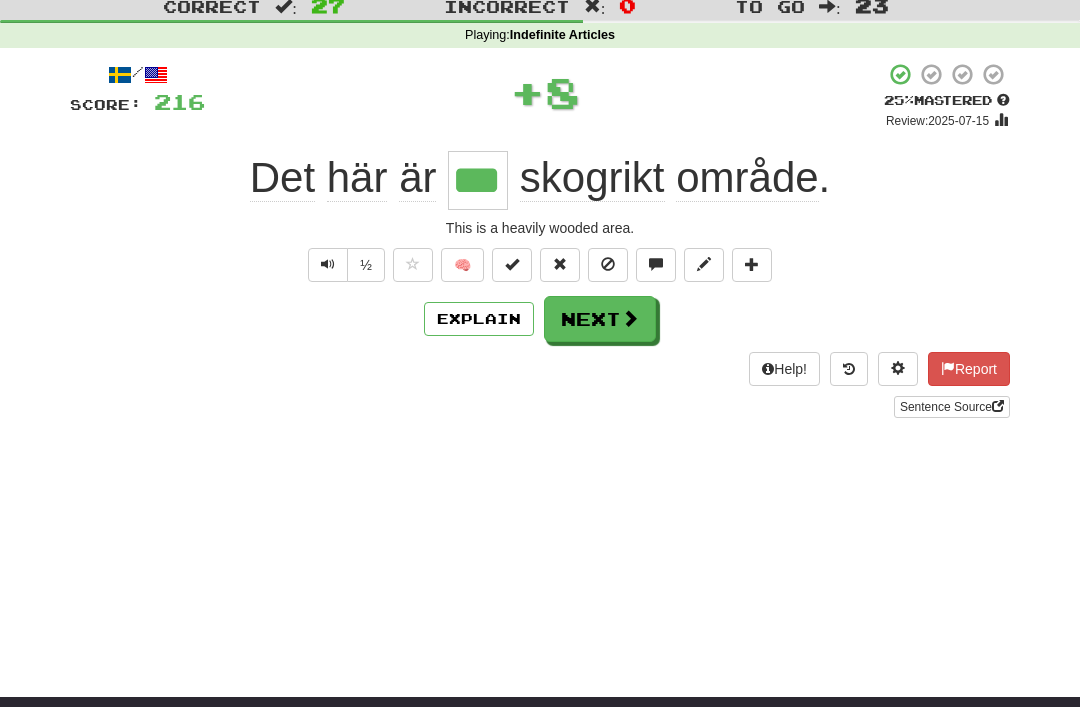 click on "Next" at bounding box center [600, 319] 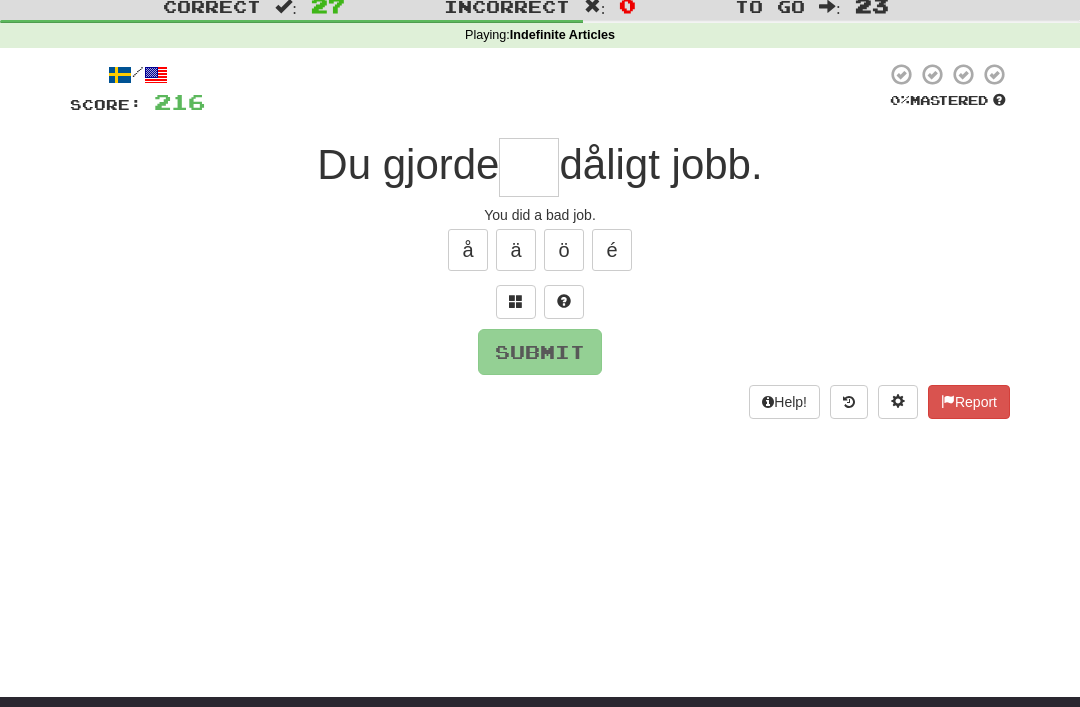 scroll, scrollTop: 59, scrollLeft: 0, axis: vertical 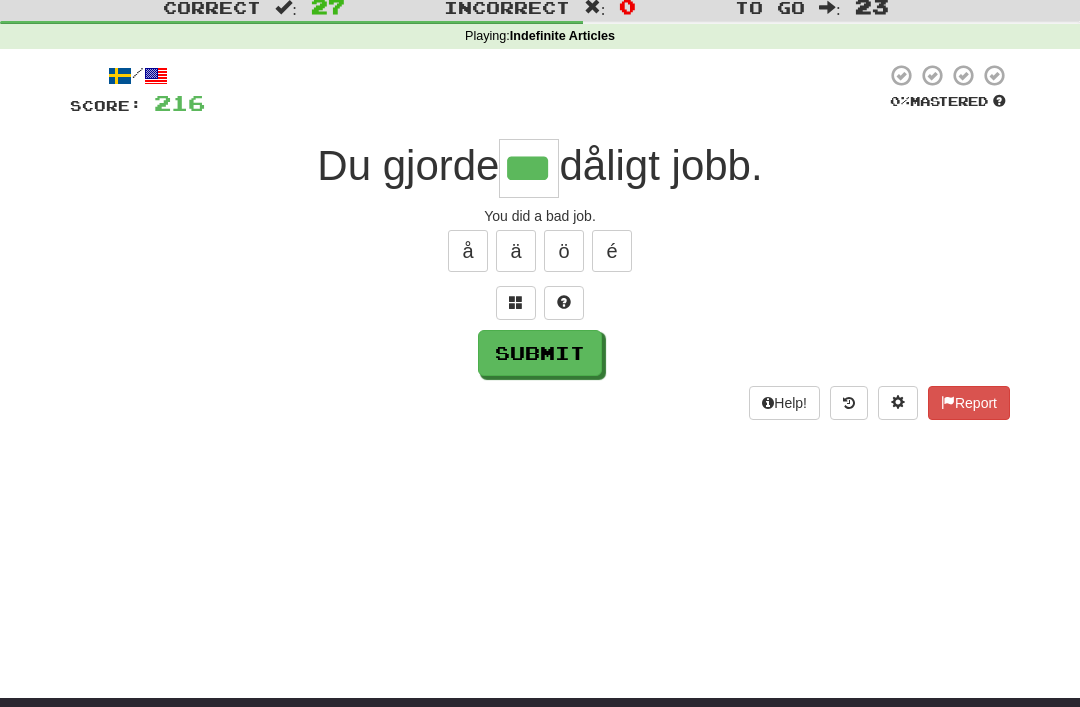 type on "***" 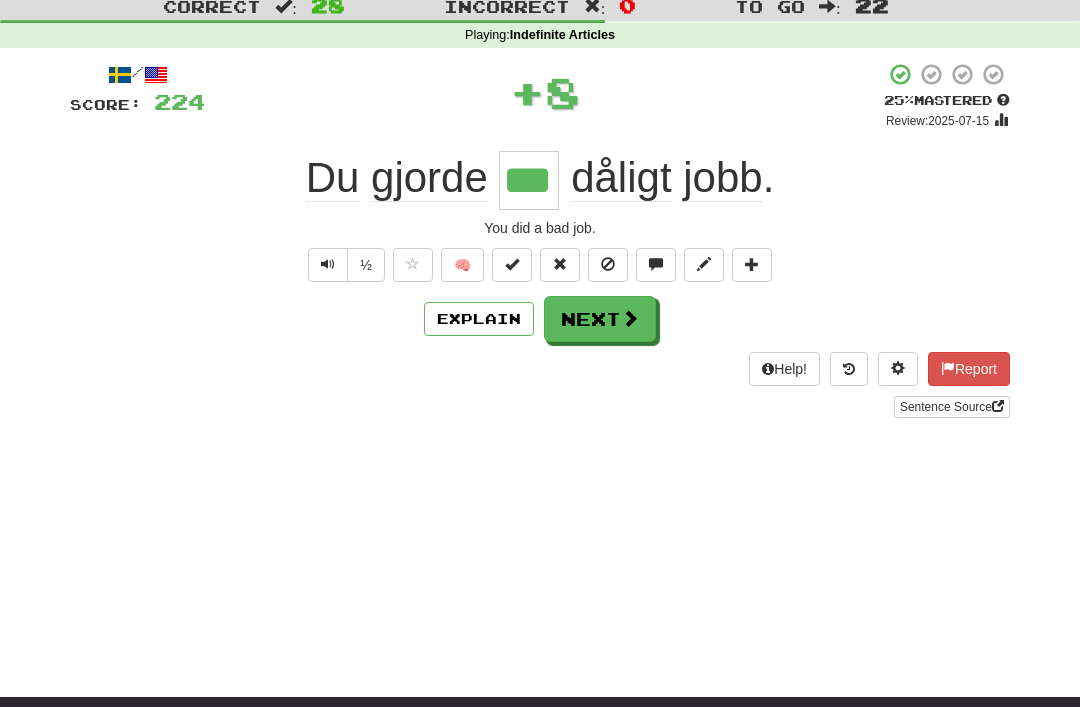 click on "Next" at bounding box center [600, 319] 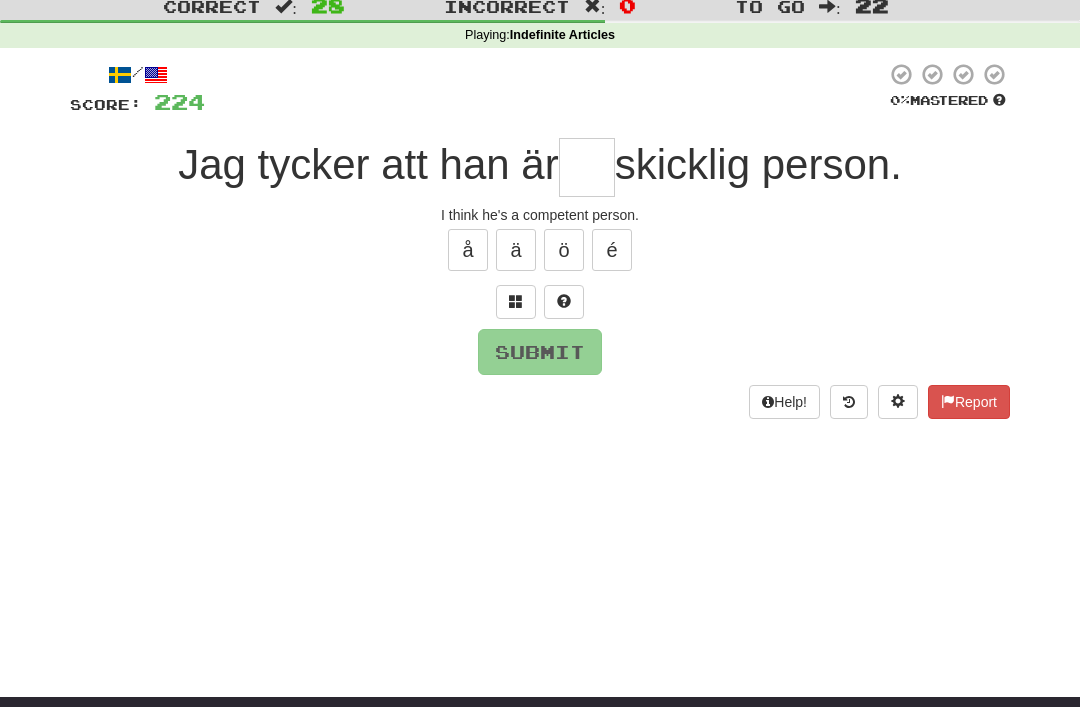 scroll, scrollTop: 59, scrollLeft: 0, axis: vertical 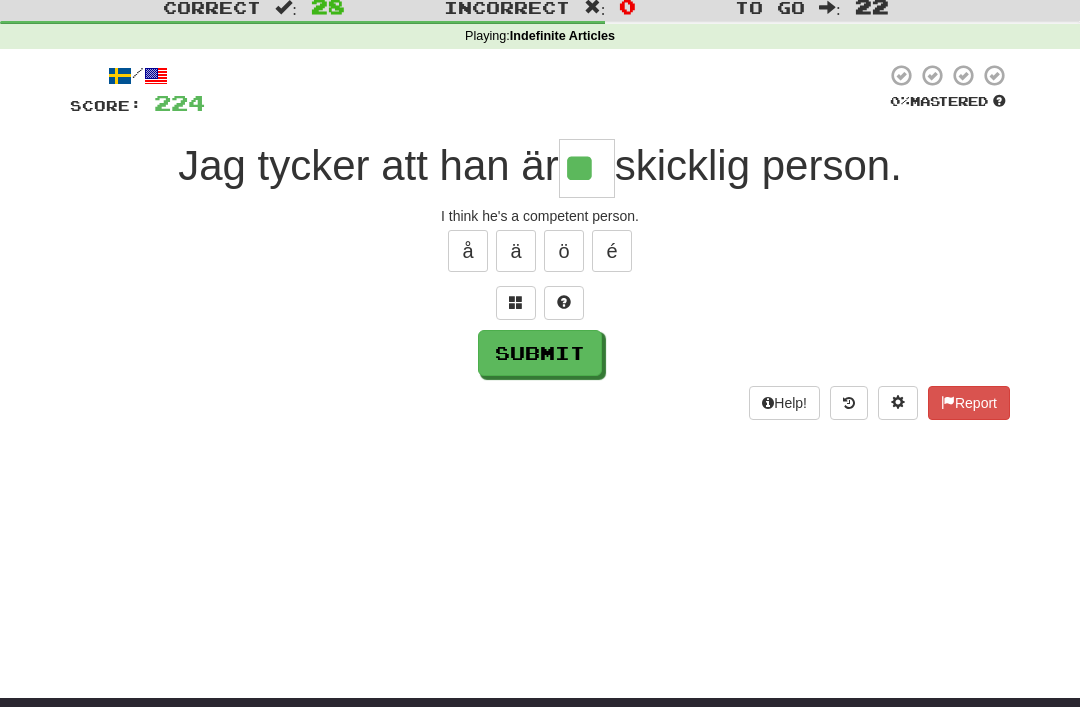 type on "**" 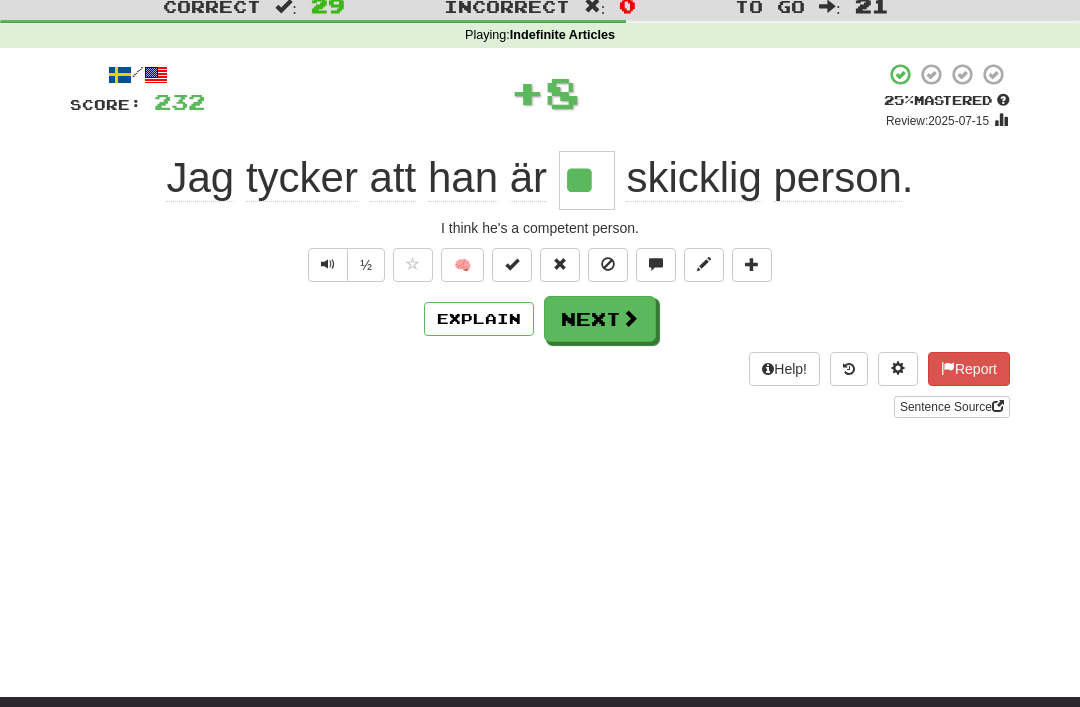 click on "Next" at bounding box center (600, 319) 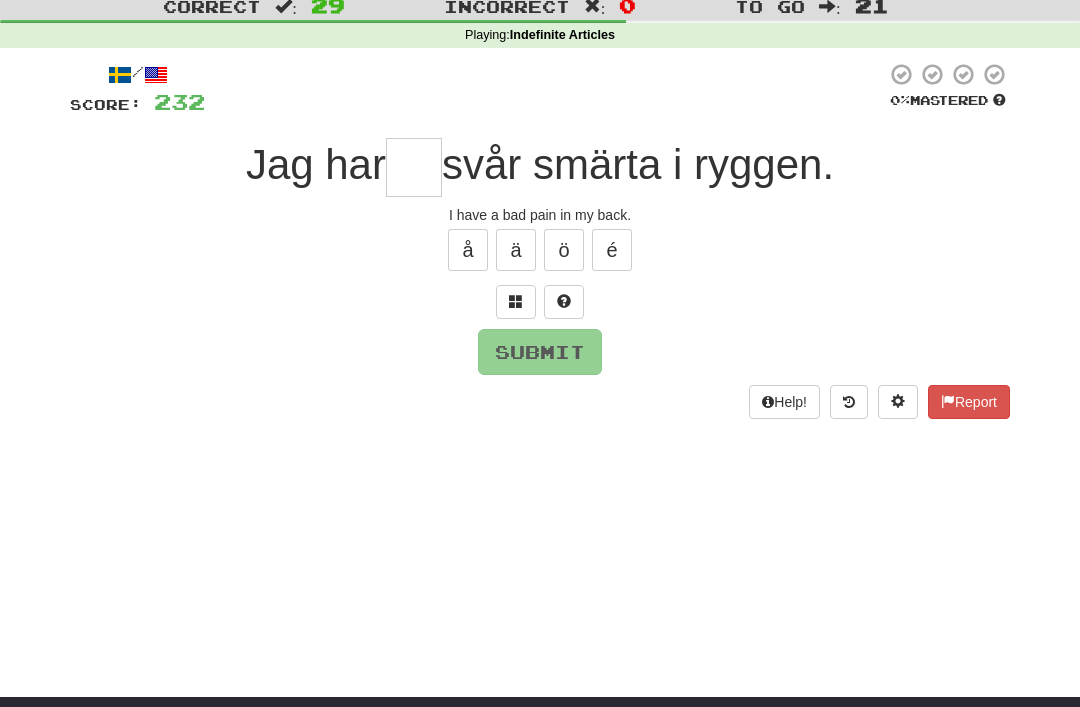 scroll, scrollTop: 59, scrollLeft: 0, axis: vertical 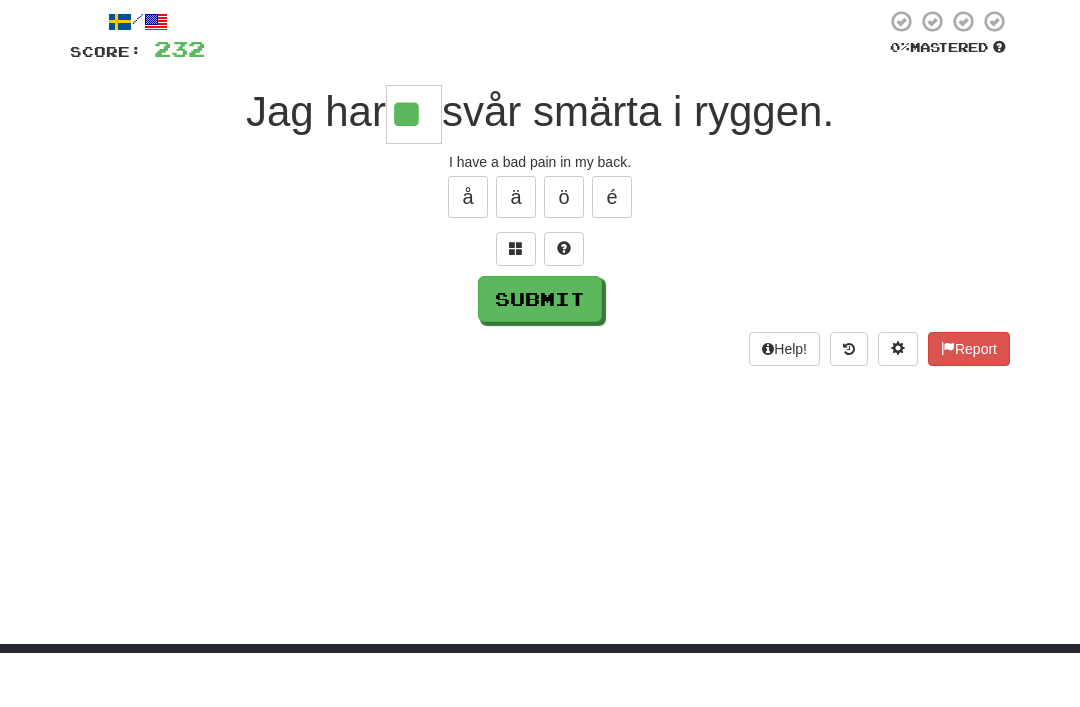 type on "**" 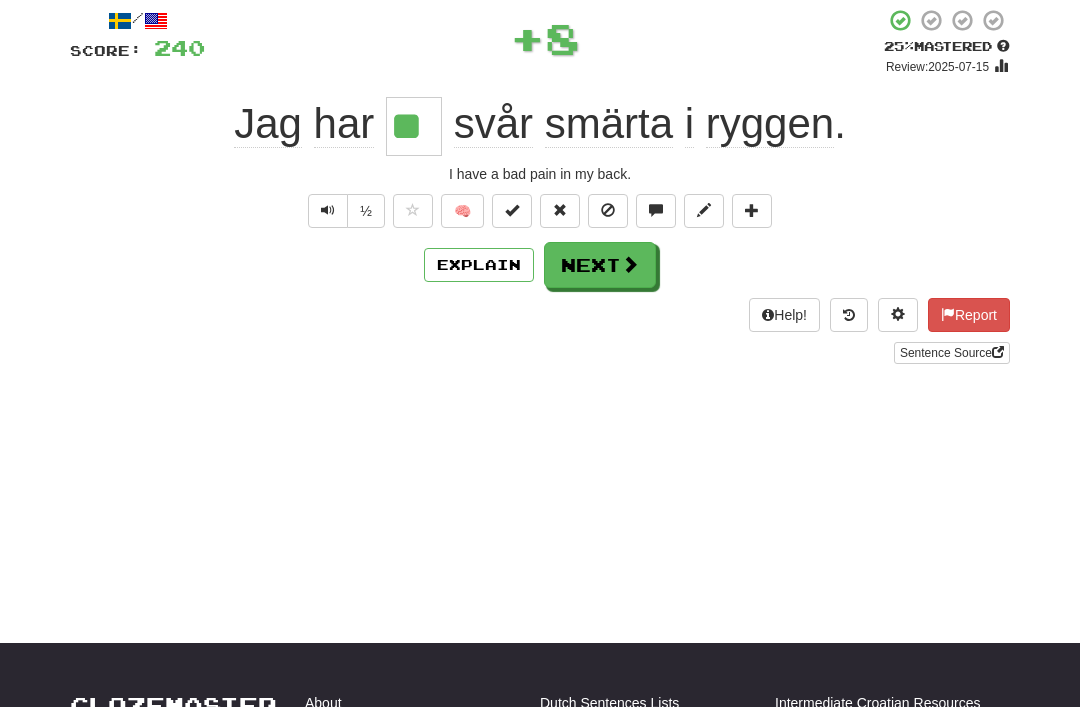 click on "Next" at bounding box center (600, 265) 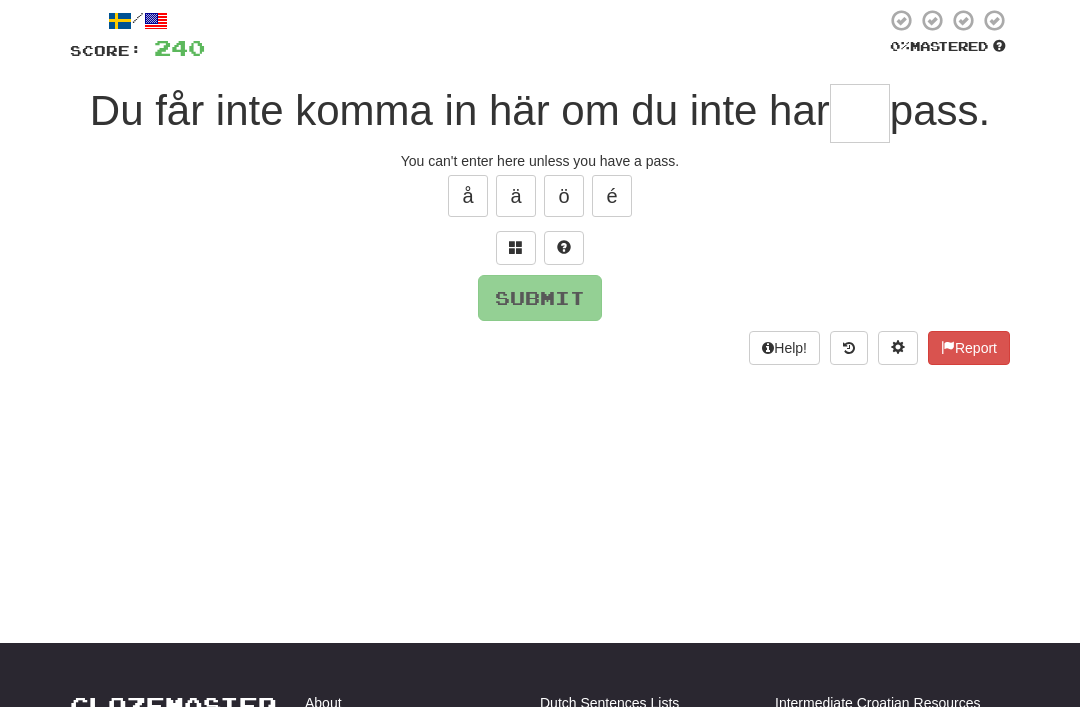 scroll, scrollTop: 113, scrollLeft: 0, axis: vertical 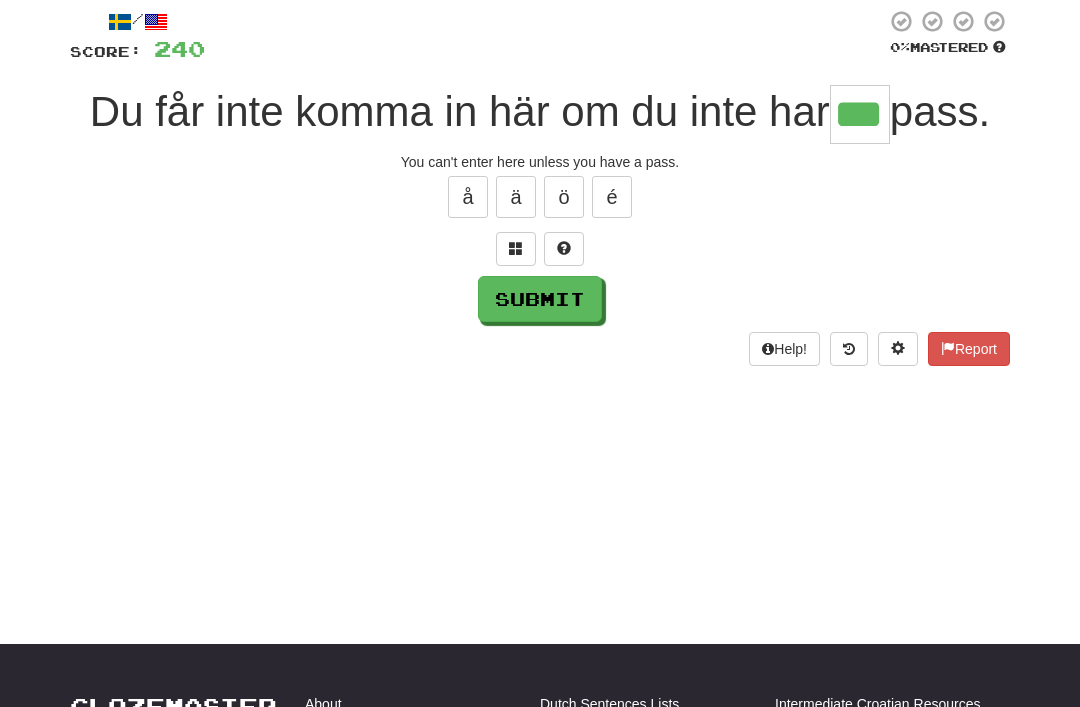 type on "***" 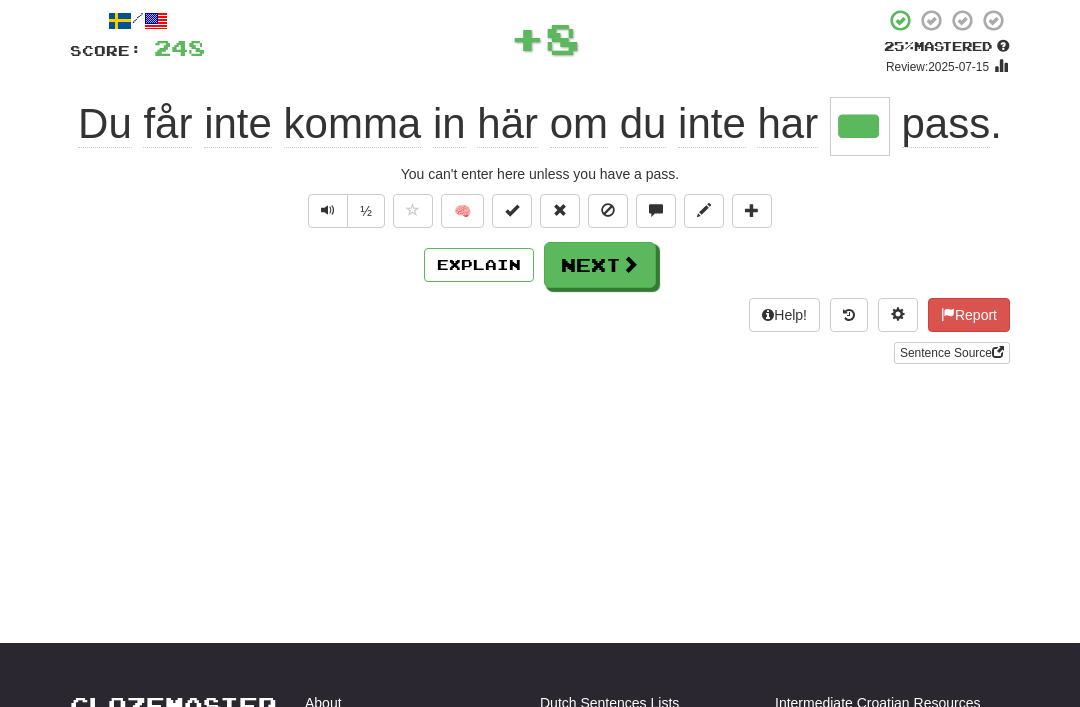 click at bounding box center [630, 264] 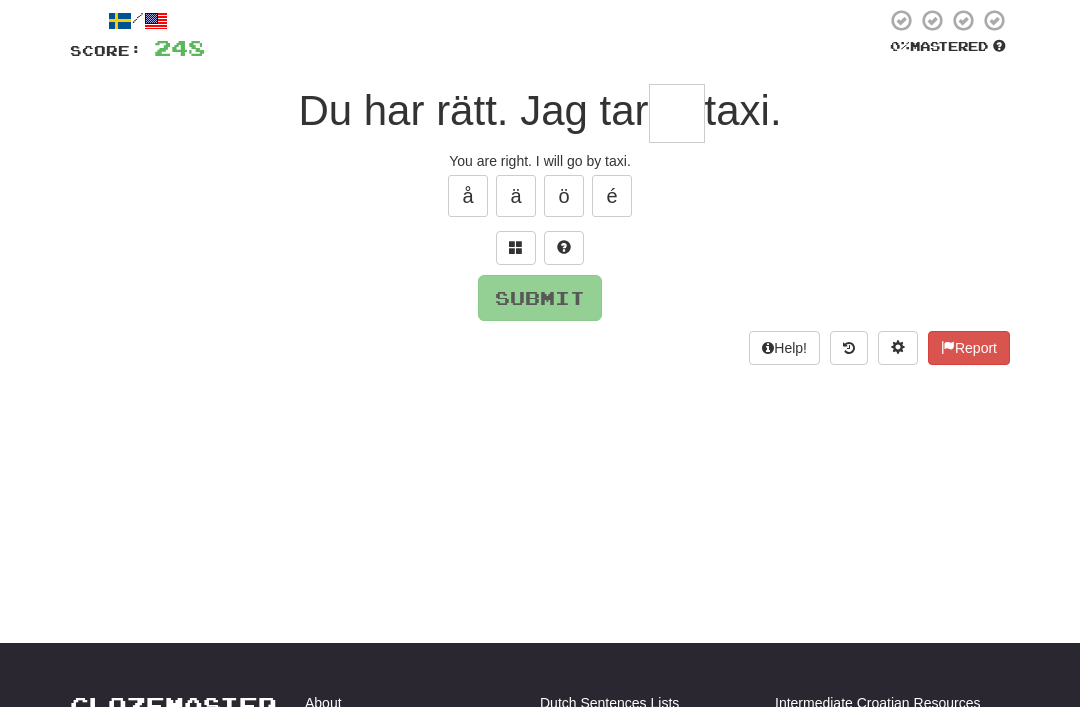 scroll, scrollTop: 113, scrollLeft: 0, axis: vertical 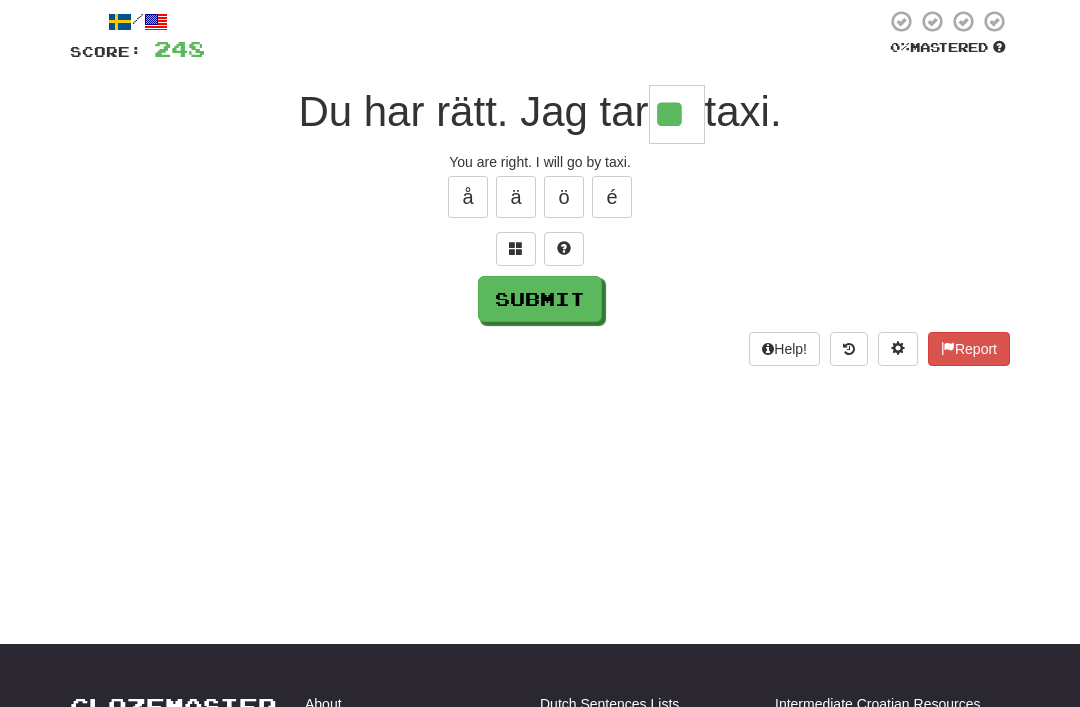 type on "**" 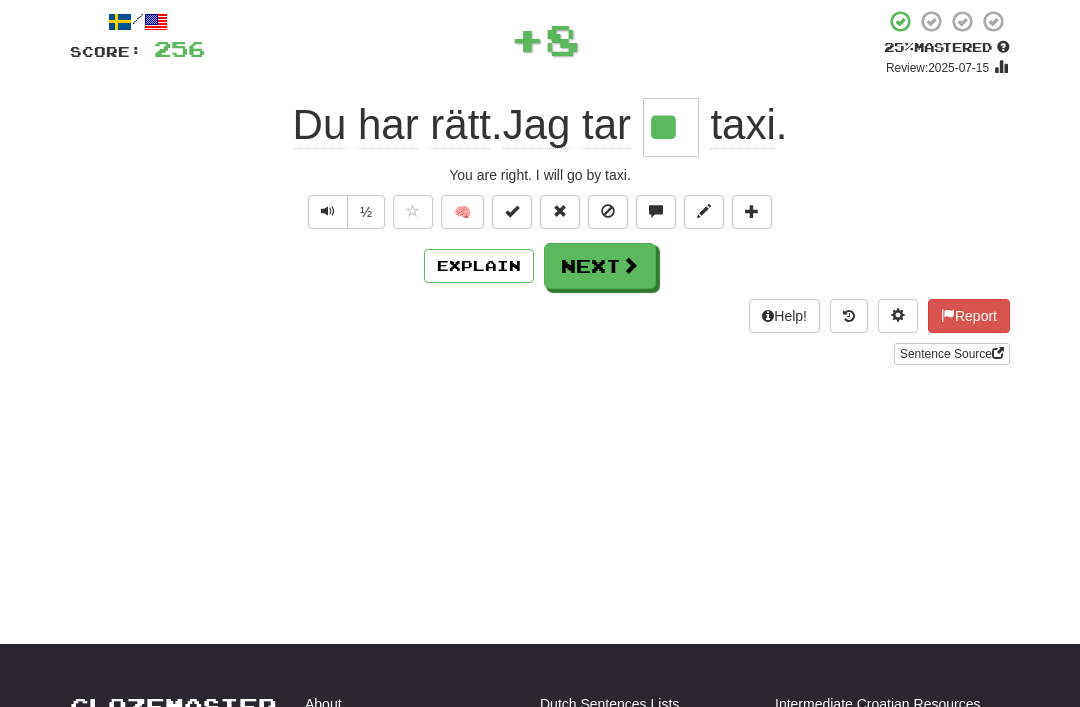 scroll, scrollTop: 114, scrollLeft: 0, axis: vertical 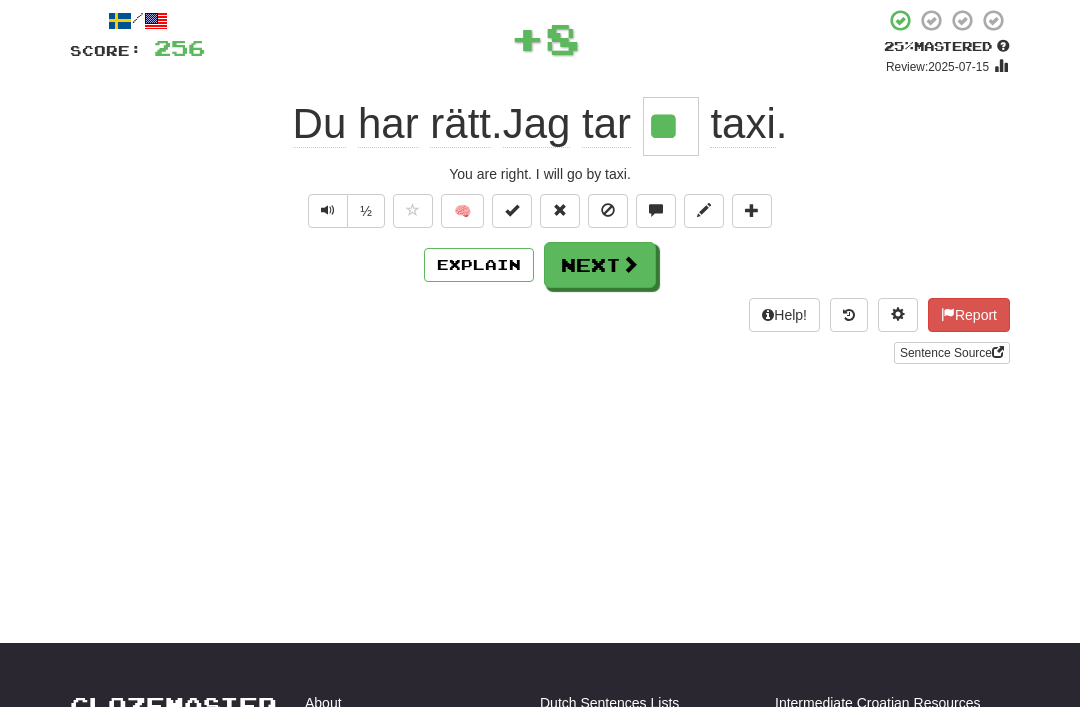click on "Next" at bounding box center [600, 265] 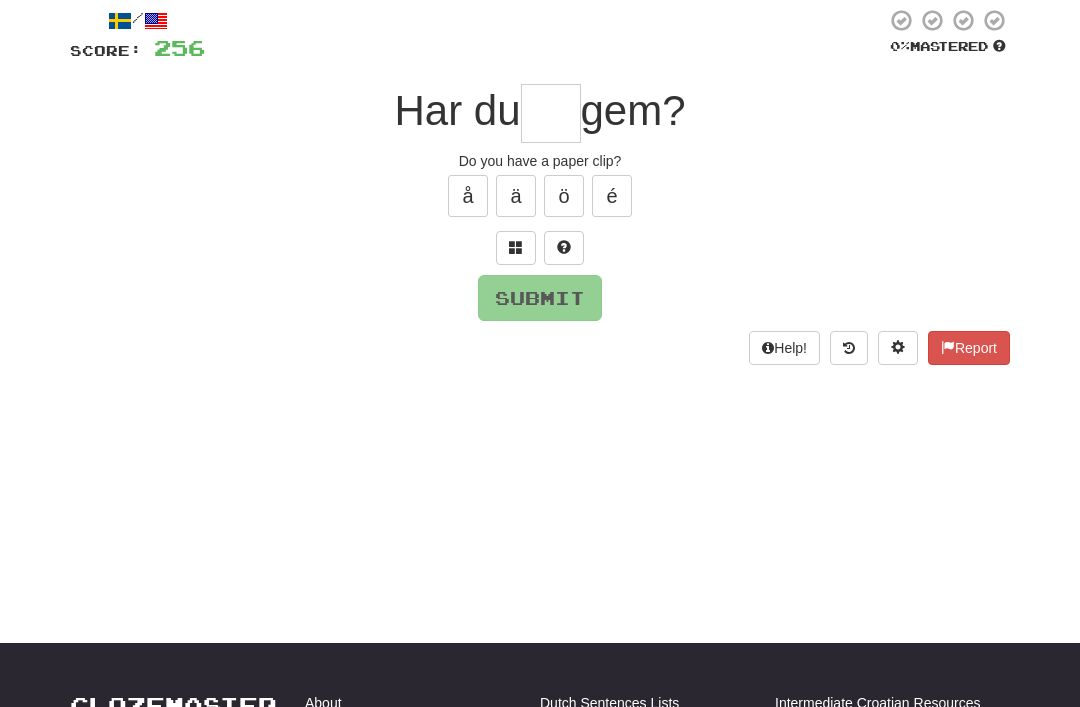 scroll, scrollTop: 113, scrollLeft: 0, axis: vertical 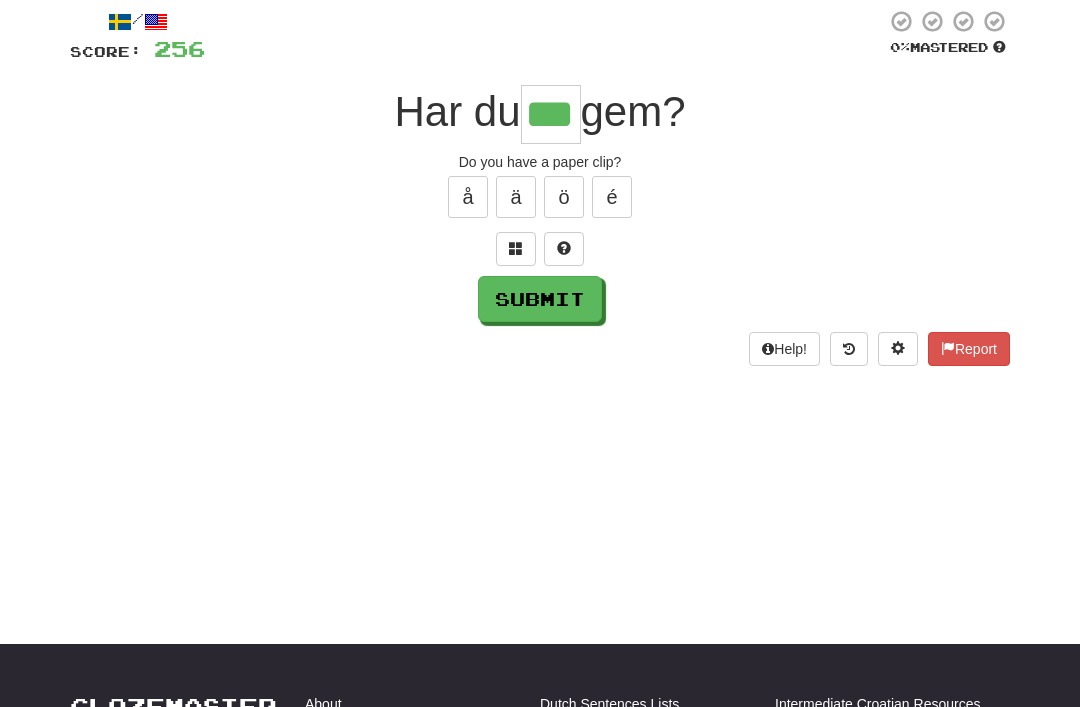 type on "***" 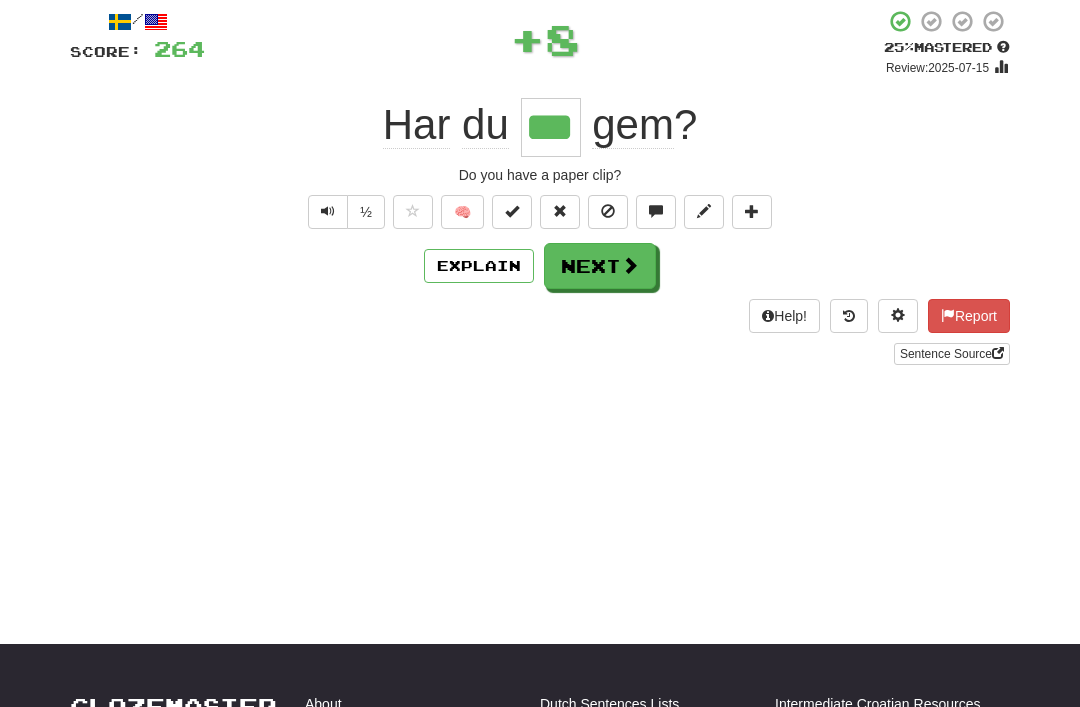scroll, scrollTop: 114, scrollLeft: 0, axis: vertical 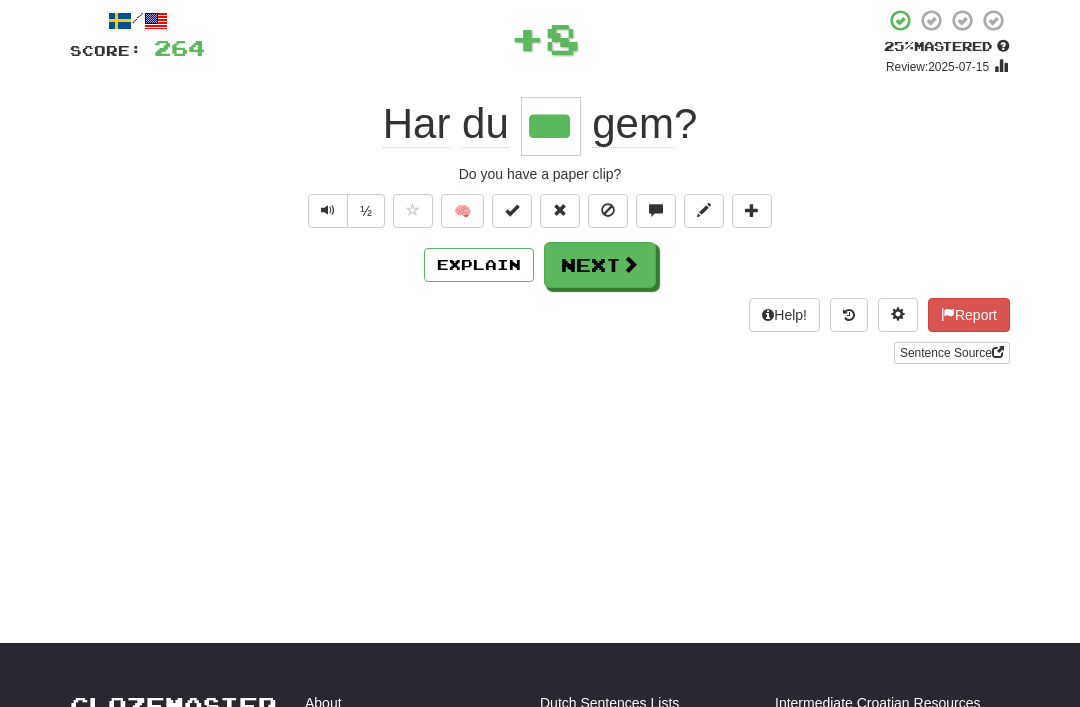 click on "Next" at bounding box center [600, 265] 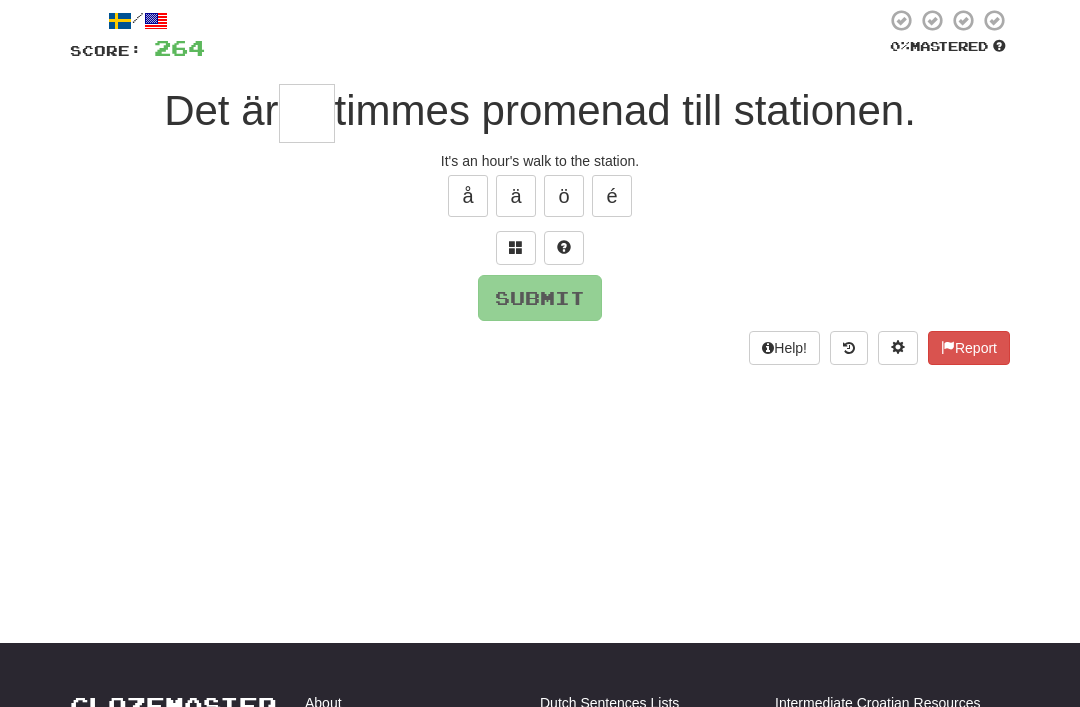 scroll, scrollTop: 113, scrollLeft: 0, axis: vertical 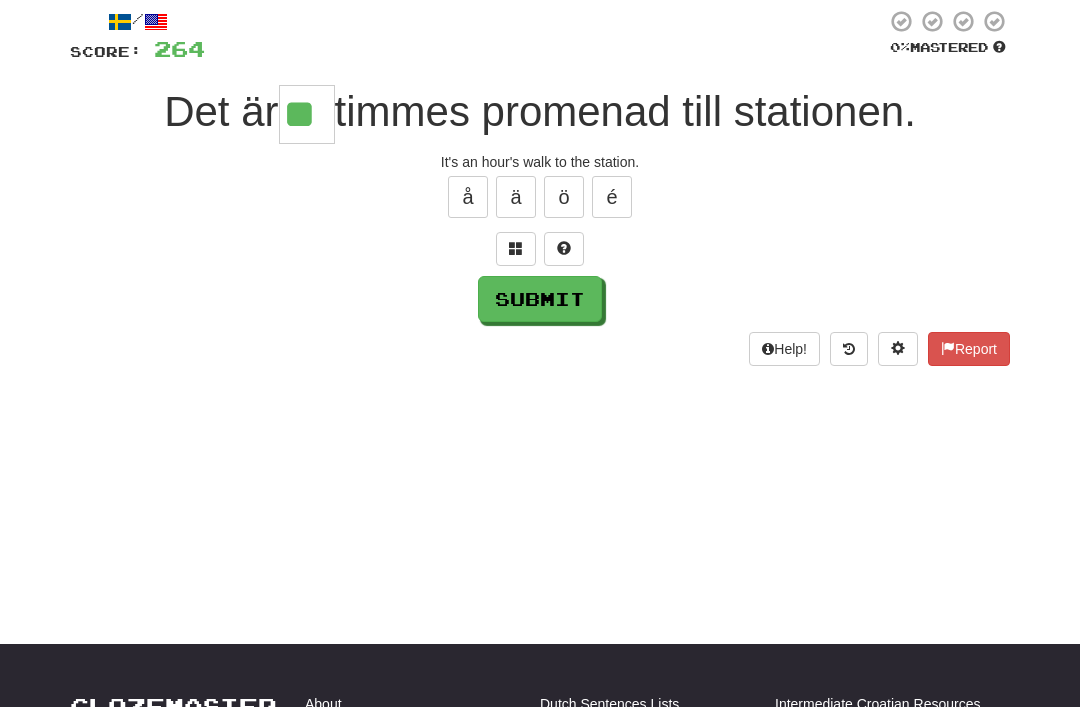 type on "**" 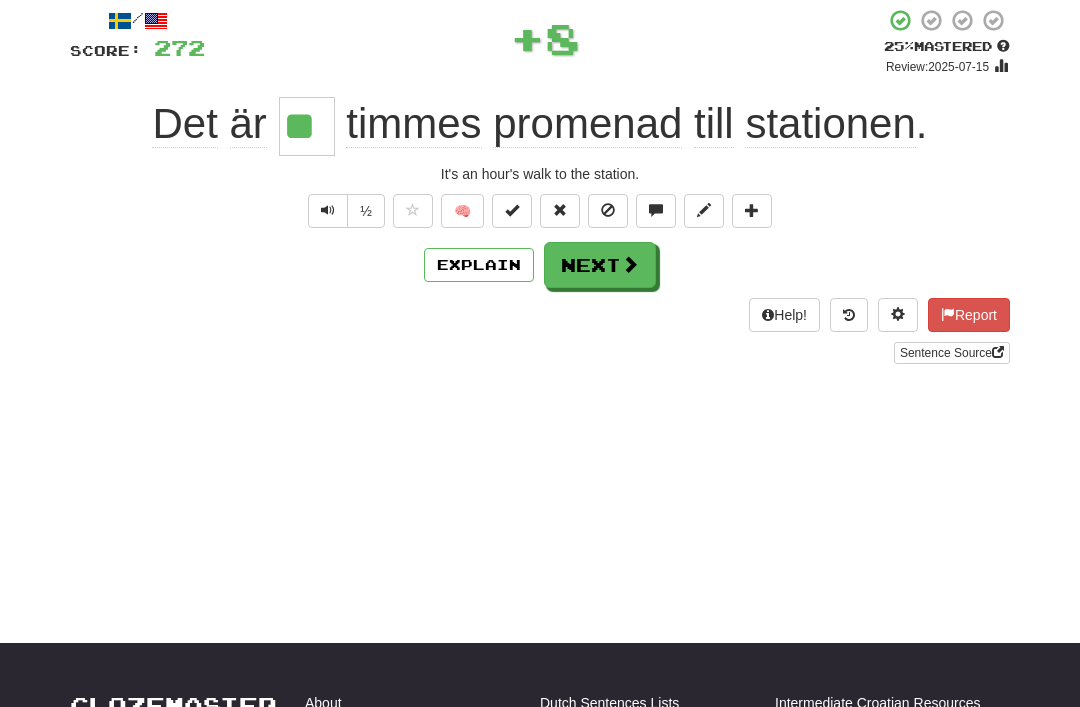 click on "Next" at bounding box center [600, 265] 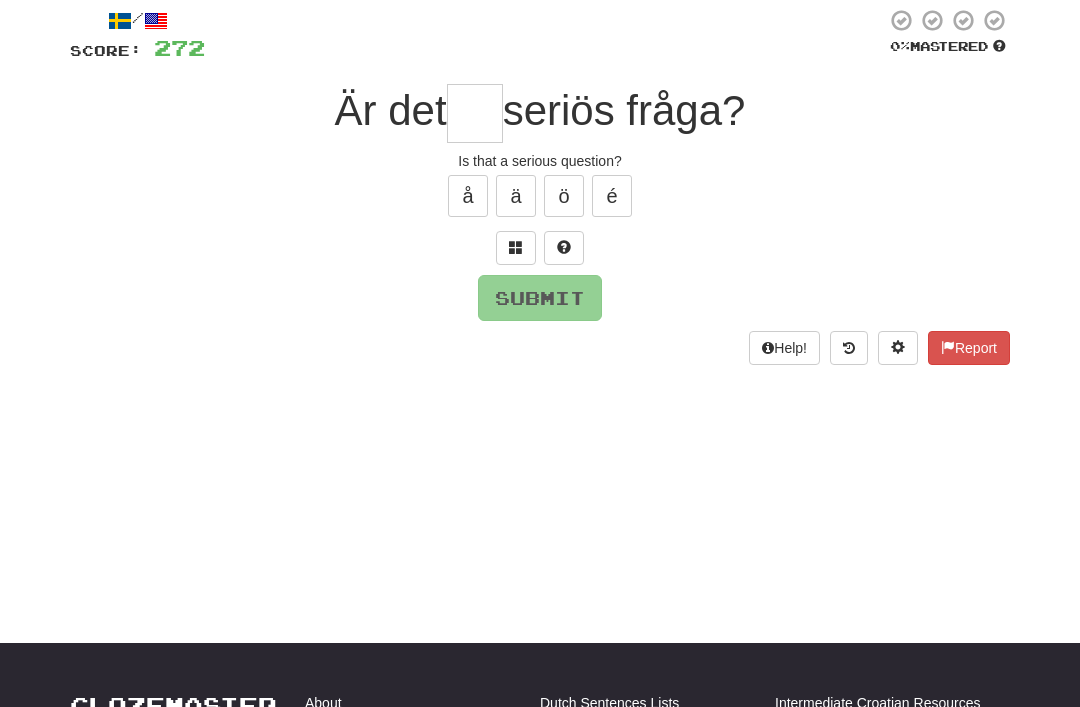 scroll, scrollTop: 113, scrollLeft: 0, axis: vertical 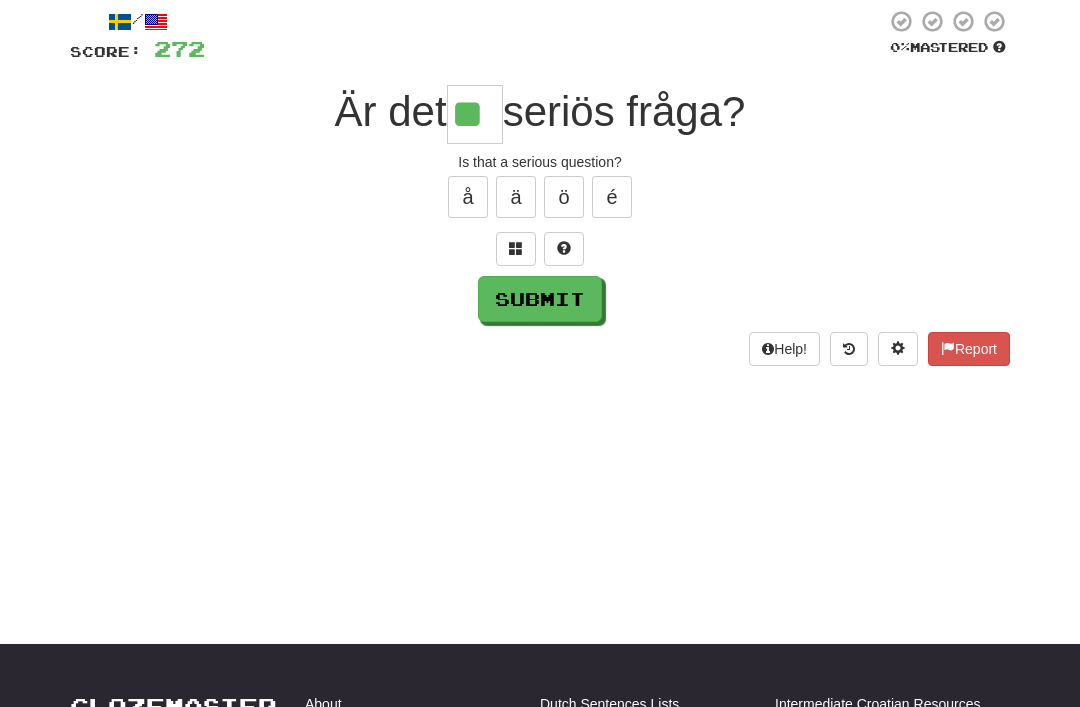 type on "**" 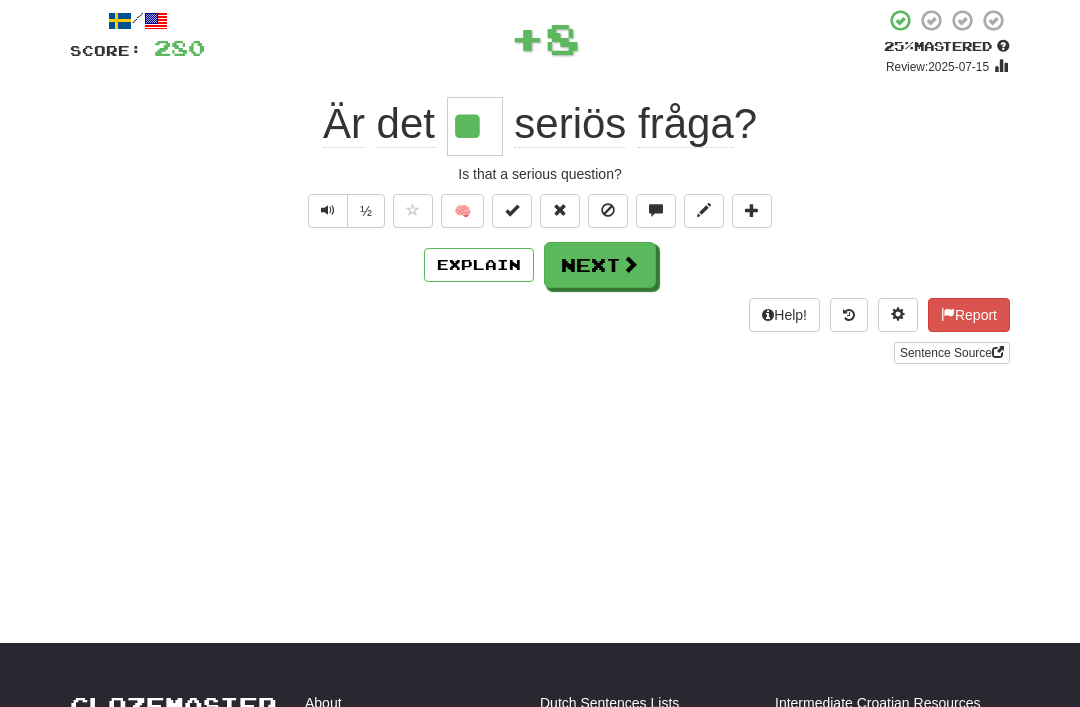 click on "Next" at bounding box center [600, 265] 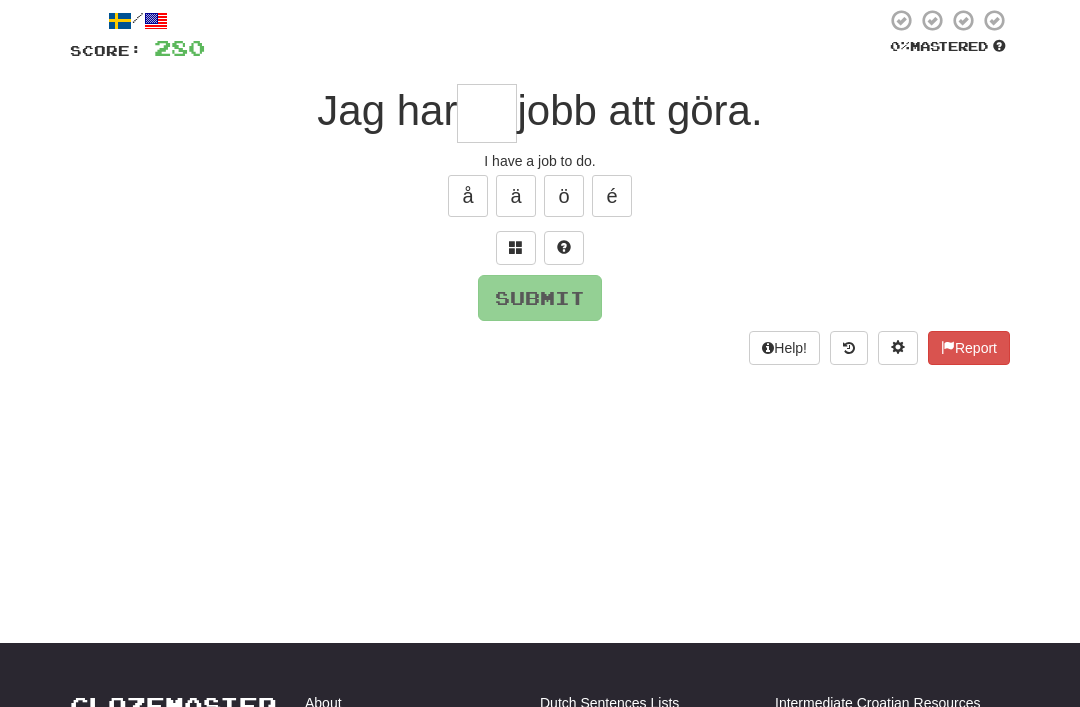 scroll, scrollTop: 113, scrollLeft: 0, axis: vertical 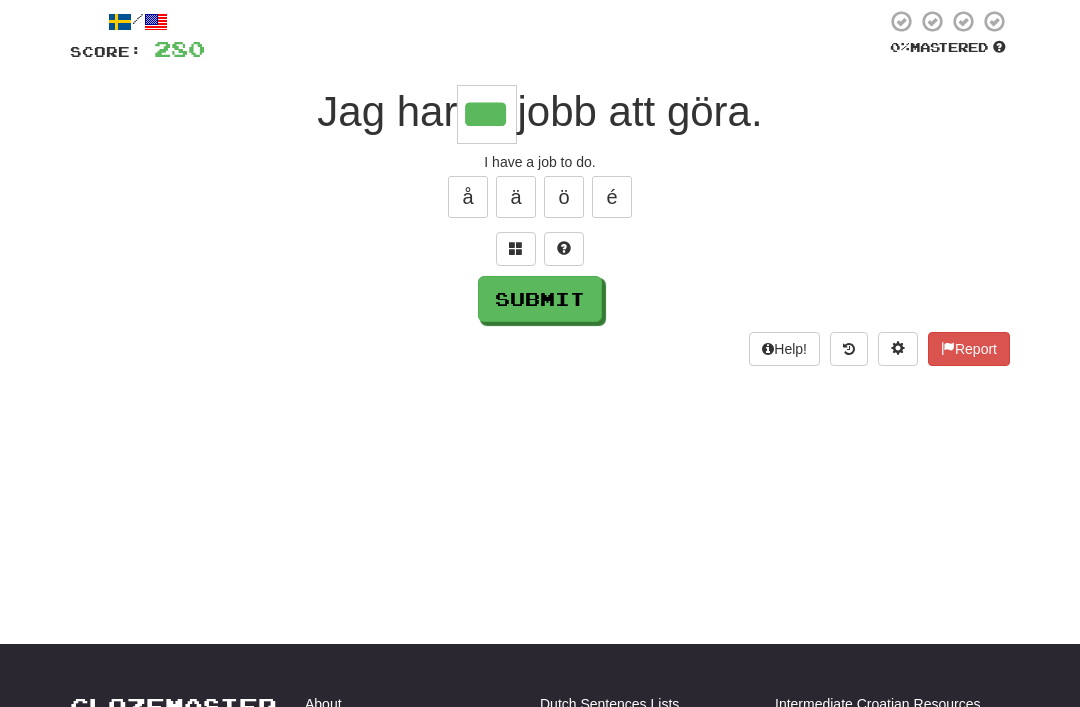 type on "***" 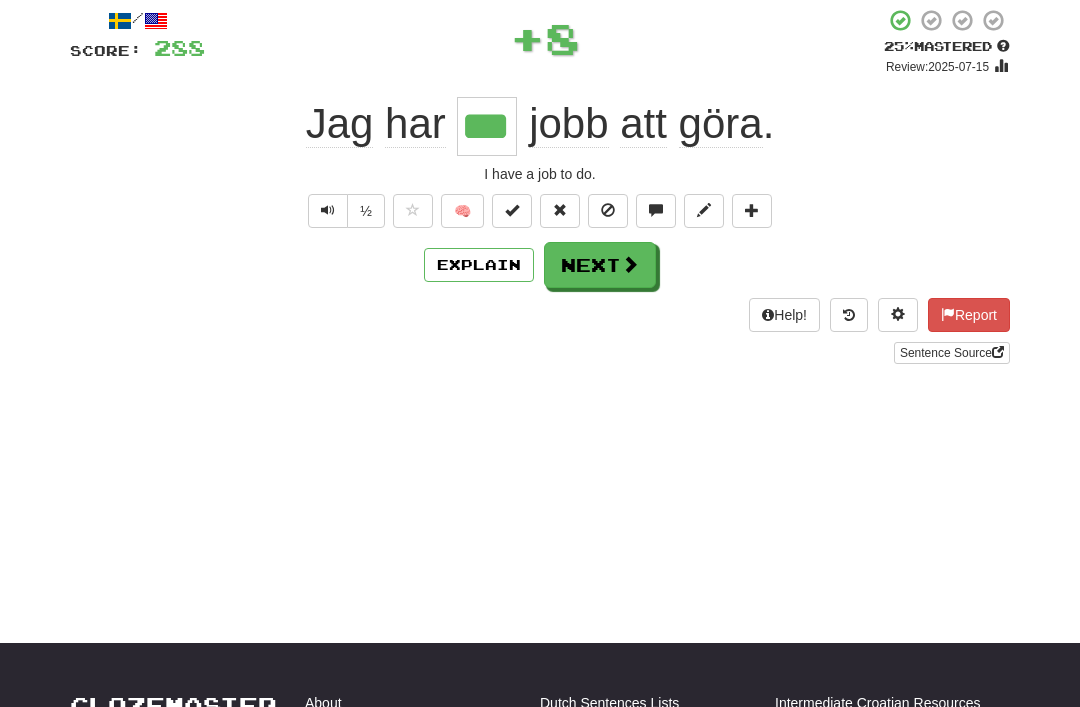click at bounding box center [512, 211] 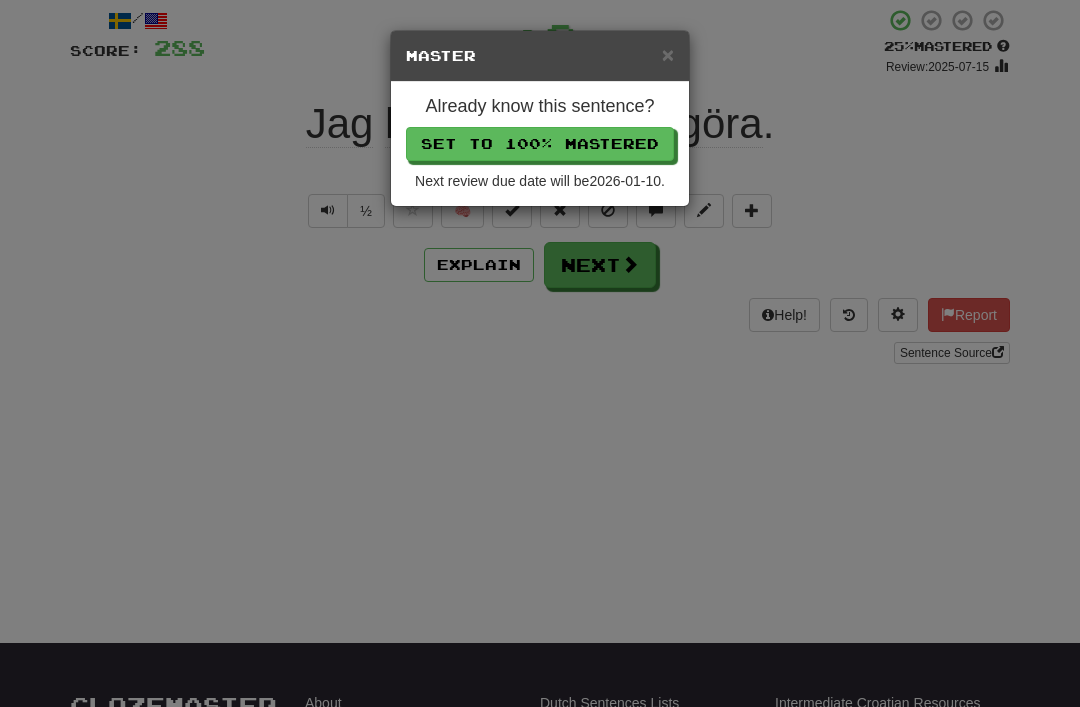 click on "Set to 100% Mastered" at bounding box center [540, 144] 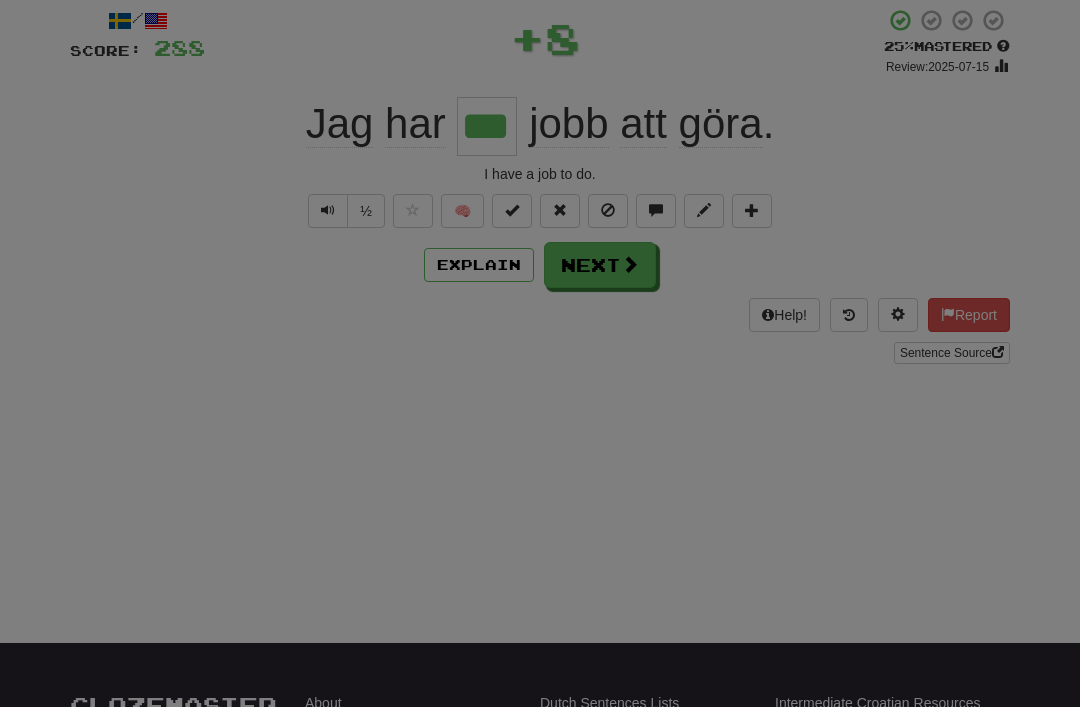 click on "Next" at bounding box center [600, 265] 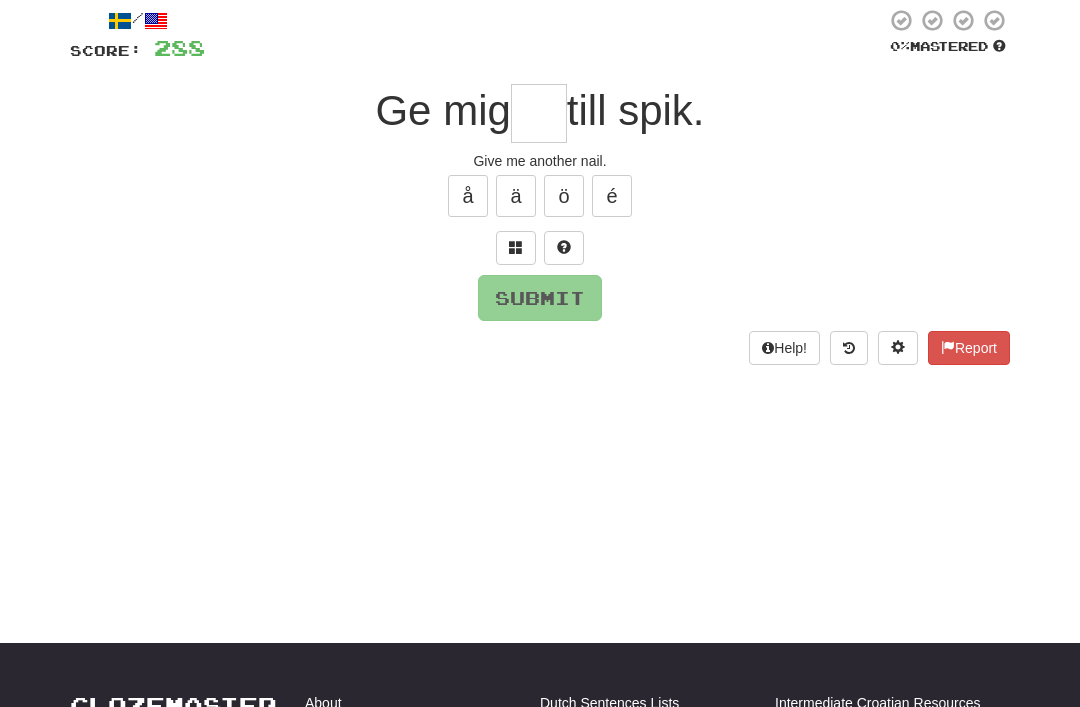 scroll, scrollTop: 113, scrollLeft: 0, axis: vertical 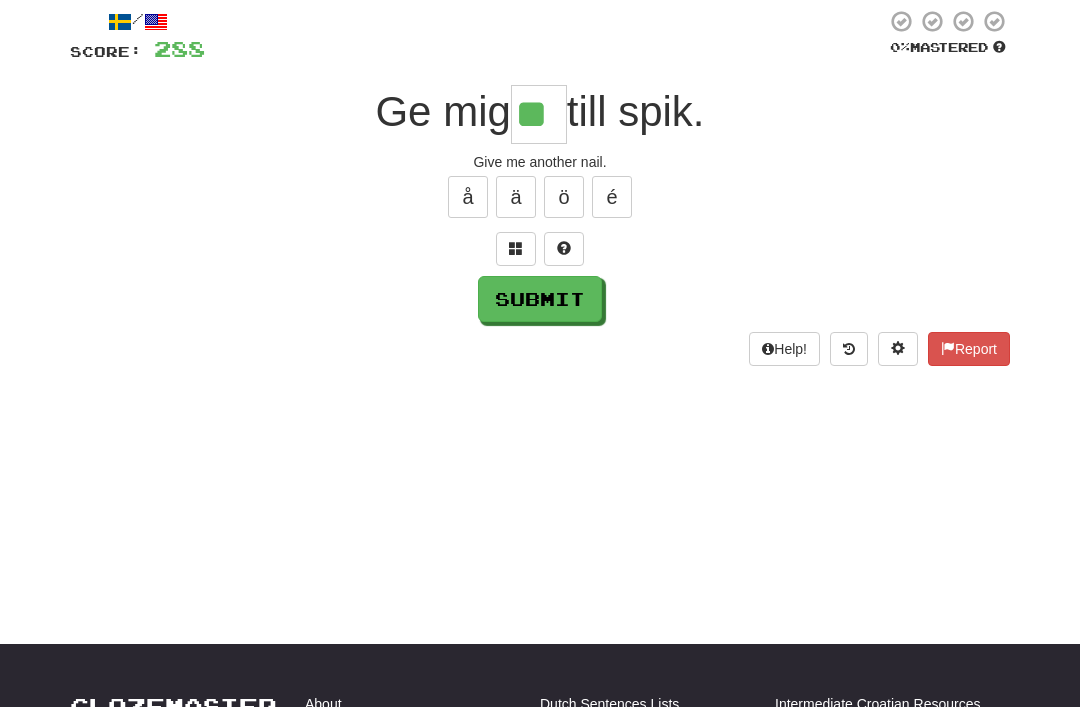 type on "**" 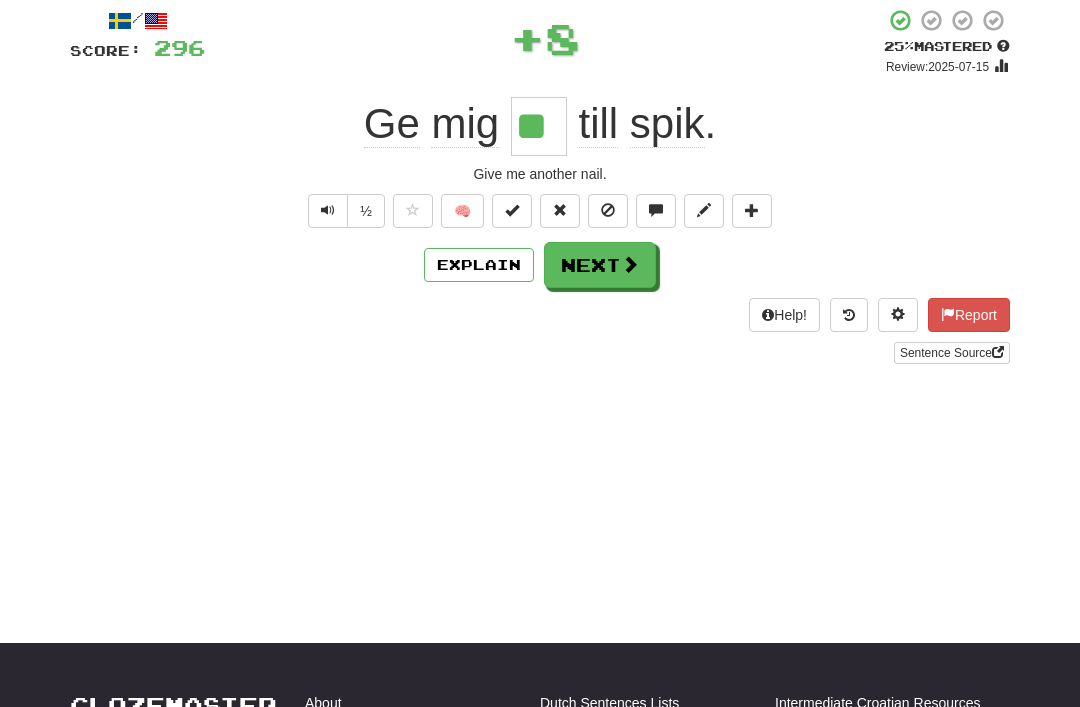 click on "Next" at bounding box center [600, 265] 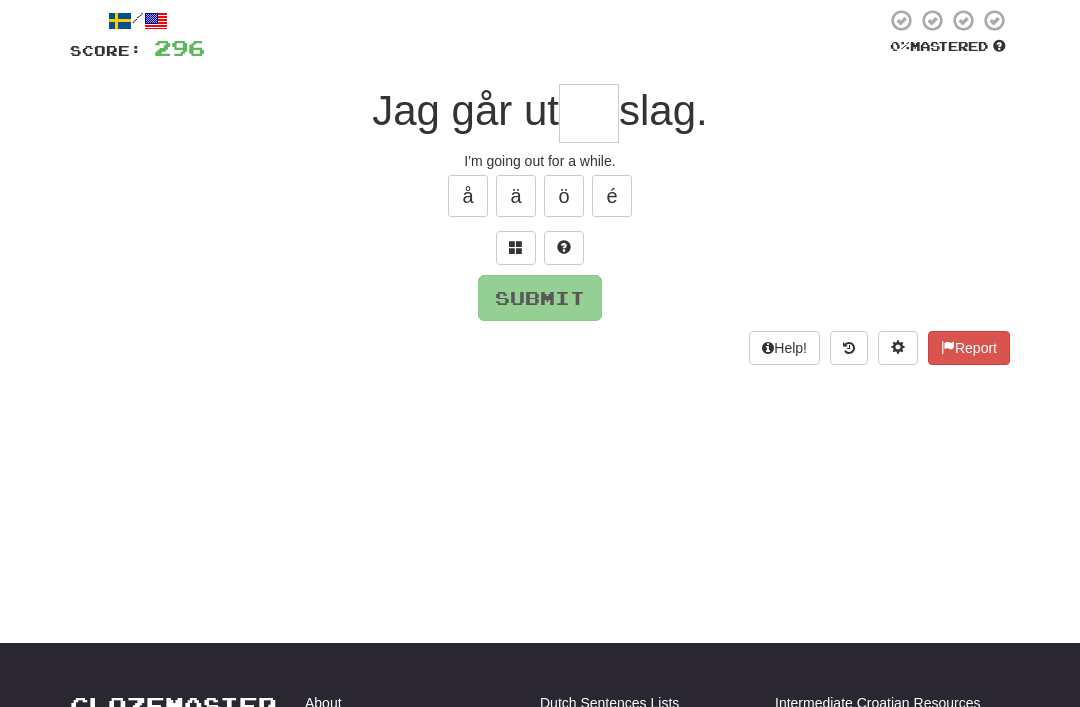 scroll, scrollTop: 113, scrollLeft: 0, axis: vertical 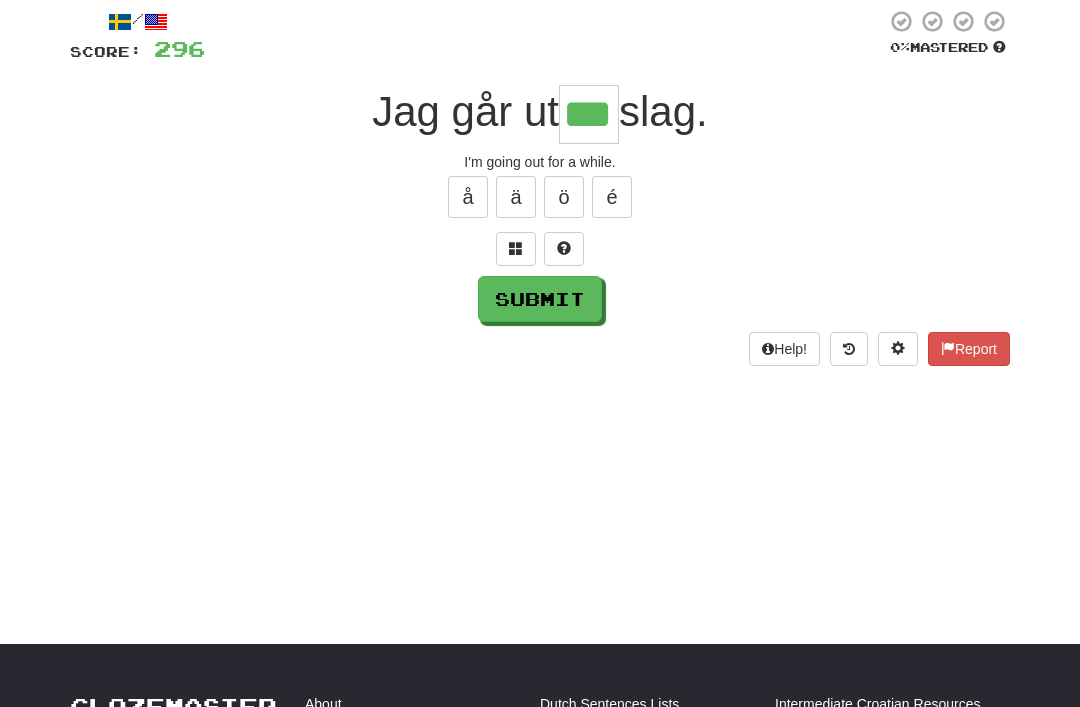 type on "***" 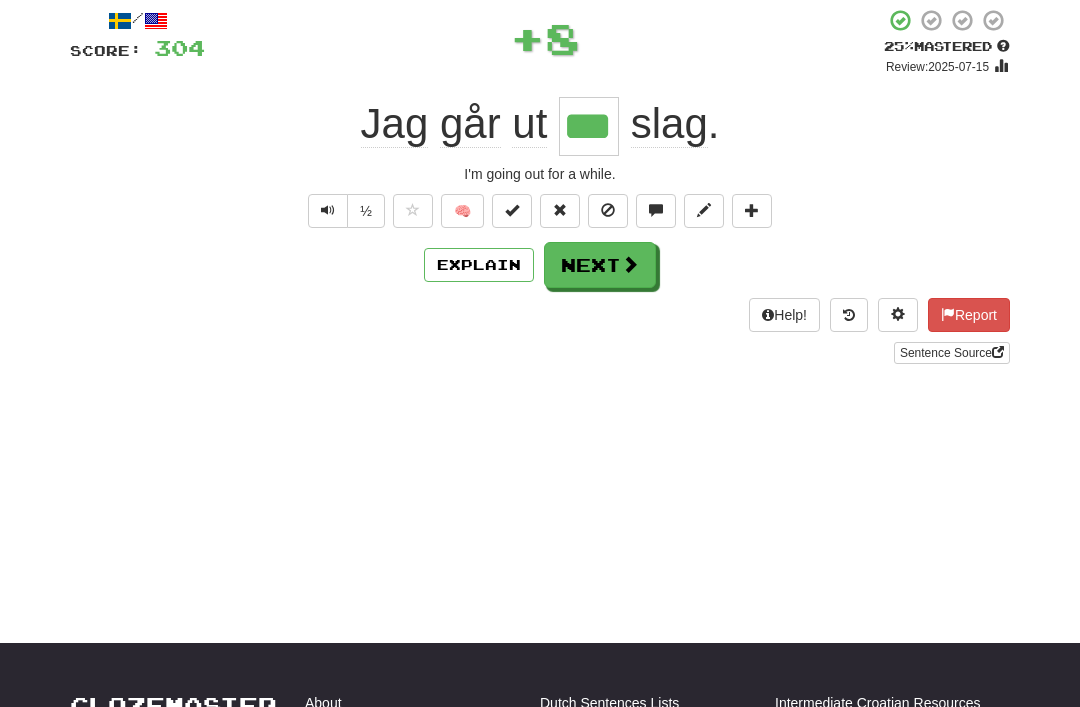 click on "Next" at bounding box center [600, 265] 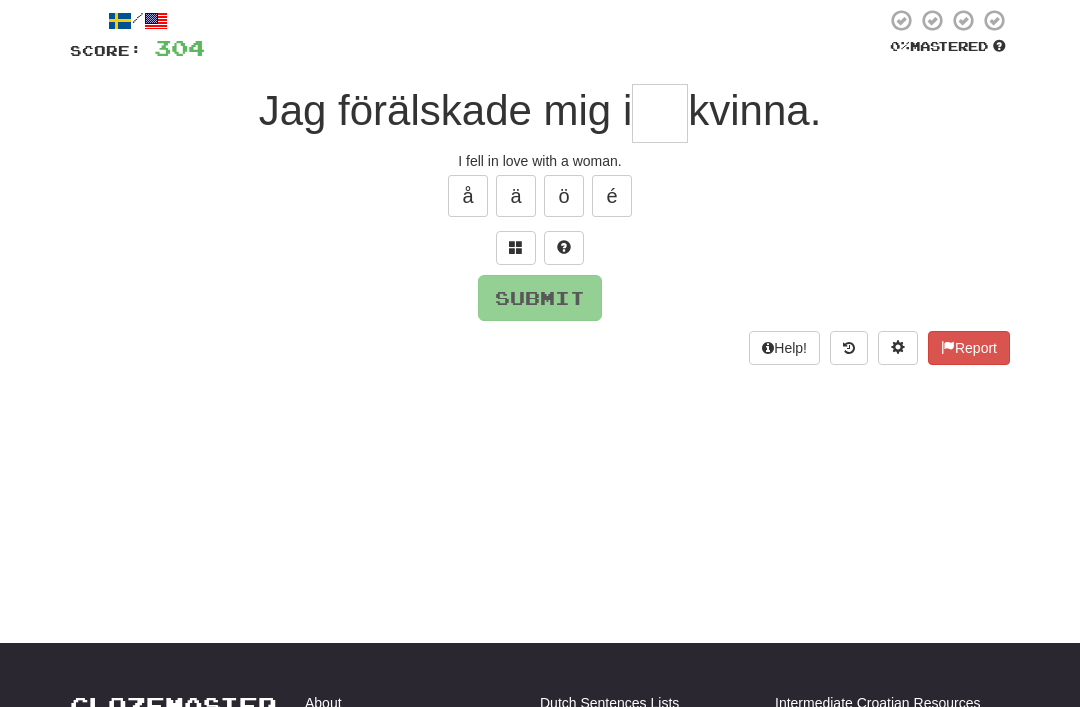 scroll, scrollTop: 113, scrollLeft: 0, axis: vertical 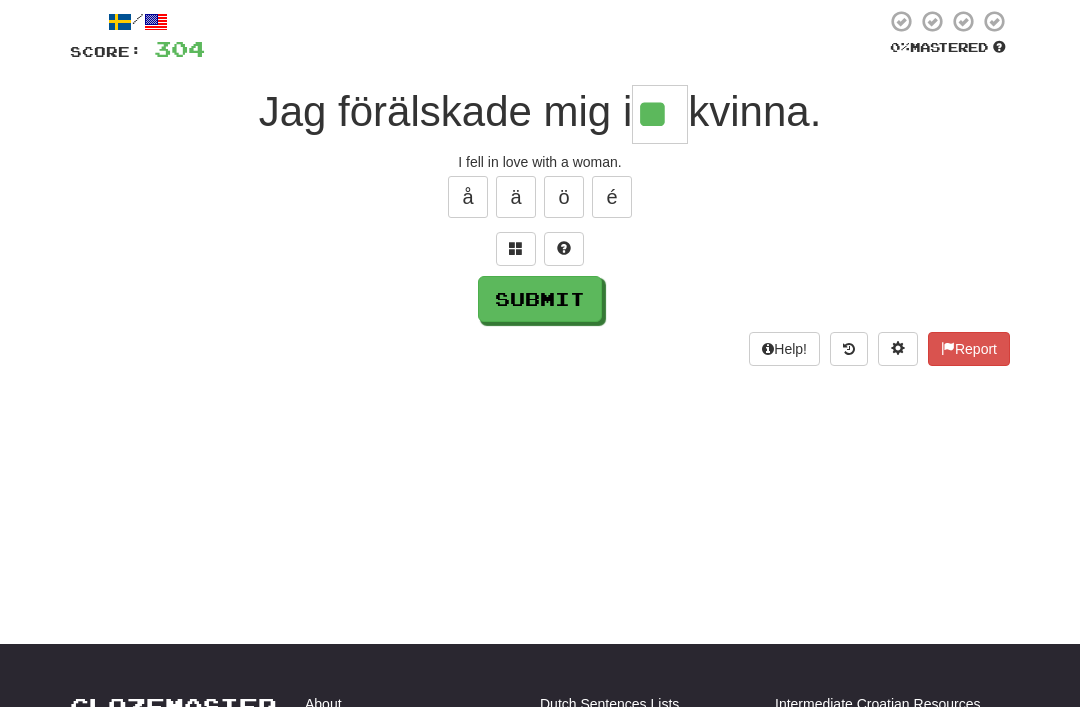 type on "**" 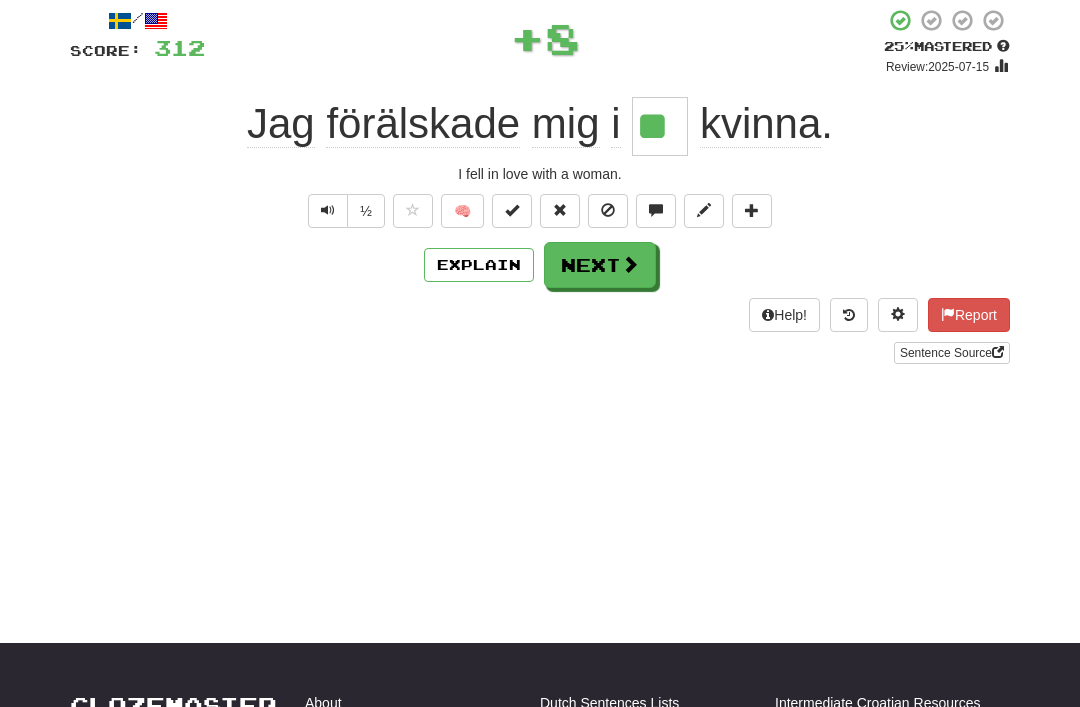 click on "Next" at bounding box center (600, 265) 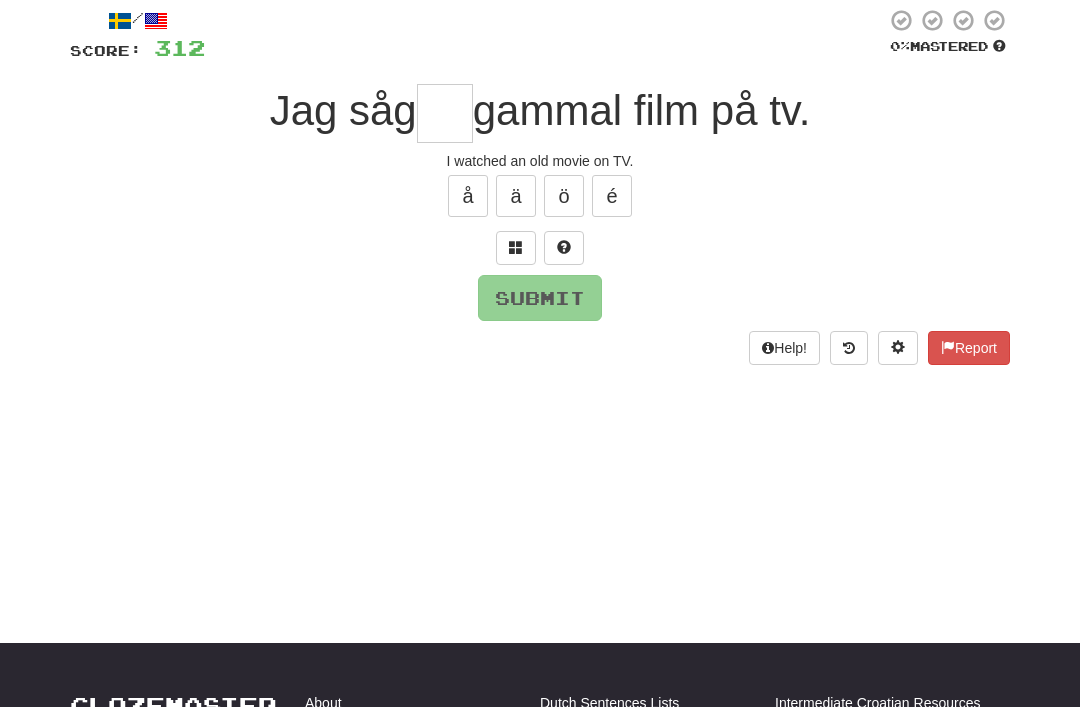 scroll, scrollTop: 113, scrollLeft: 0, axis: vertical 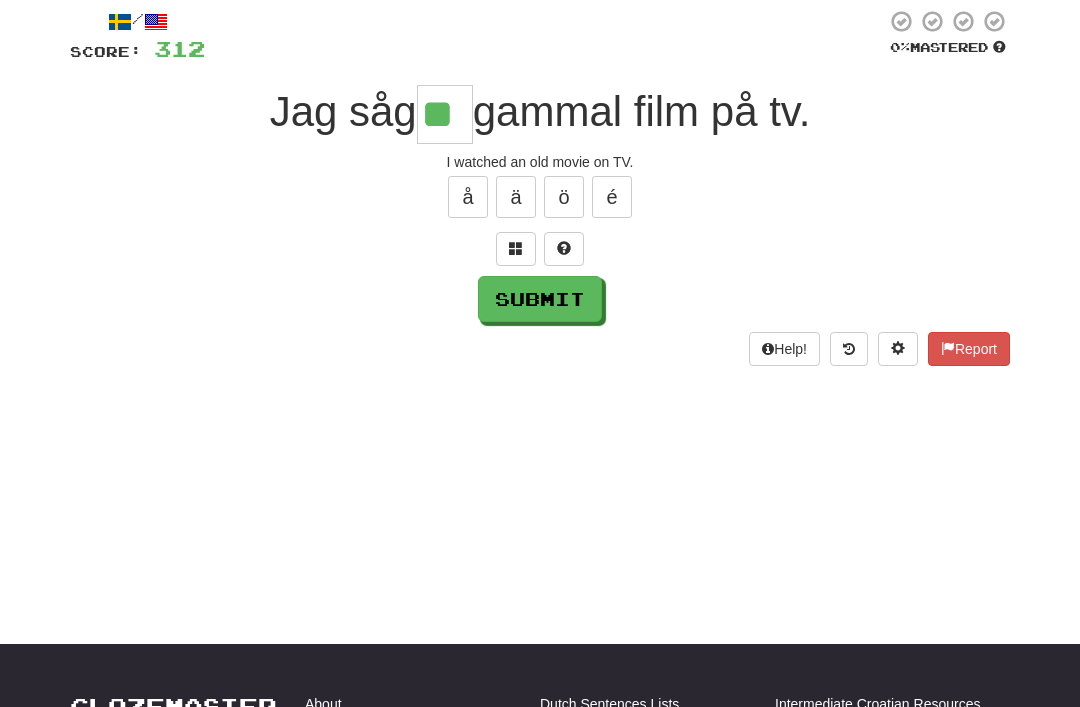 type on "**" 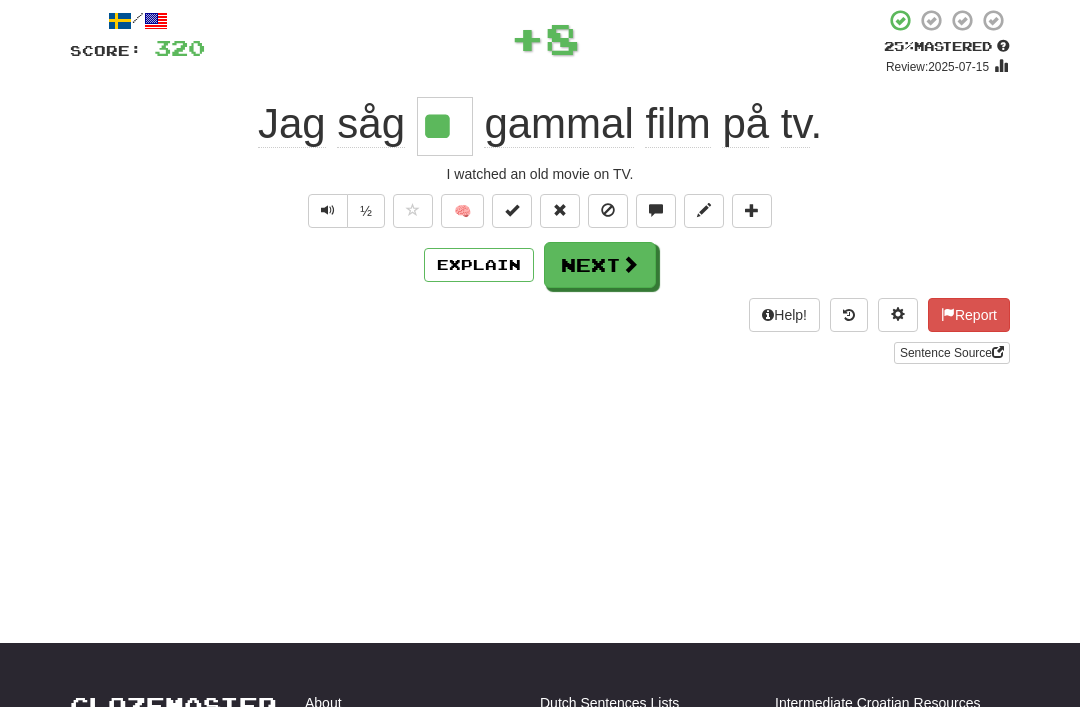 click on "Next" at bounding box center [600, 265] 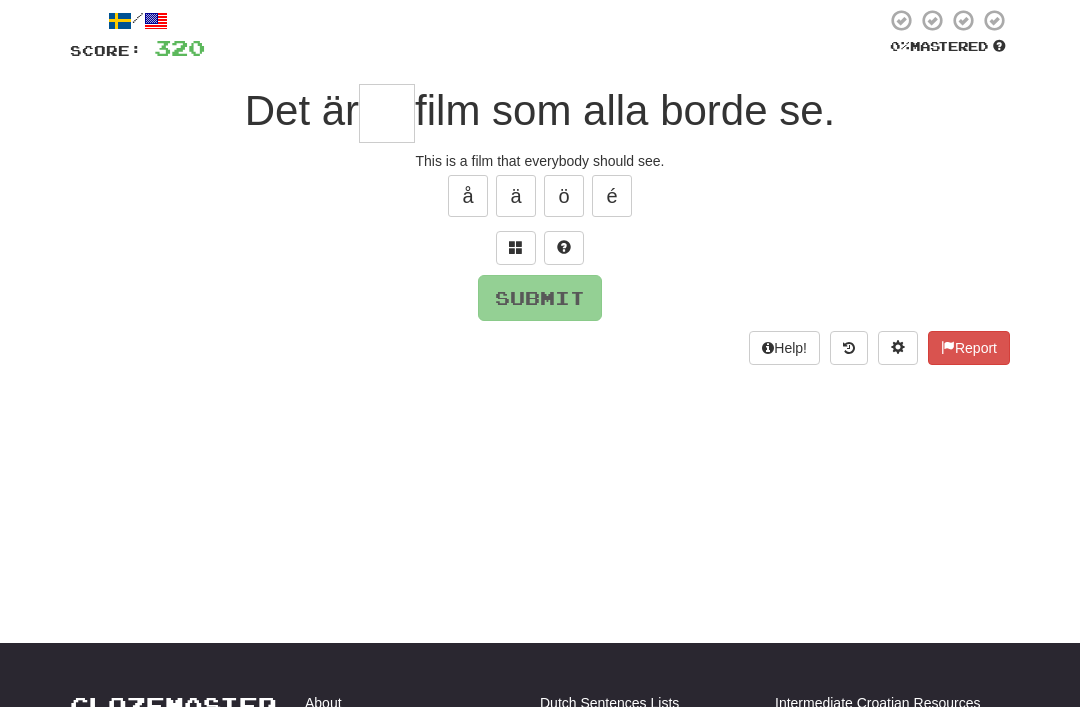 scroll, scrollTop: 113, scrollLeft: 0, axis: vertical 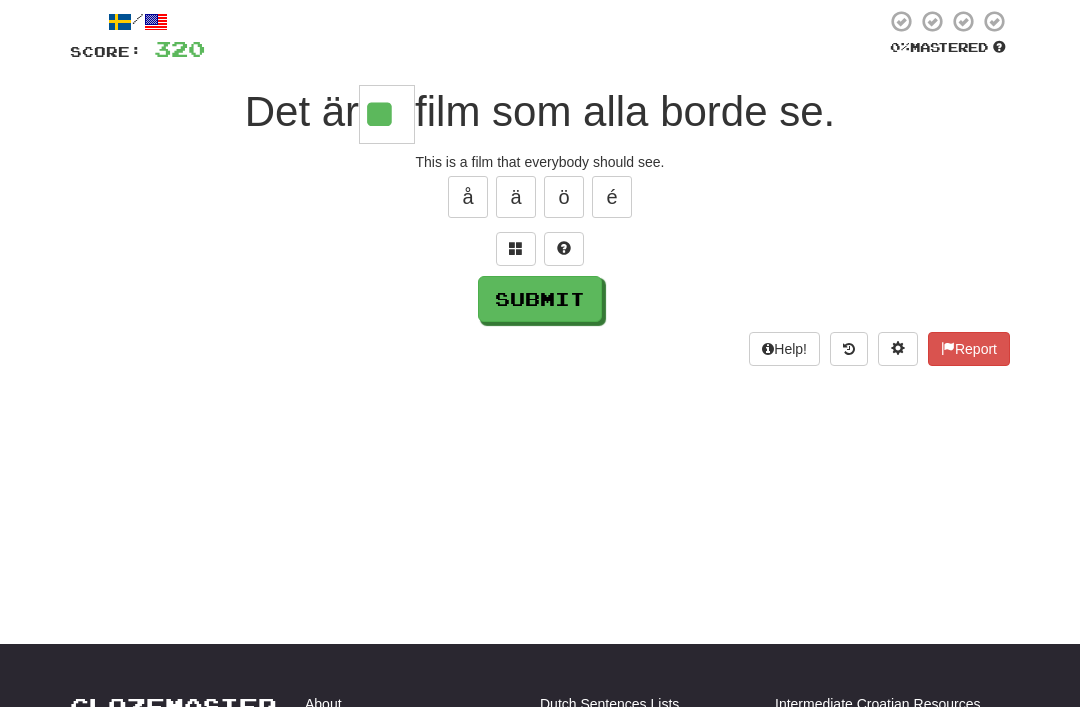 type on "**" 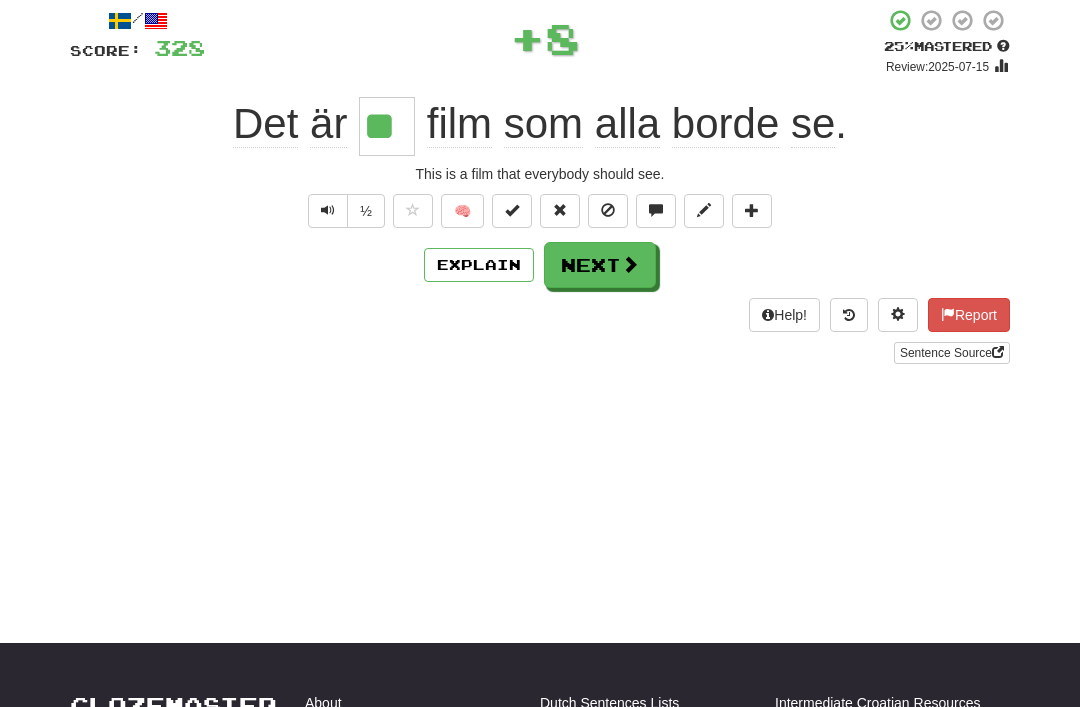 click on "Next" at bounding box center [600, 265] 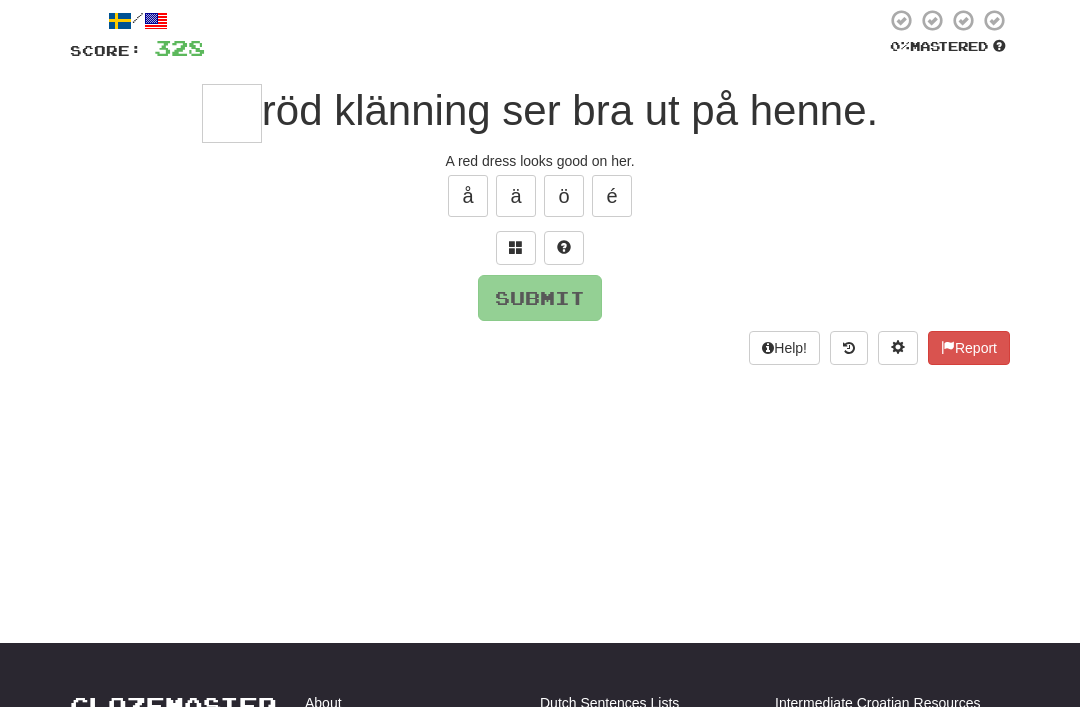 scroll, scrollTop: 113, scrollLeft: 0, axis: vertical 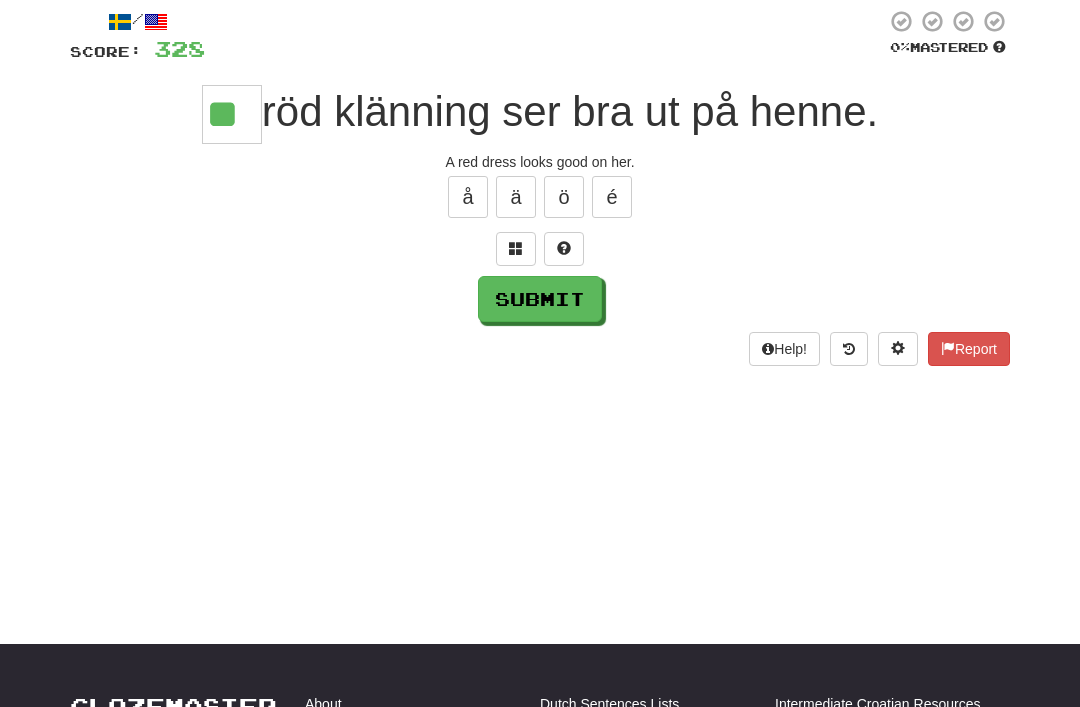 click on "Submit" at bounding box center (540, 299) 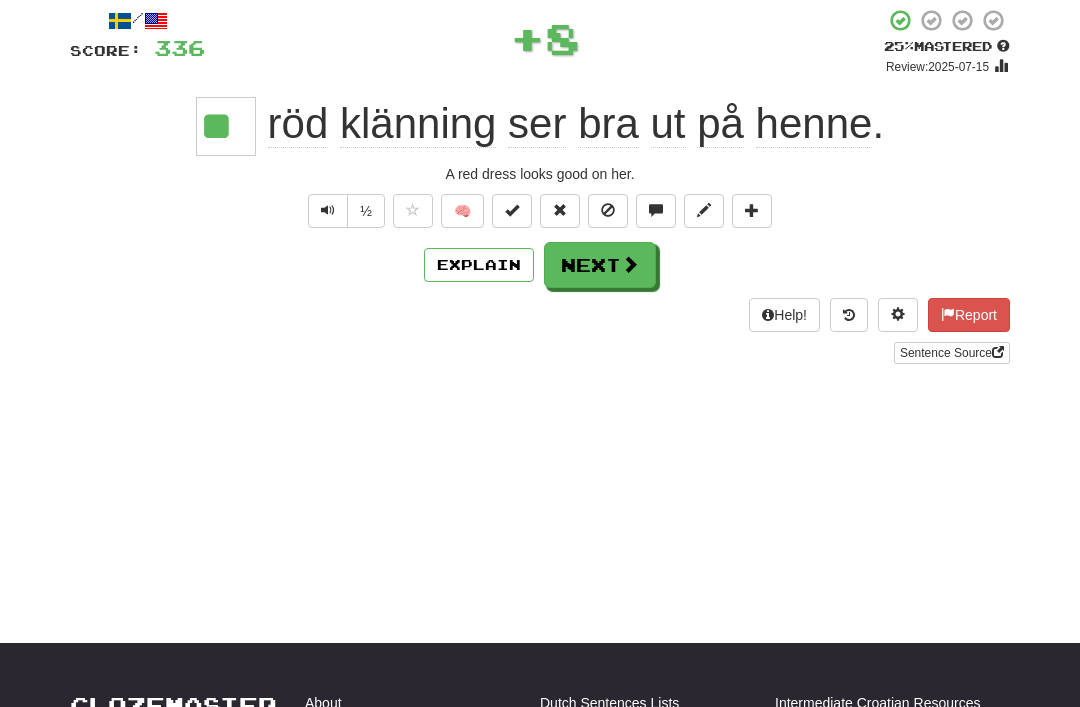 click on "Next" at bounding box center [600, 265] 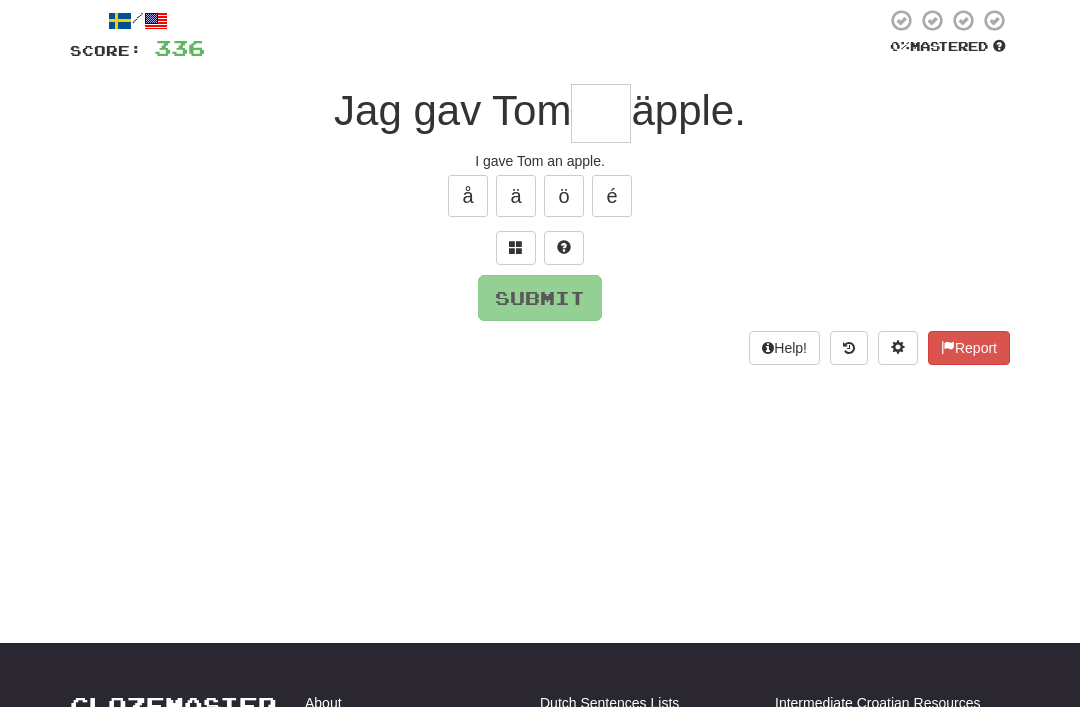 scroll, scrollTop: 113, scrollLeft: 0, axis: vertical 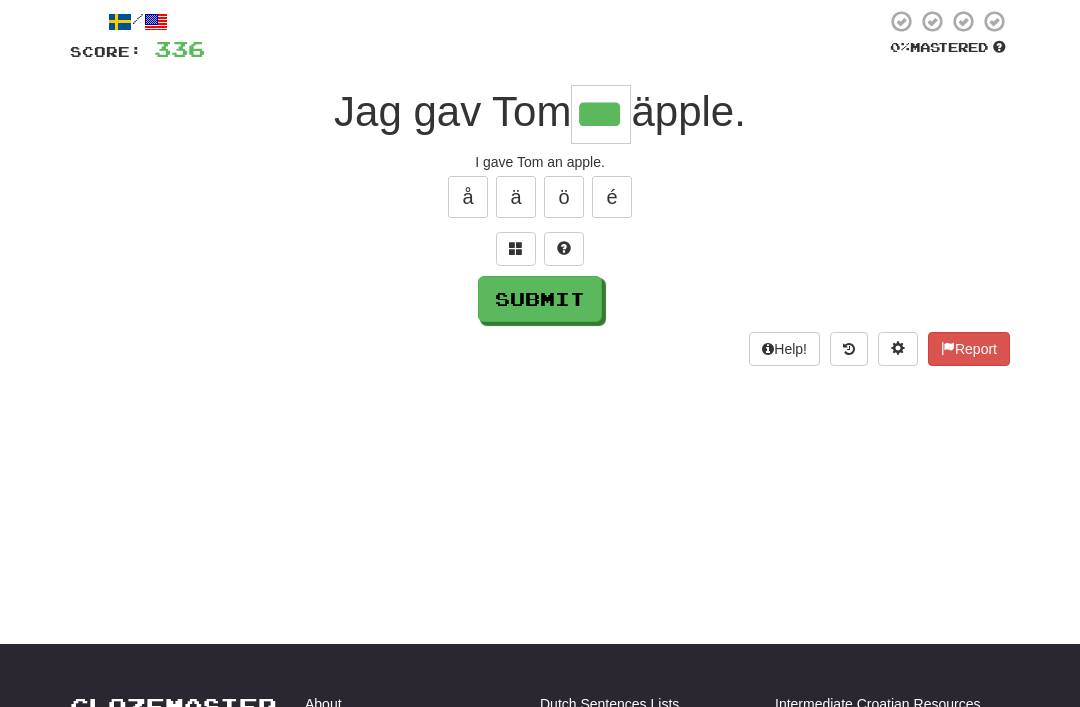 type on "***" 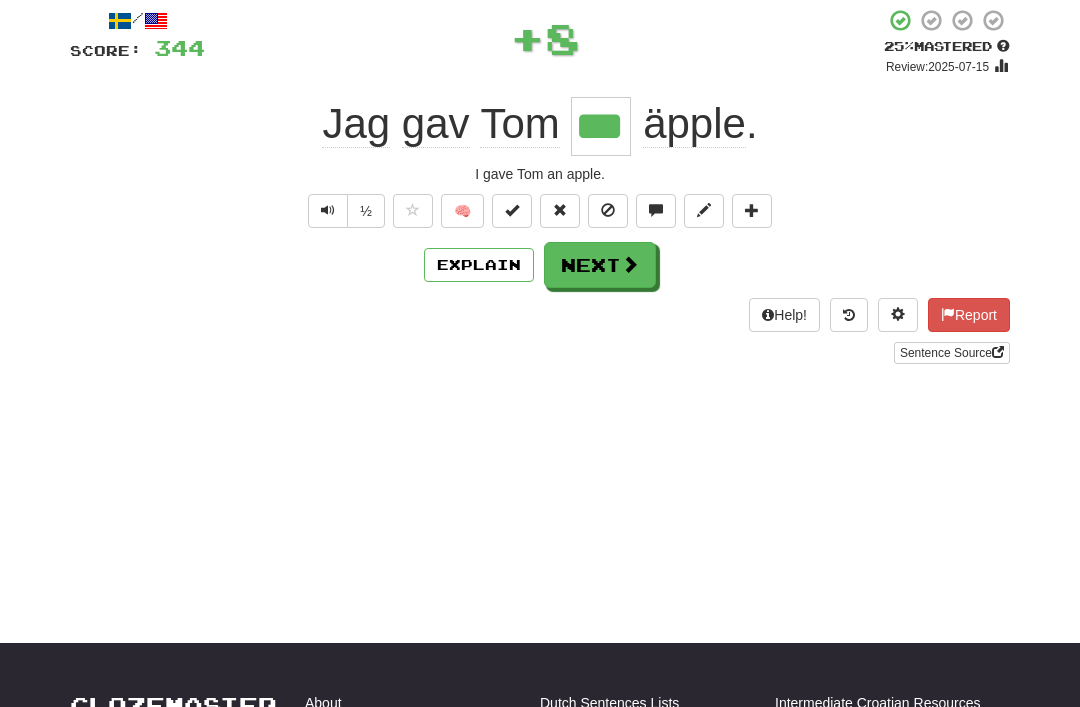 click at bounding box center [512, 211] 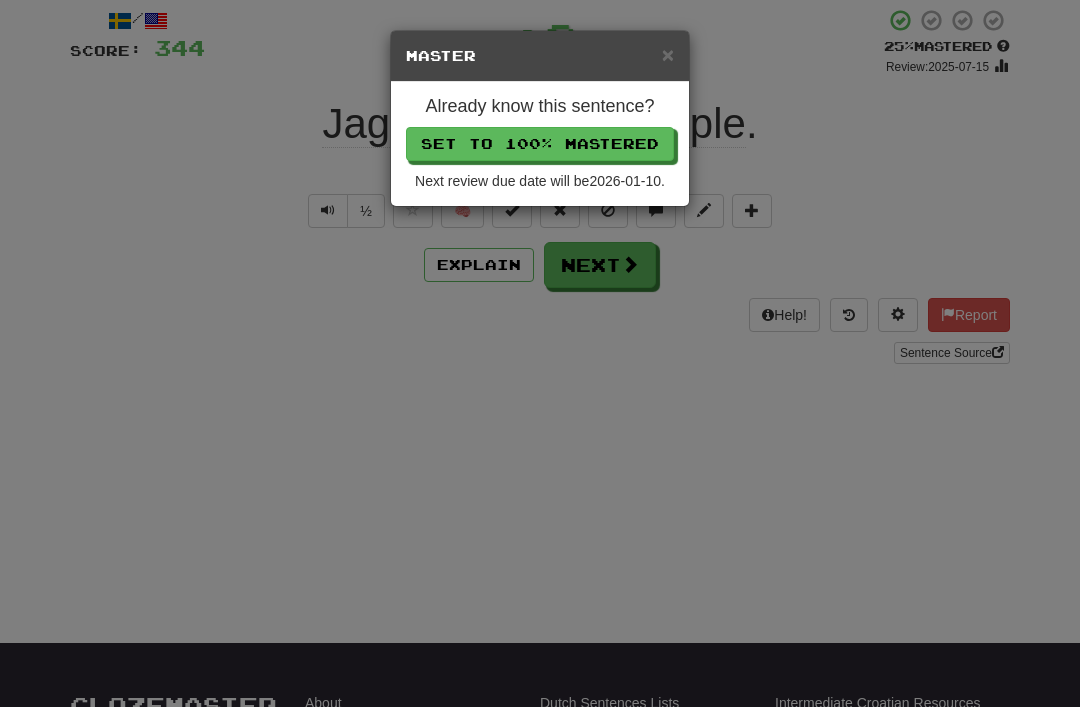 click on "Set to 100% Mastered" at bounding box center [540, 144] 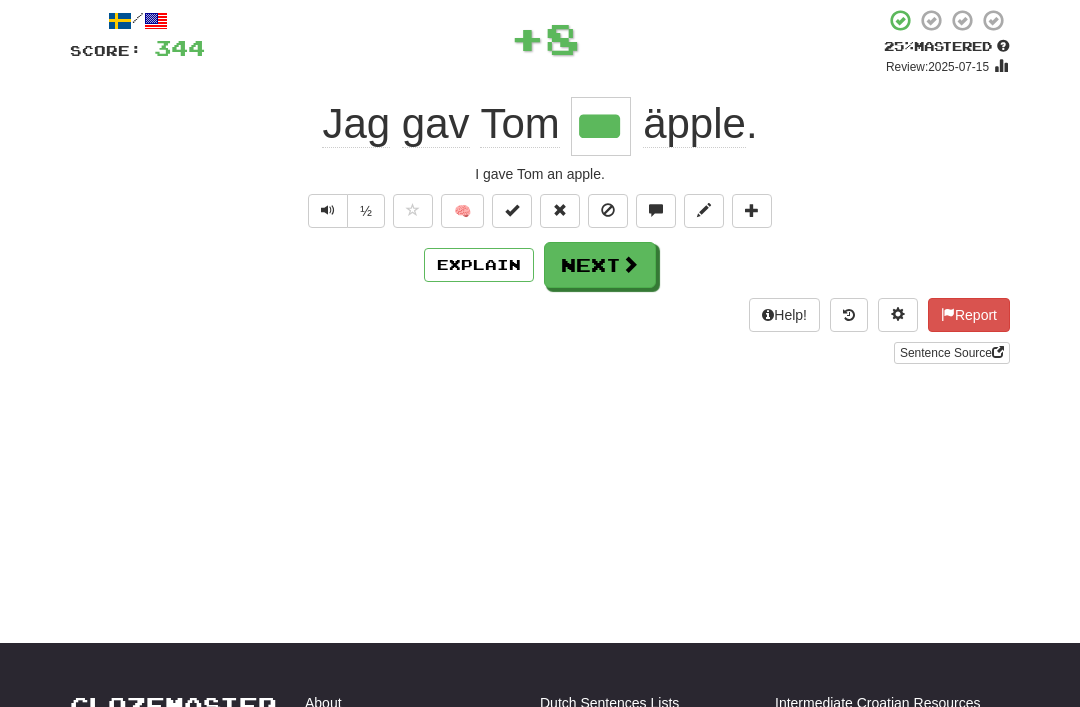 click on "Next" at bounding box center [600, 265] 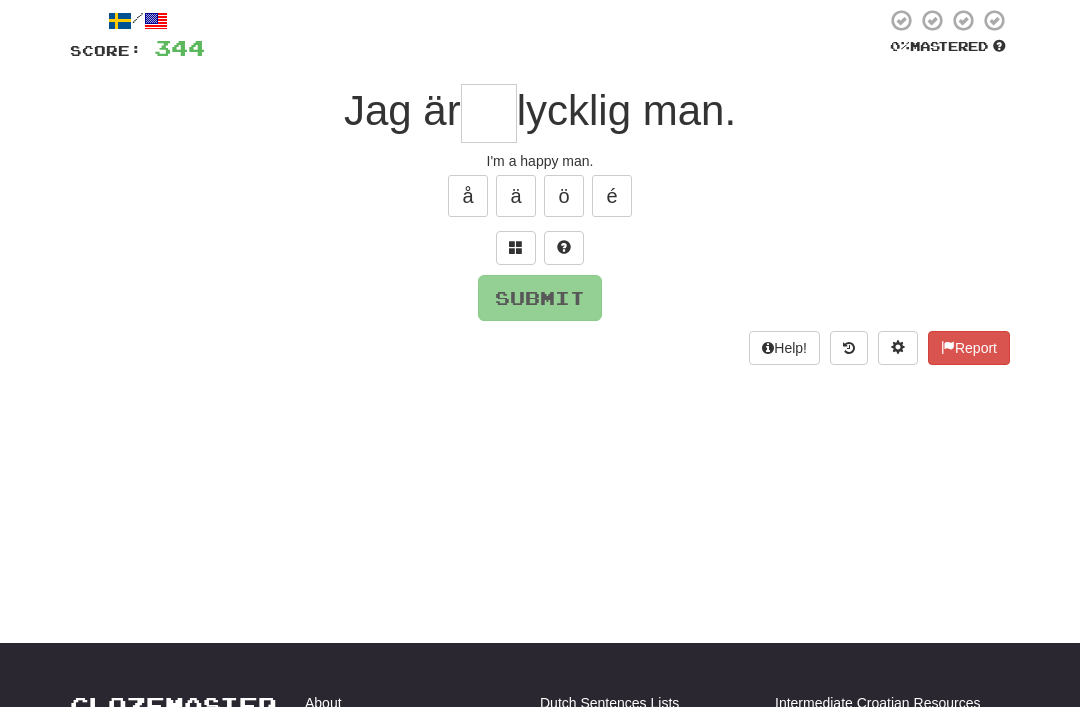 scroll, scrollTop: 113, scrollLeft: 0, axis: vertical 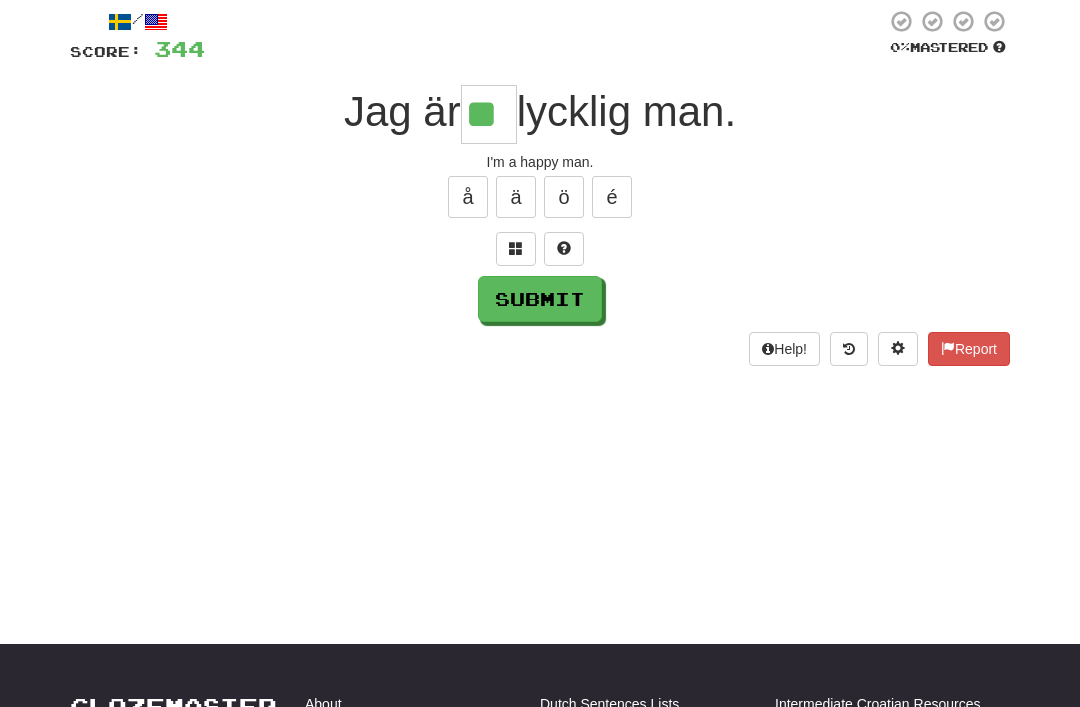 type on "**" 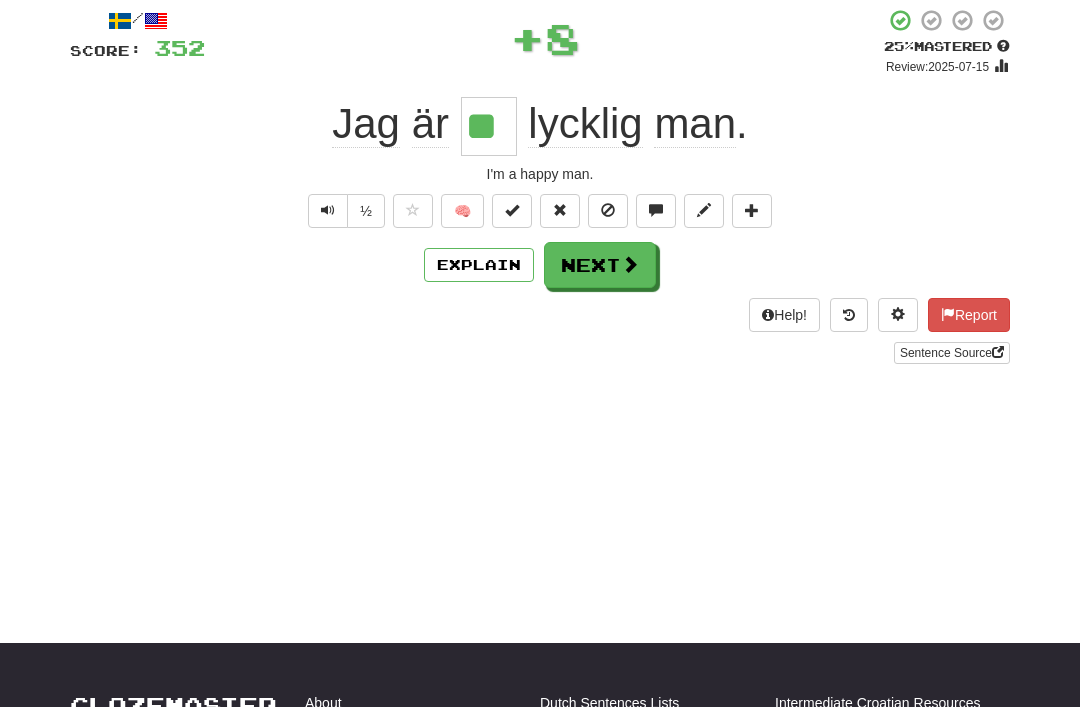 click on "Next" at bounding box center [600, 265] 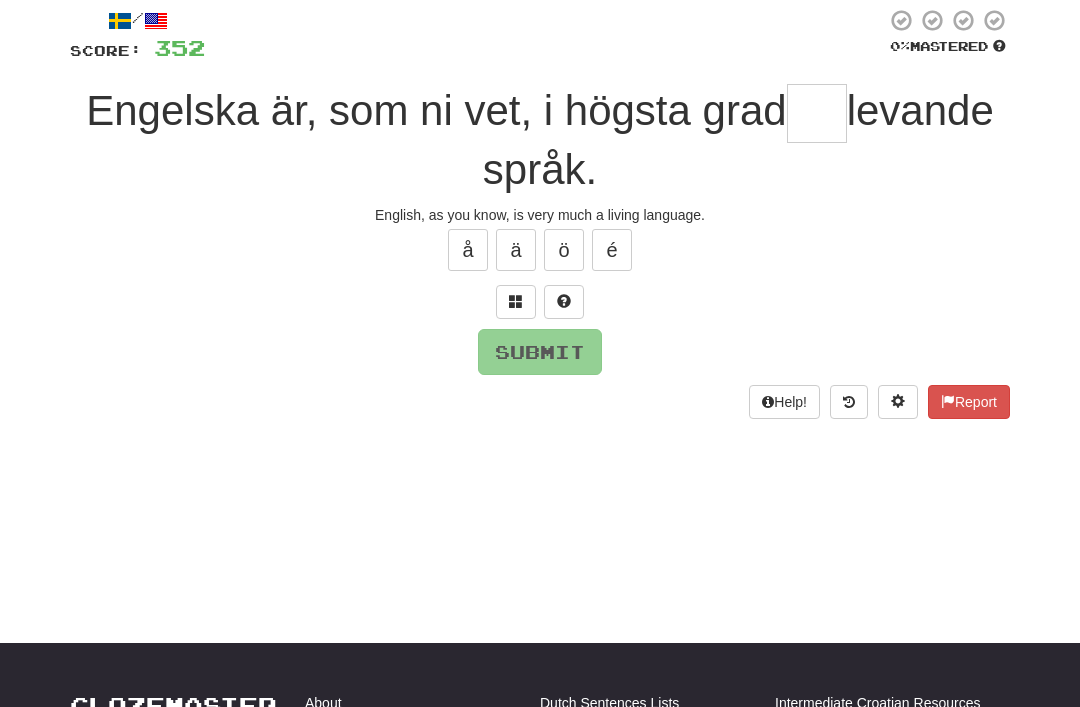 scroll, scrollTop: 113, scrollLeft: 0, axis: vertical 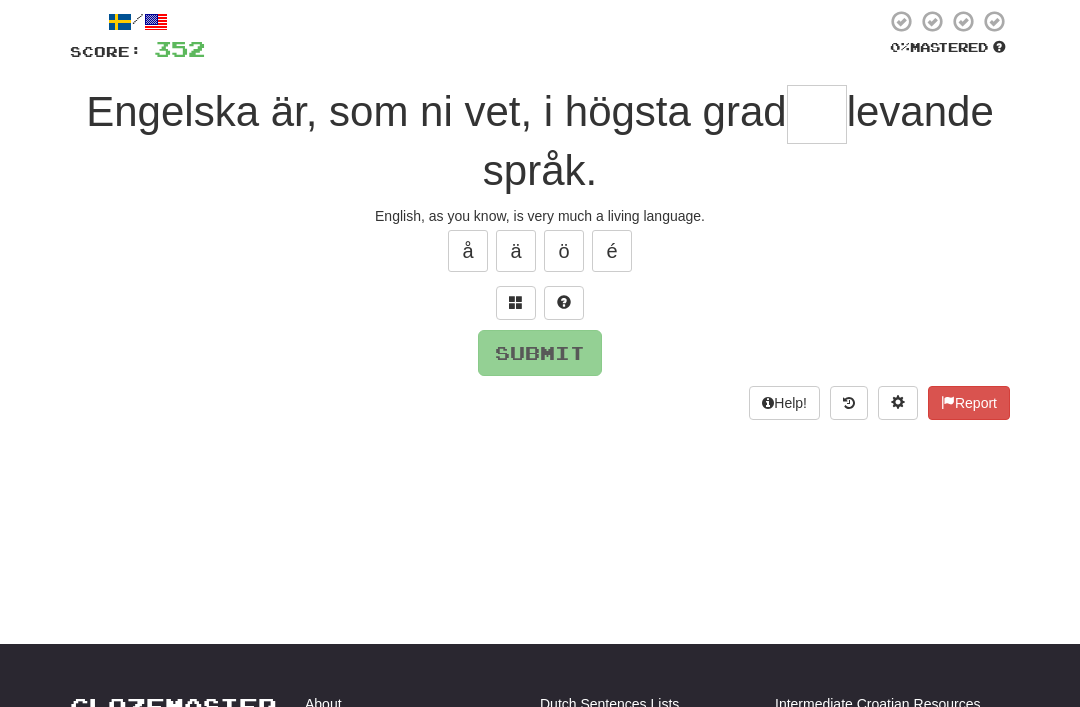click on "é" at bounding box center [612, 251] 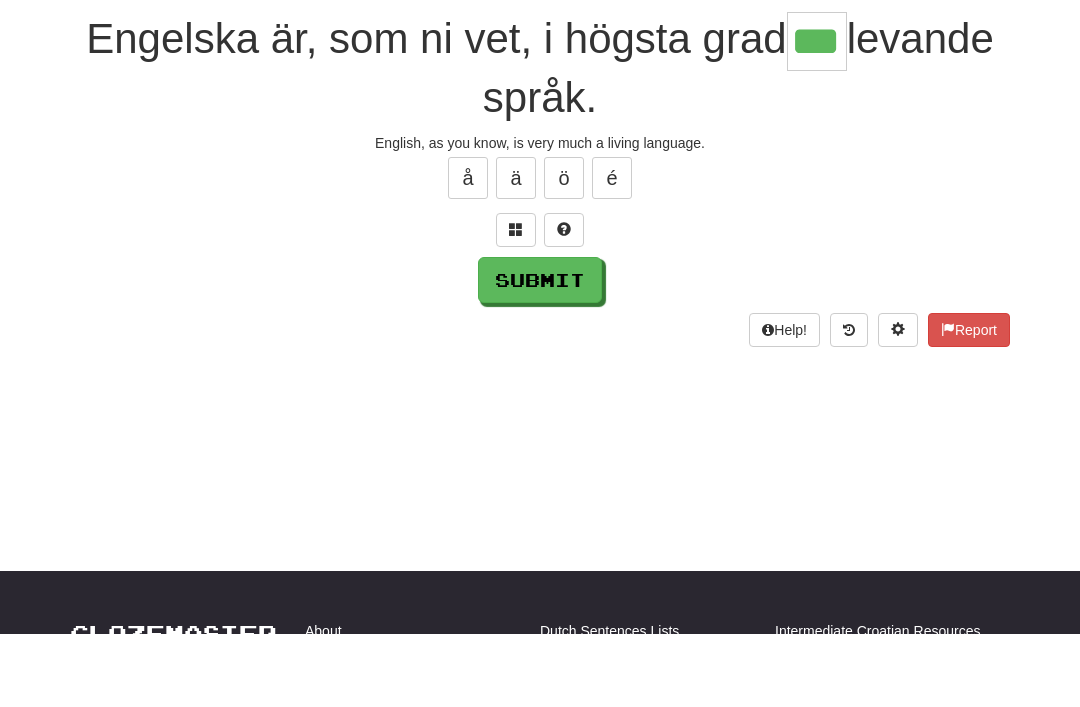 type on "***" 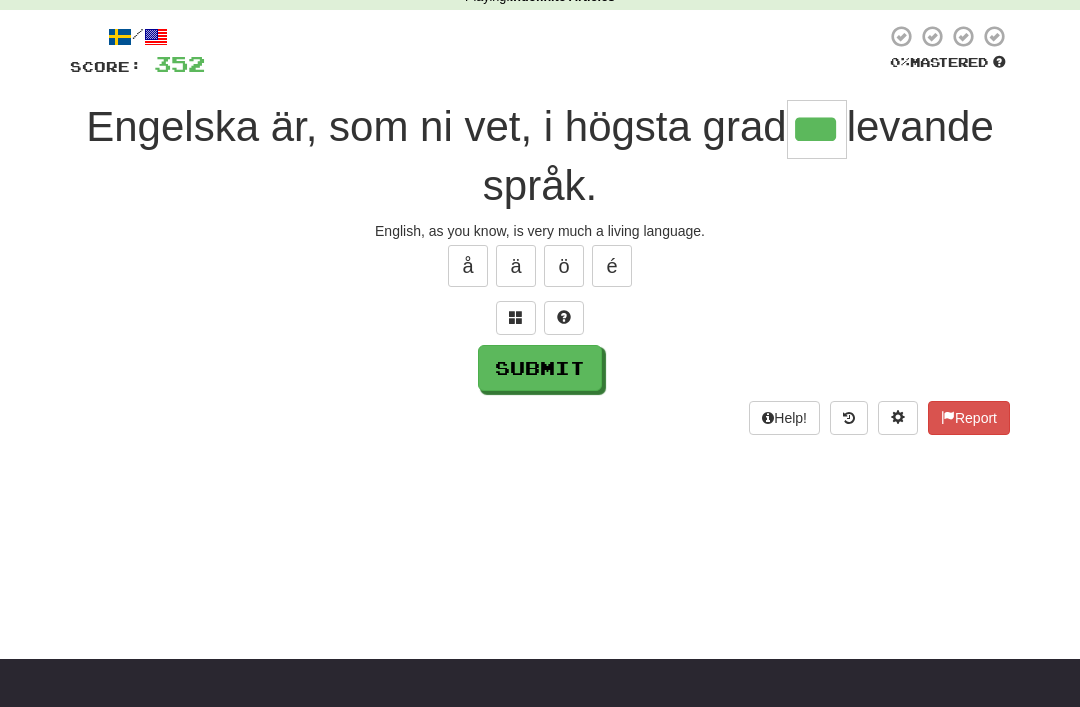 scroll, scrollTop: 97, scrollLeft: 0, axis: vertical 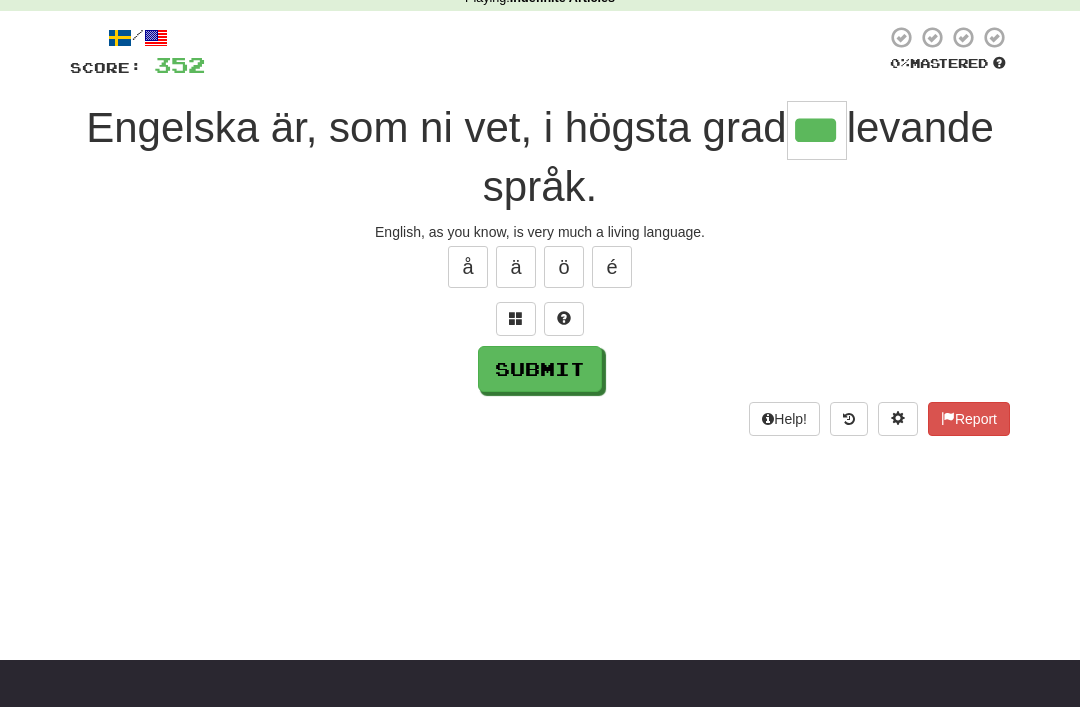 click on "Submit" at bounding box center [540, 369] 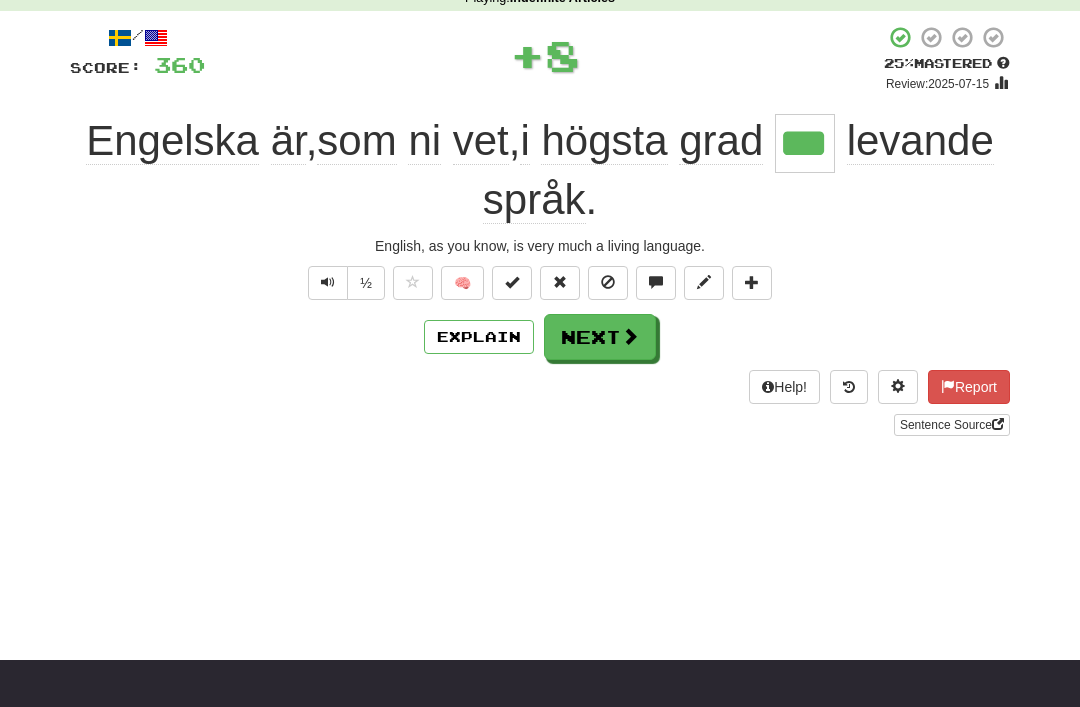 click on "Next" at bounding box center [600, 337] 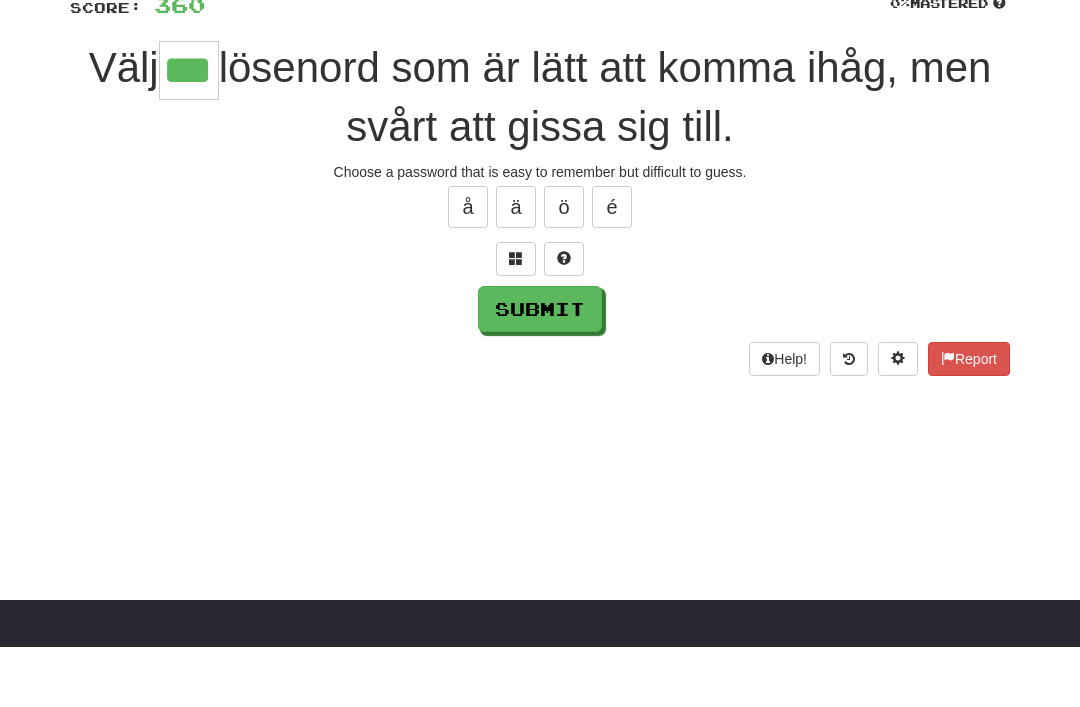 type on "***" 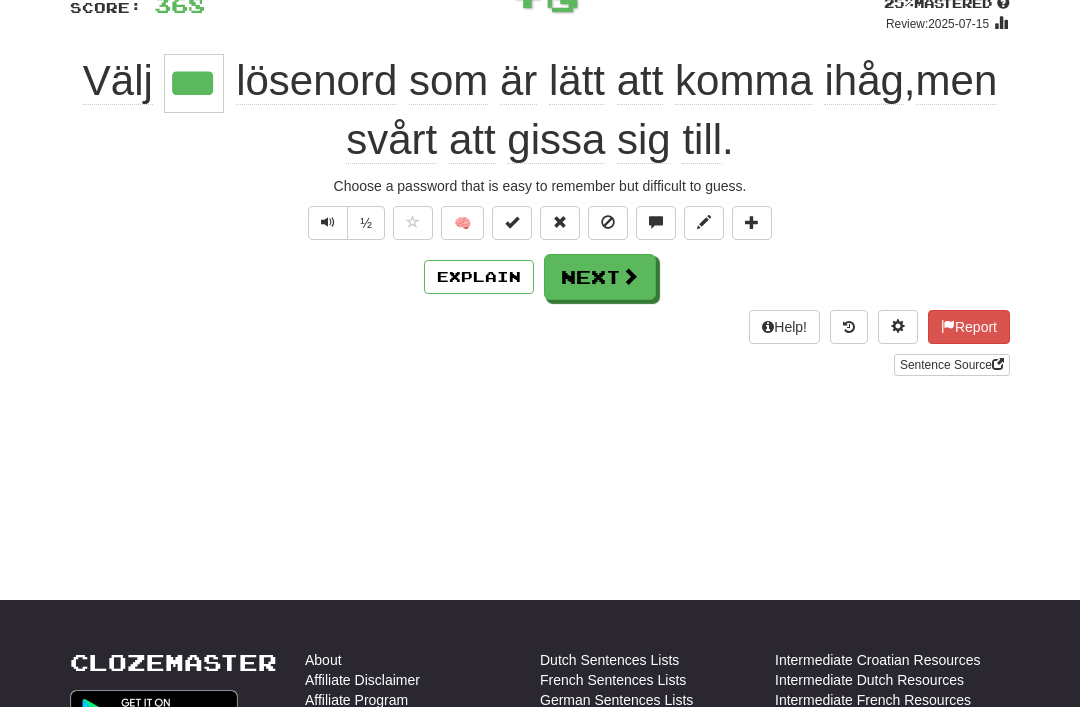 click on "Next" at bounding box center [600, 277] 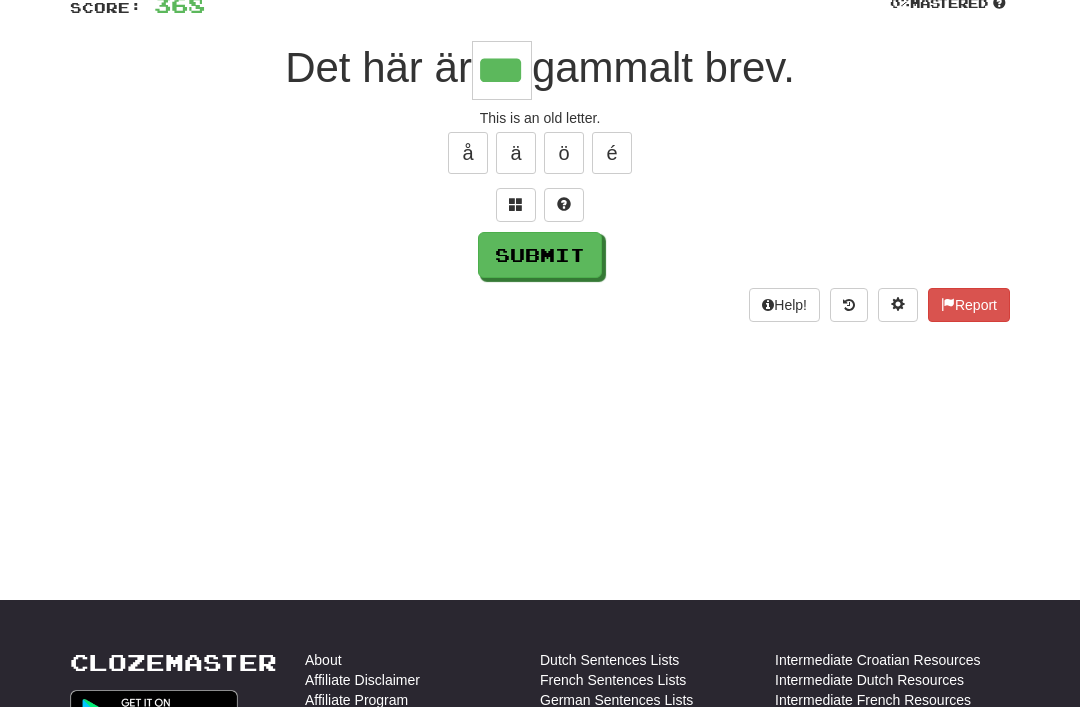 type on "***" 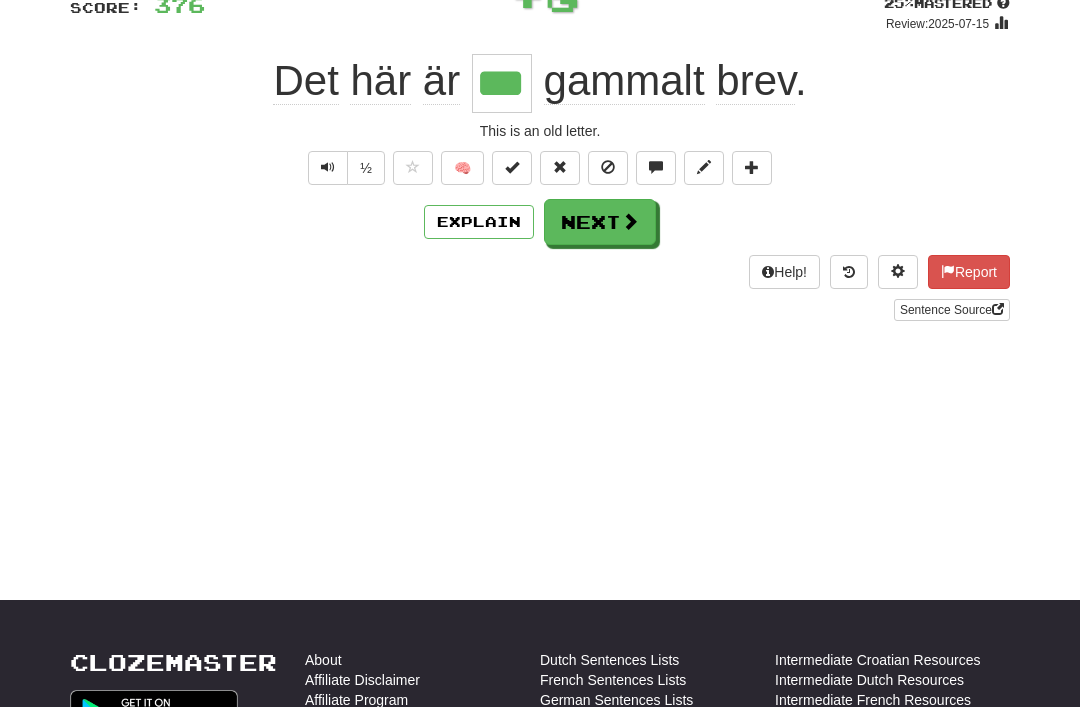 click on "Next" at bounding box center (600, 222) 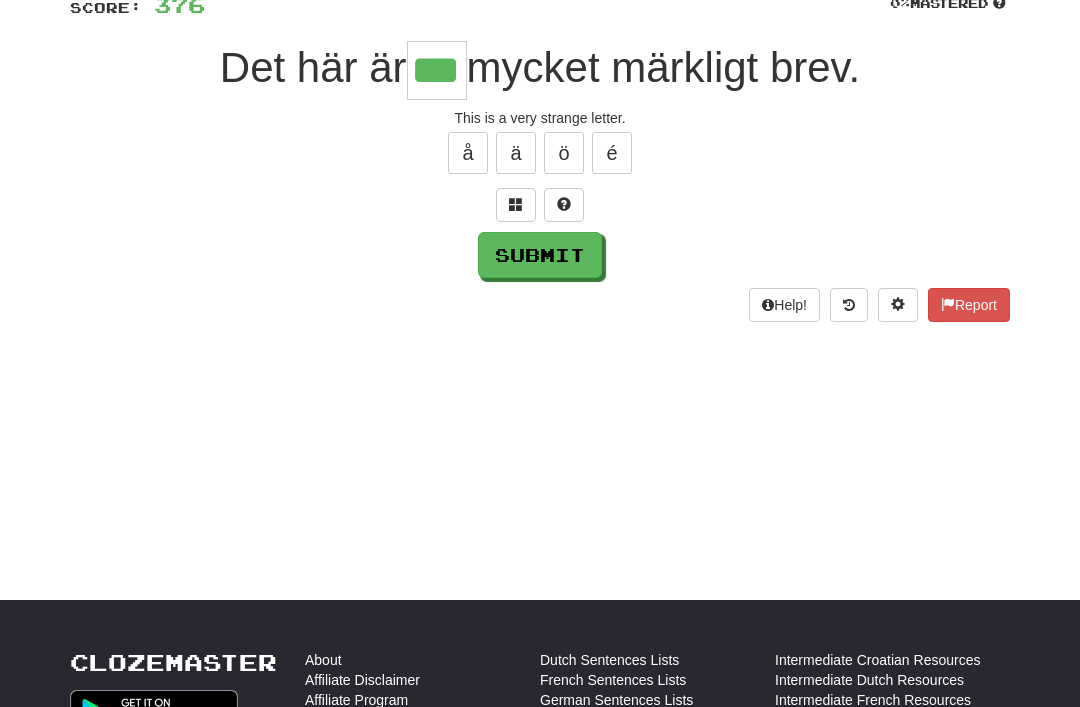 type on "***" 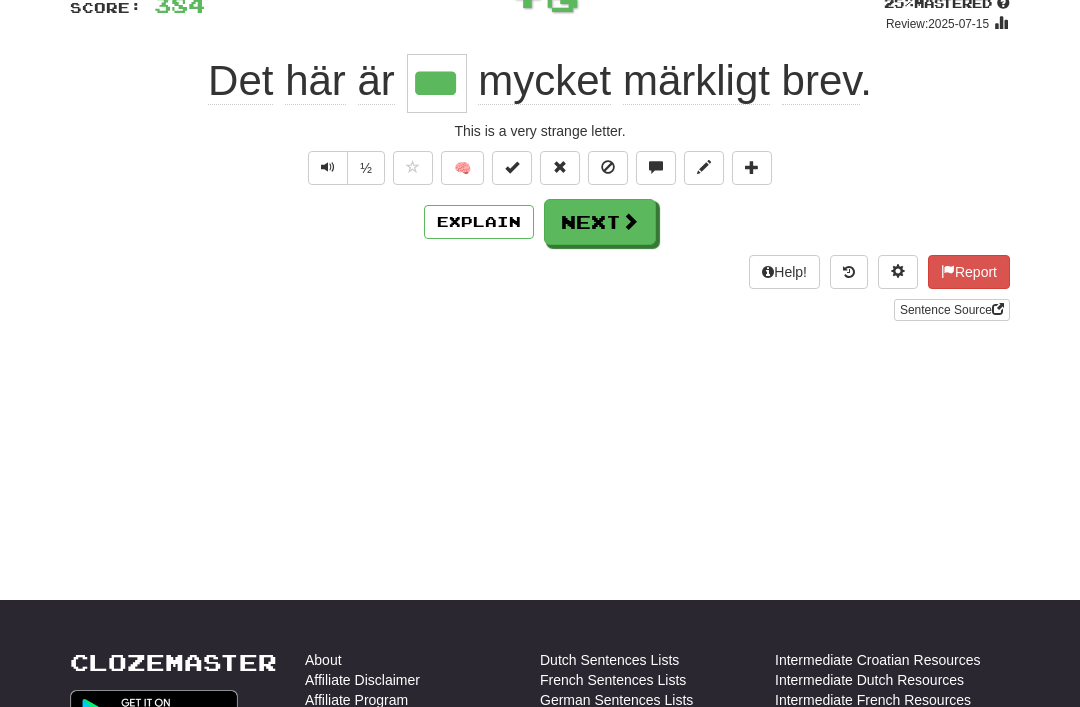 click on "Next" at bounding box center [600, 222] 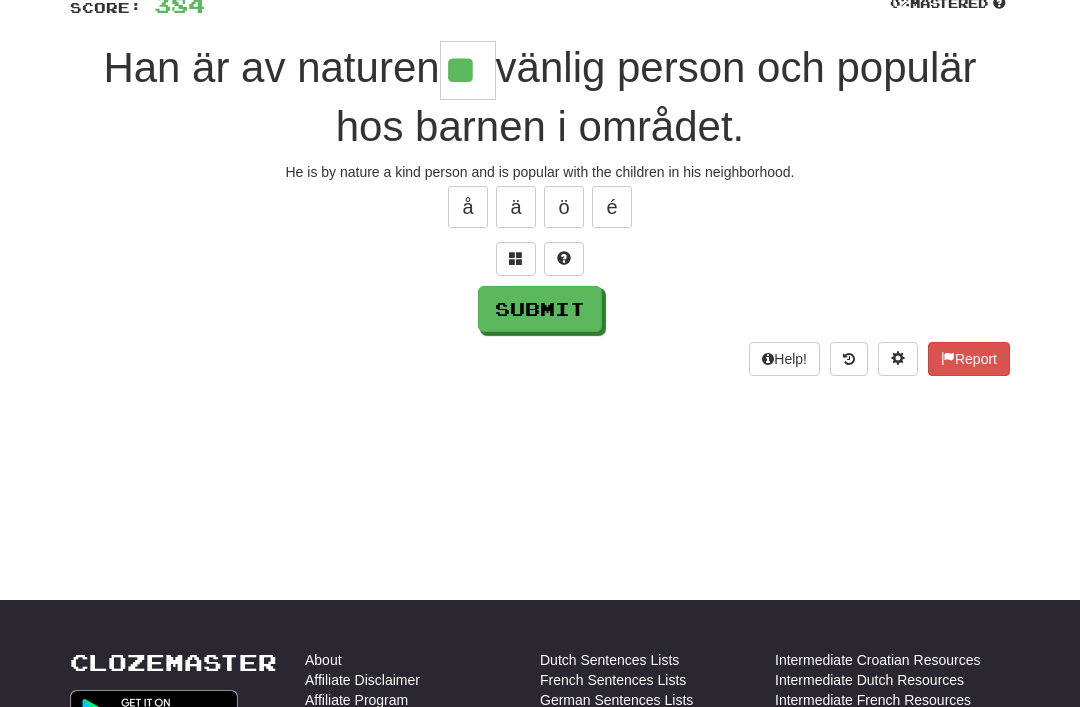 type on "**" 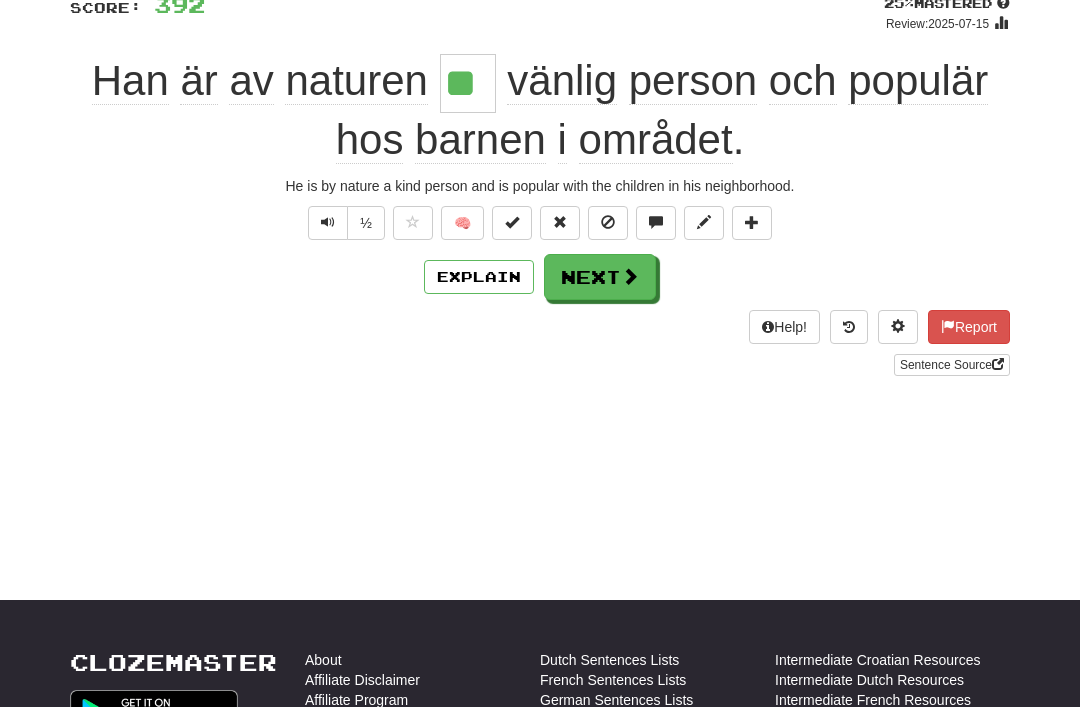 click on "Next" at bounding box center [600, 277] 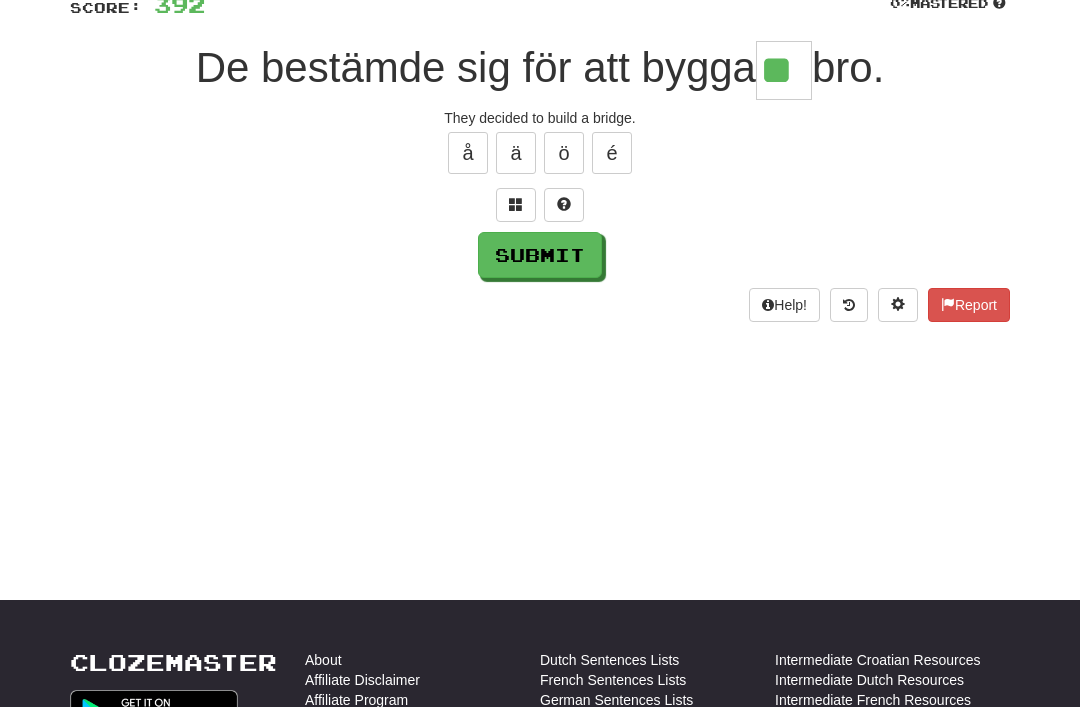 type on "**" 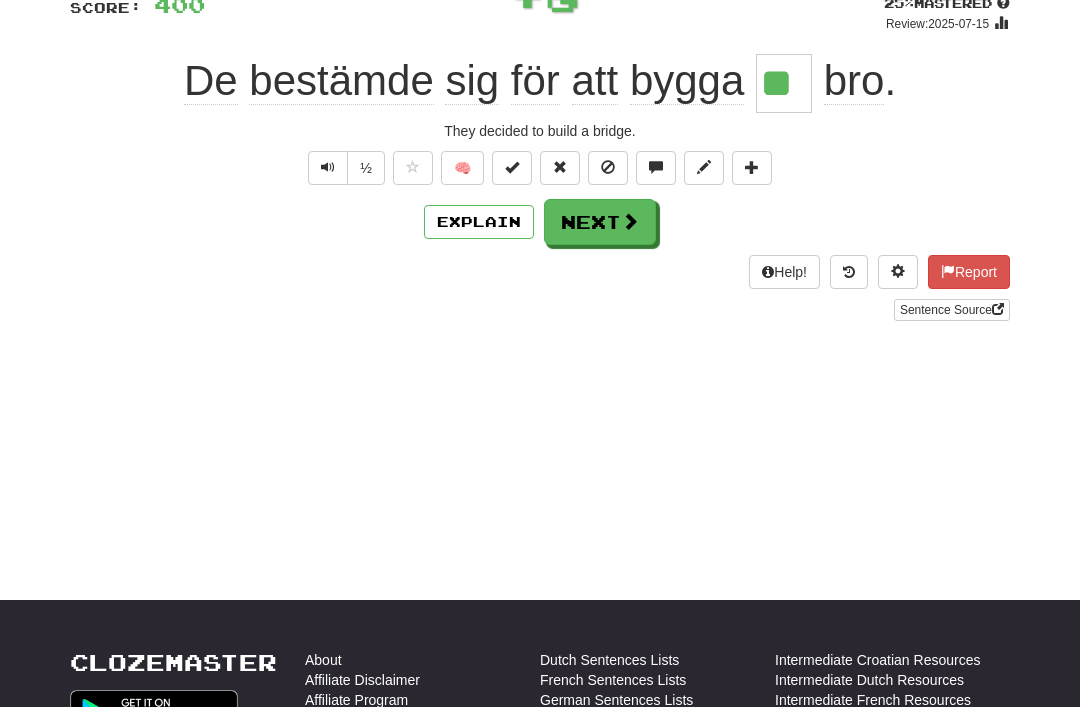 click on "Next" at bounding box center [600, 222] 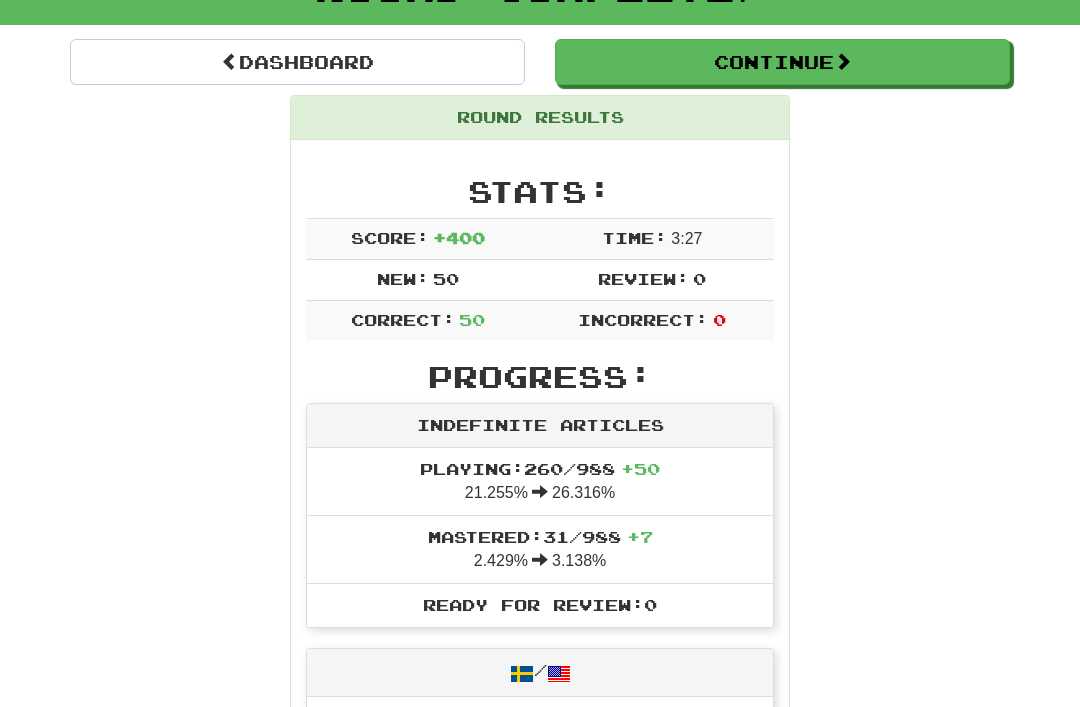 click on "Dashboard" at bounding box center [297, 62] 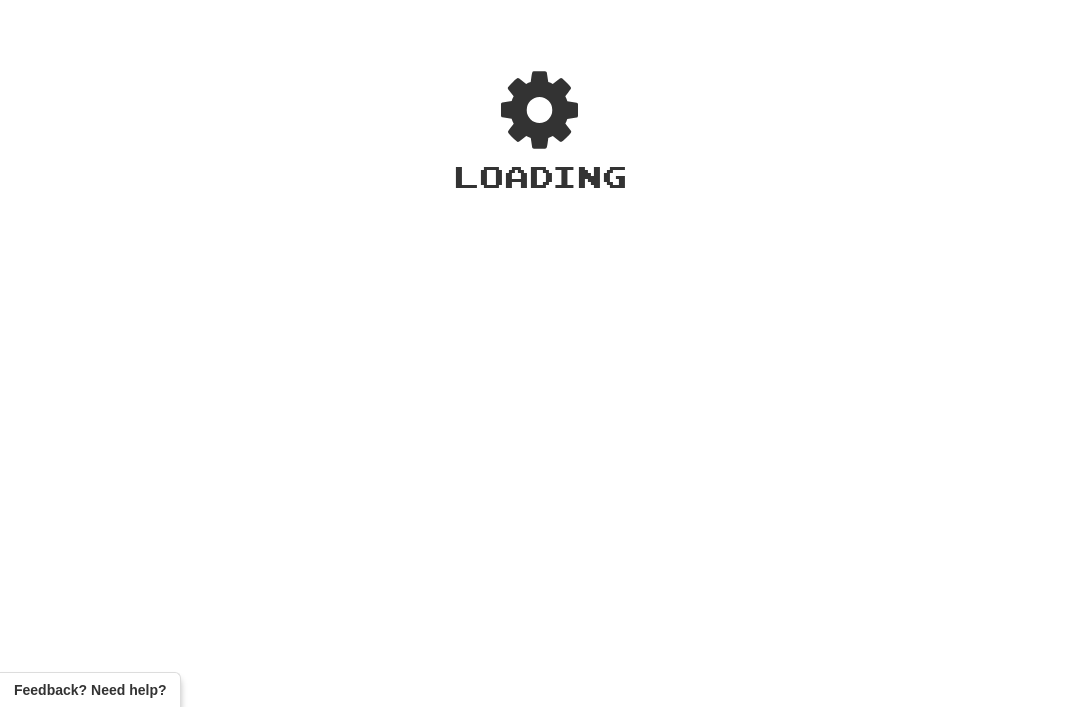 scroll, scrollTop: 0, scrollLeft: 0, axis: both 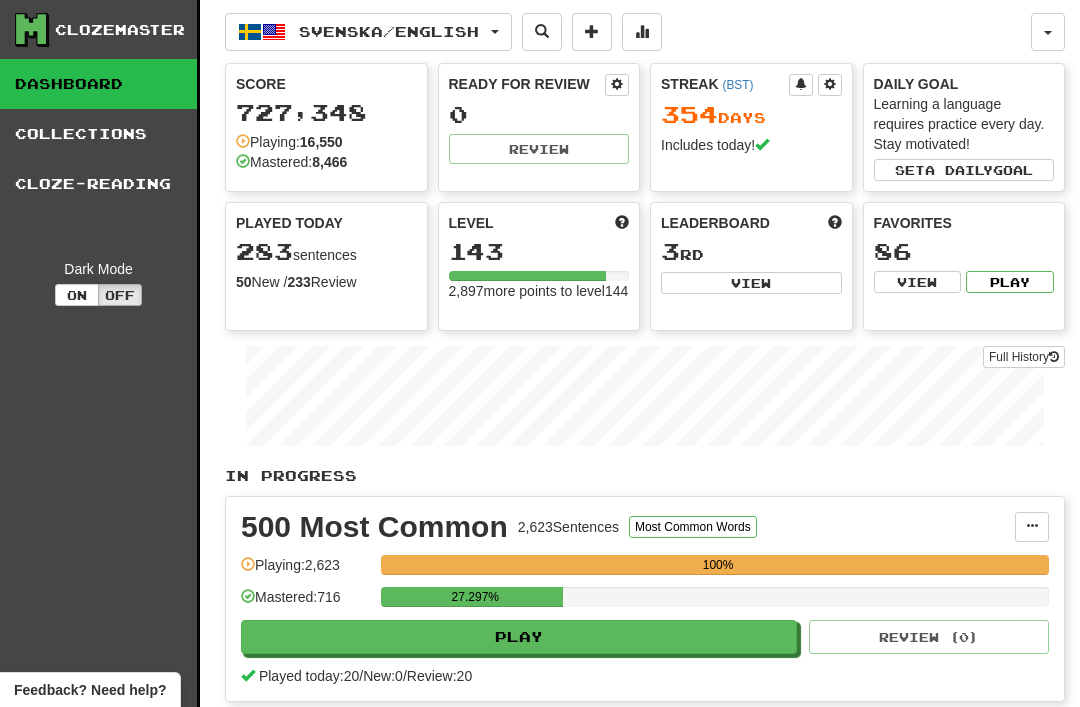 click on "View" at bounding box center (751, 283) 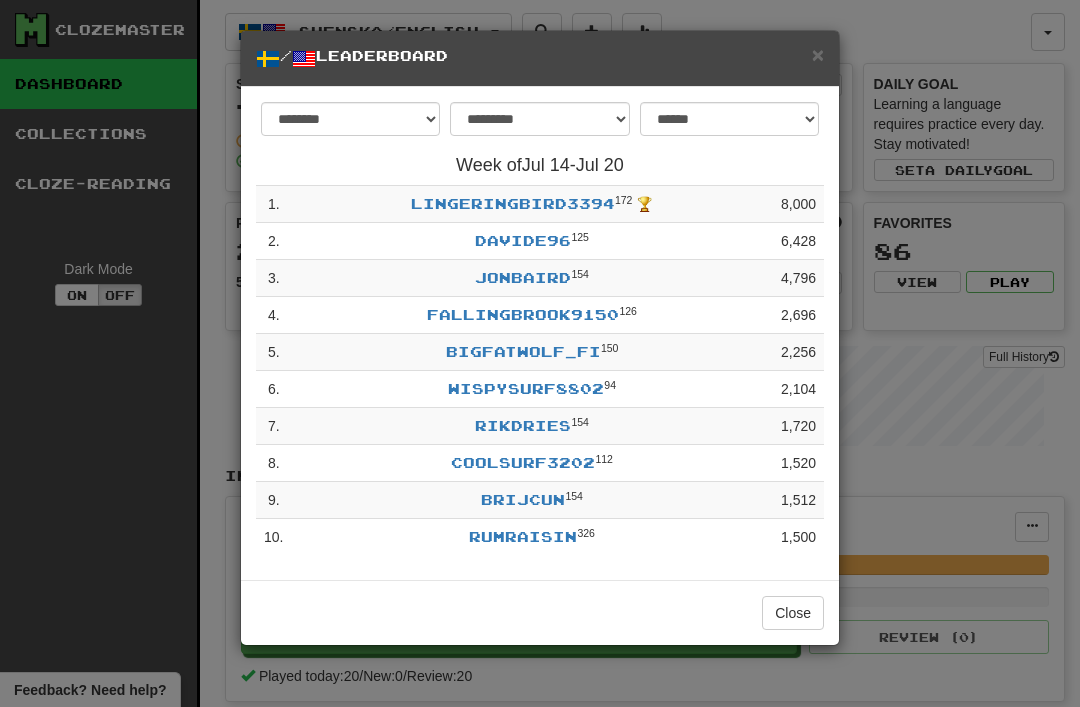 click on "×" at bounding box center (818, 54) 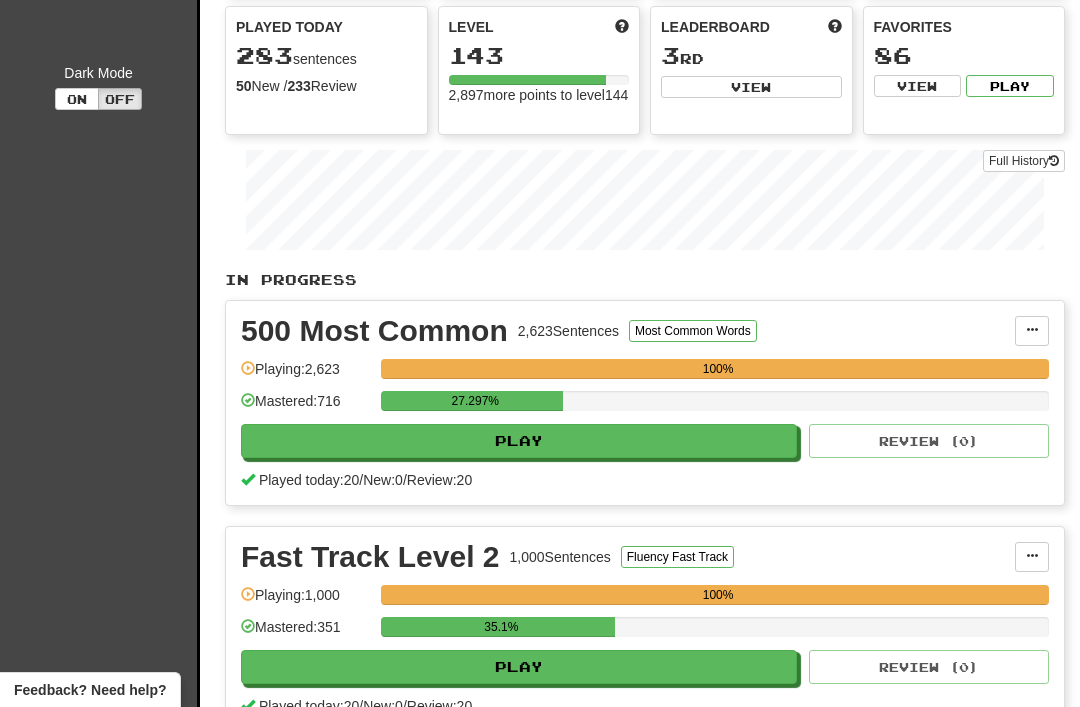 scroll, scrollTop: 190, scrollLeft: 0, axis: vertical 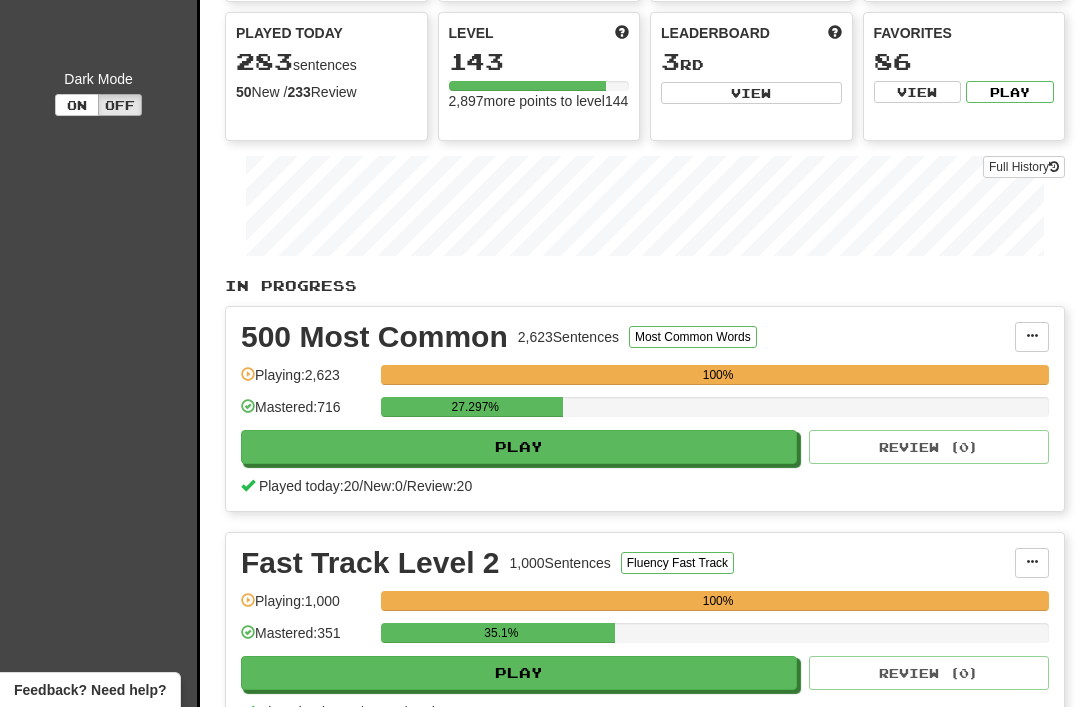click on "500 Most Common 2,623  Sentences Most Common Words Manage Sentences Unpin from Dashboard  Playing:  2,623 100%  Mastered:  716 27.297% Play Review ( 0 )   Played today:  20  /  New:  0  /  Review:  20" at bounding box center (645, 409) 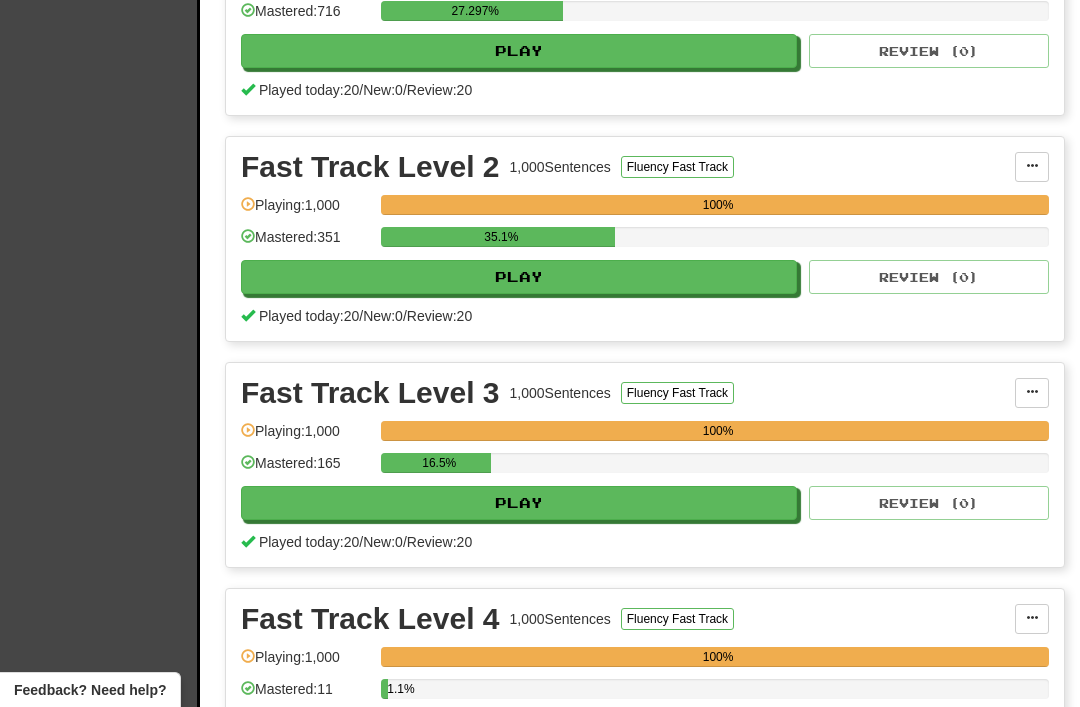 scroll, scrollTop: 0, scrollLeft: 0, axis: both 